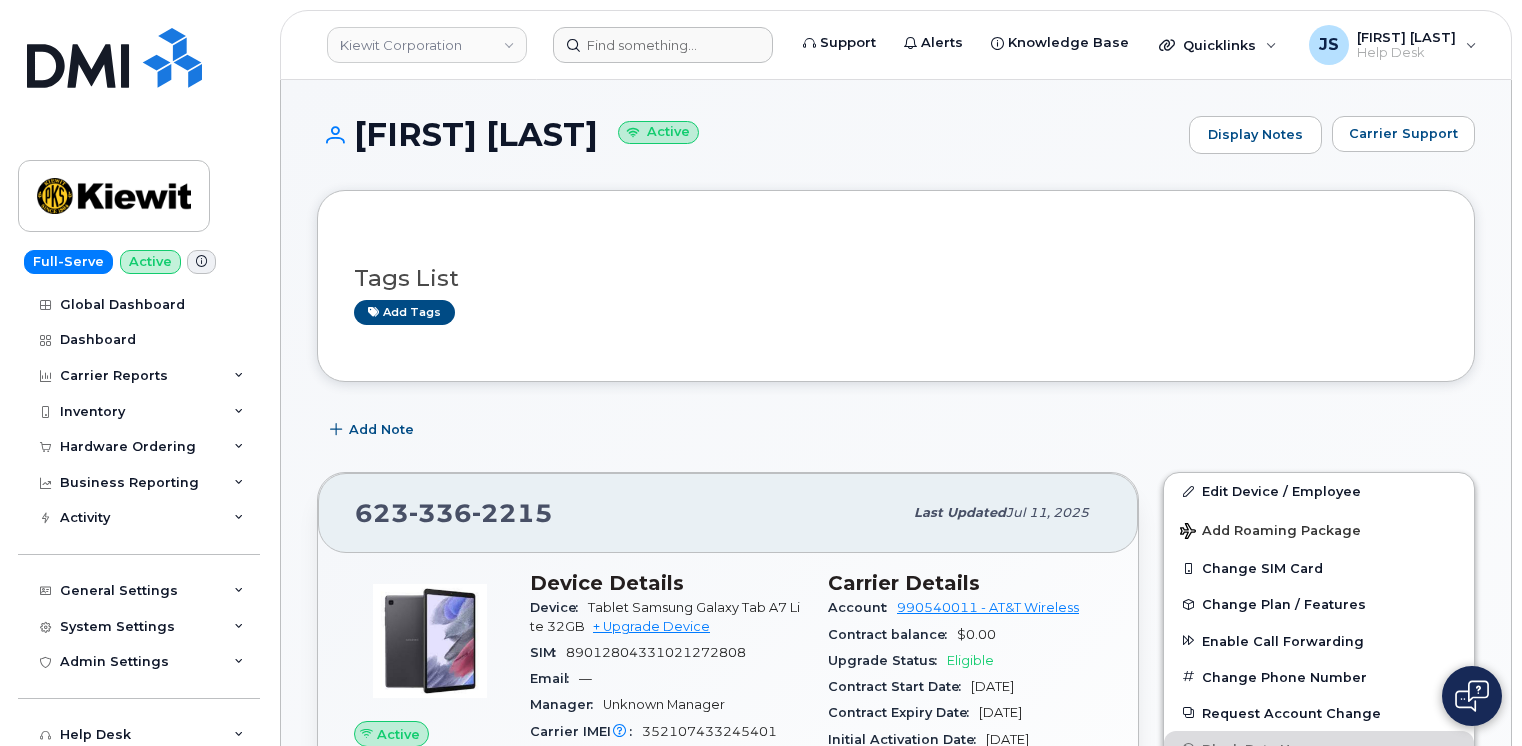 scroll, scrollTop: 0, scrollLeft: 0, axis: both 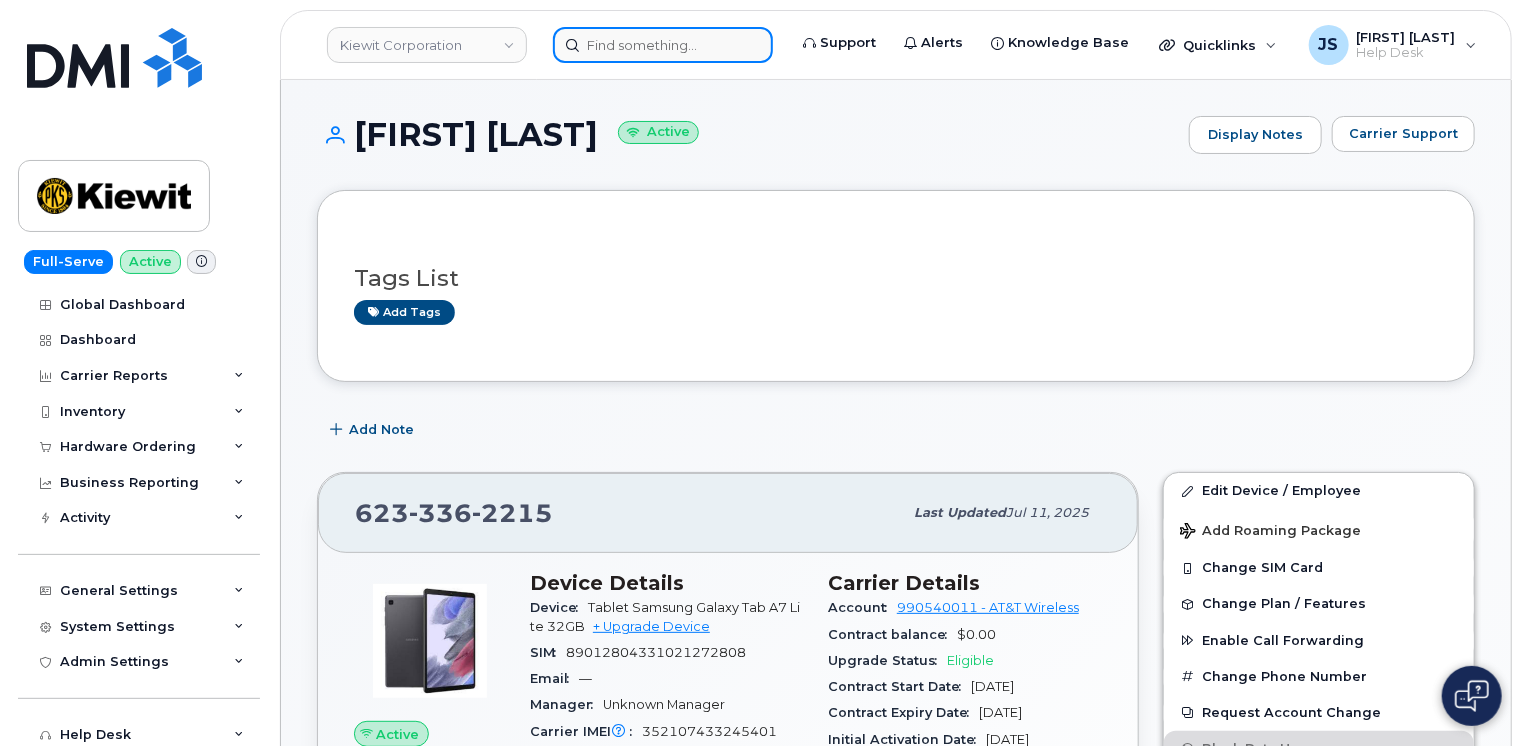 click at bounding box center [663, 45] 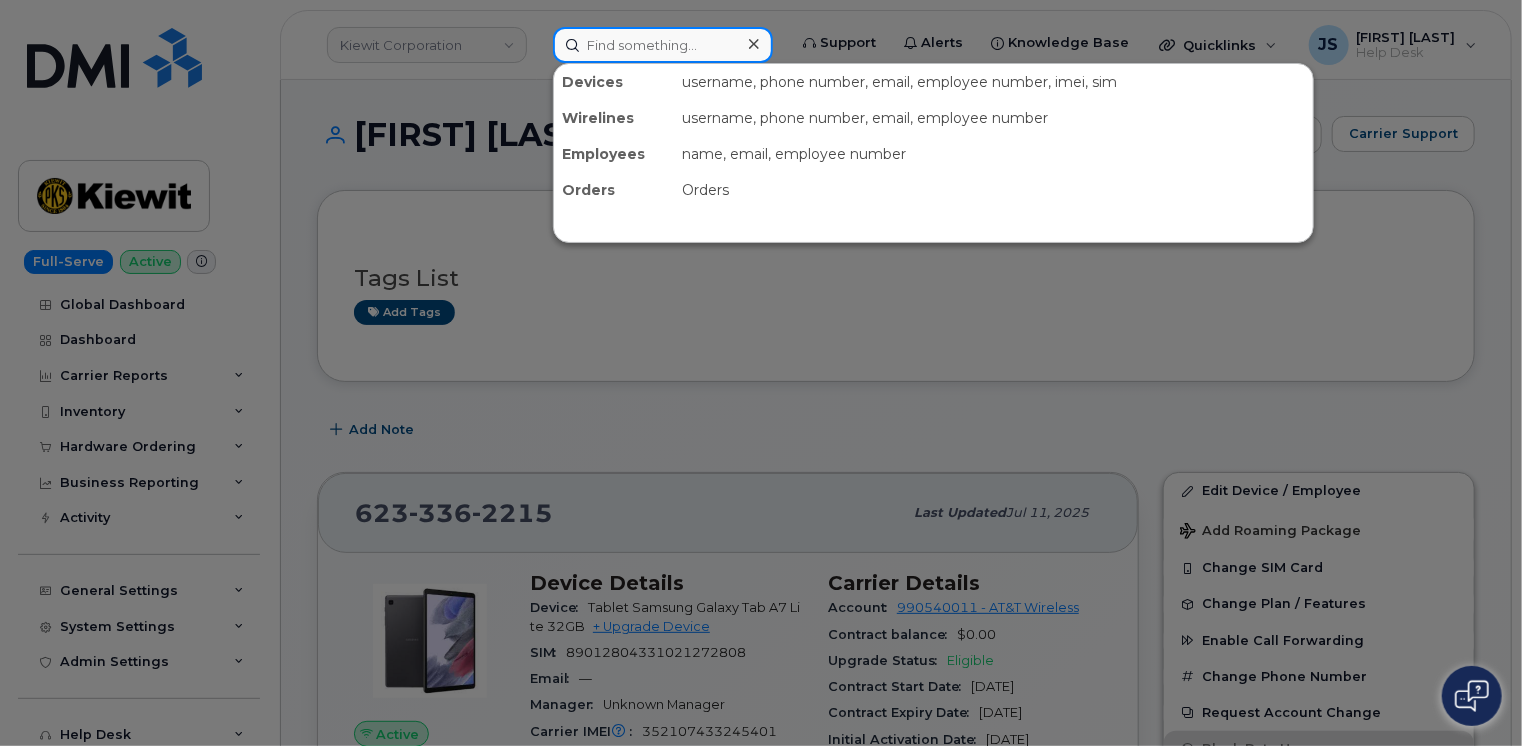 paste on "8082124268" 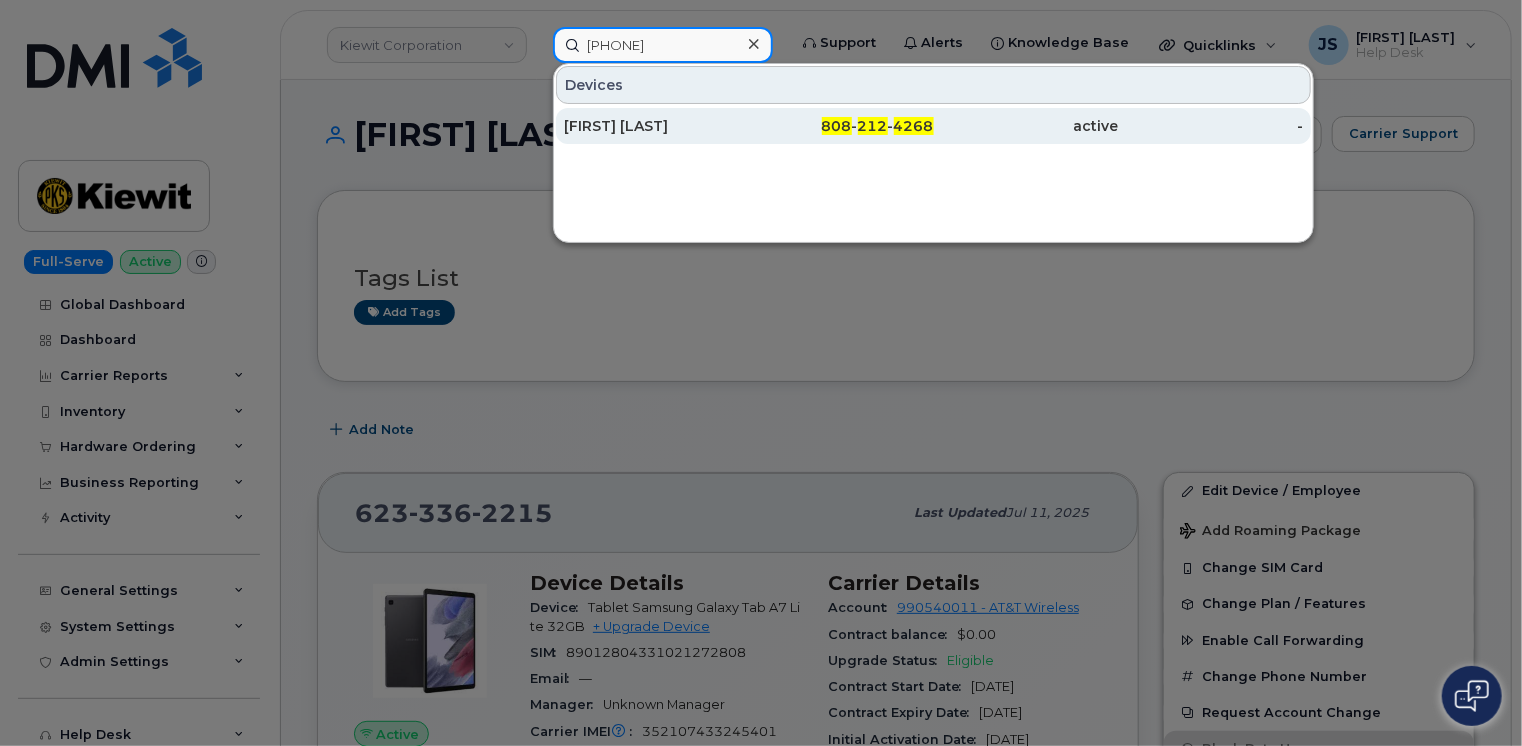 type on "8082124268" 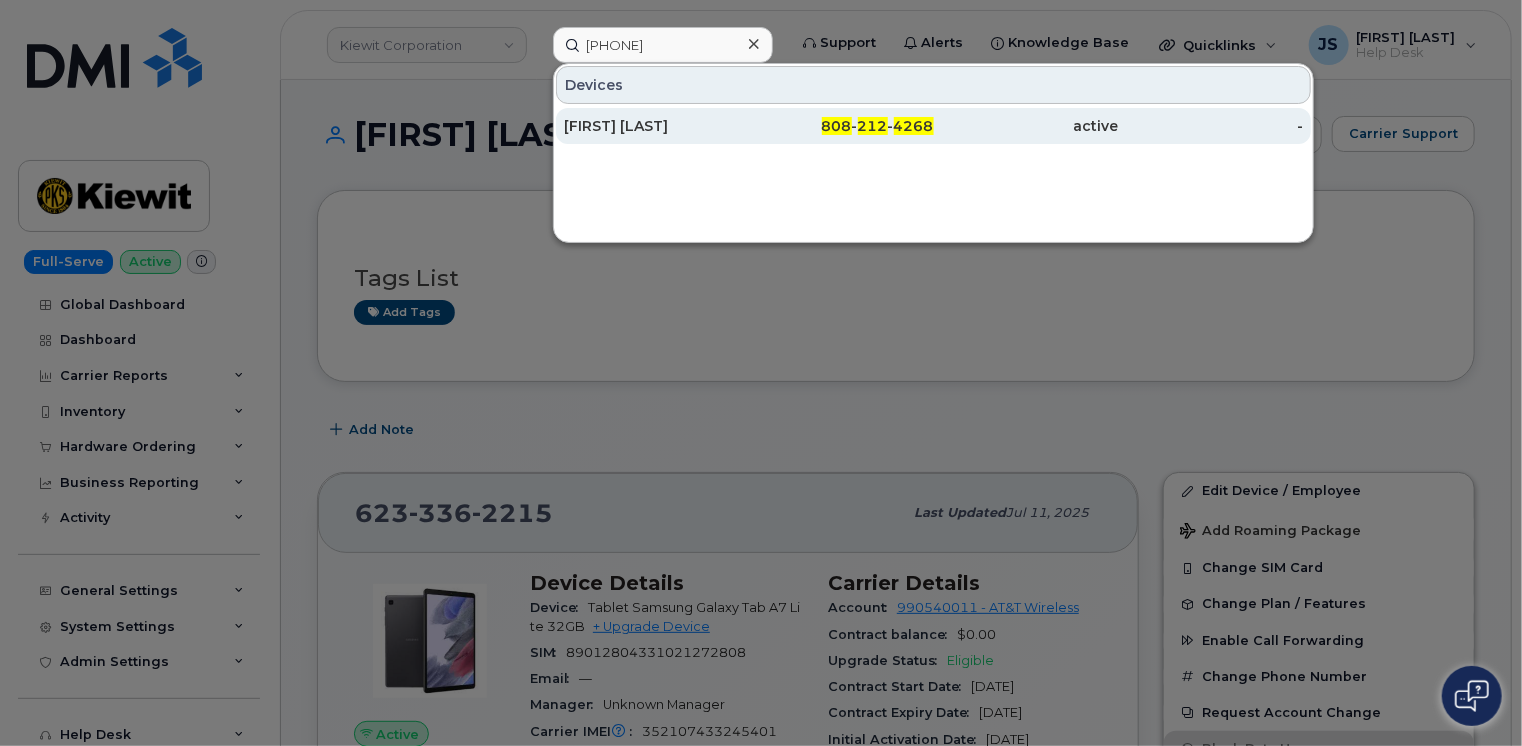 click on "KENNETH STEPHENS" at bounding box center [656, 126] 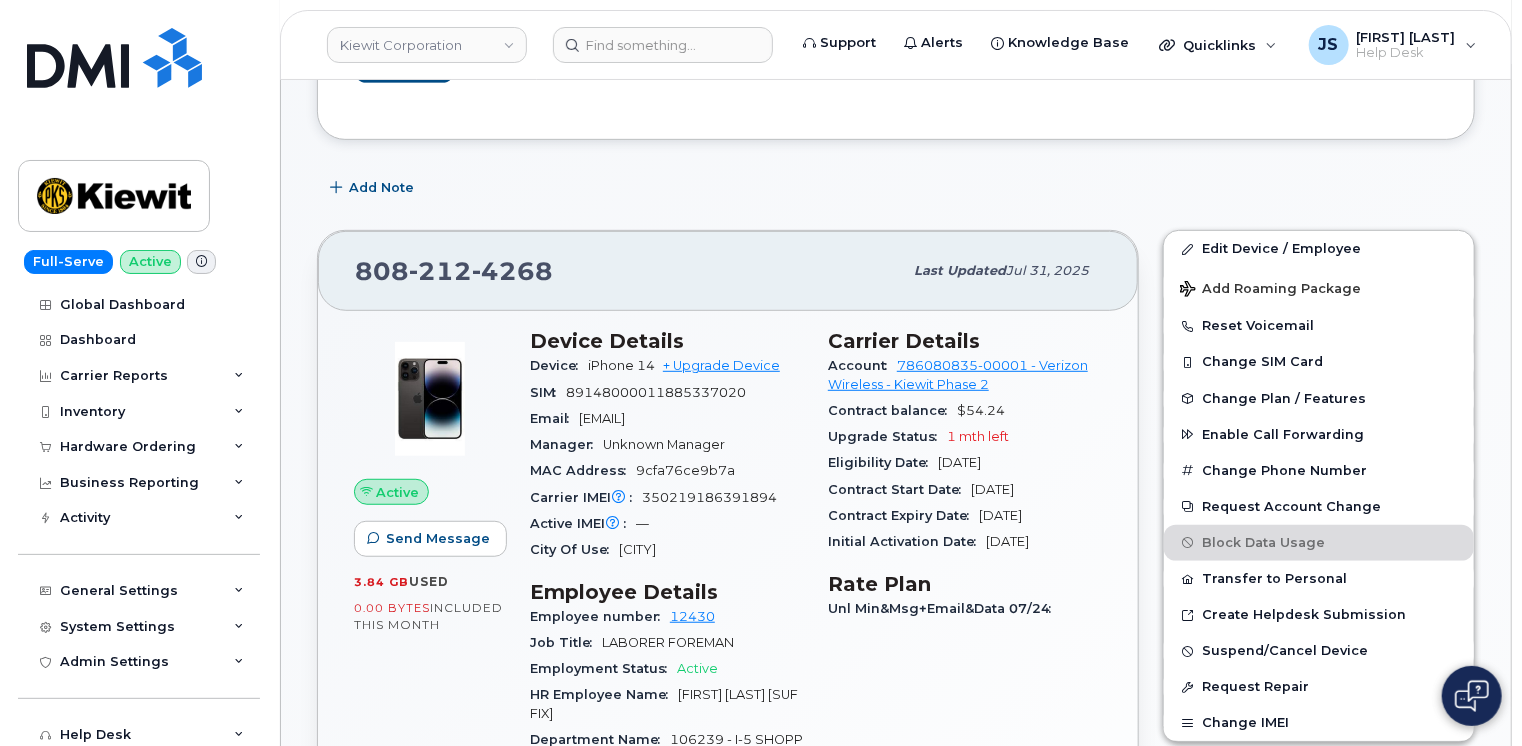 scroll, scrollTop: 400, scrollLeft: 0, axis: vertical 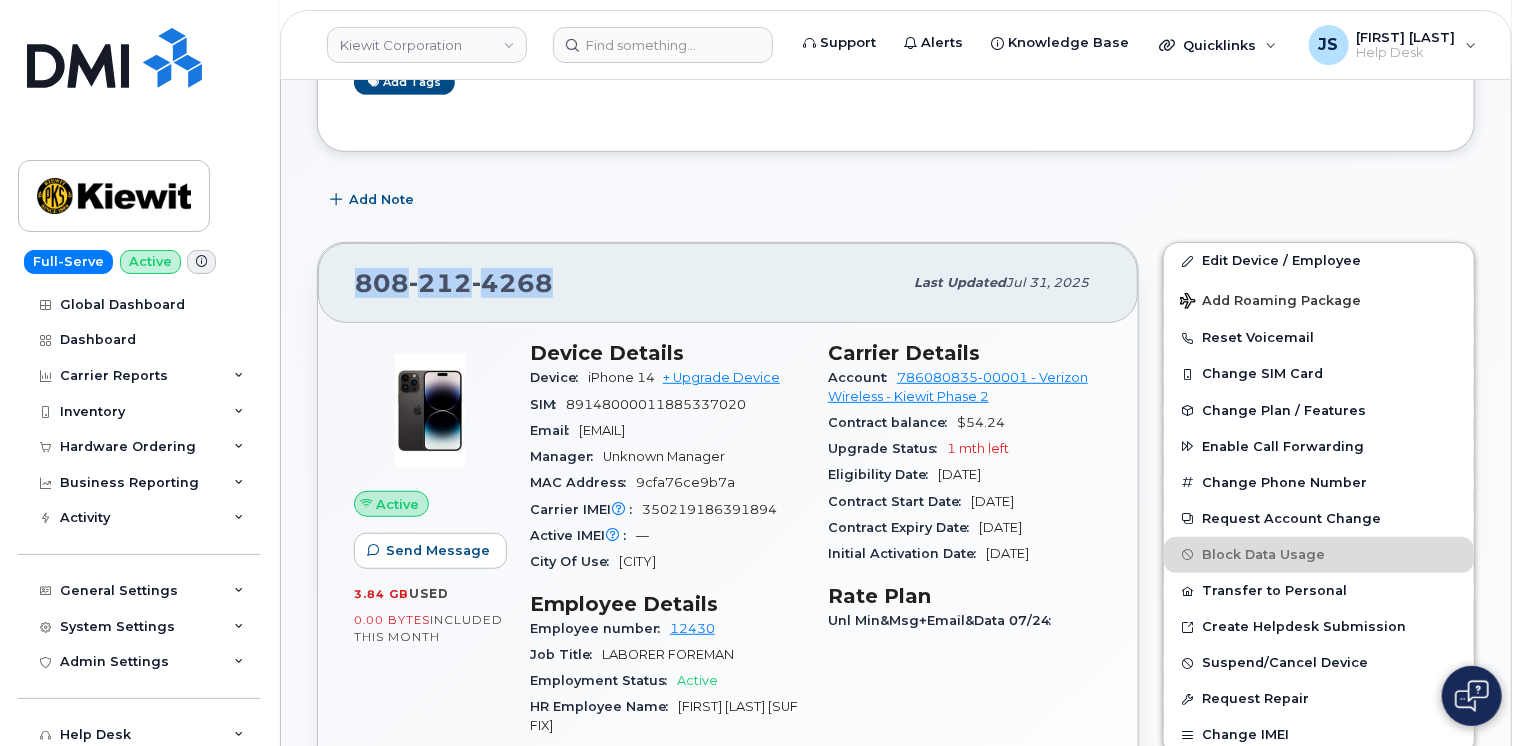 drag, startPoint x: 544, startPoint y: 281, endPoint x: 356, endPoint y: 283, distance: 188.01064 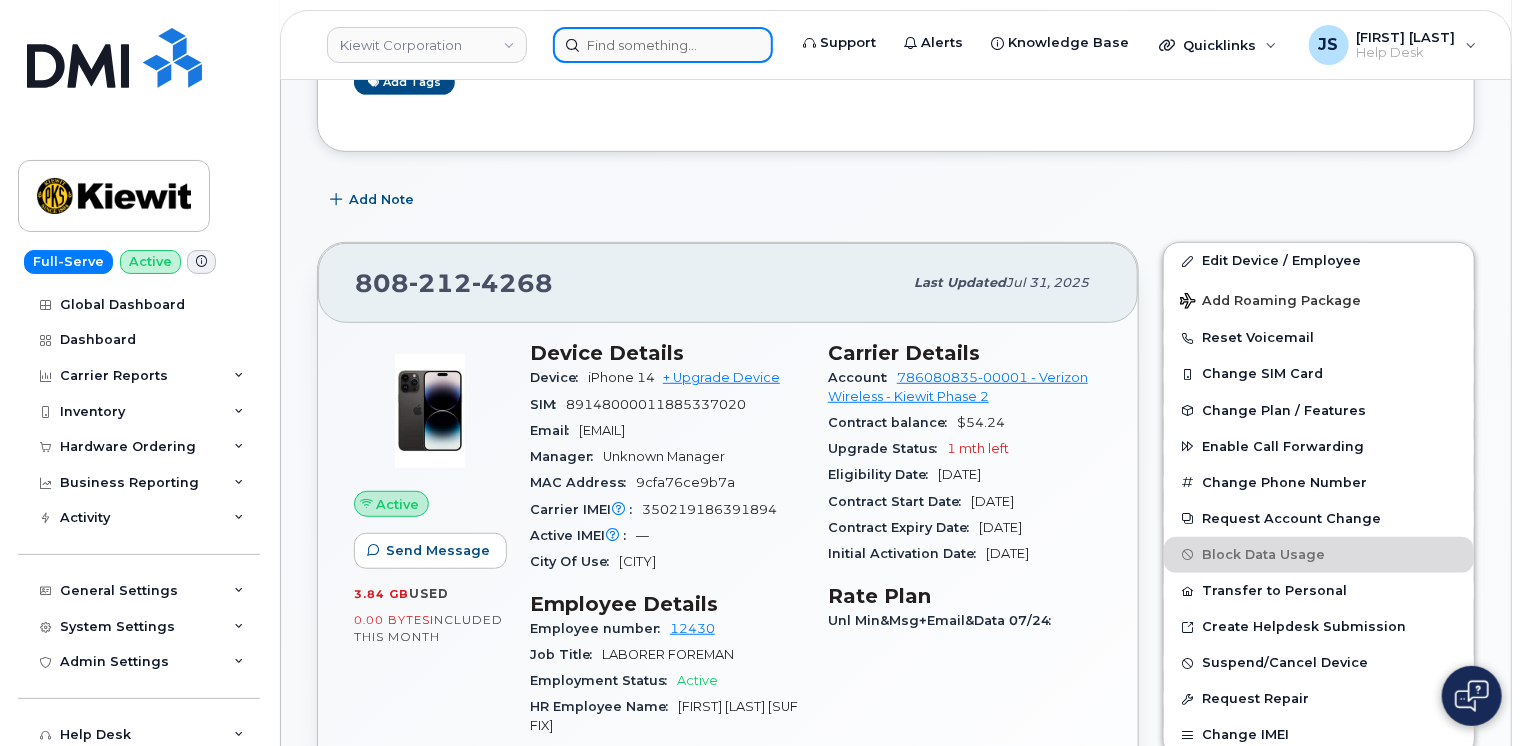 click at bounding box center (663, 45) 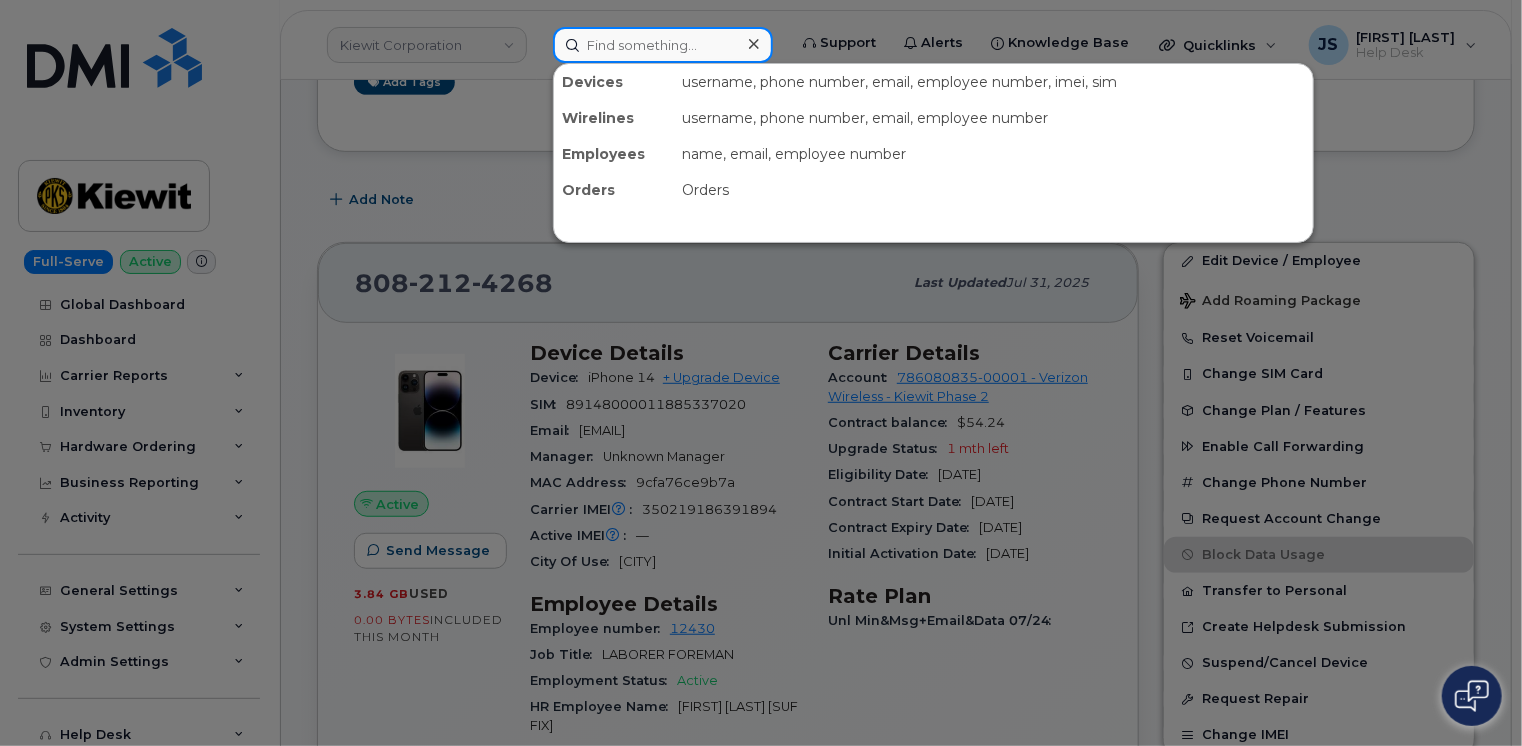 paste on "646.235.6350" 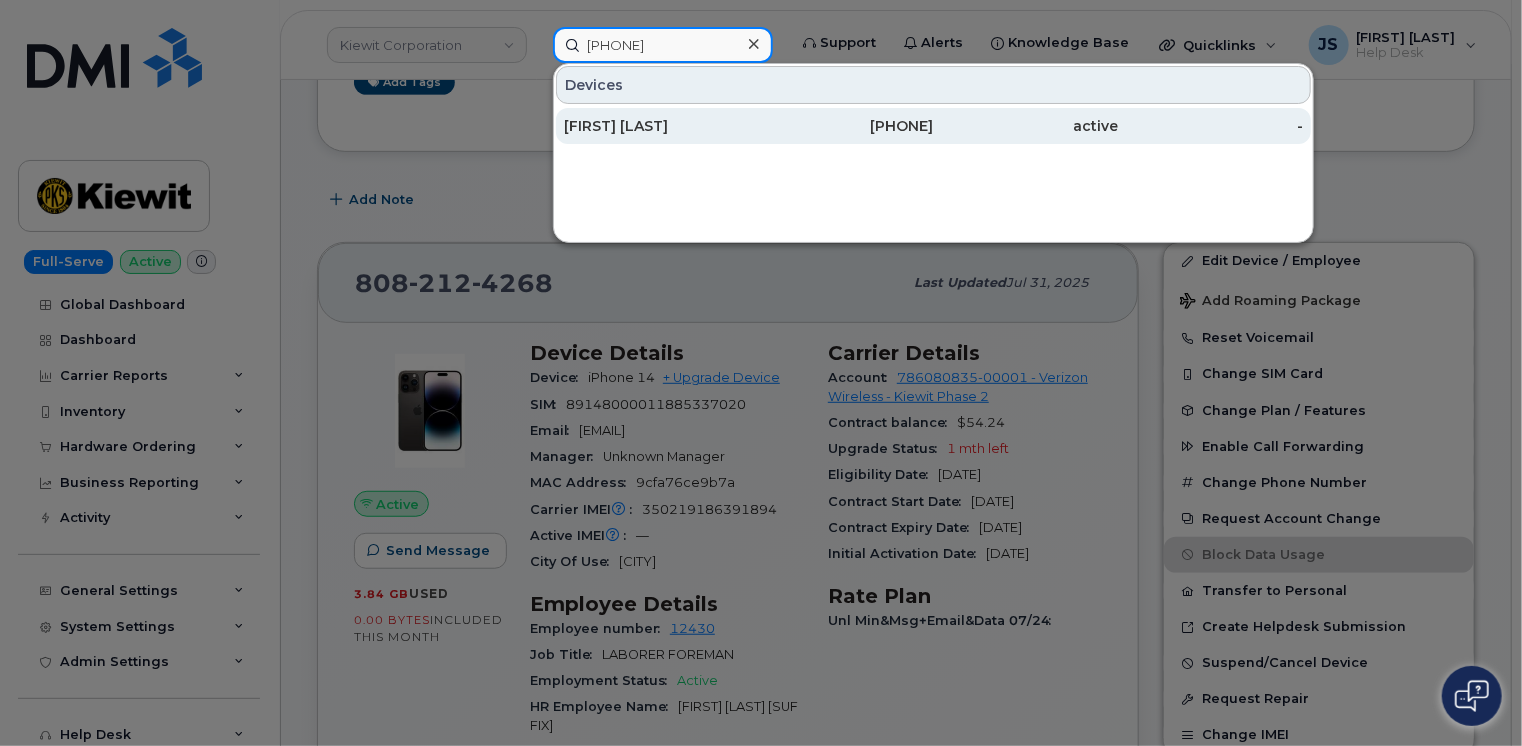 type on "646.235.6350" 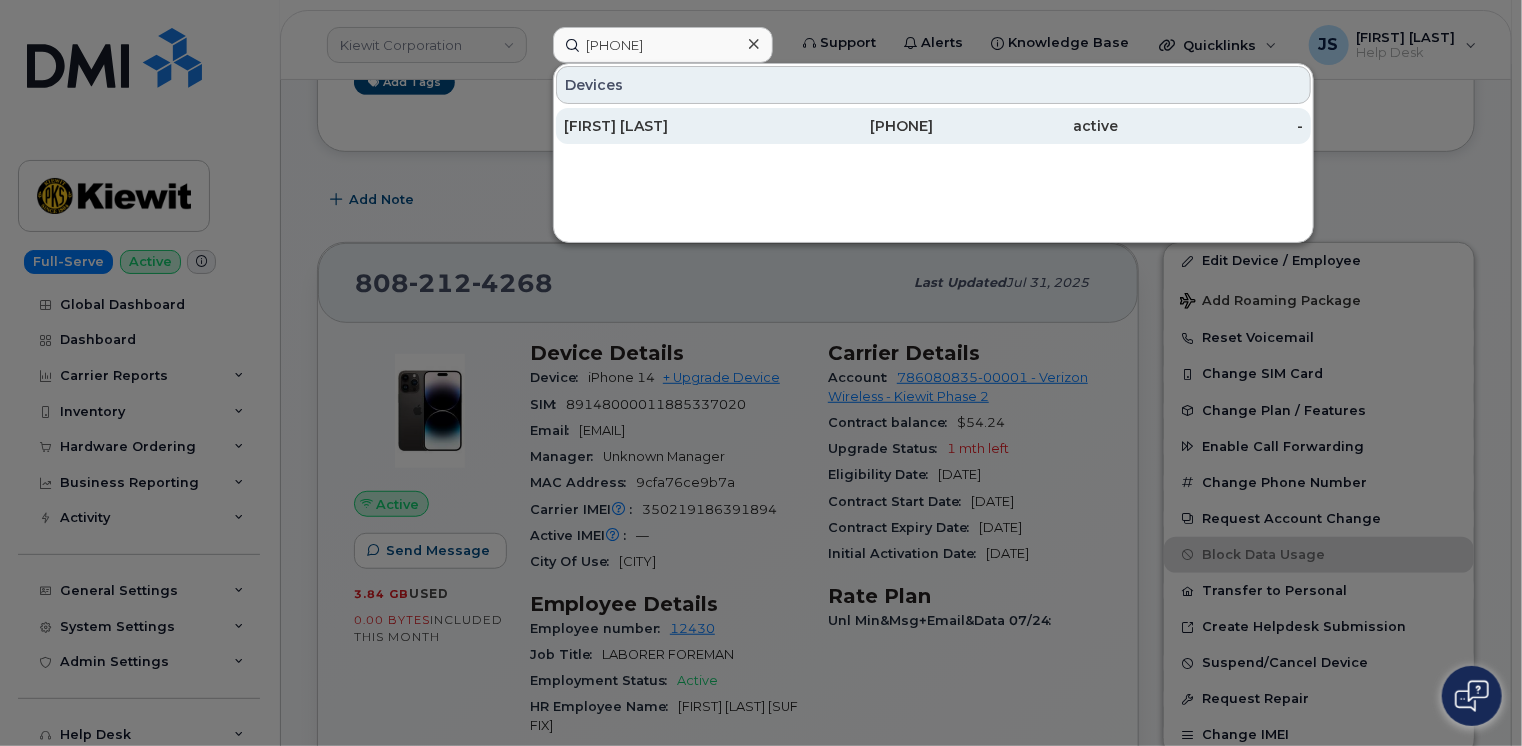 click on "Sinan Gungor" at bounding box center (656, 126) 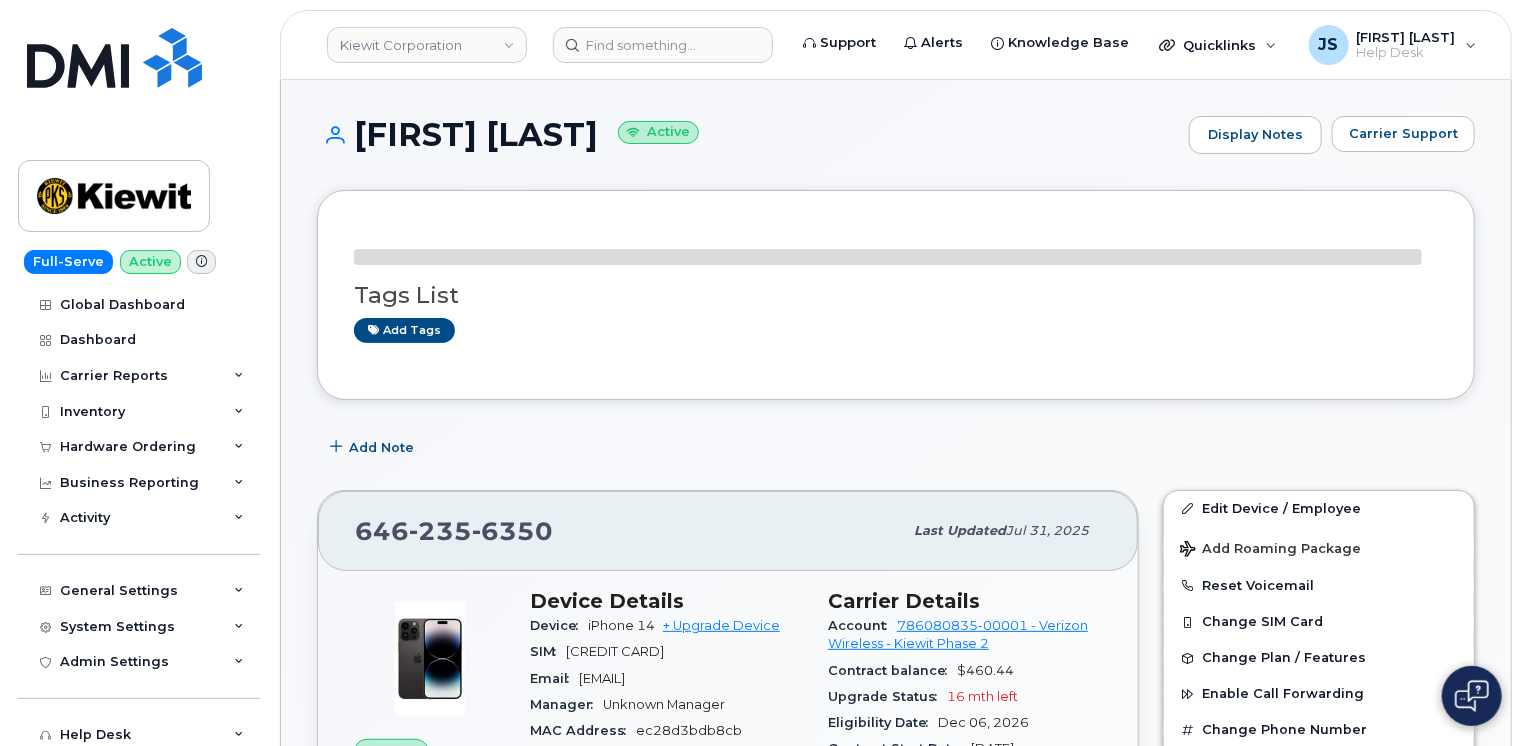 scroll, scrollTop: 100, scrollLeft: 0, axis: vertical 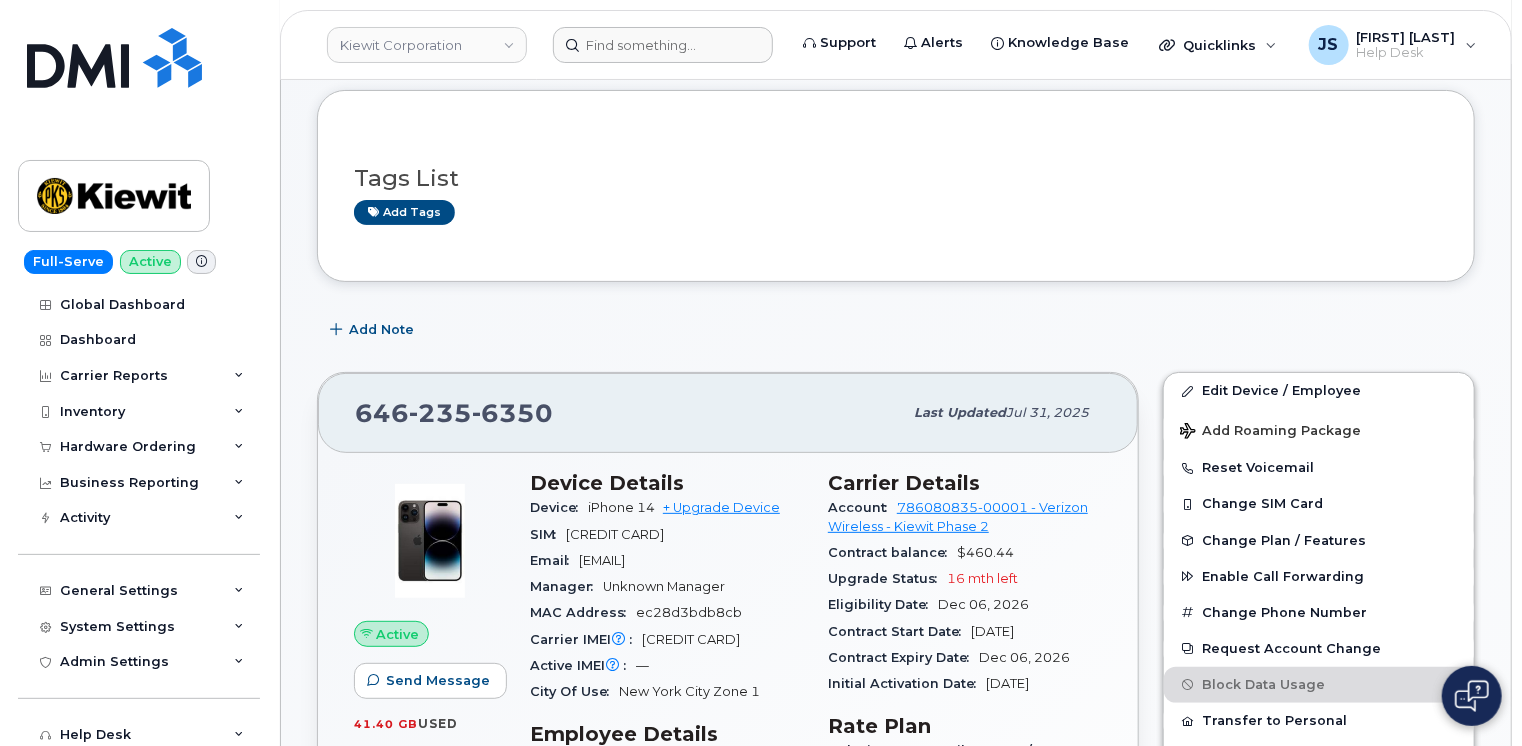 drag, startPoint x: 669, startPoint y: 21, endPoint x: 664, endPoint y: 30, distance: 10.29563 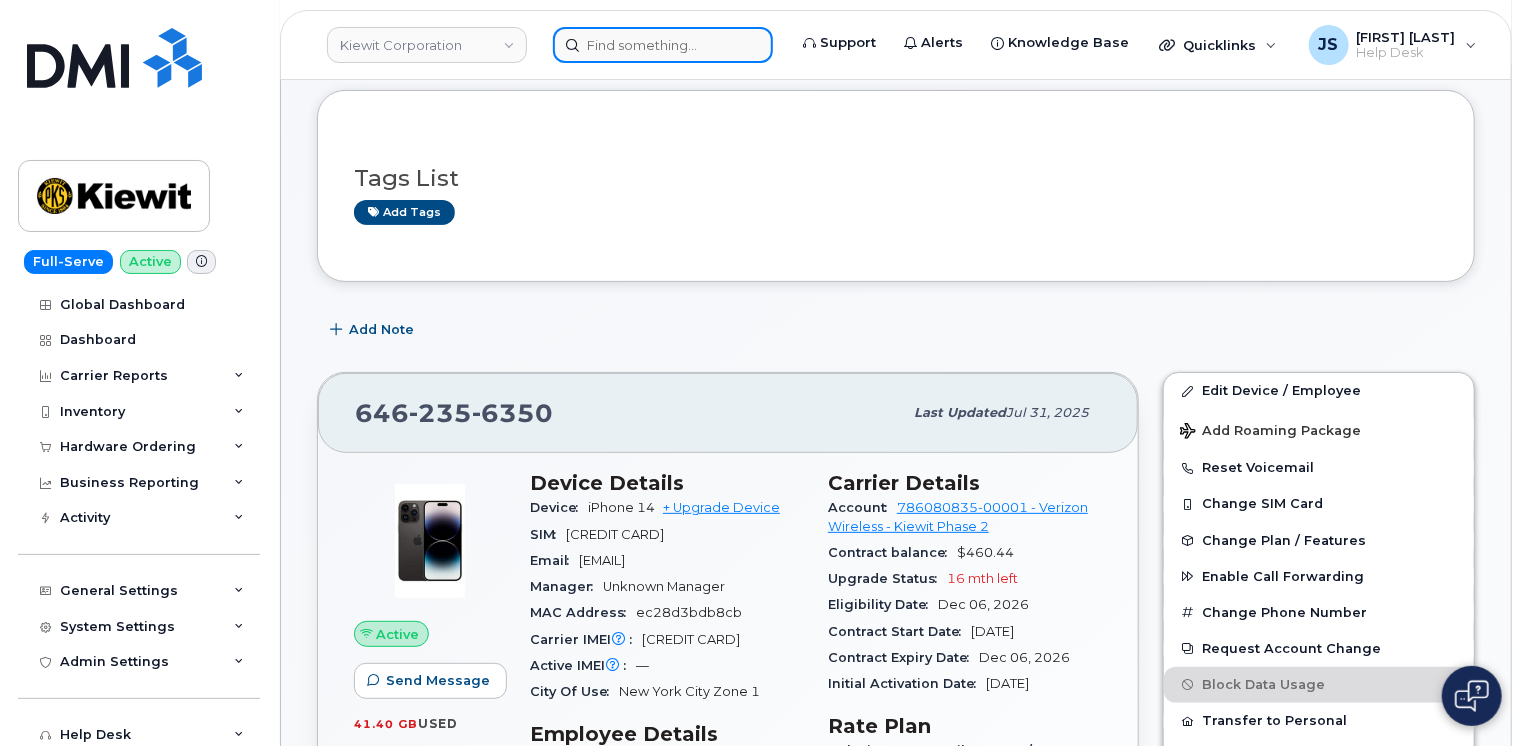 click at bounding box center [663, 45] 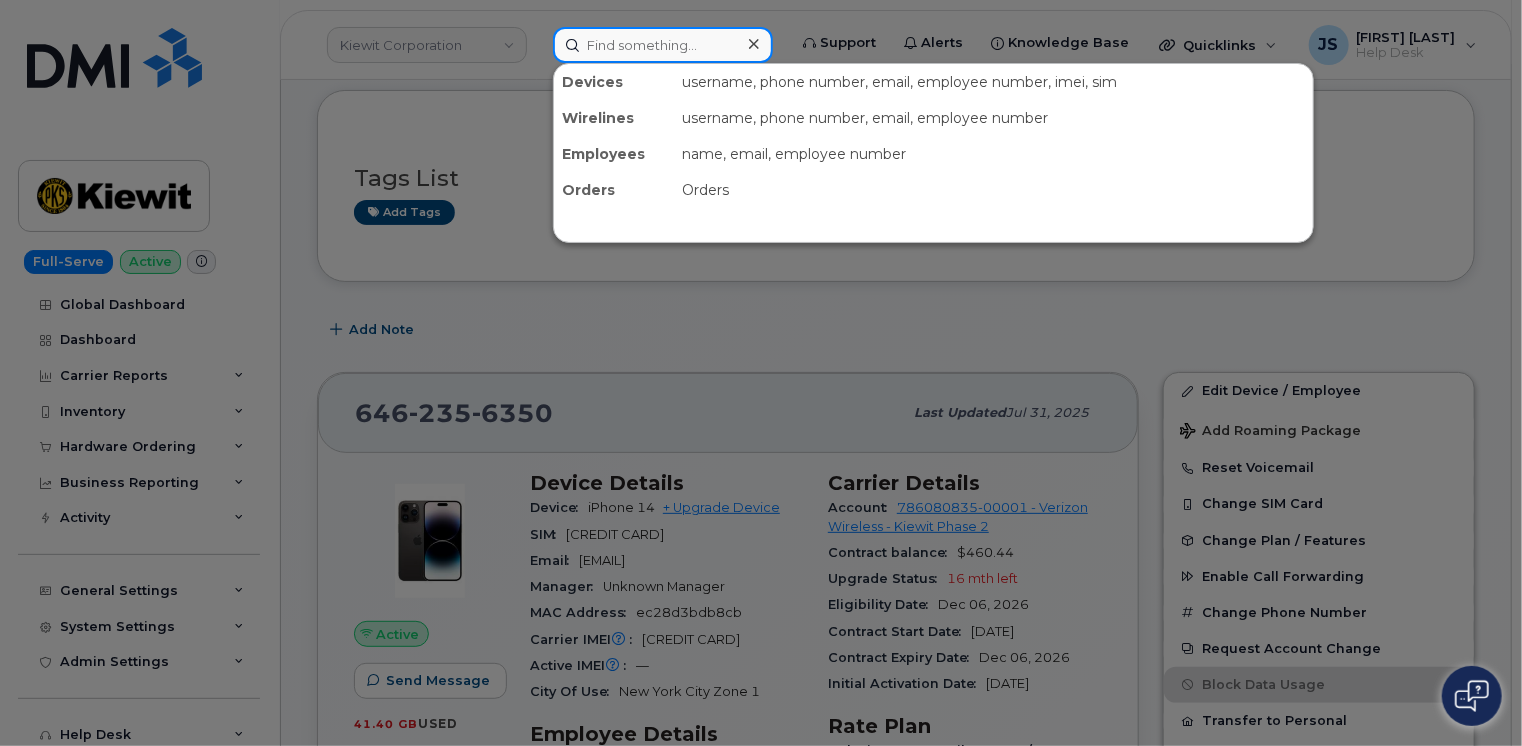 paste on "[PHONE]" 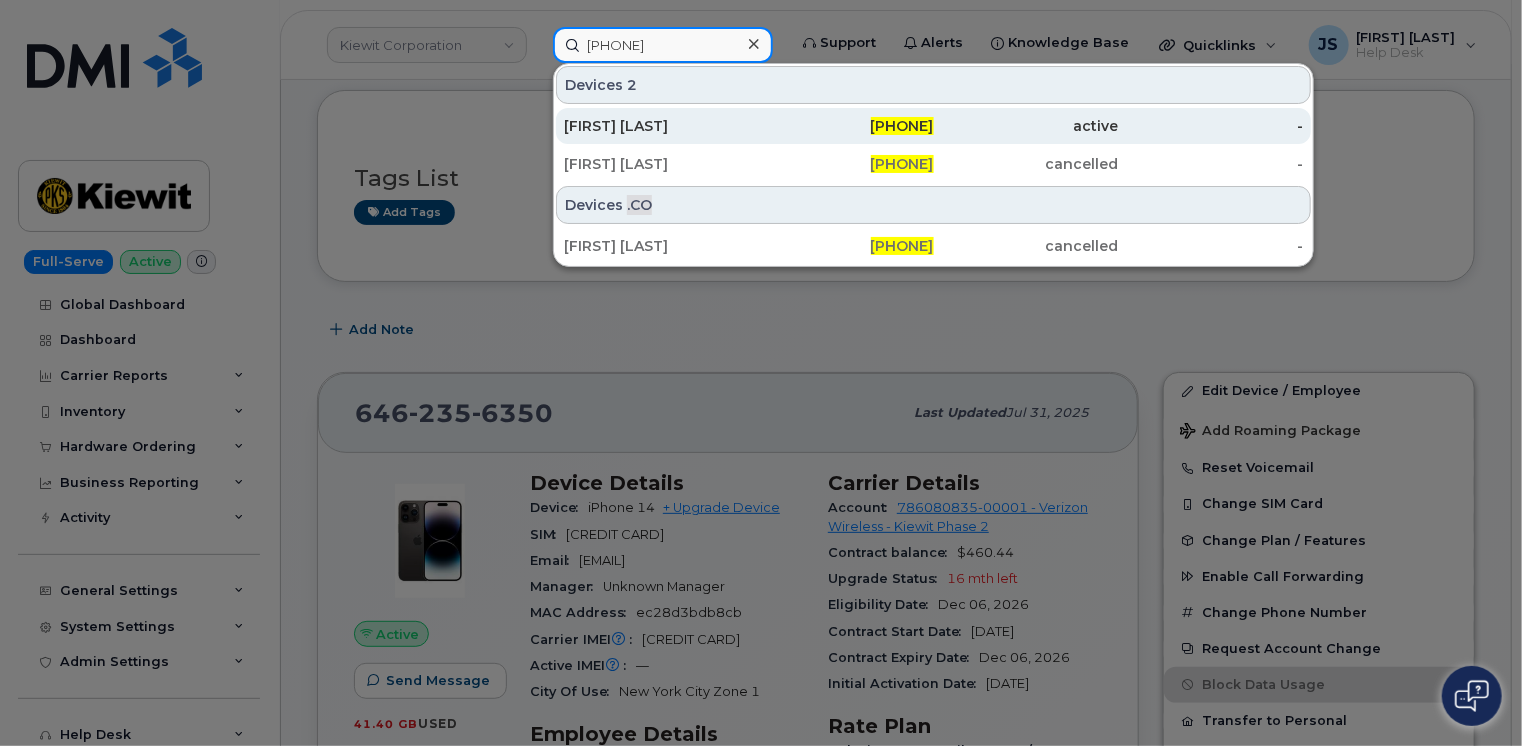 type on "[PHONE]" 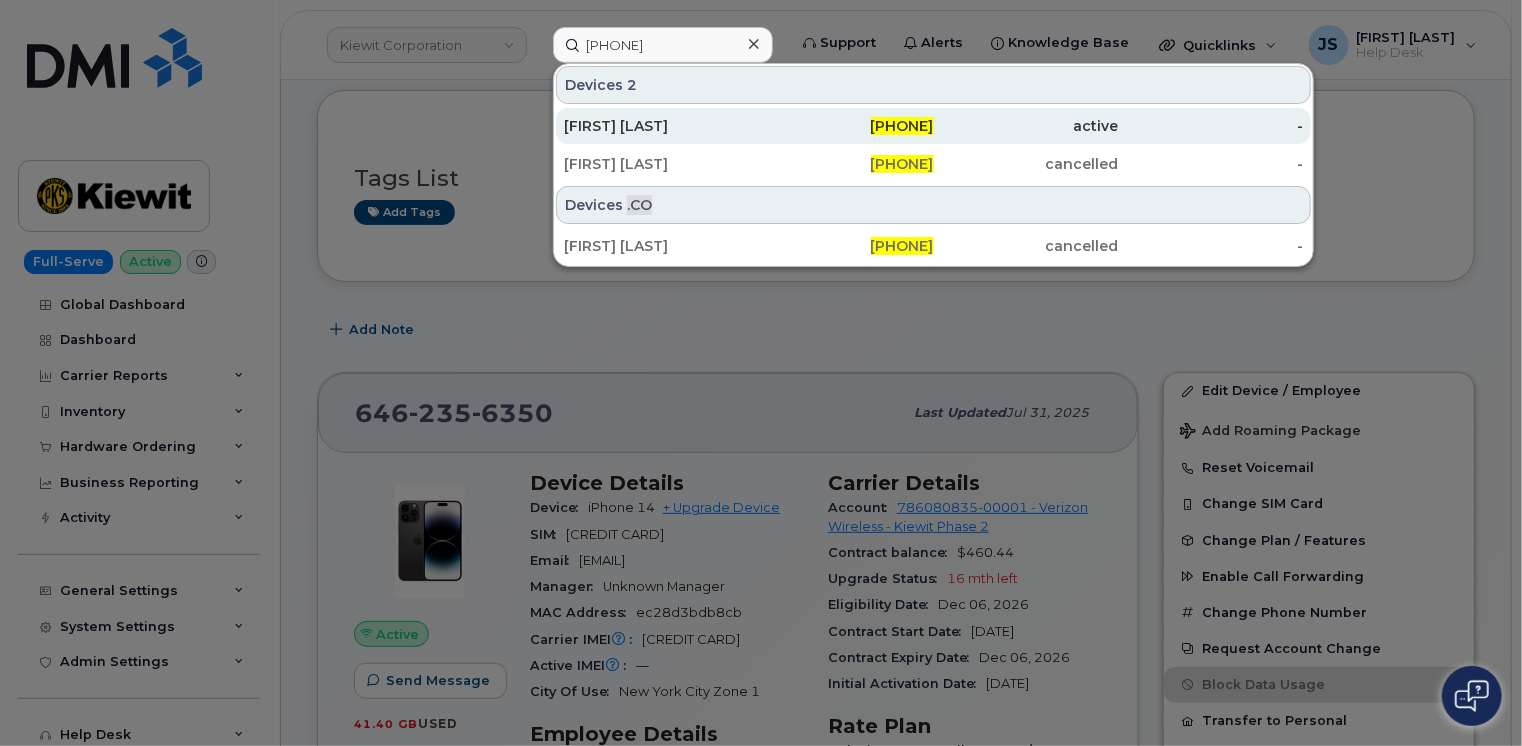 click on "[FIRST] [LAST]" 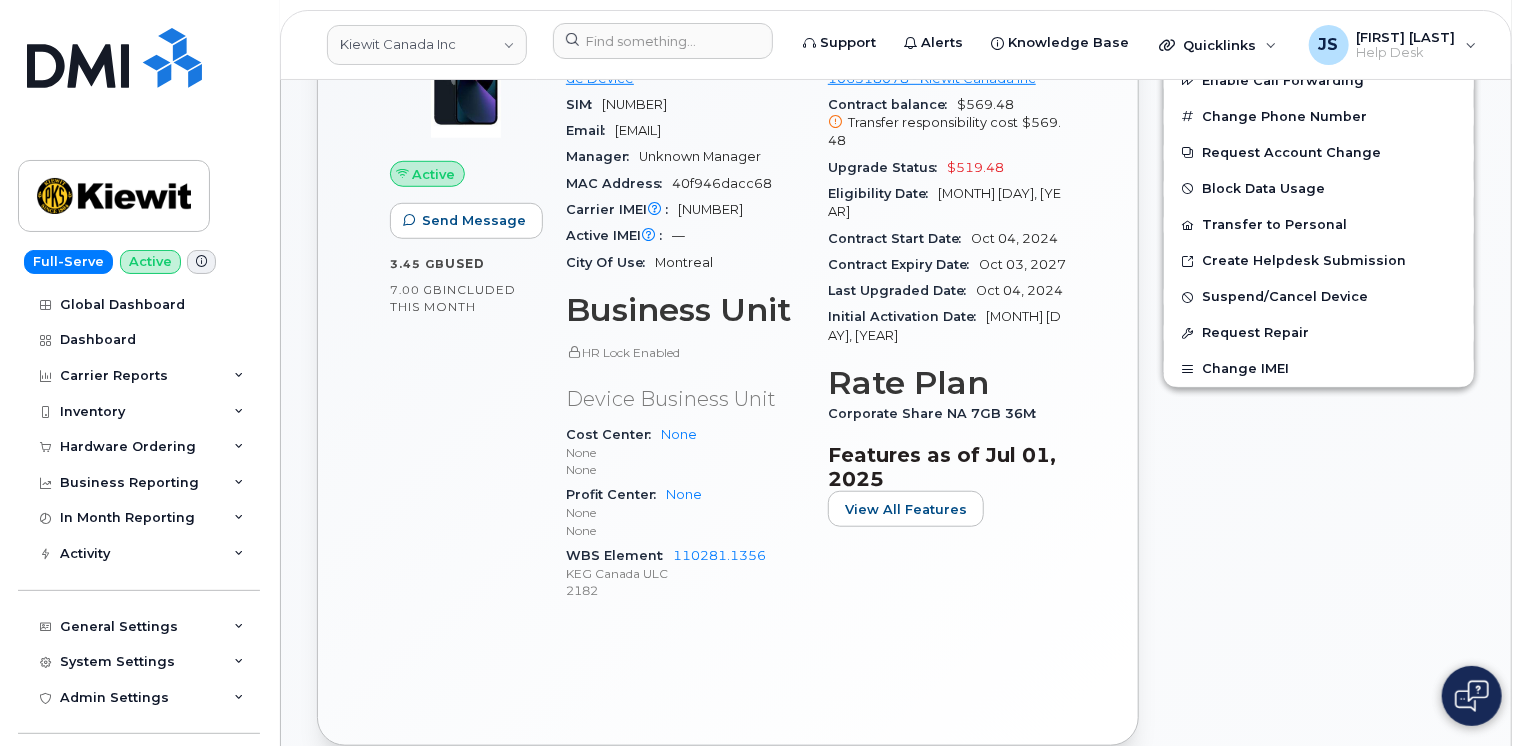 scroll, scrollTop: 600, scrollLeft: 0, axis: vertical 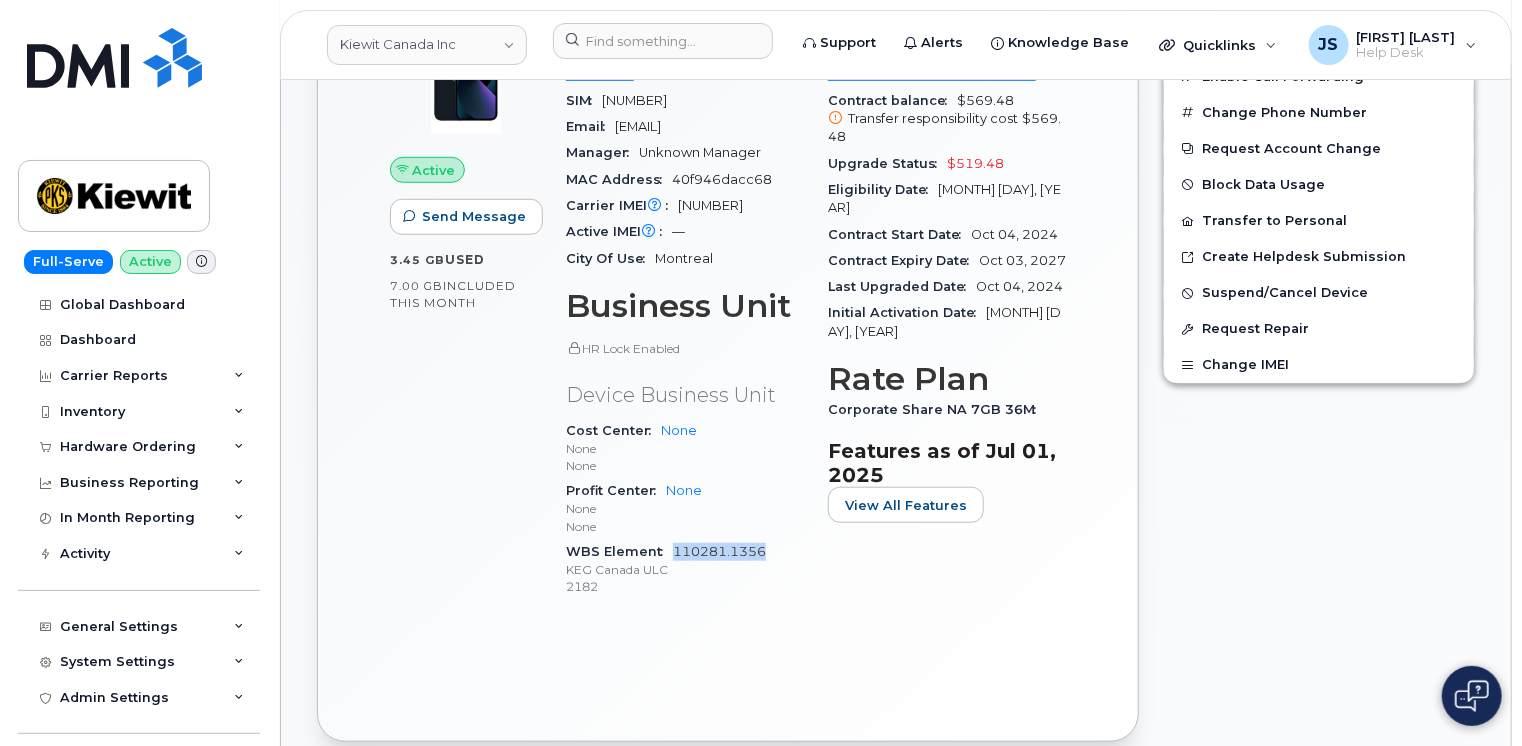 drag, startPoint x: 772, startPoint y: 567, endPoint x: 679, endPoint y: 569, distance: 93.0215 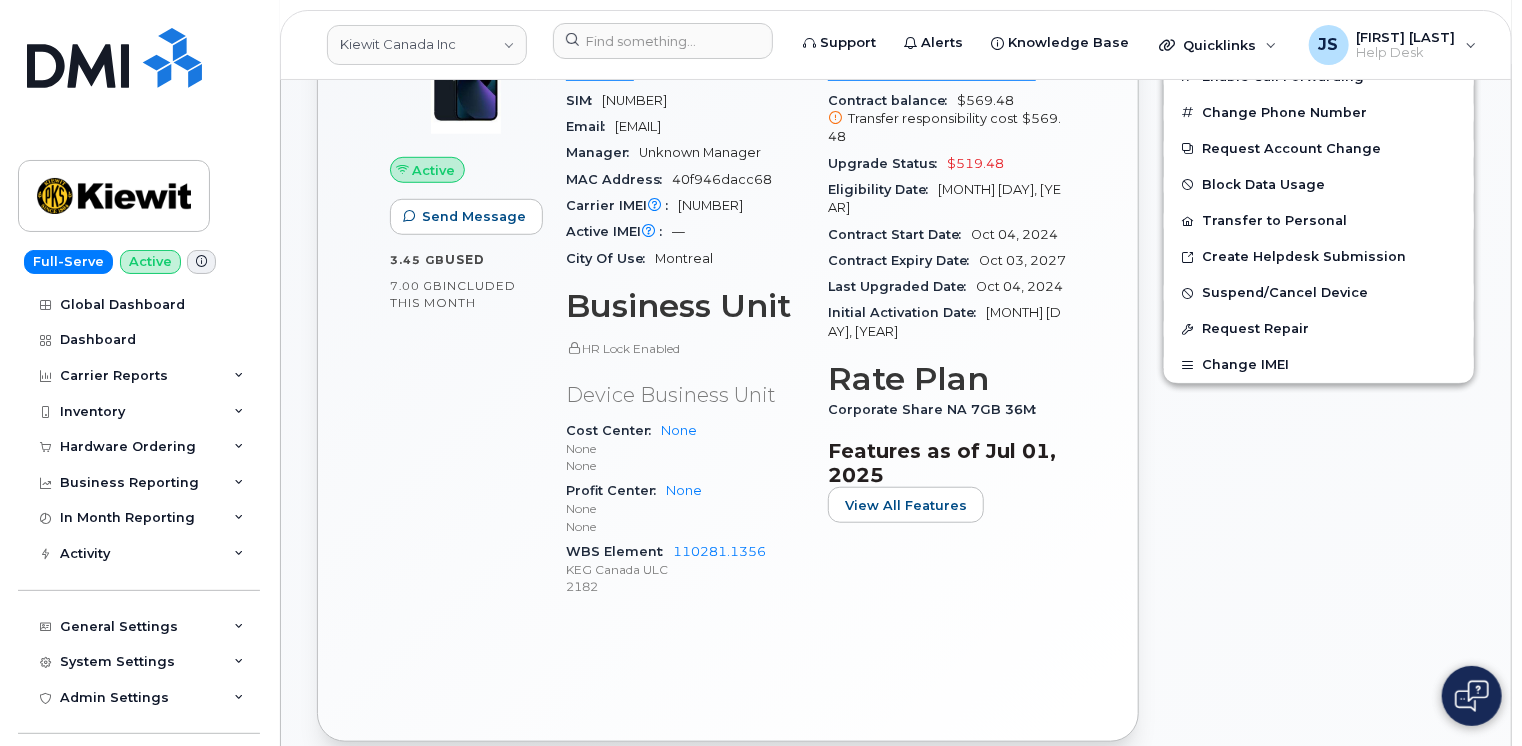 drag, startPoint x: 683, startPoint y: 571, endPoint x: 695, endPoint y: 632, distance: 62.169125 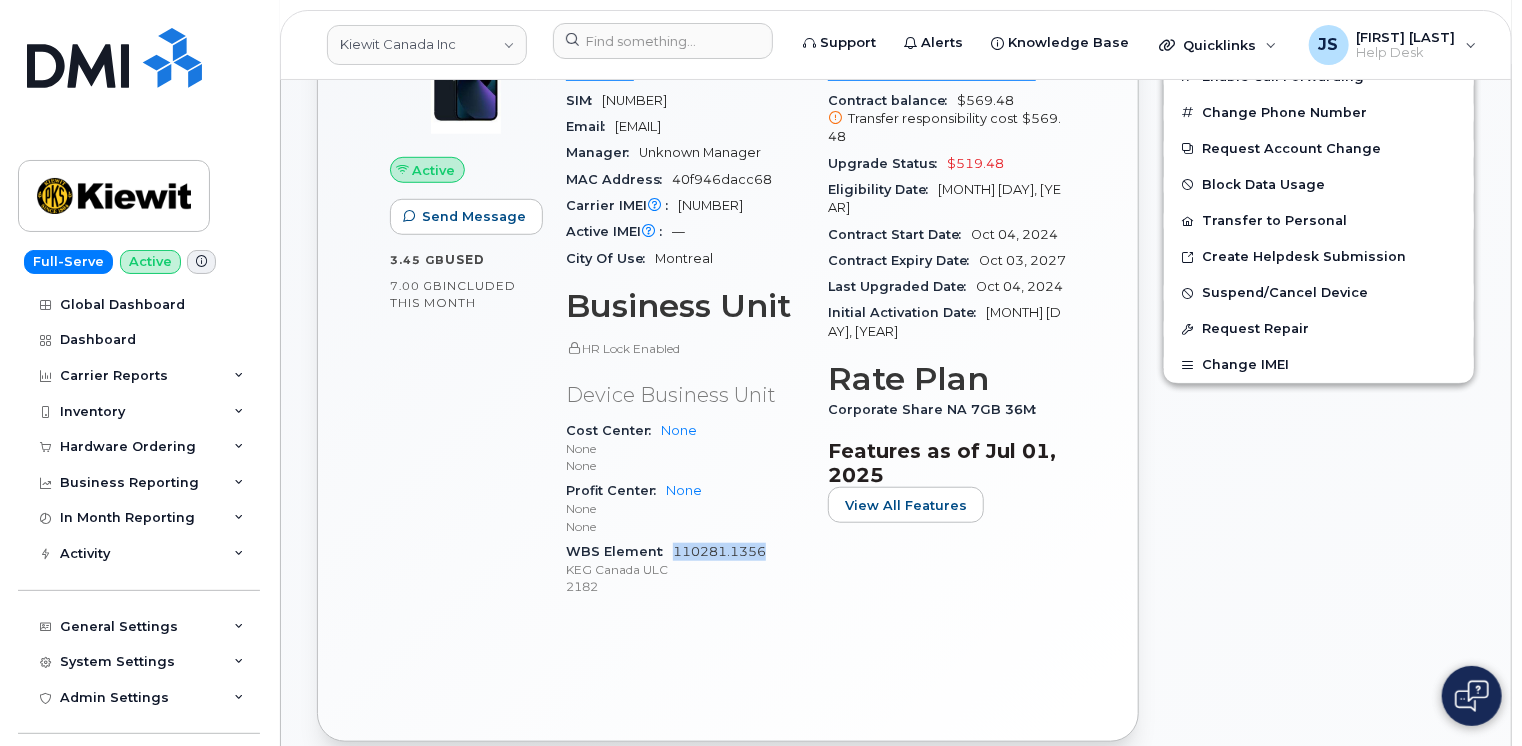 drag, startPoint x: 772, startPoint y: 570, endPoint x: 676, endPoint y: 566, distance: 96.0833 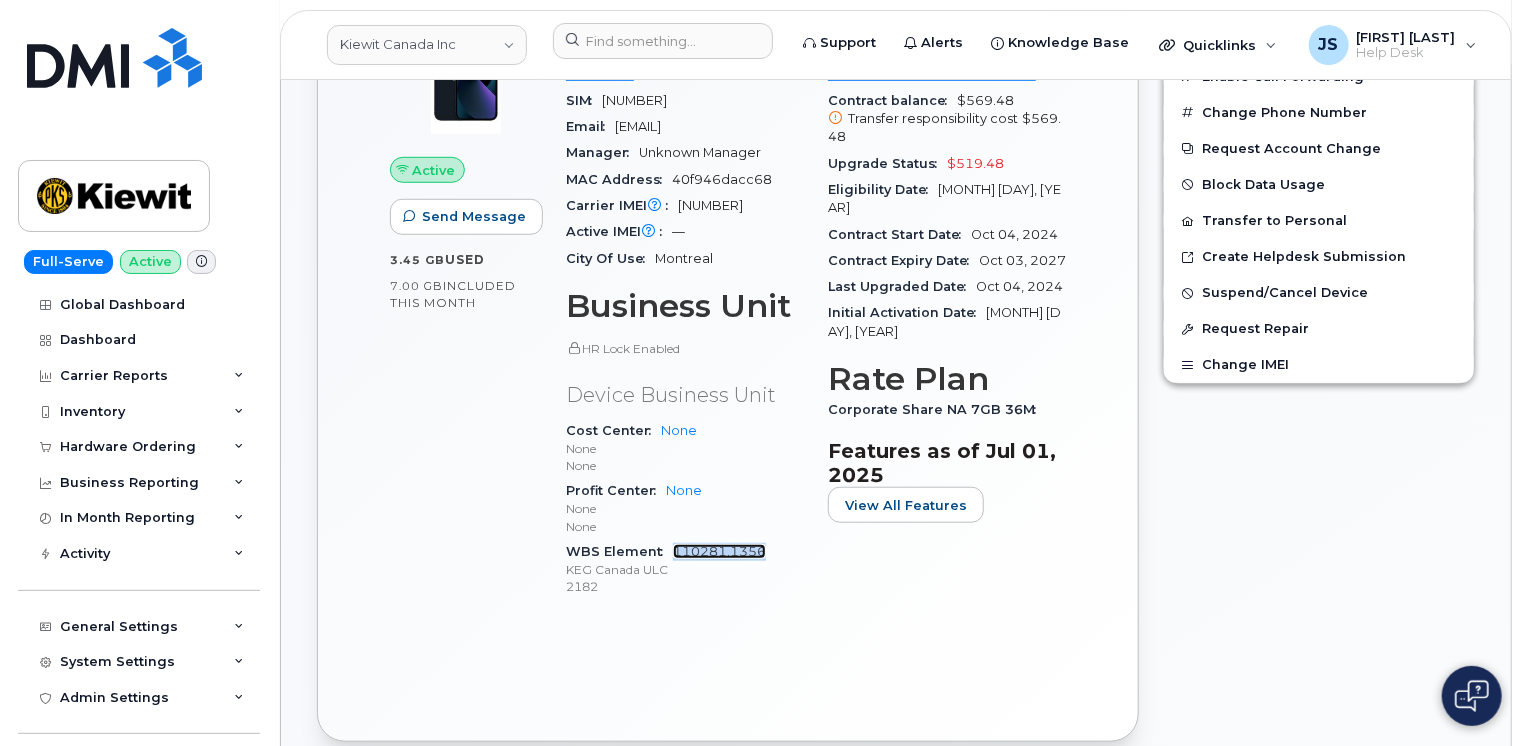 copy on "110281.1356" 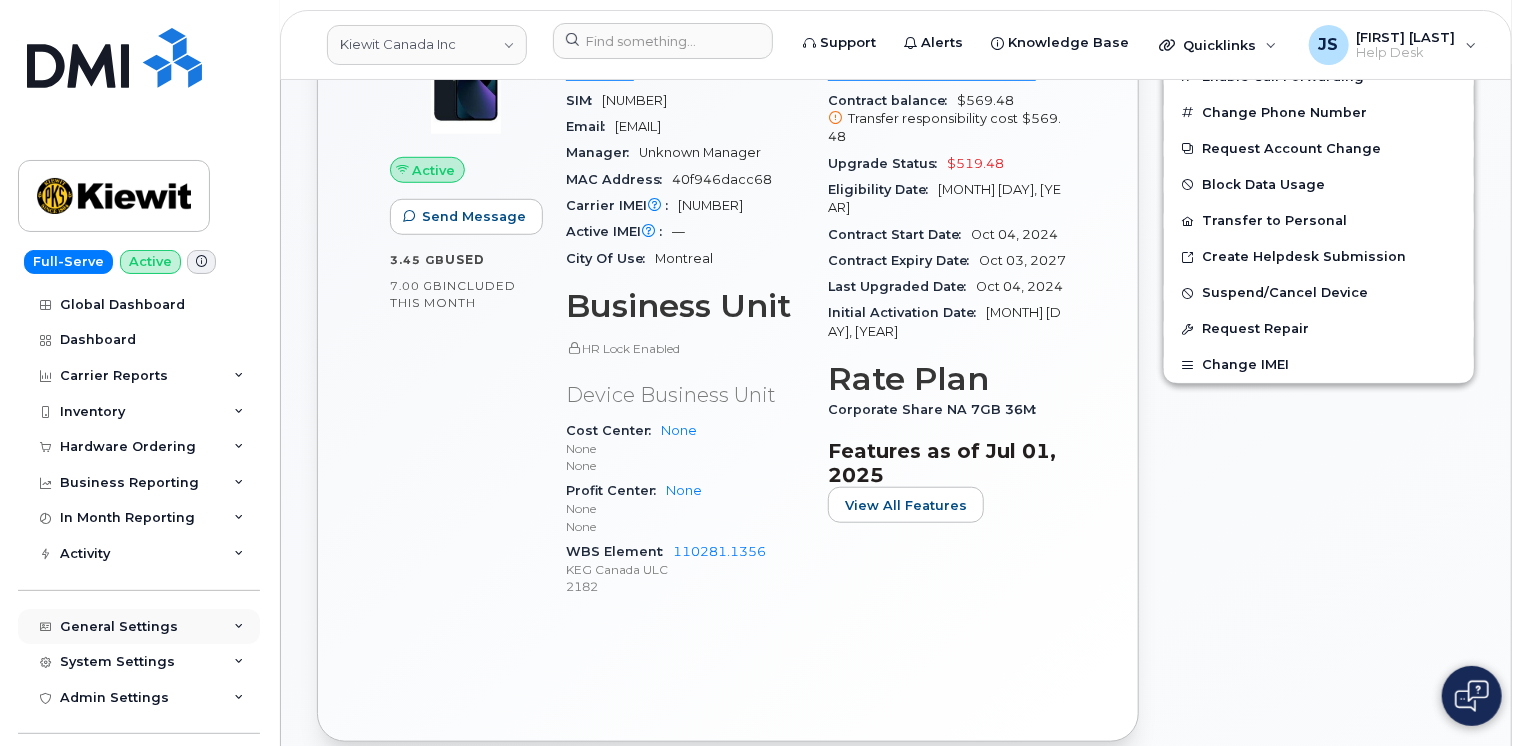 click on "General Settings" at bounding box center (139, 627) 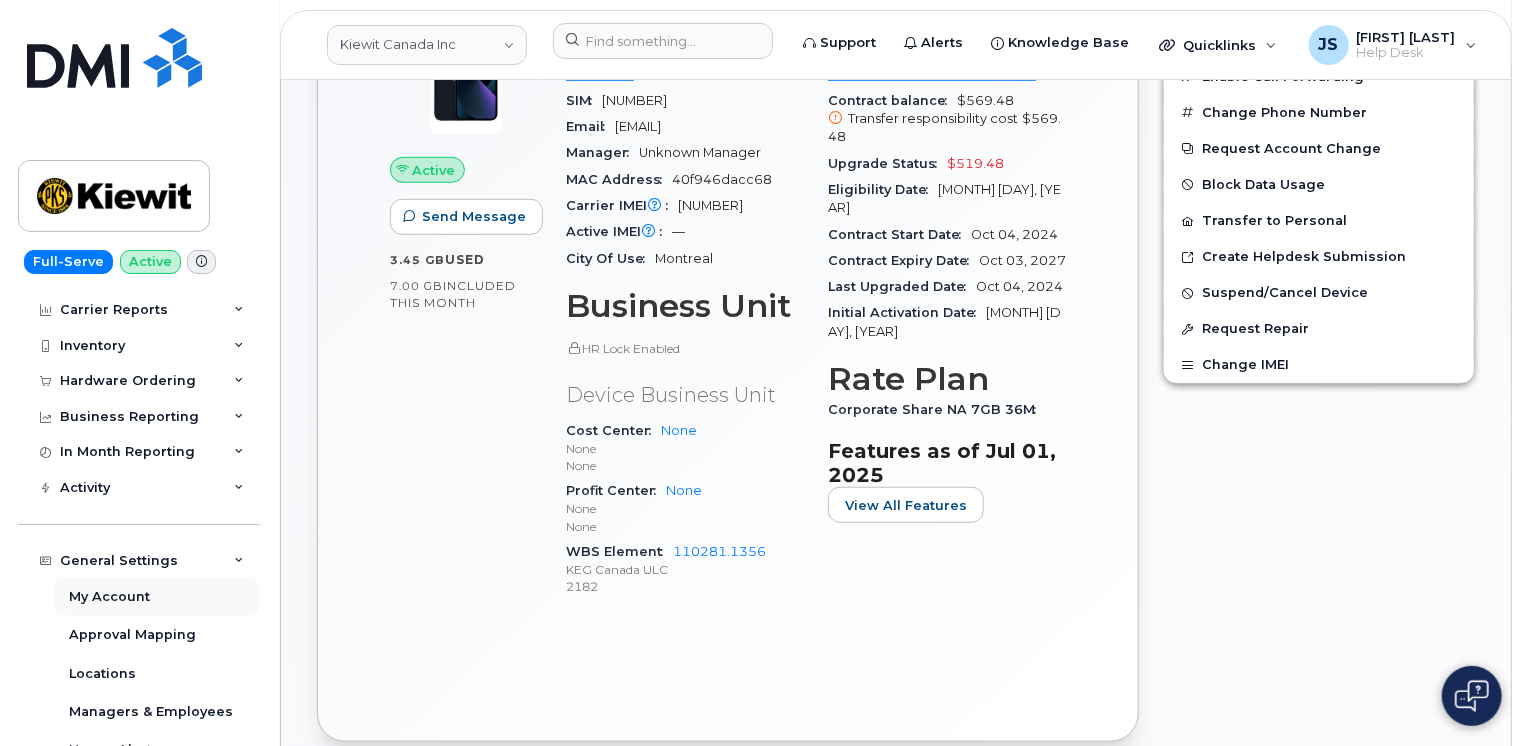 scroll, scrollTop: 100, scrollLeft: 0, axis: vertical 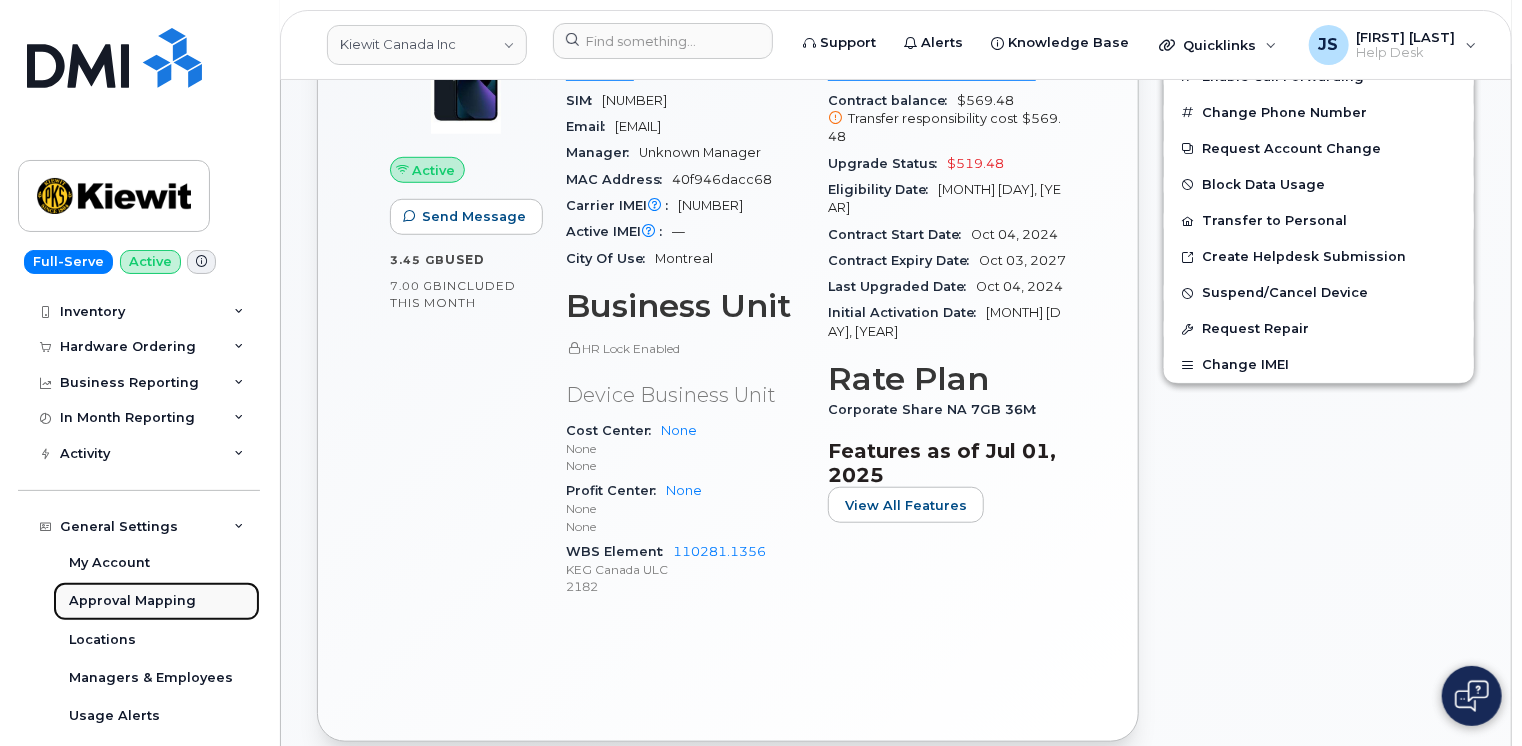 click on "Approval Mapping" at bounding box center (132, 601) 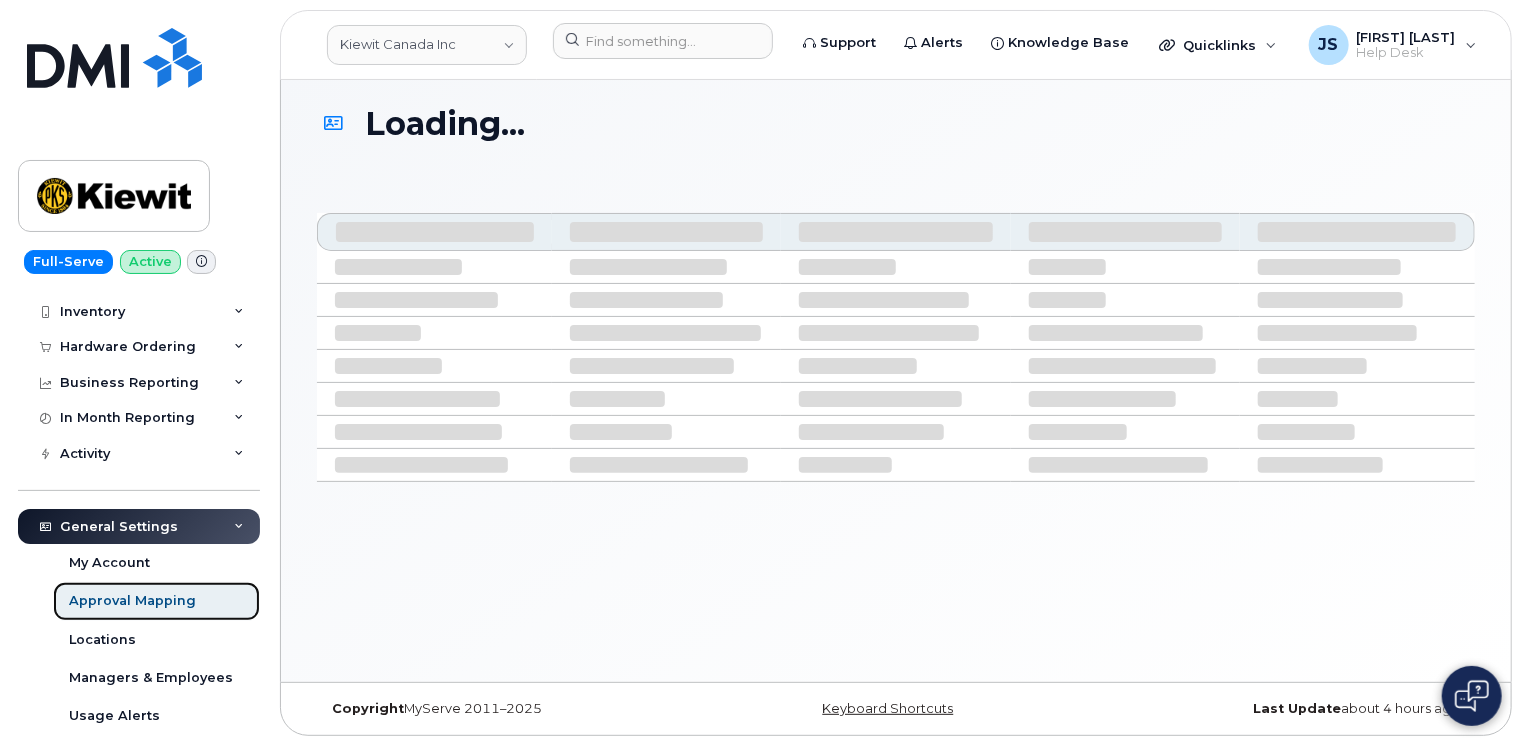 scroll, scrollTop: 0, scrollLeft: 0, axis: both 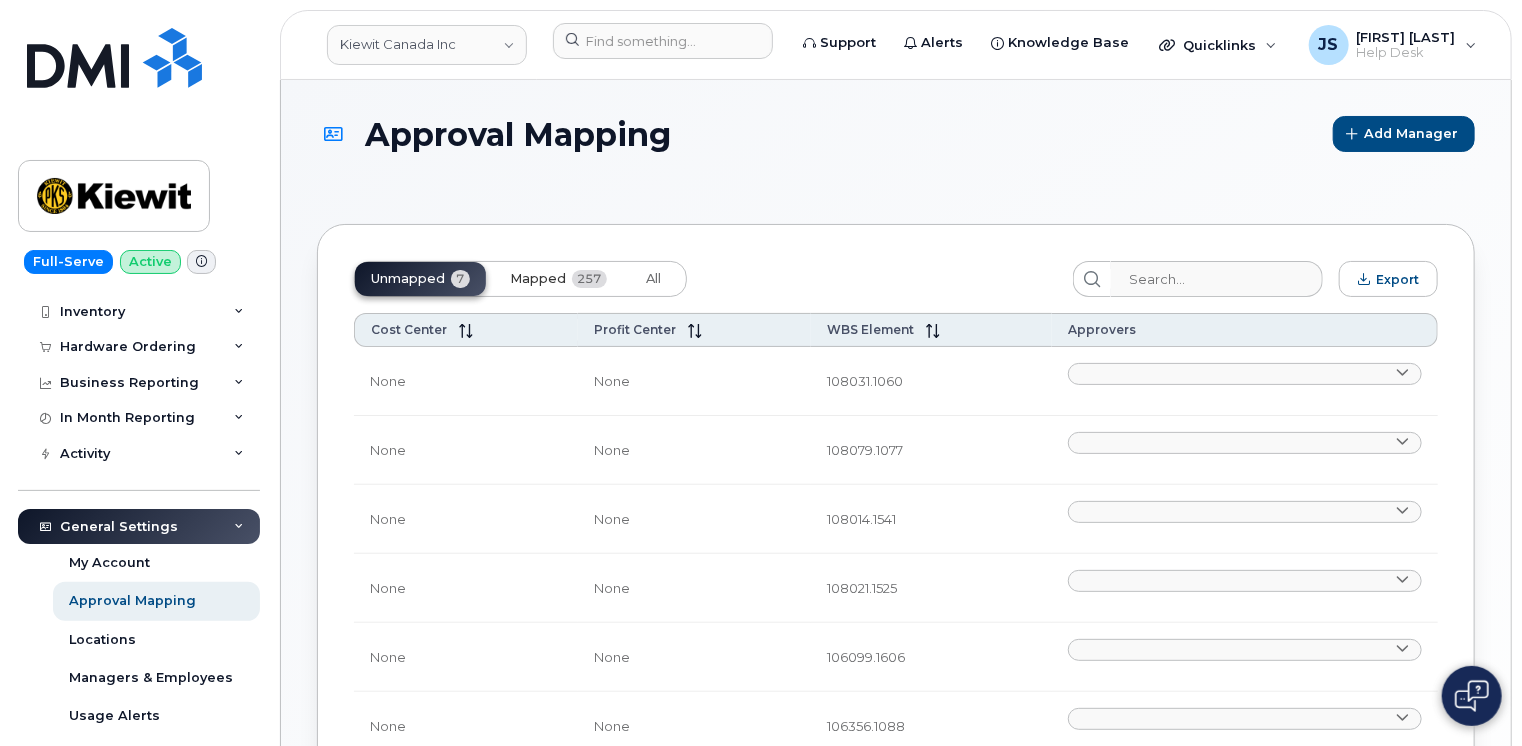 drag, startPoint x: 580, startPoint y: 286, endPoint x: 616, endPoint y: 306, distance: 41.18252 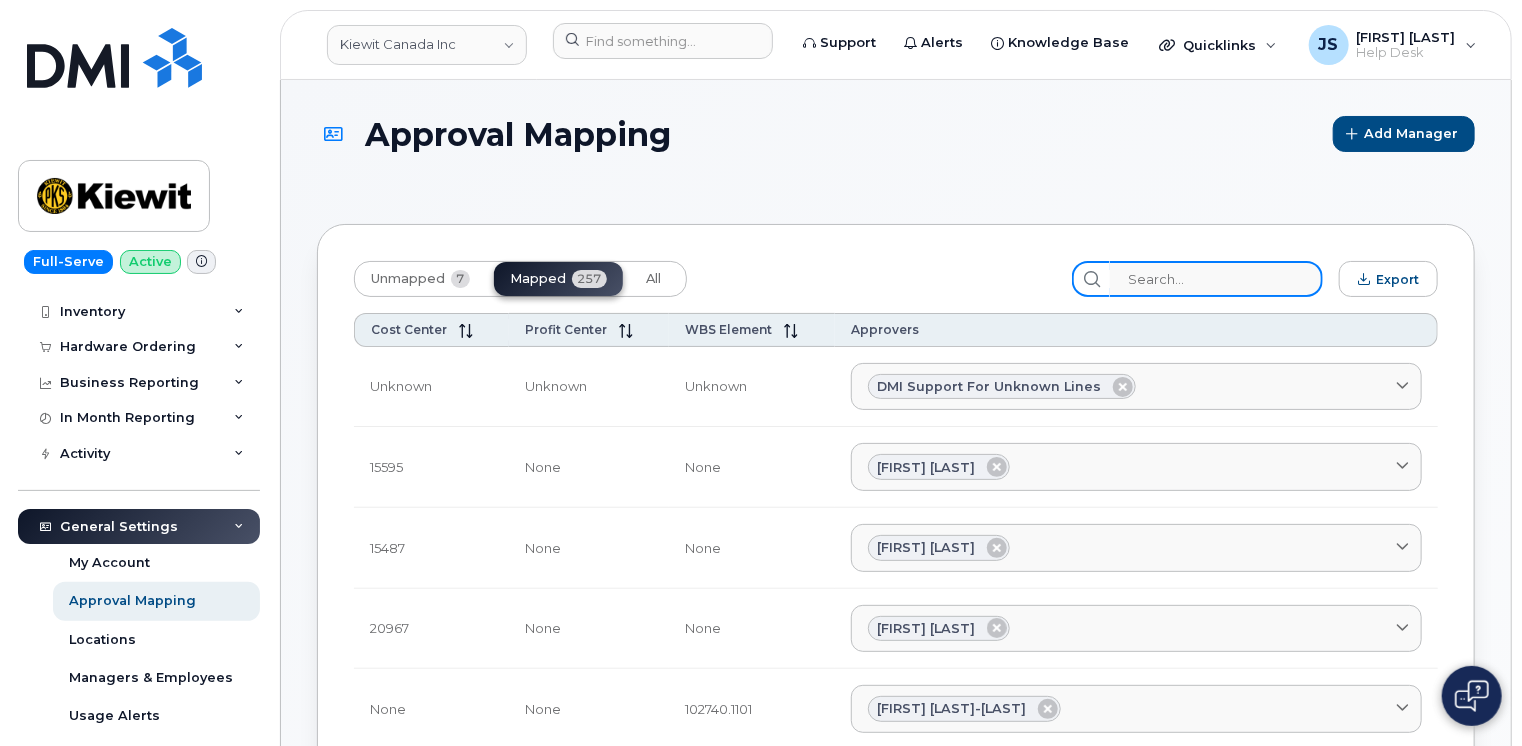 click 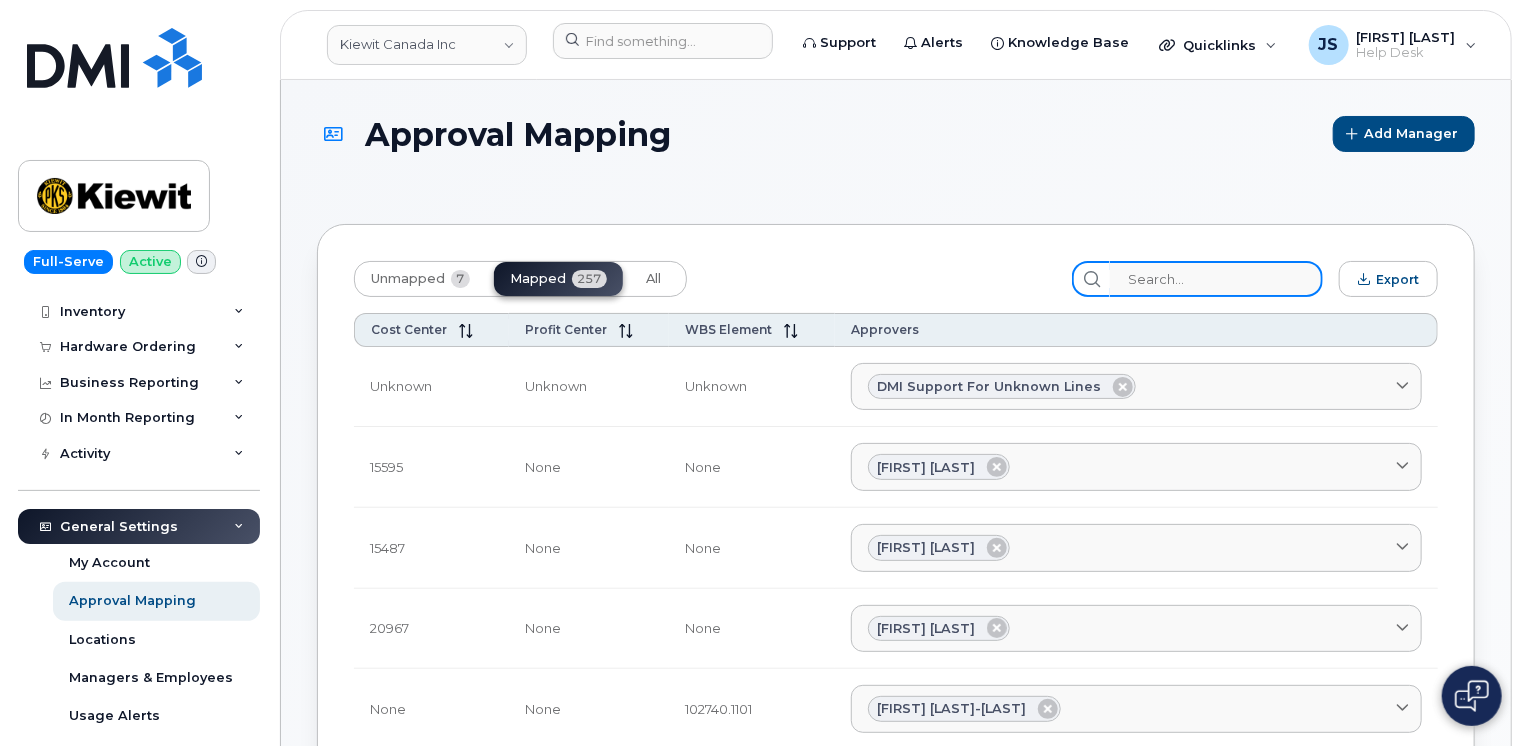 paste on "110281.1356" 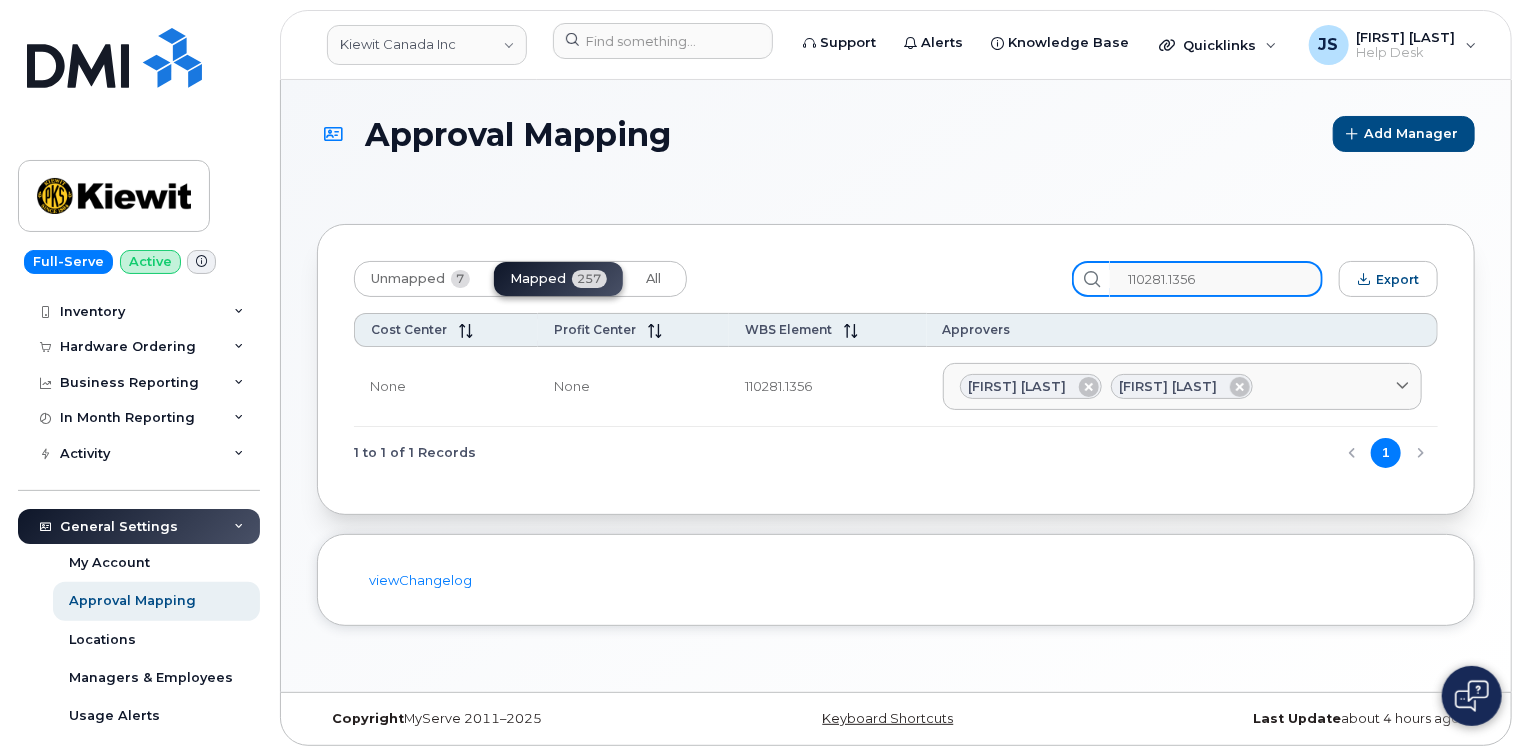 type on "110281.1356" 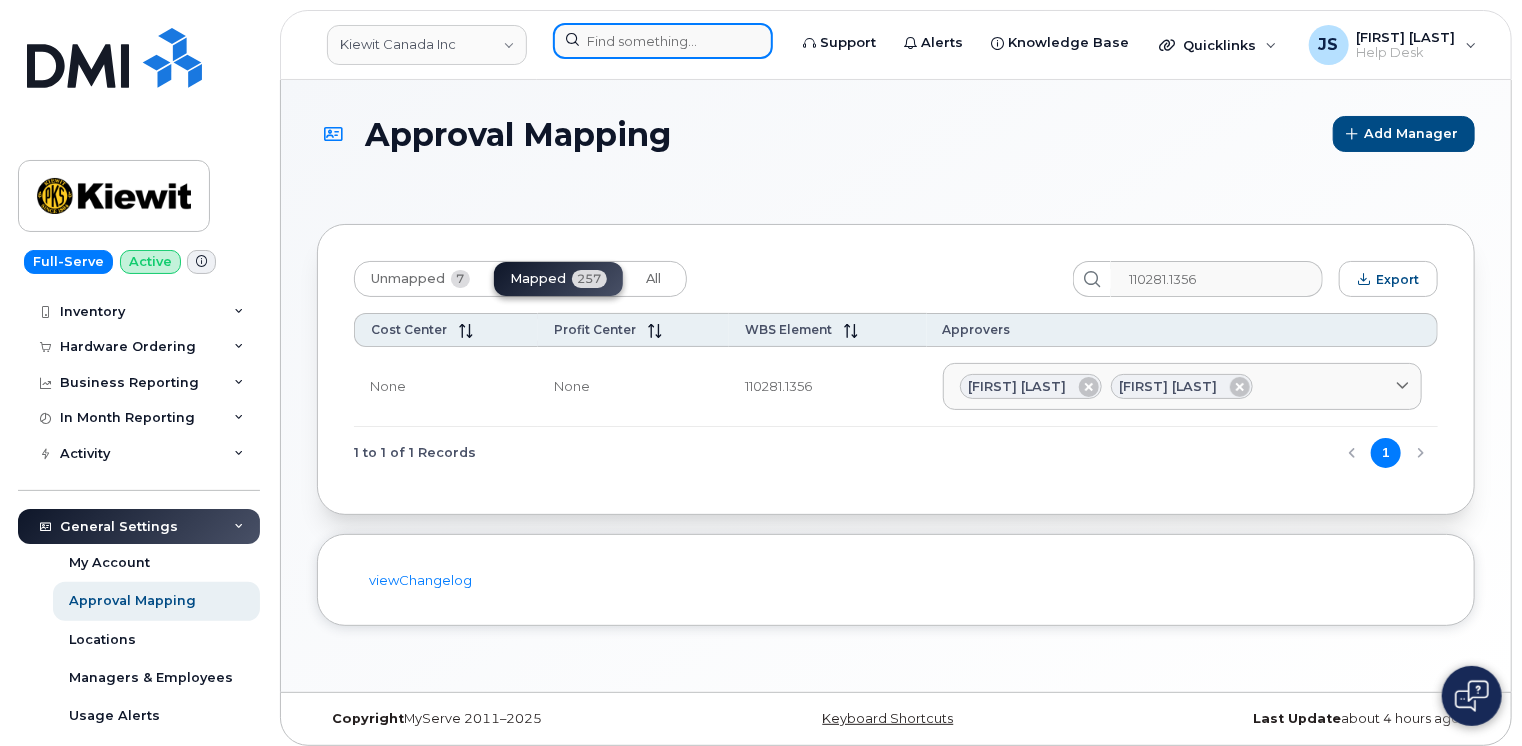 click at bounding box center [663, 41] 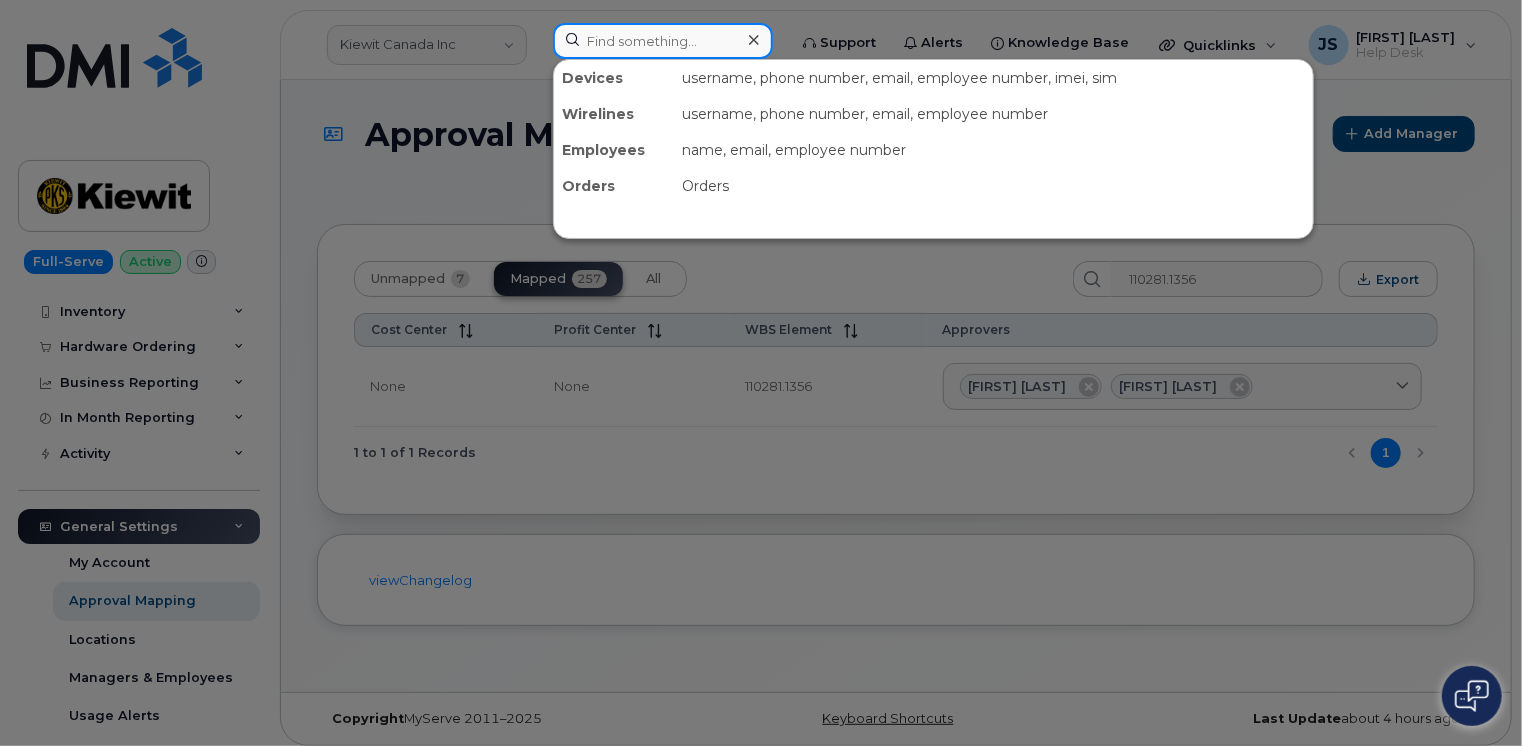 paste on "3606241212" 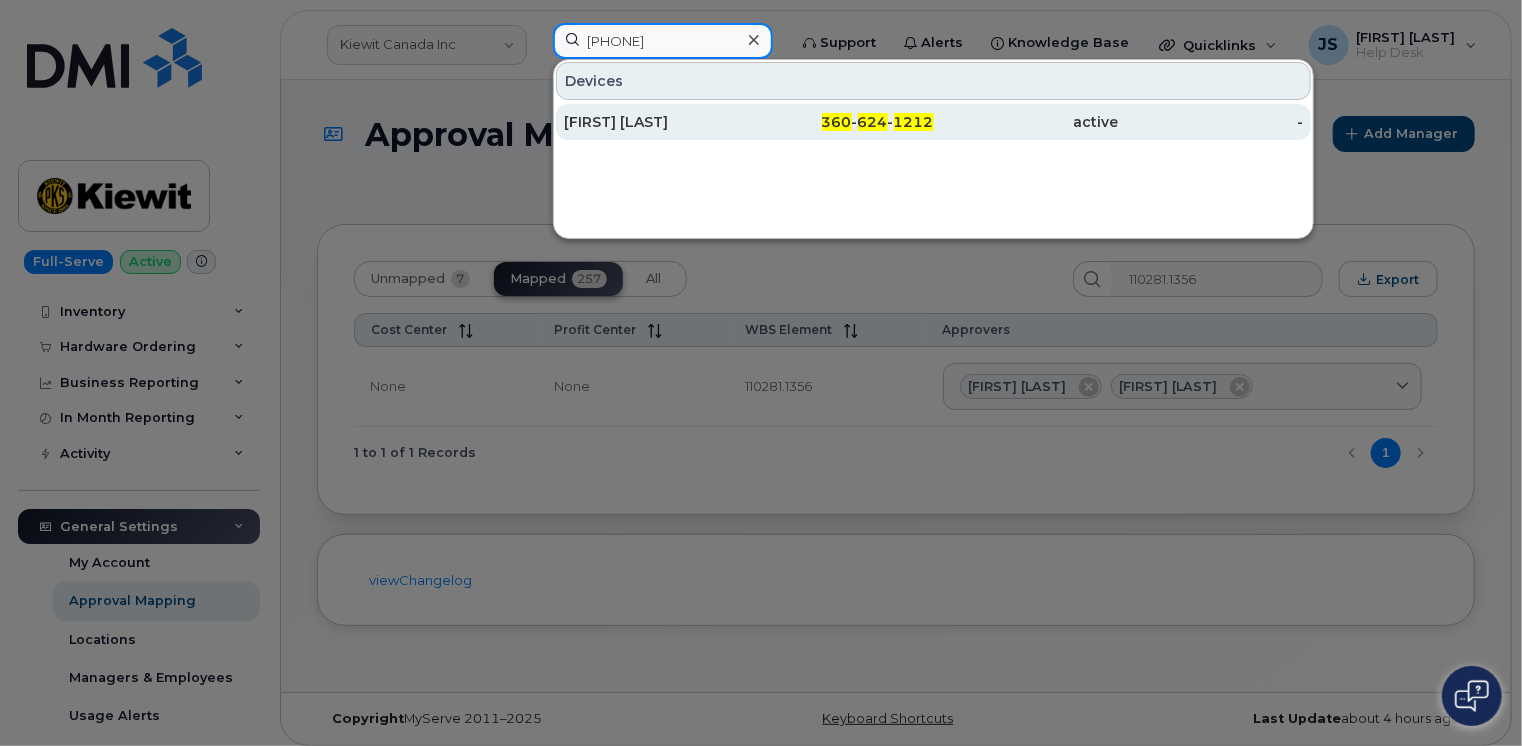 type on "3606241212" 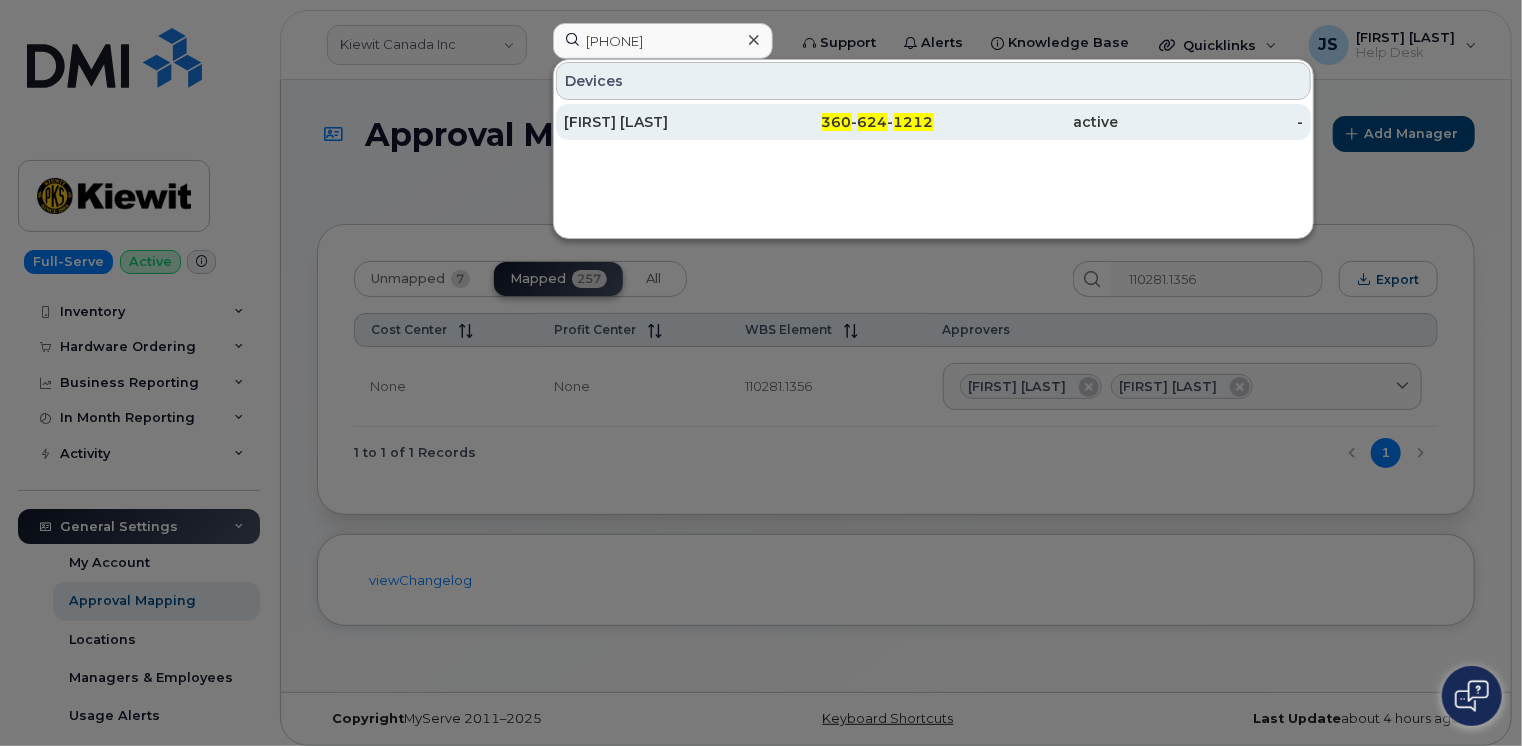 click on "Thomas Marshall" at bounding box center (656, 122) 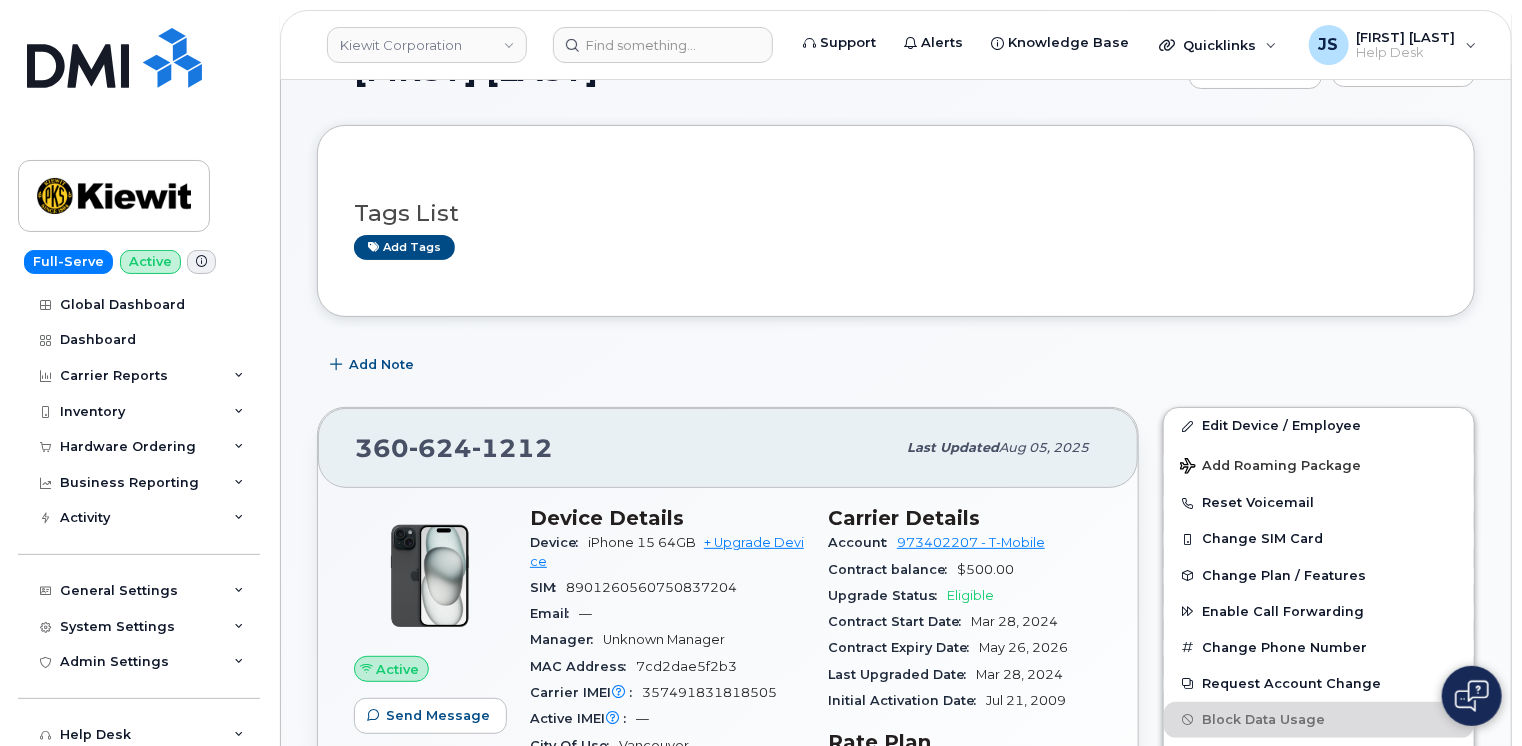 scroll, scrollTop: 100, scrollLeft: 0, axis: vertical 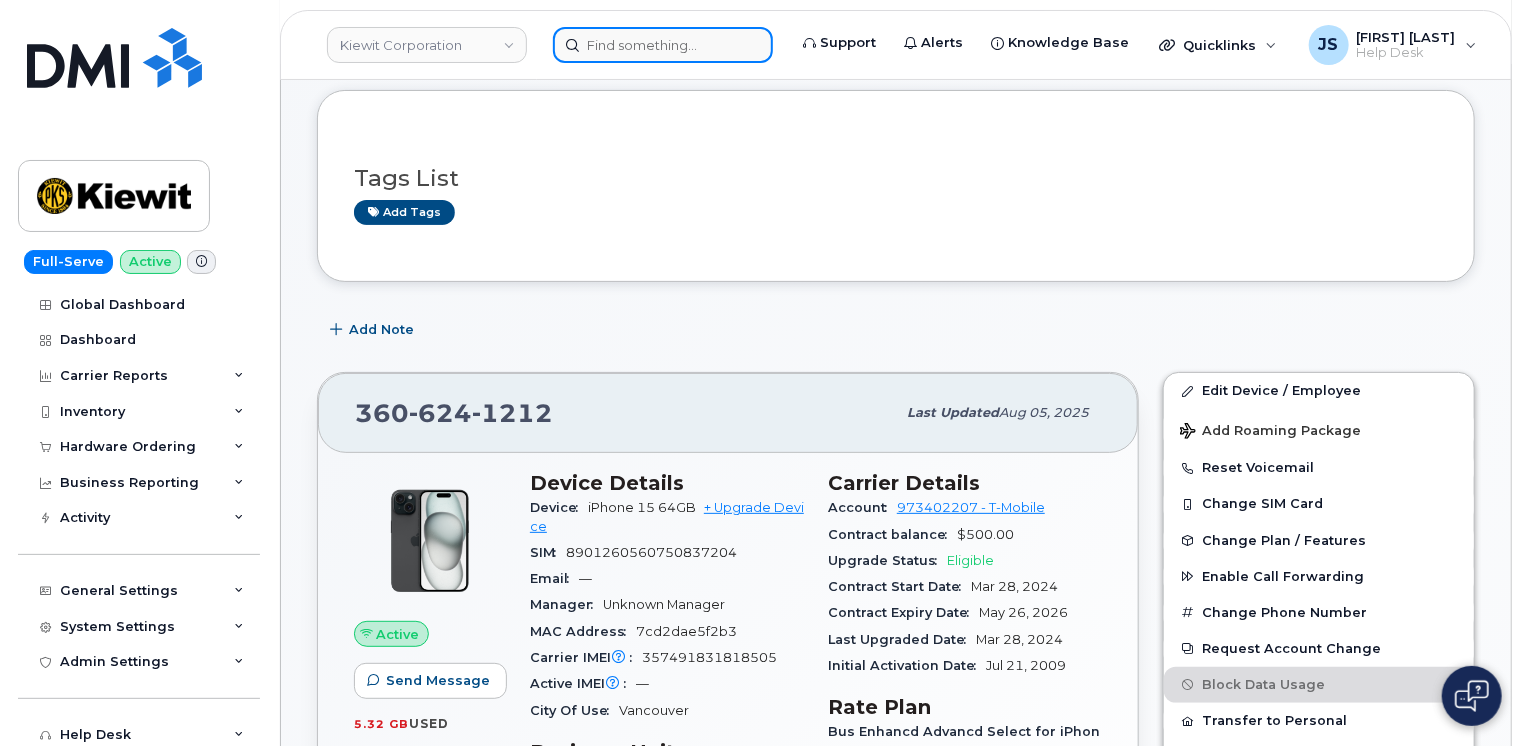 click at bounding box center [663, 45] 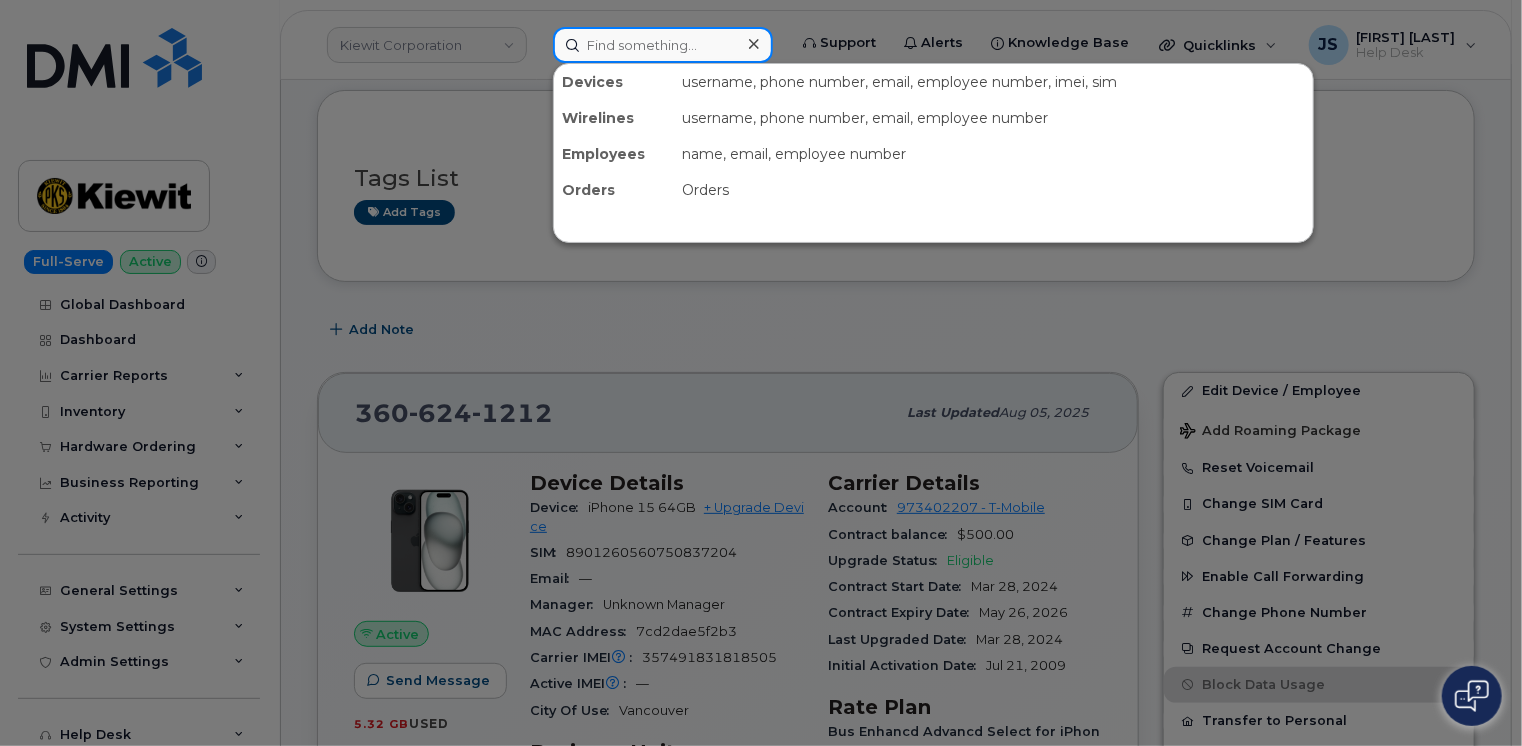 paste on "357394911712400" 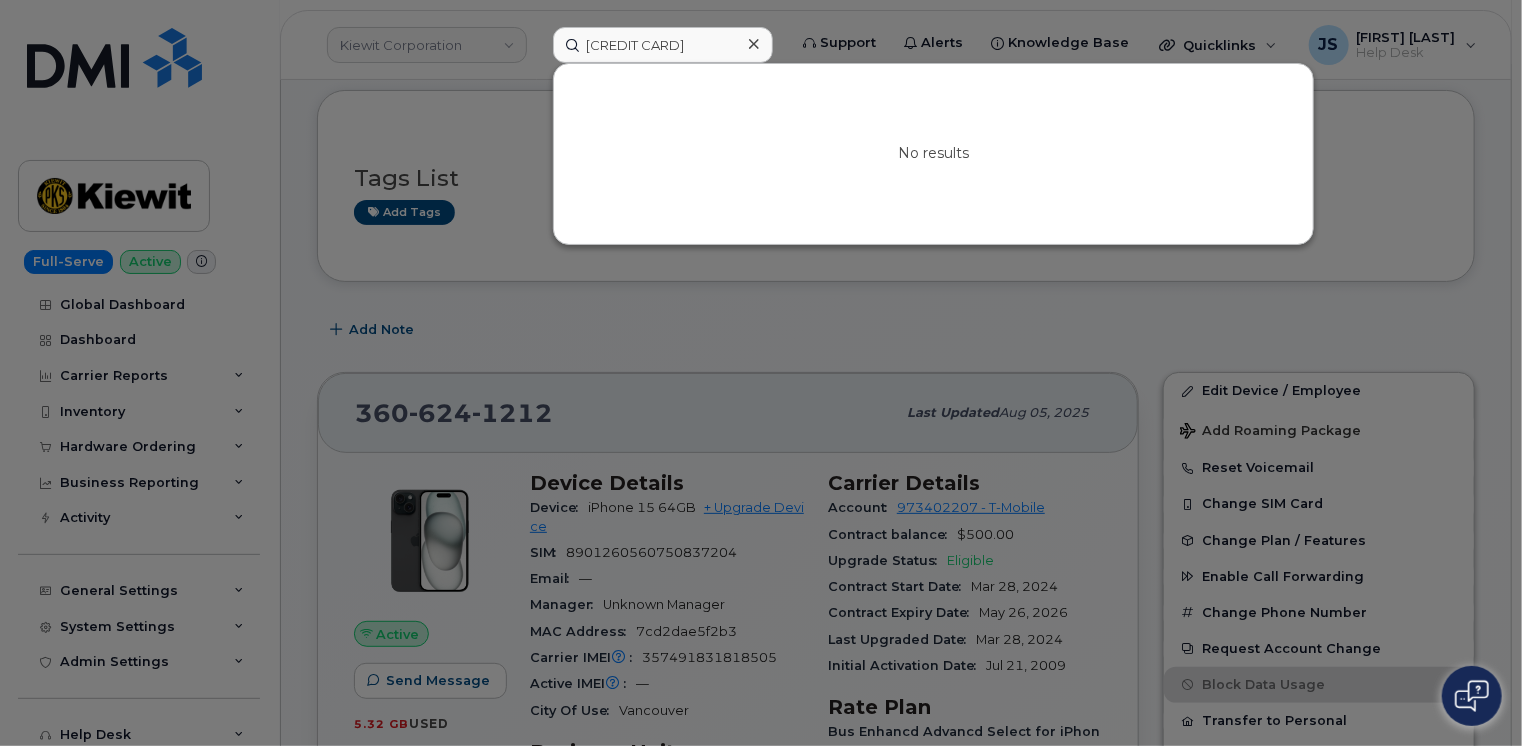 click at bounding box center [761, 373] 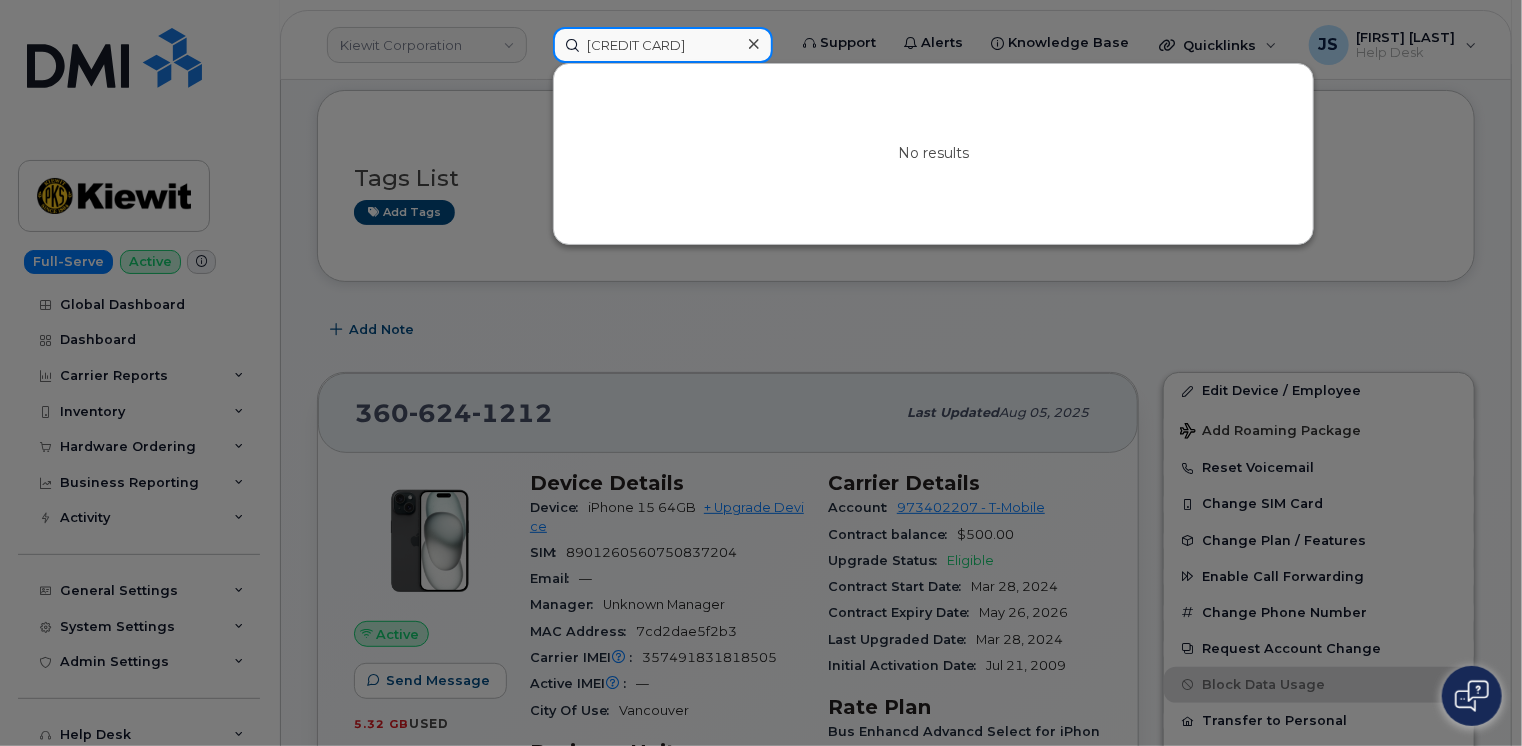 click on "357394911712400" at bounding box center (663, 45) 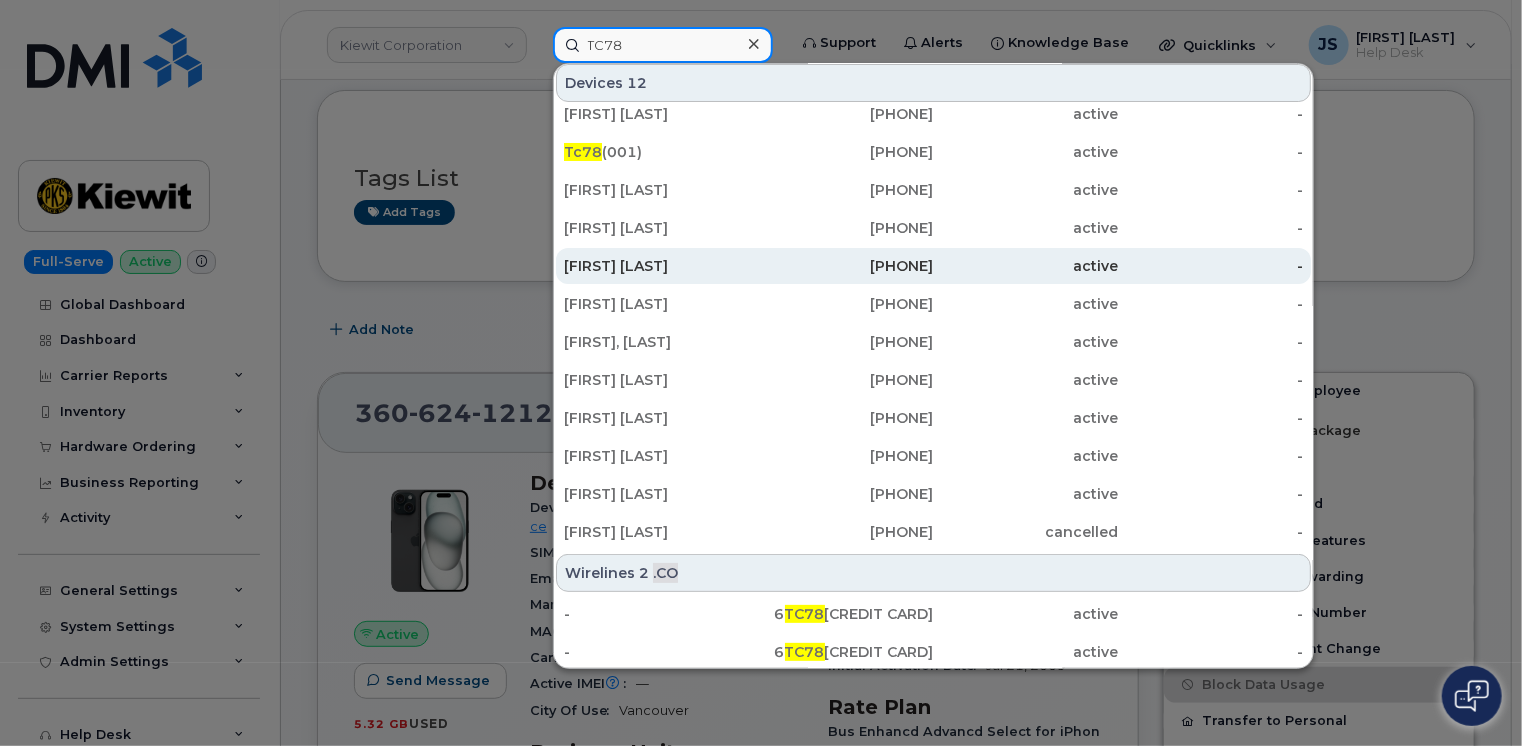 scroll, scrollTop: 14, scrollLeft: 0, axis: vertical 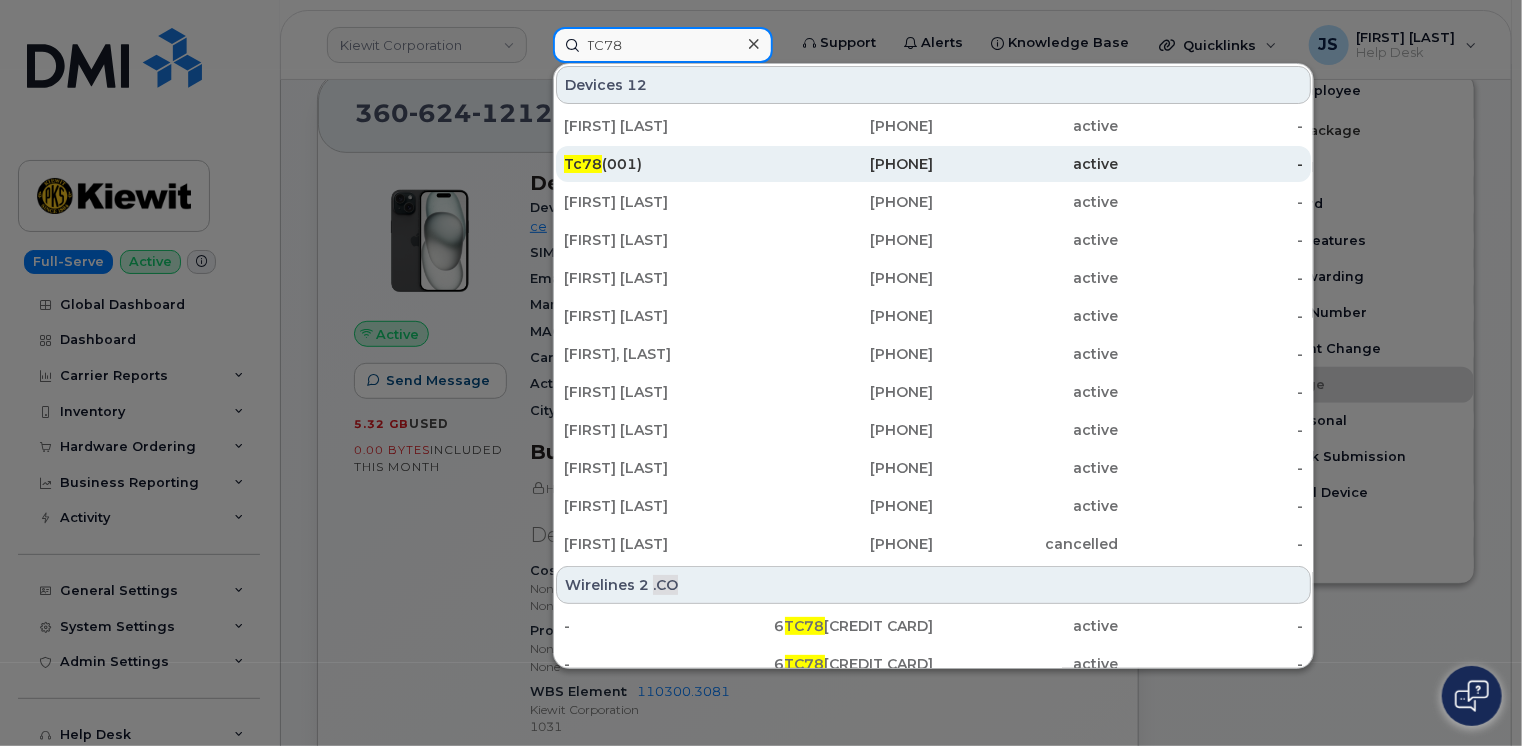 type on "TC78" 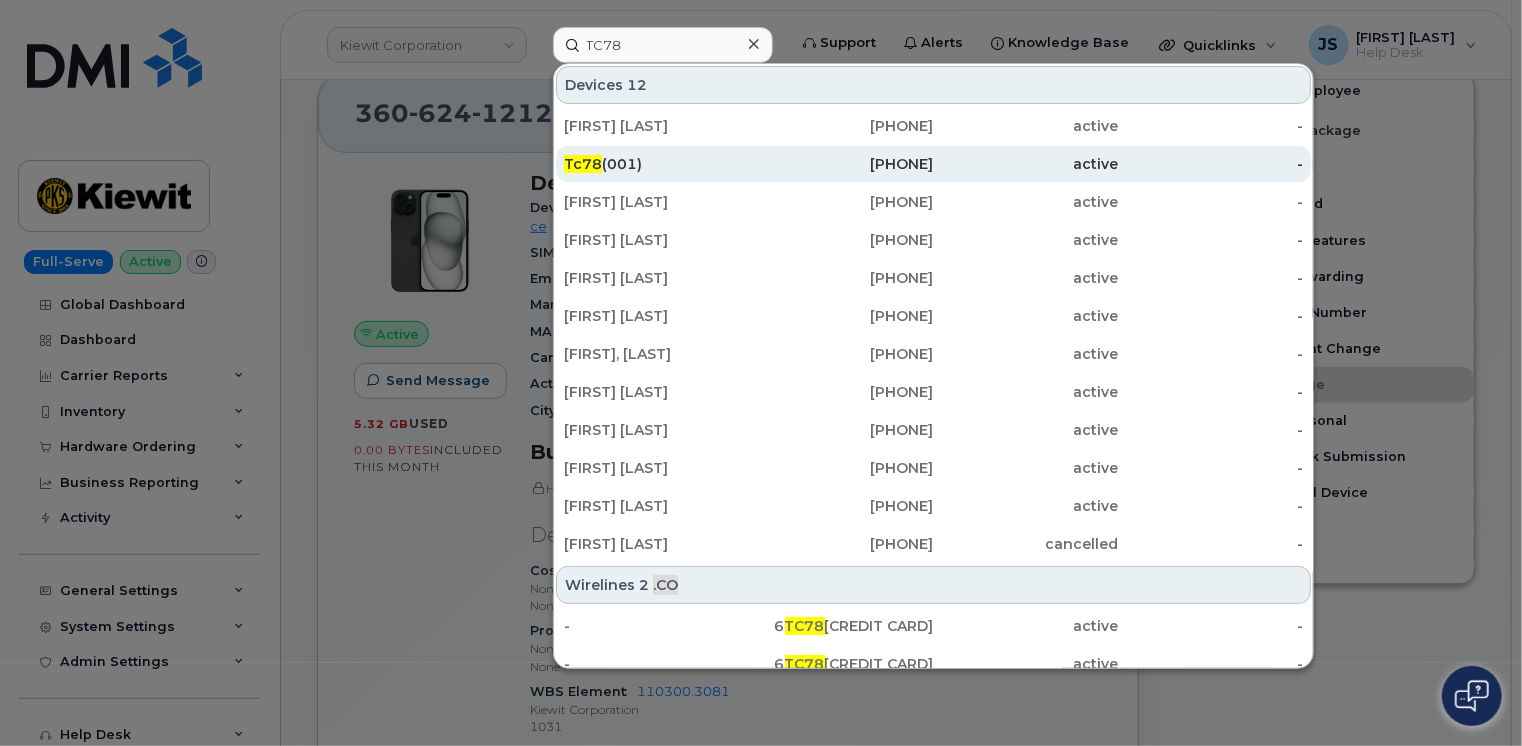 click on "Tc78  (001)" at bounding box center [656, 164] 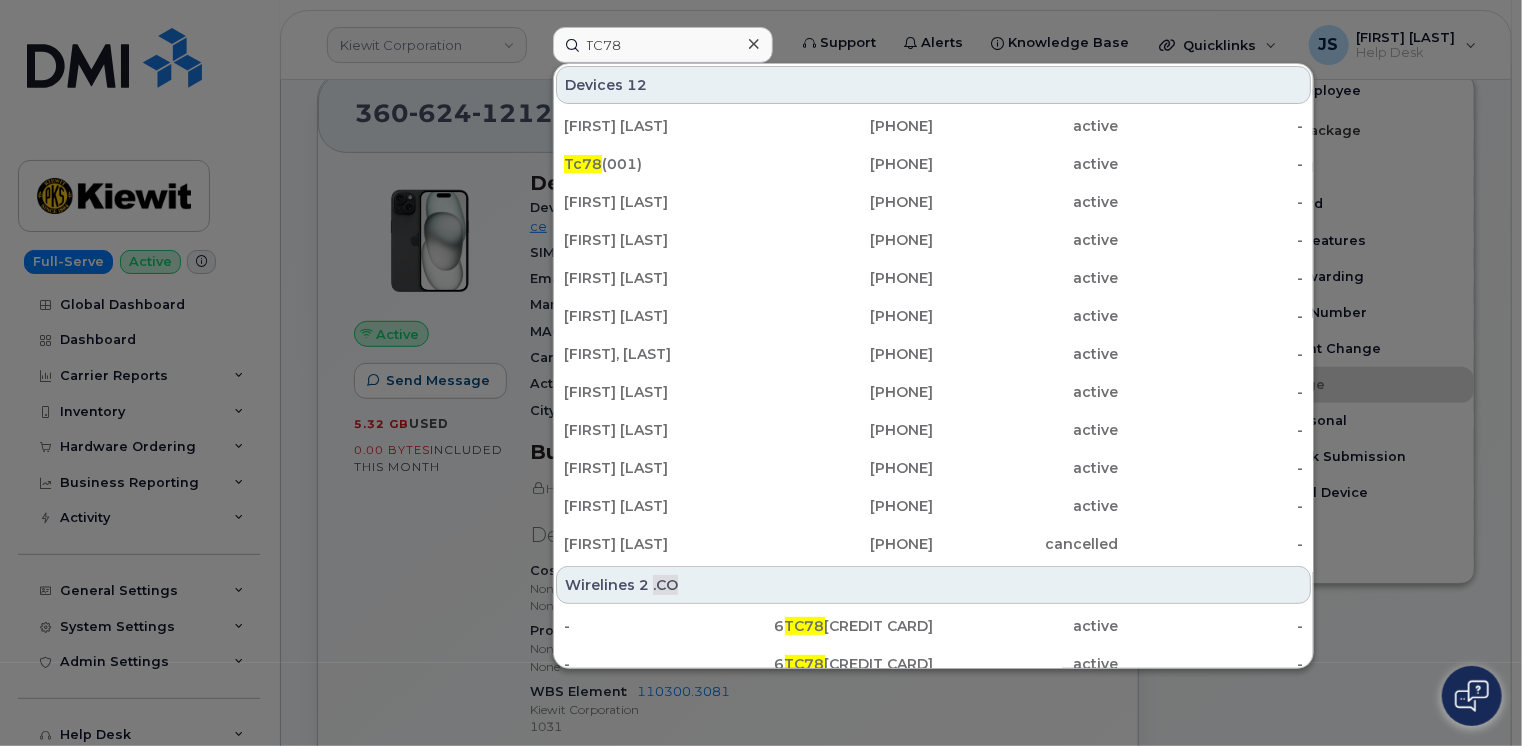 click at bounding box center [761, 373] 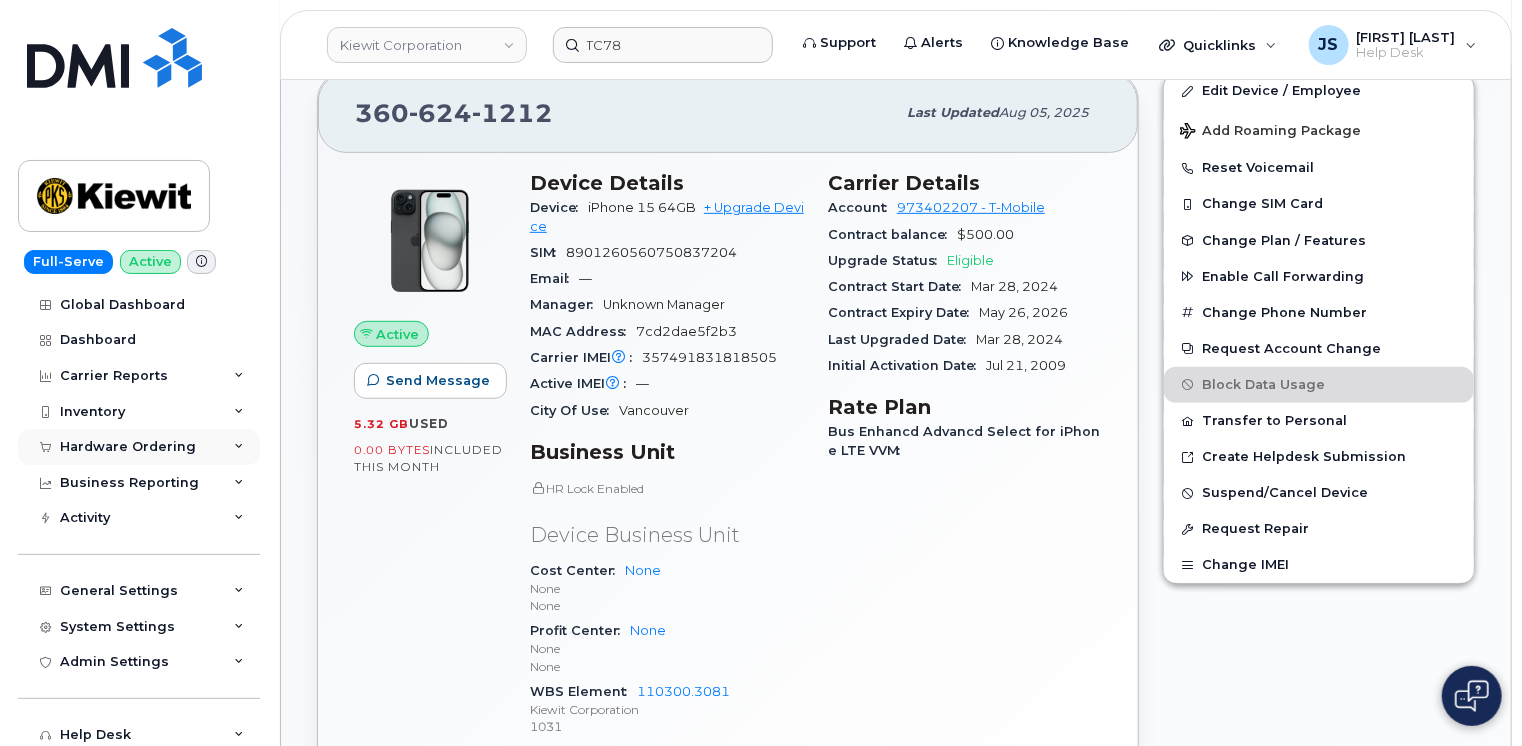 click at bounding box center (239, 447) 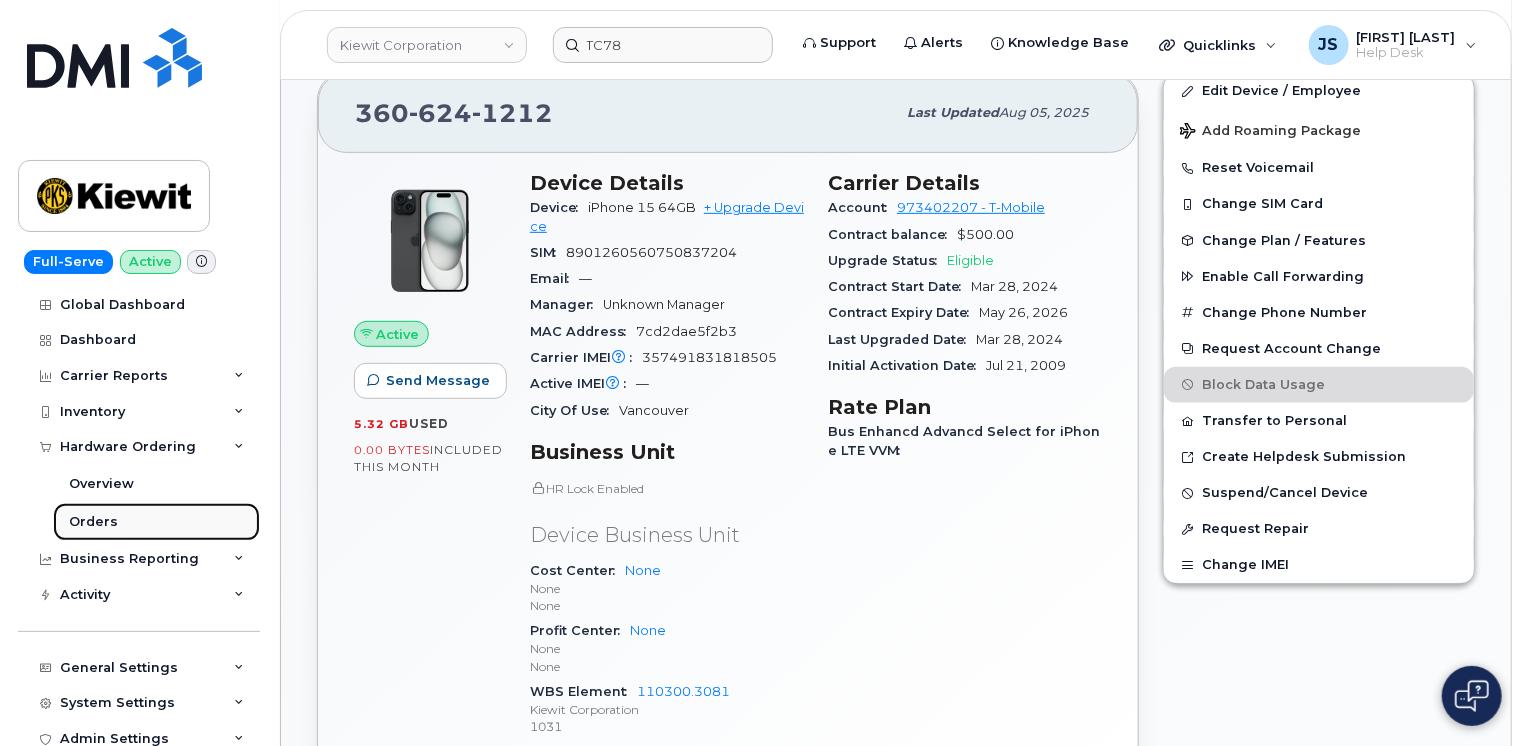 click on "Orders" at bounding box center [156, 522] 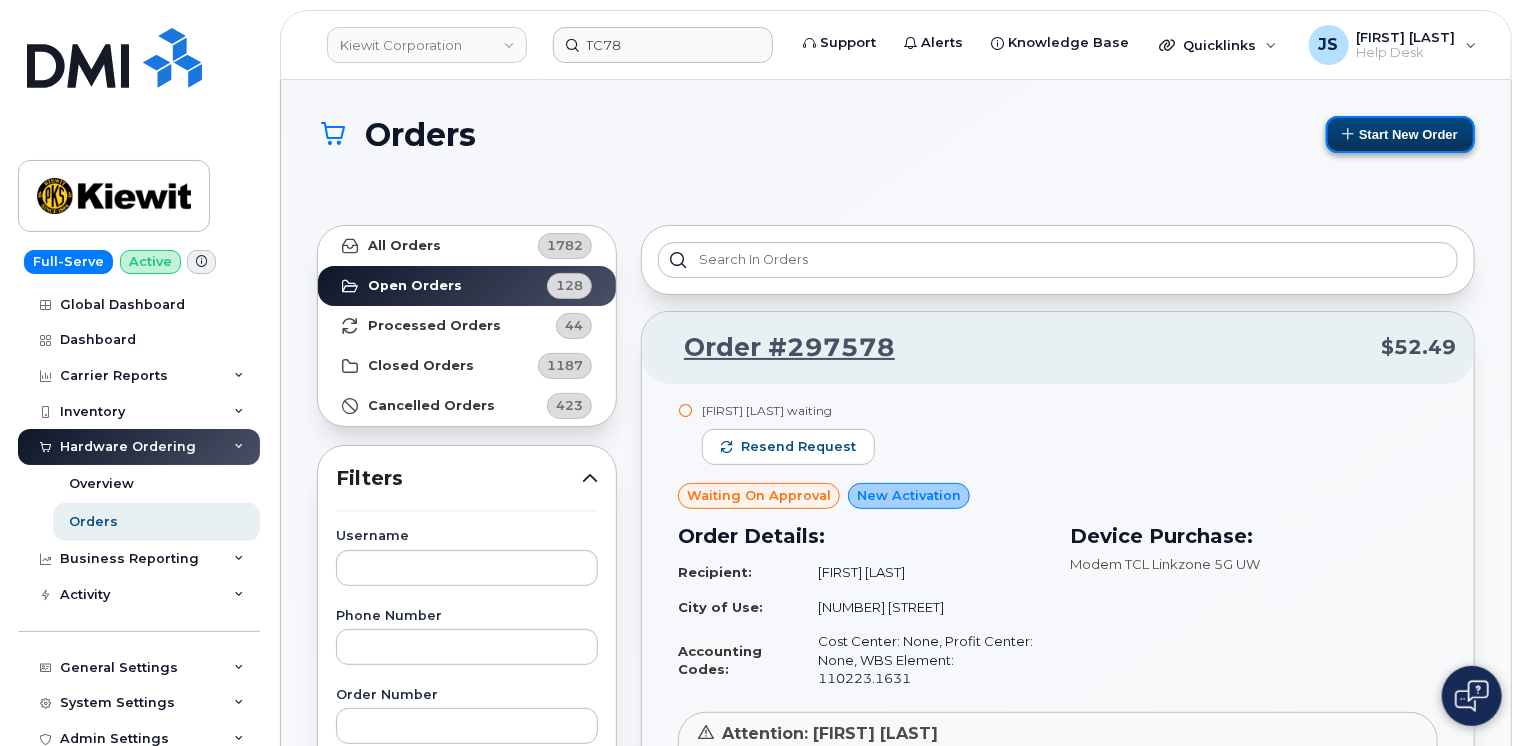 click on "Start New Order" at bounding box center (1400, 134) 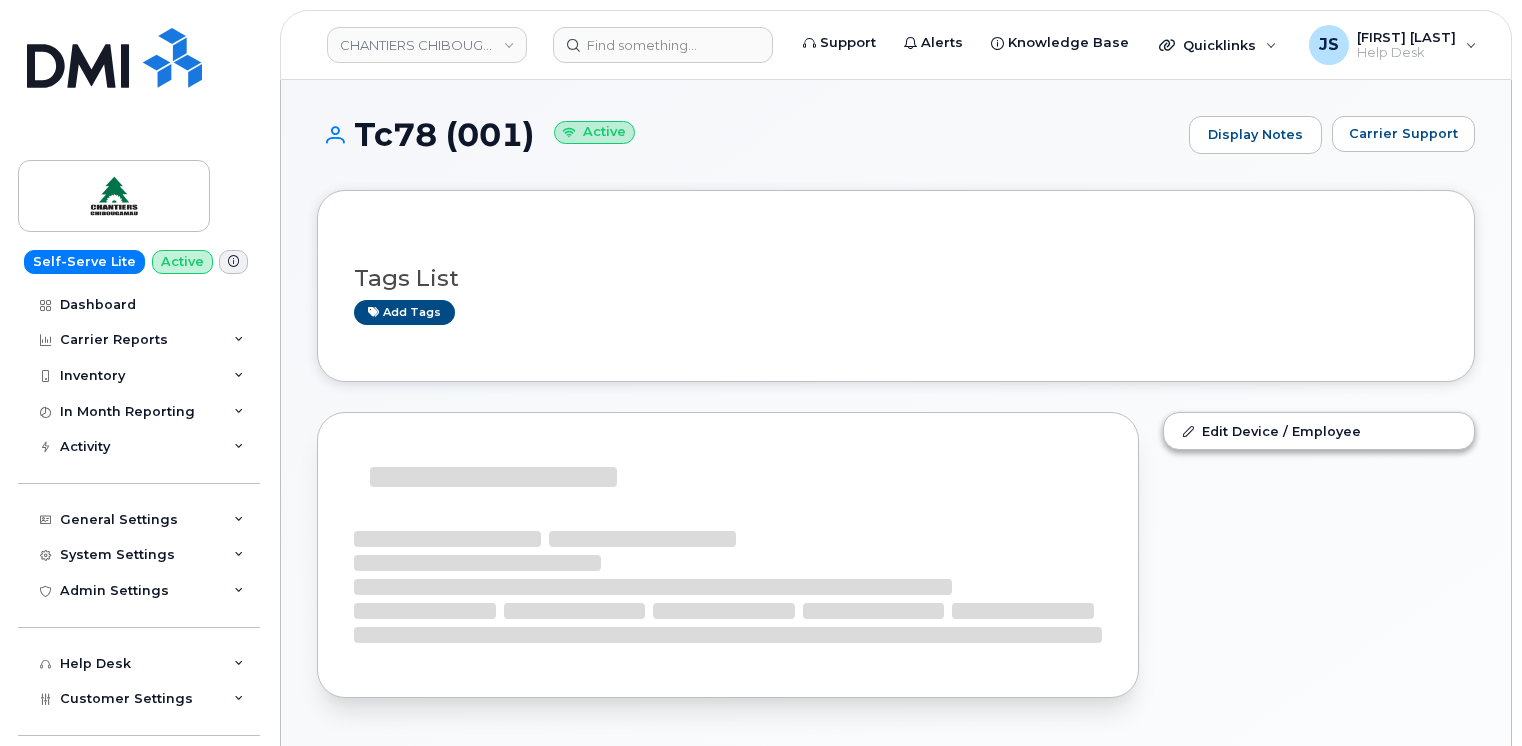 scroll, scrollTop: 0, scrollLeft: 0, axis: both 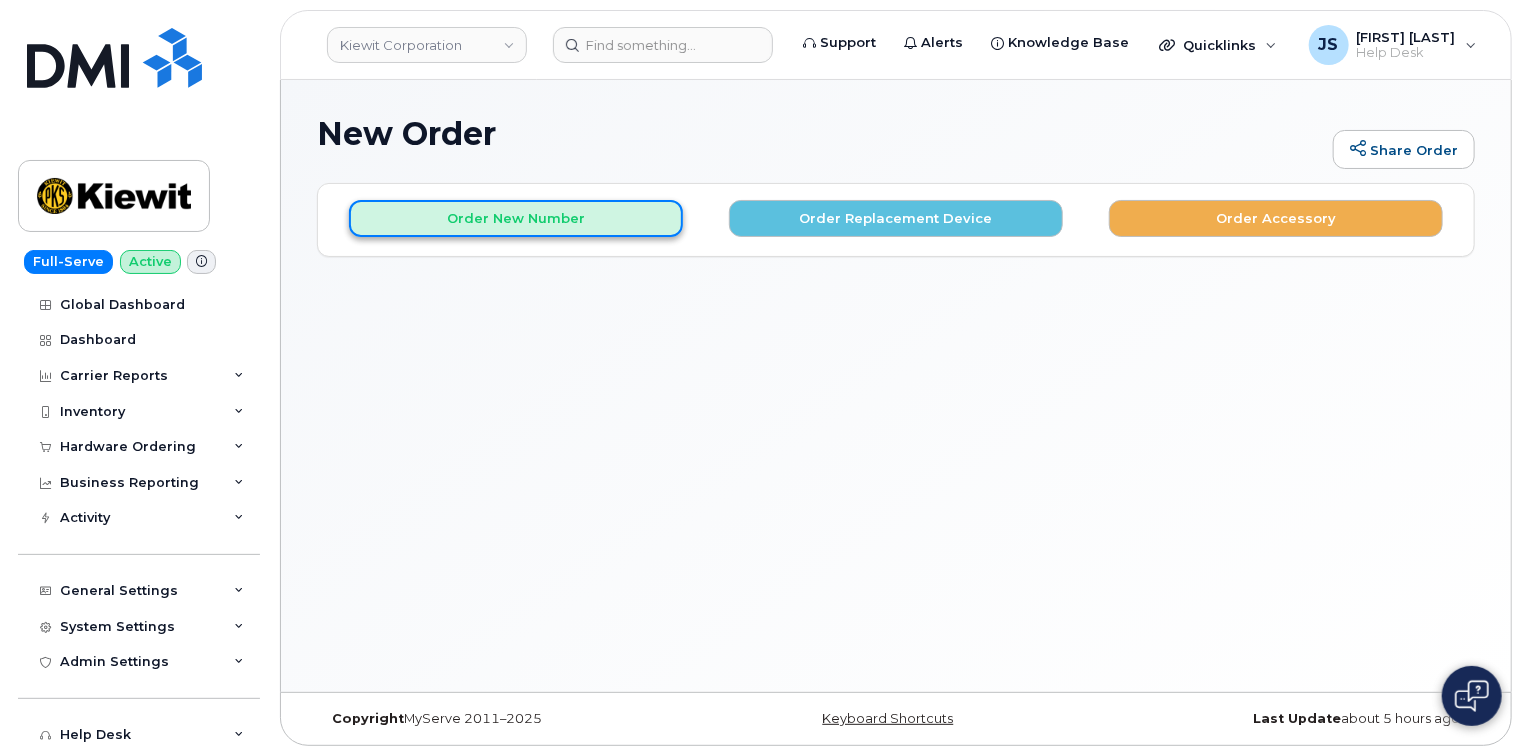 click on "Order New Number" at bounding box center (516, 218) 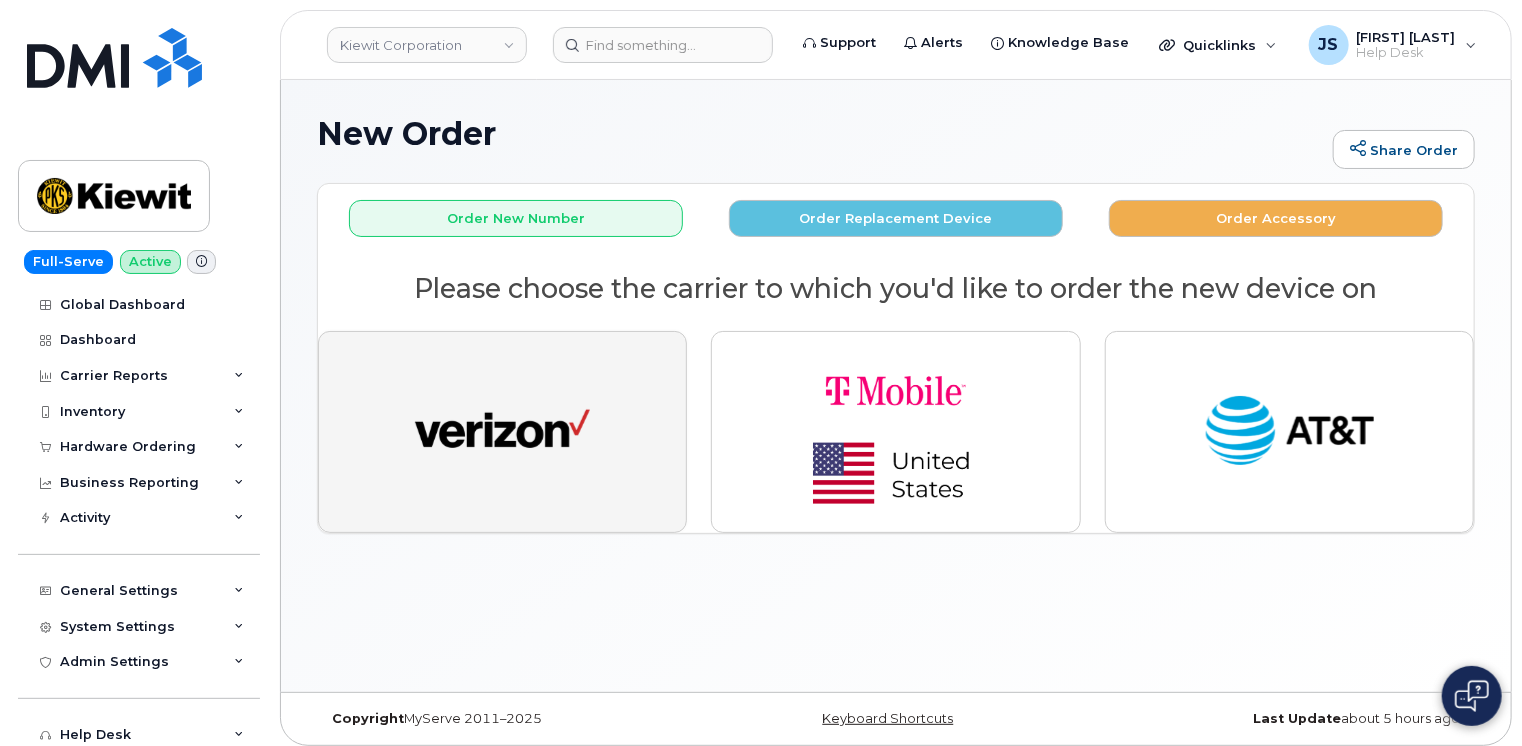 click at bounding box center (502, 432) 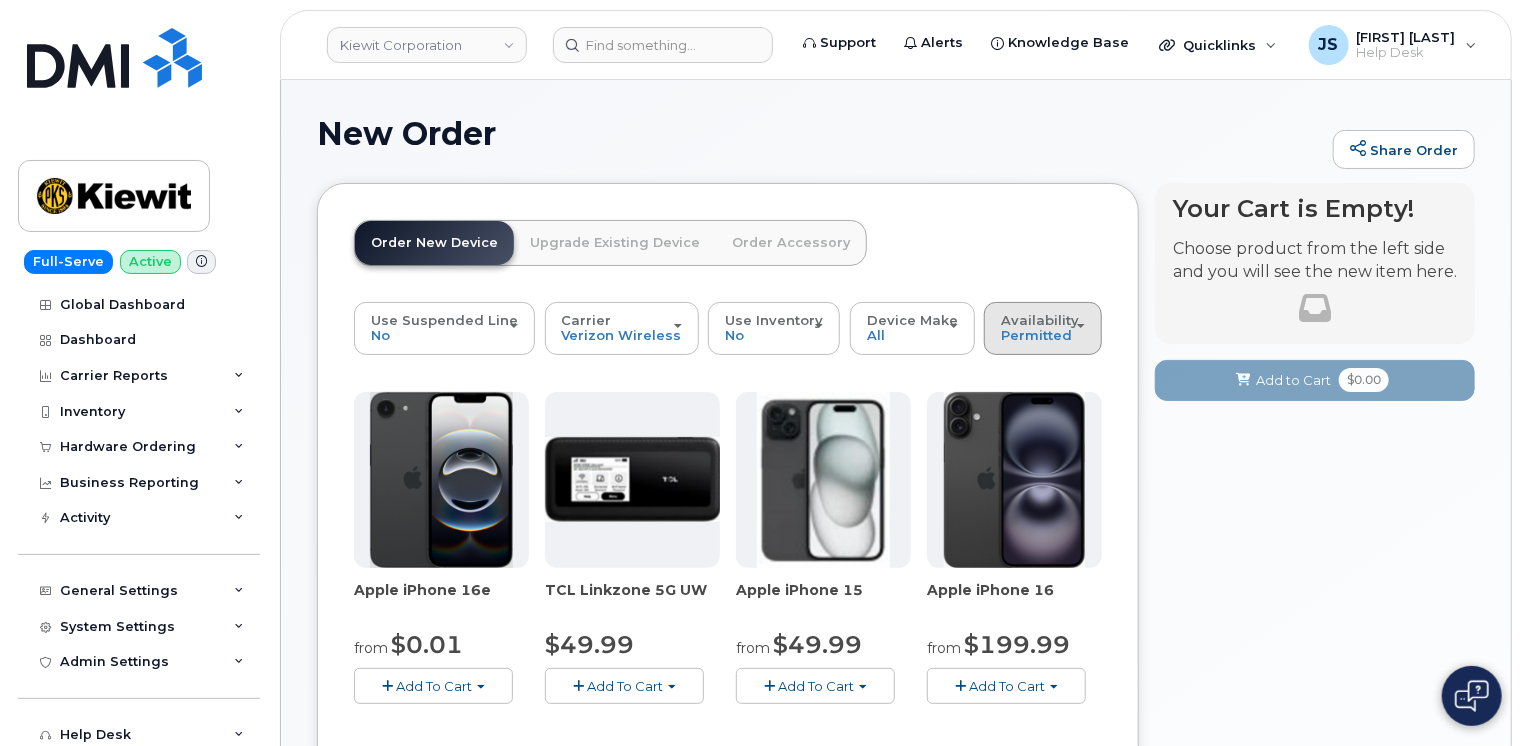 click on "Availability
Permitted
All" at bounding box center [1043, 328] 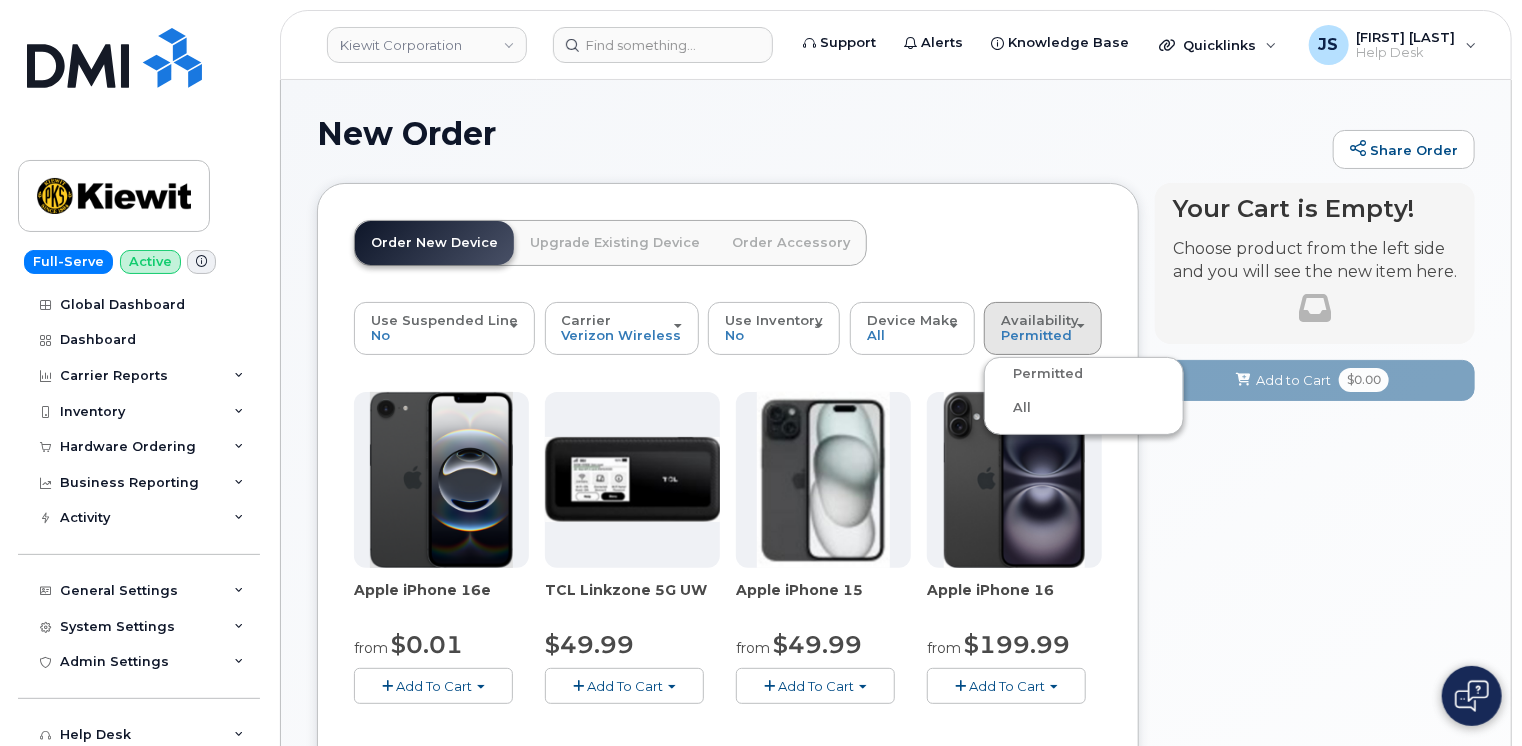 click on "All" at bounding box center [1010, 408] 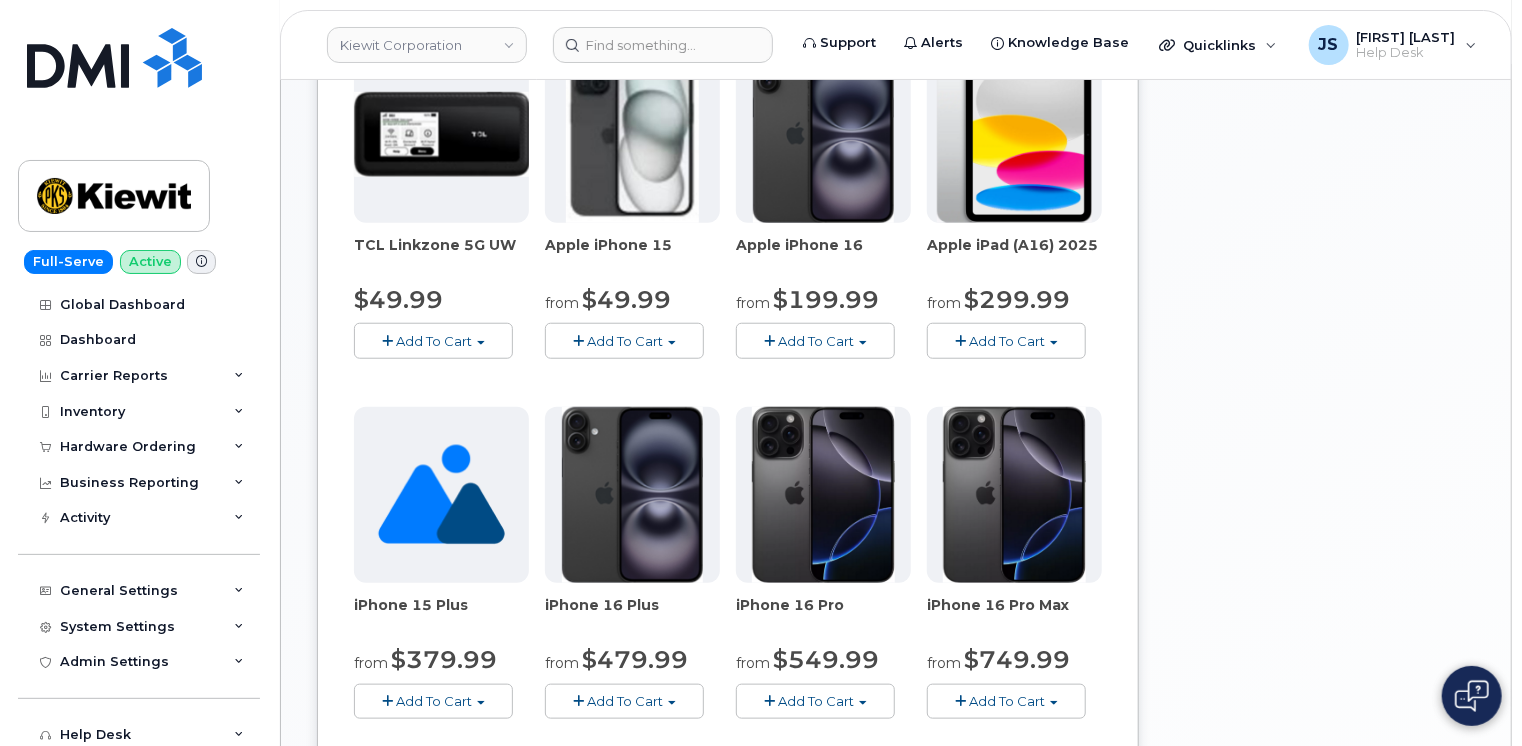 scroll, scrollTop: 700, scrollLeft: 0, axis: vertical 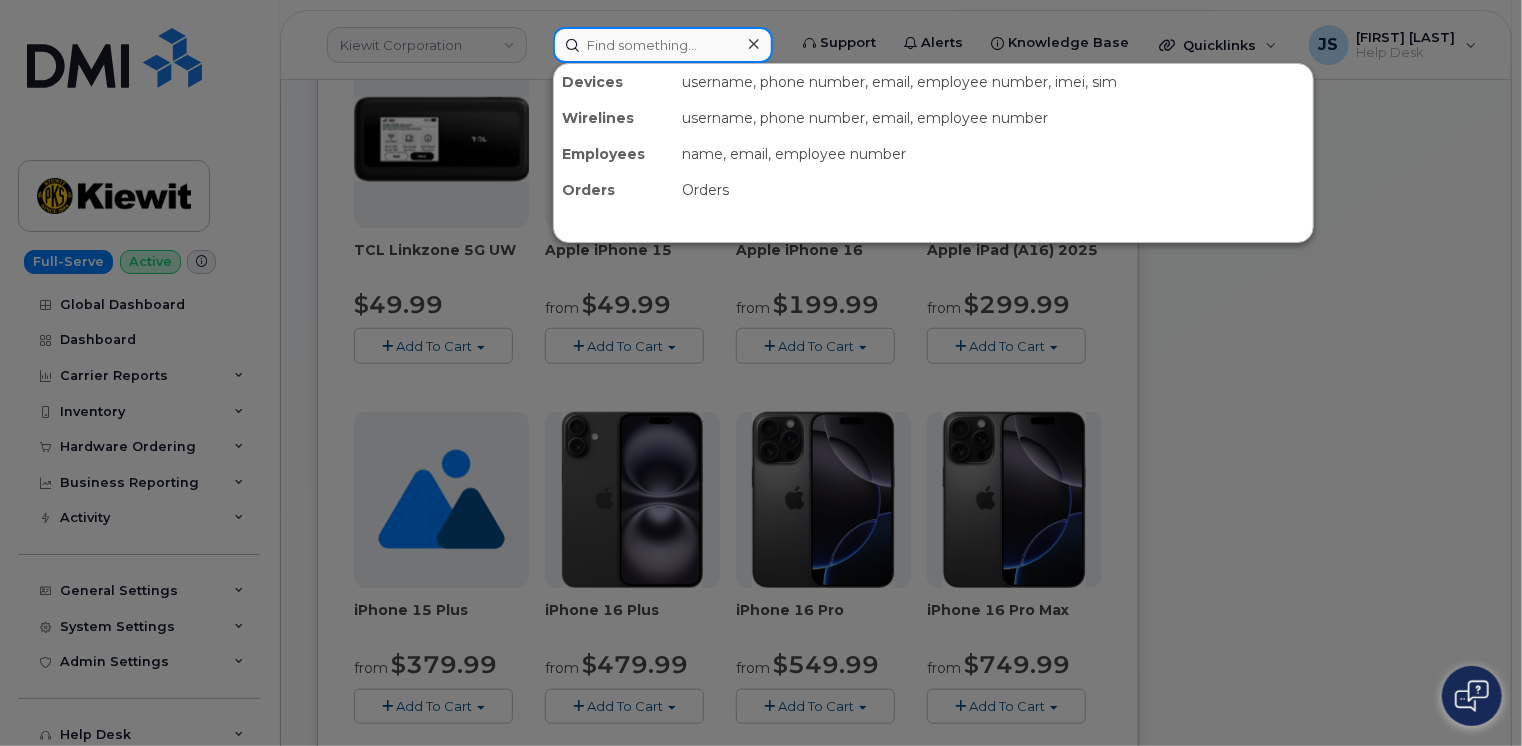 paste on "(817) 760-6592" 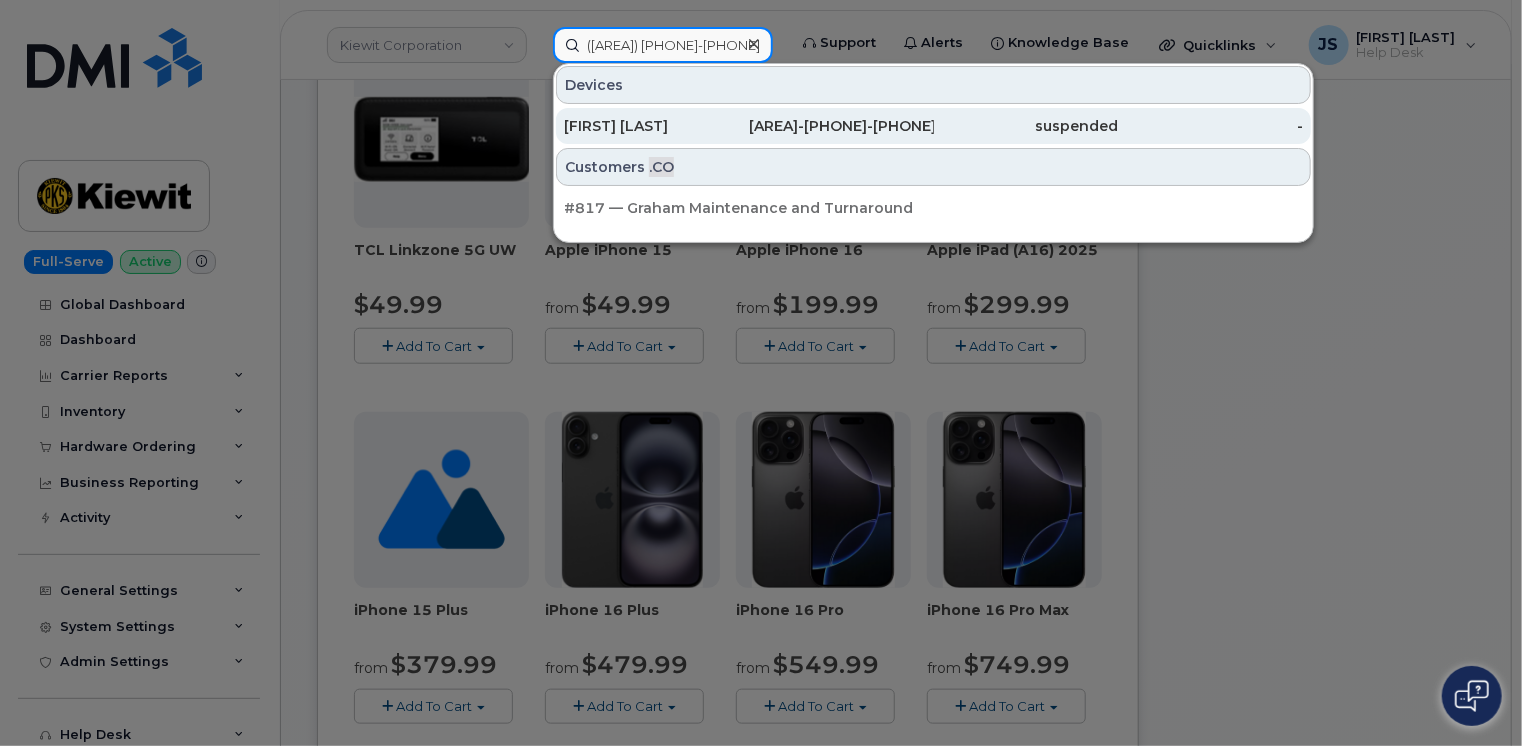 type on "(817) 760-6592" 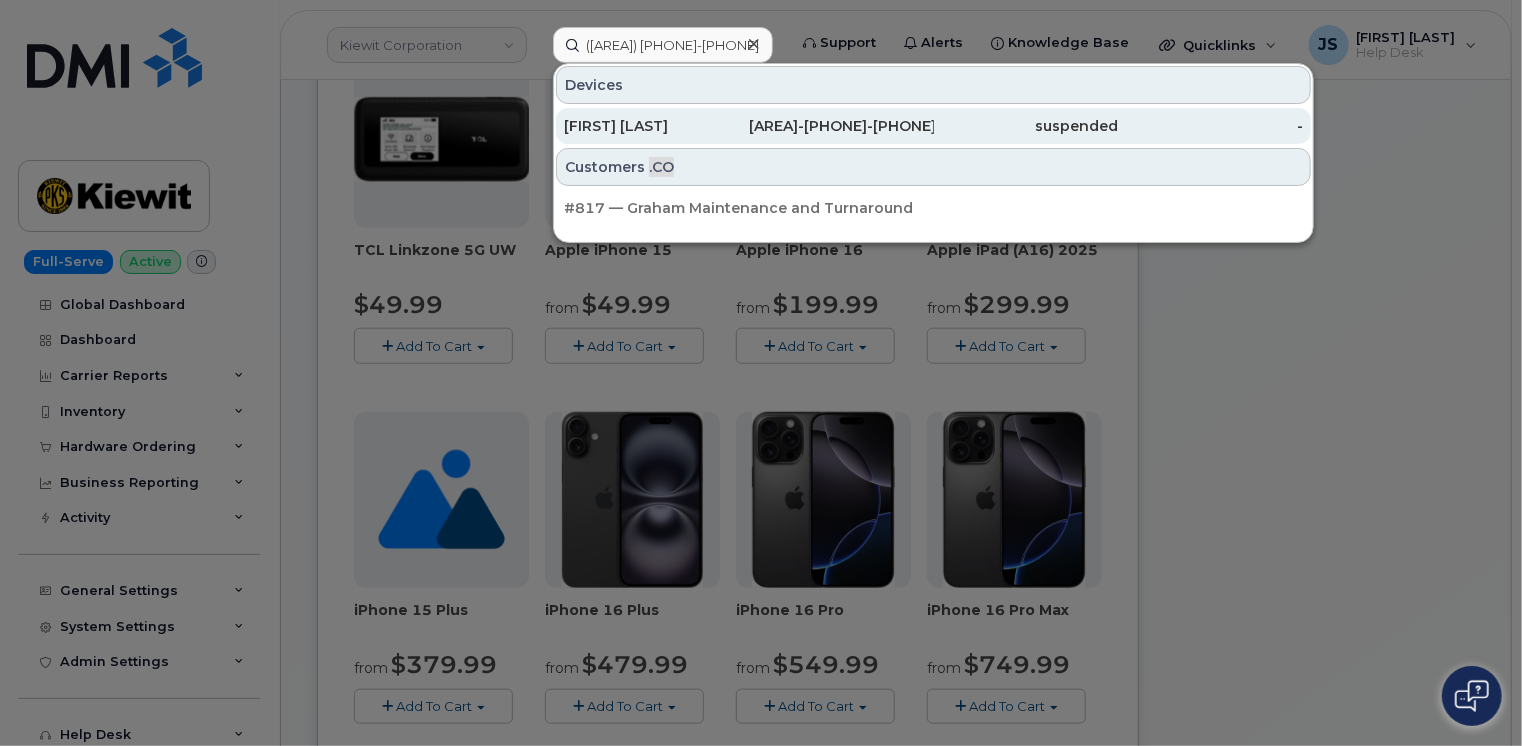 click on "JOHNNY FLORES" at bounding box center [656, 126] 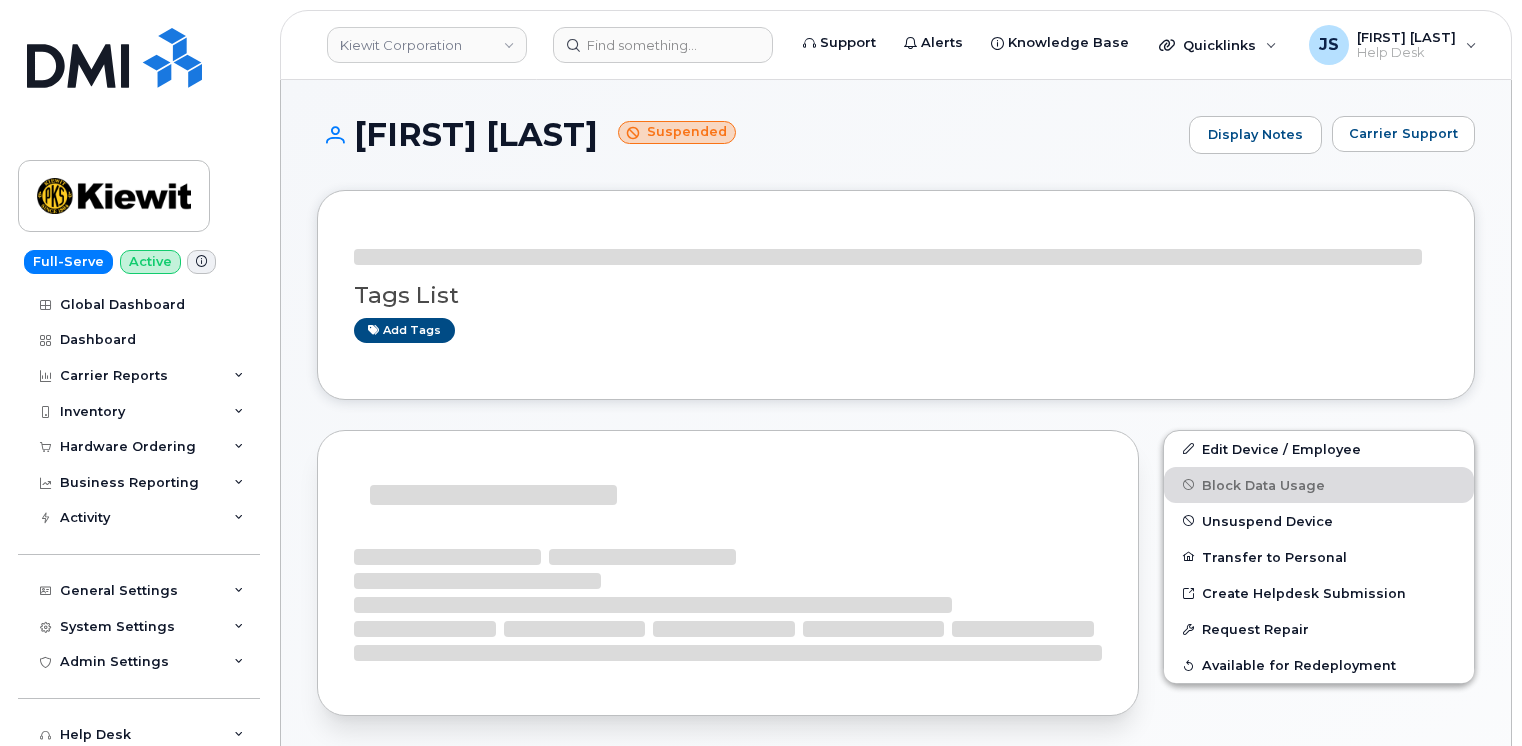 scroll, scrollTop: 0, scrollLeft: 0, axis: both 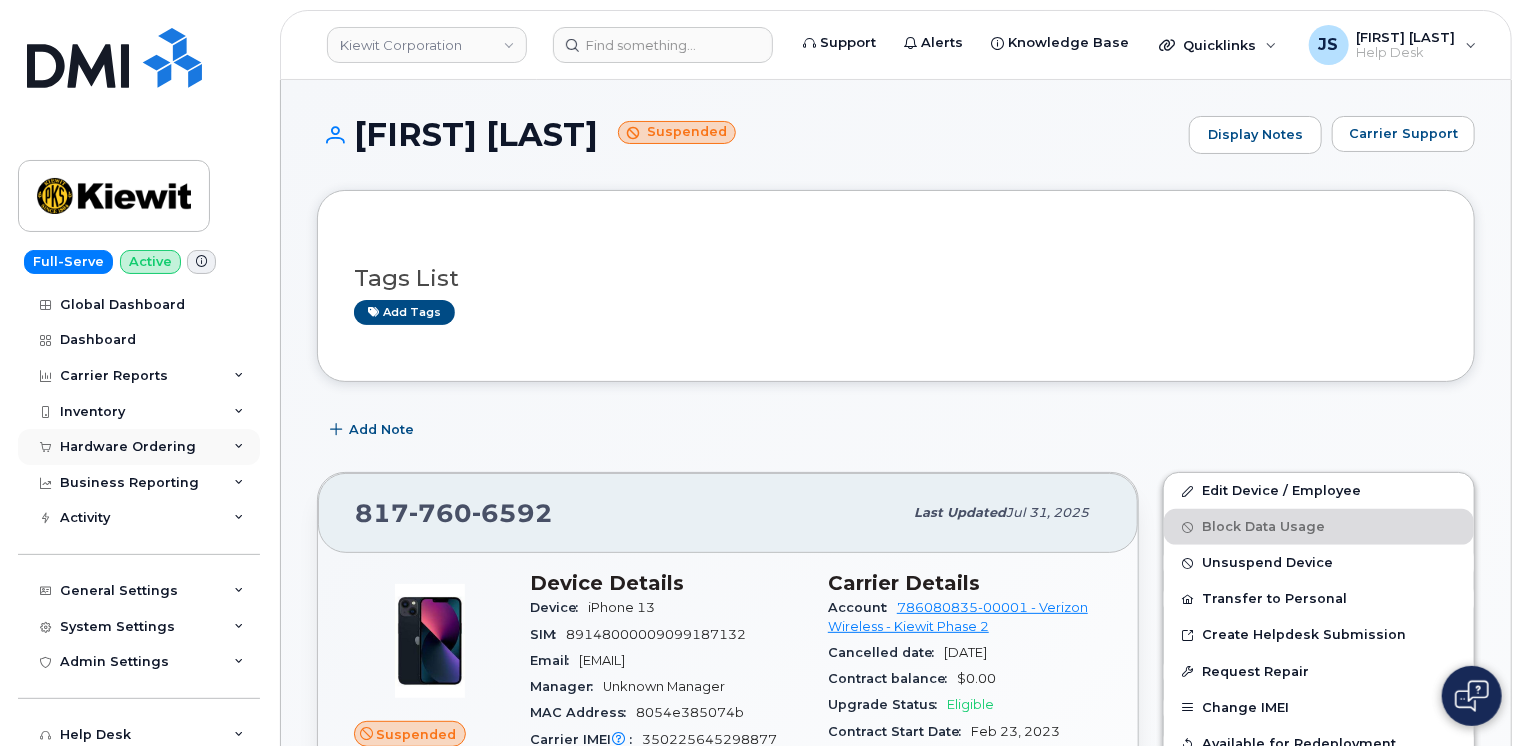 click on "Hardware Ordering" at bounding box center [139, 447] 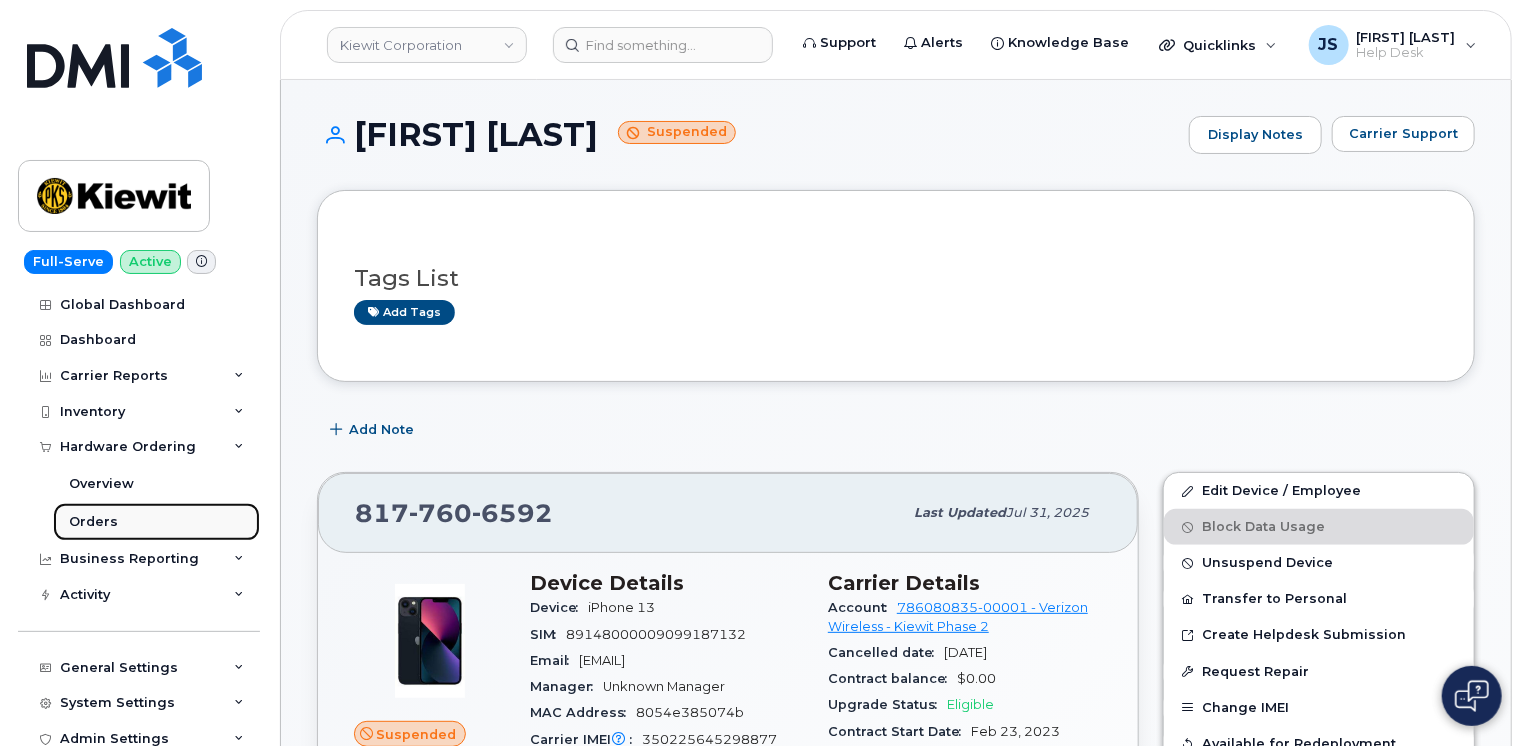 click on "Orders" at bounding box center (156, 522) 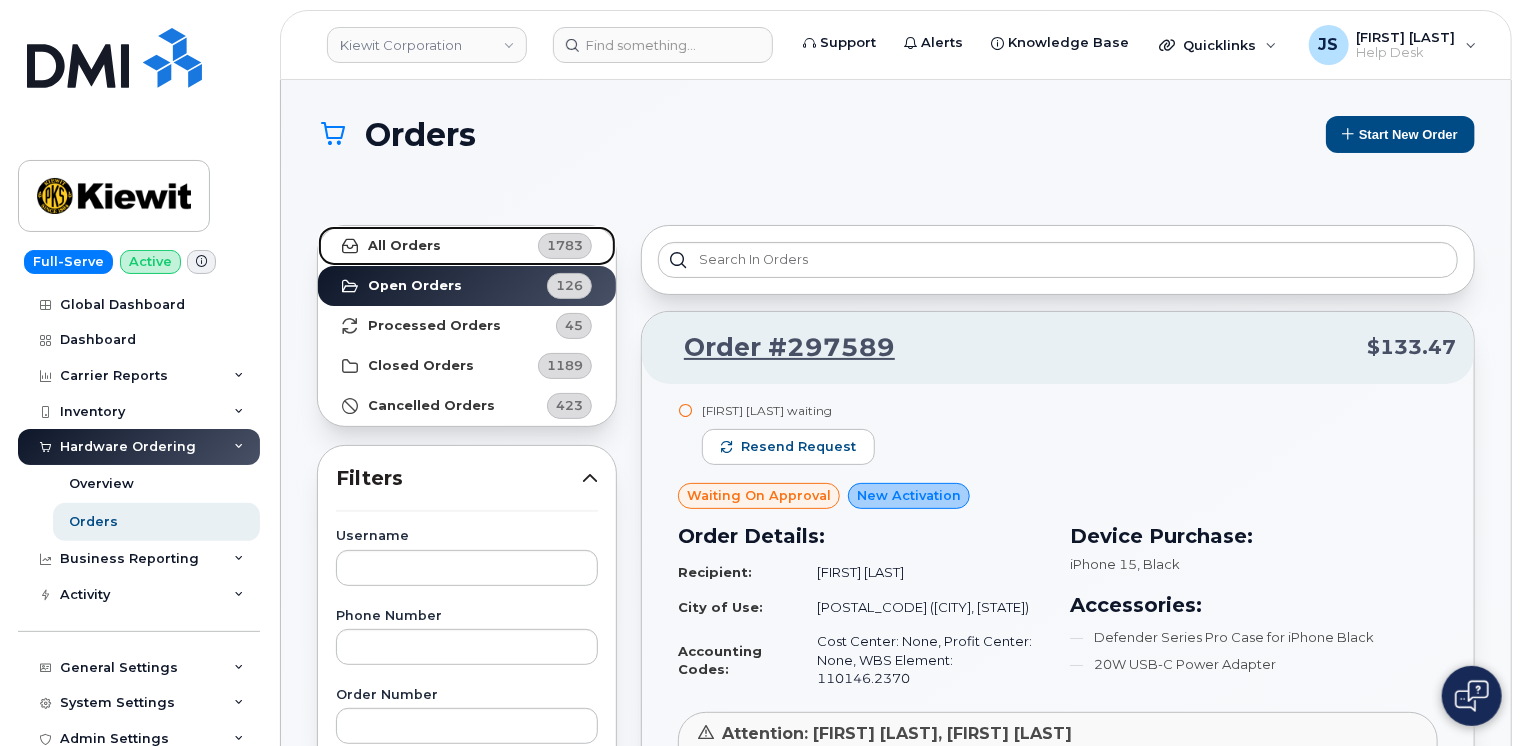 click on "All Orders 1783" at bounding box center (467, 246) 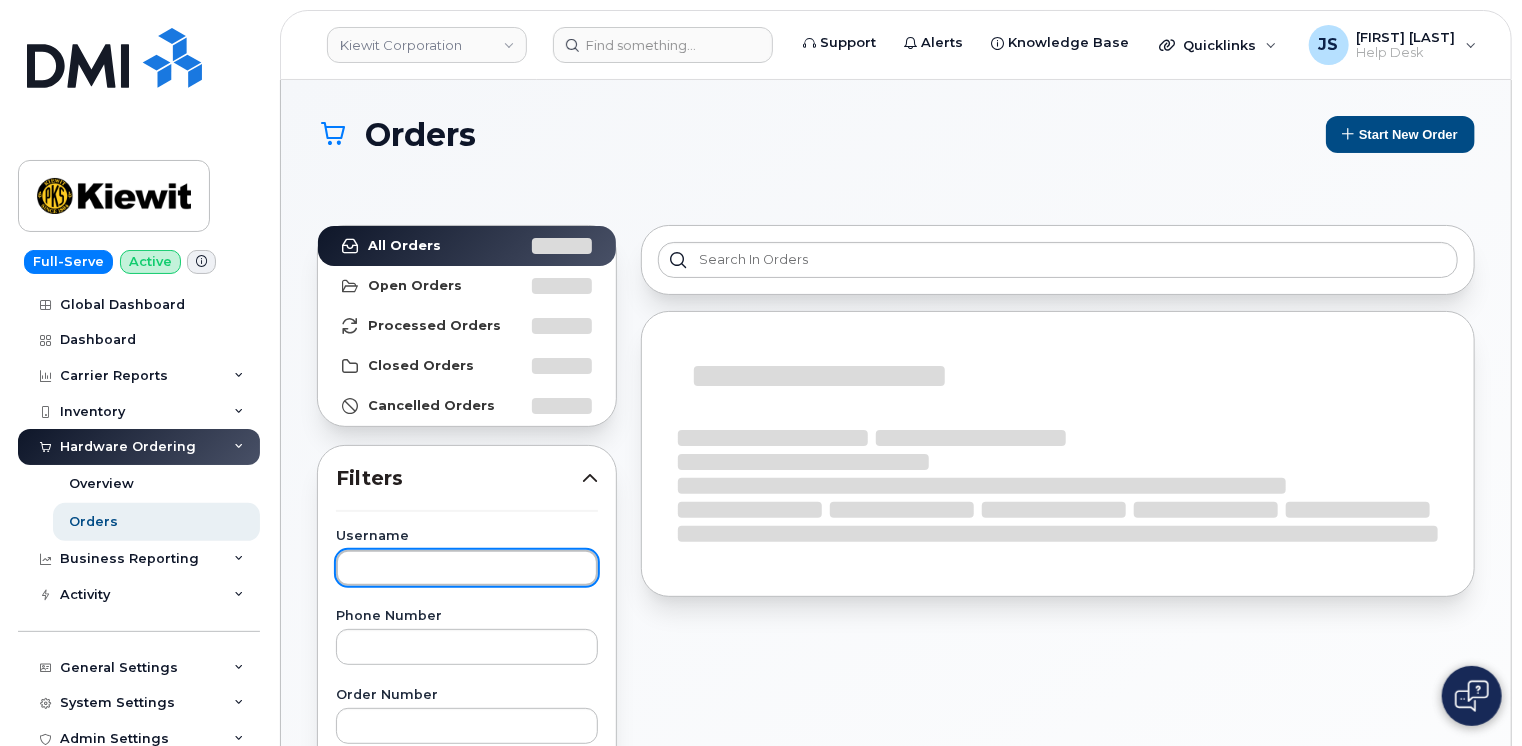 click at bounding box center [467, 568] 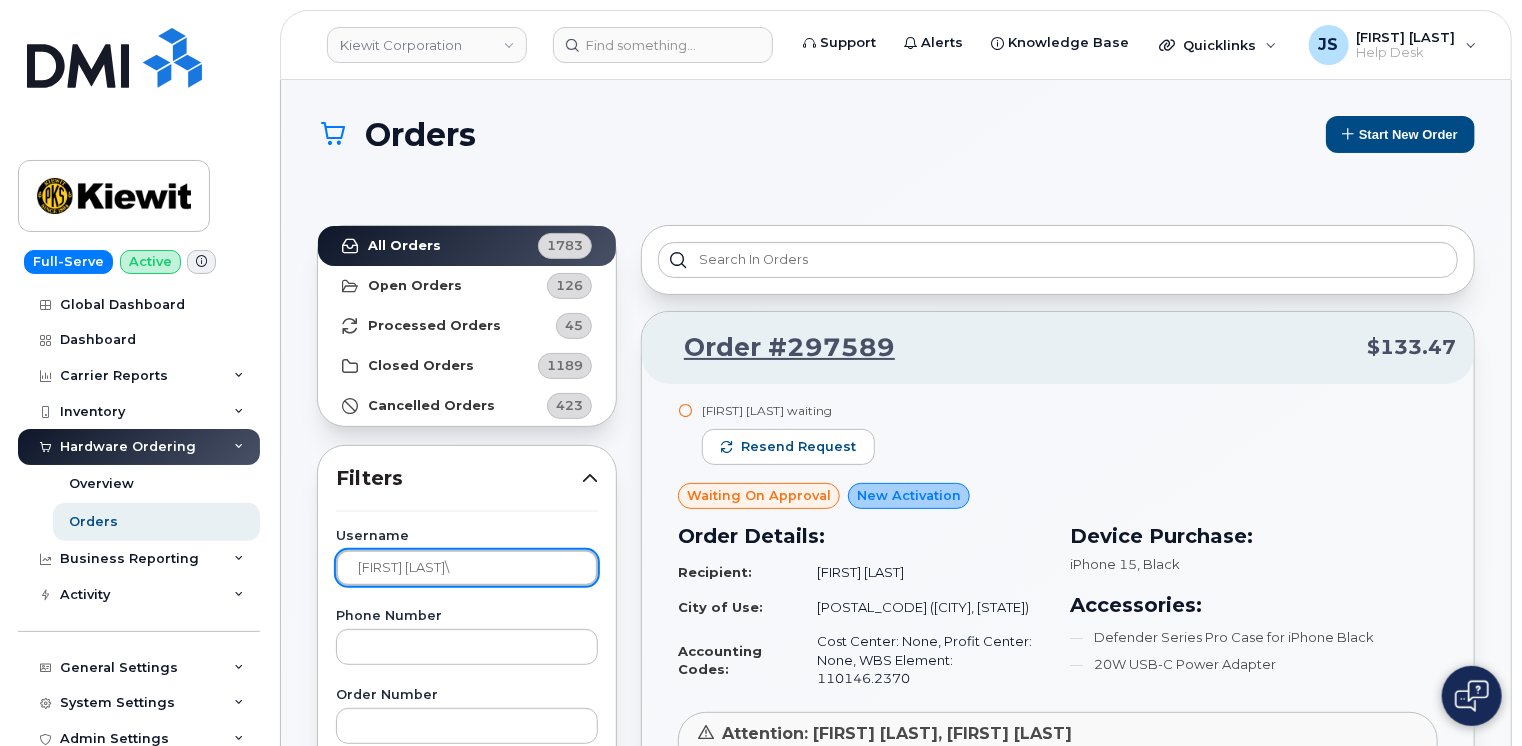 click on "Apply Filter" at bounding box center [467, 1543] 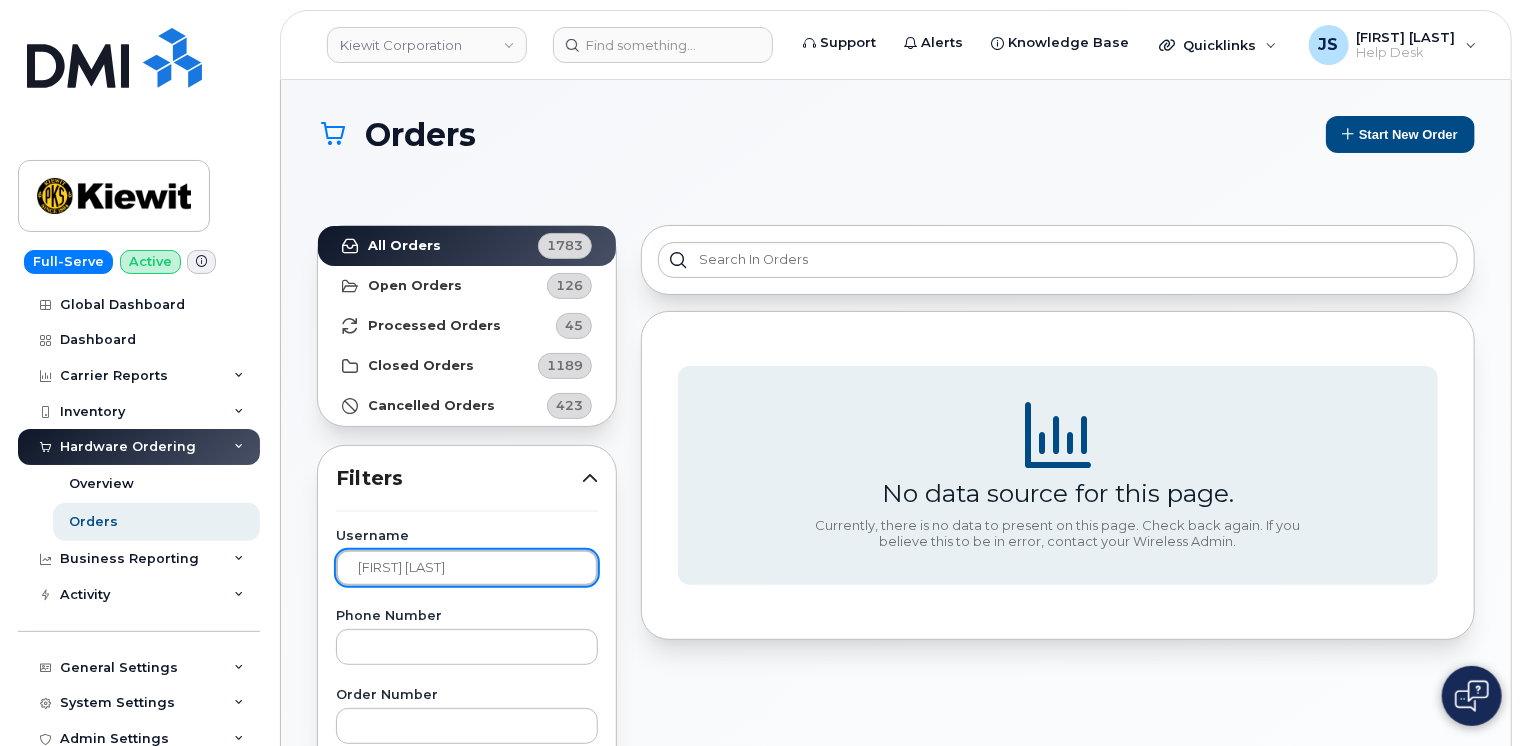 type on "[FIRST] [LAST]" 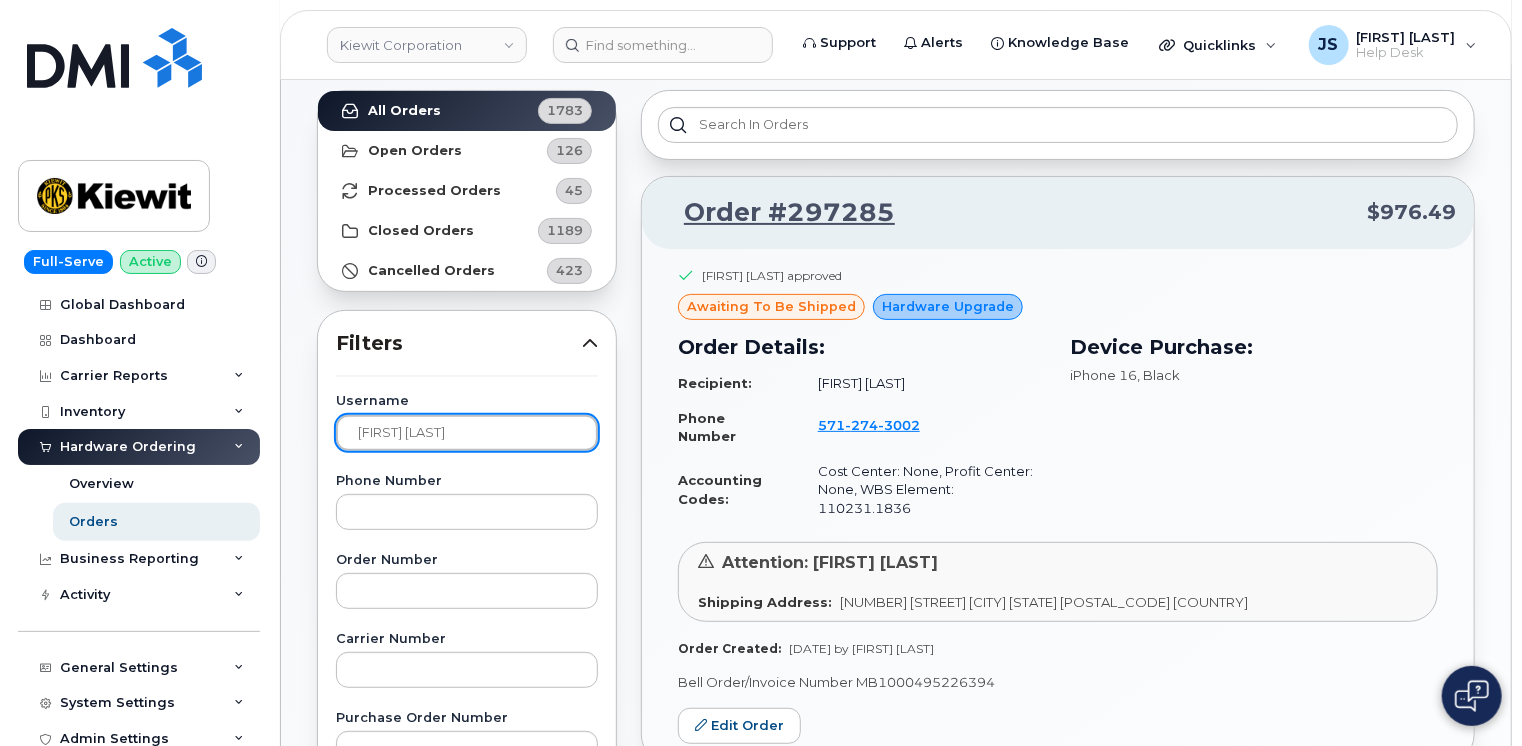 scroll, scrollTop: 100, scrollLeft: 0, axis: vertical 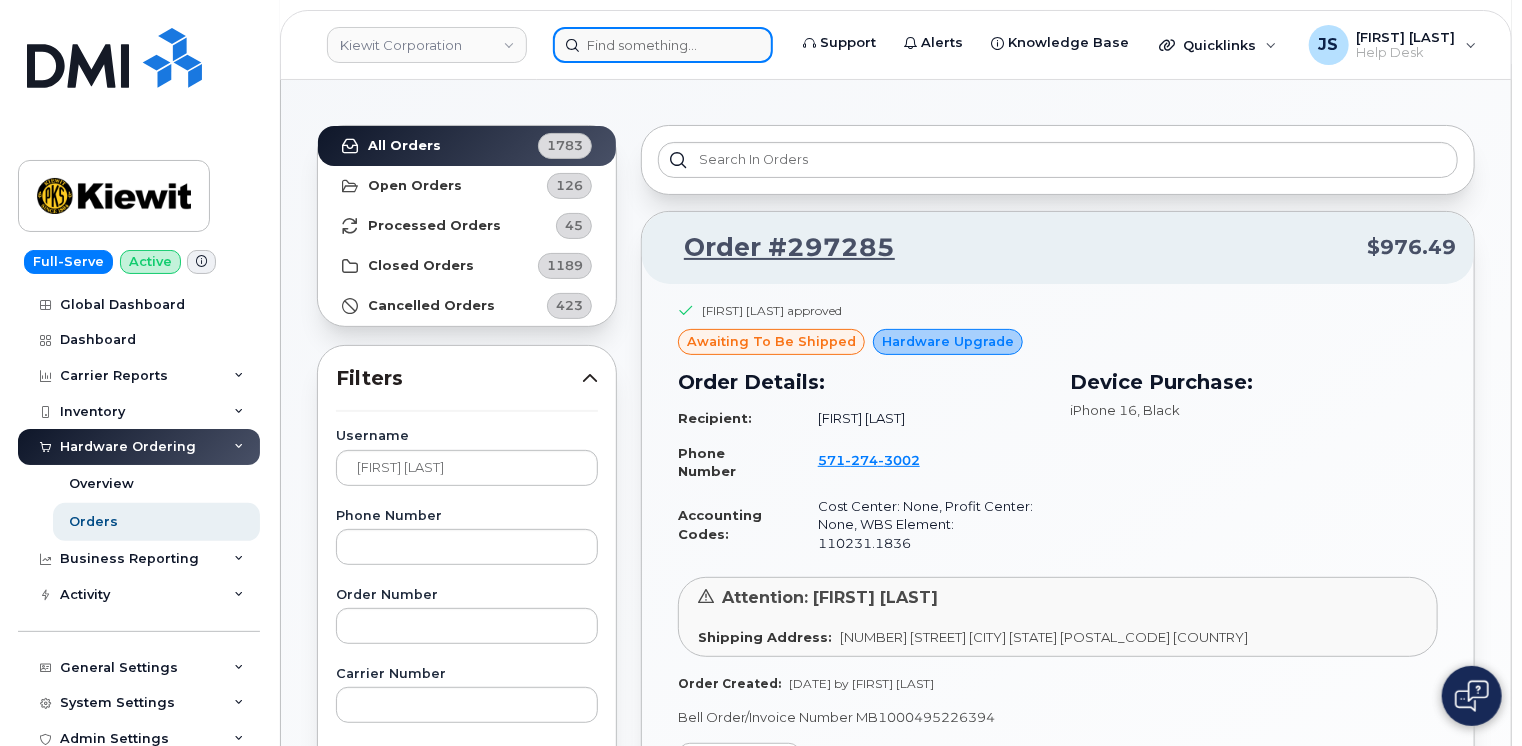 click at bounding box center [663, 45] 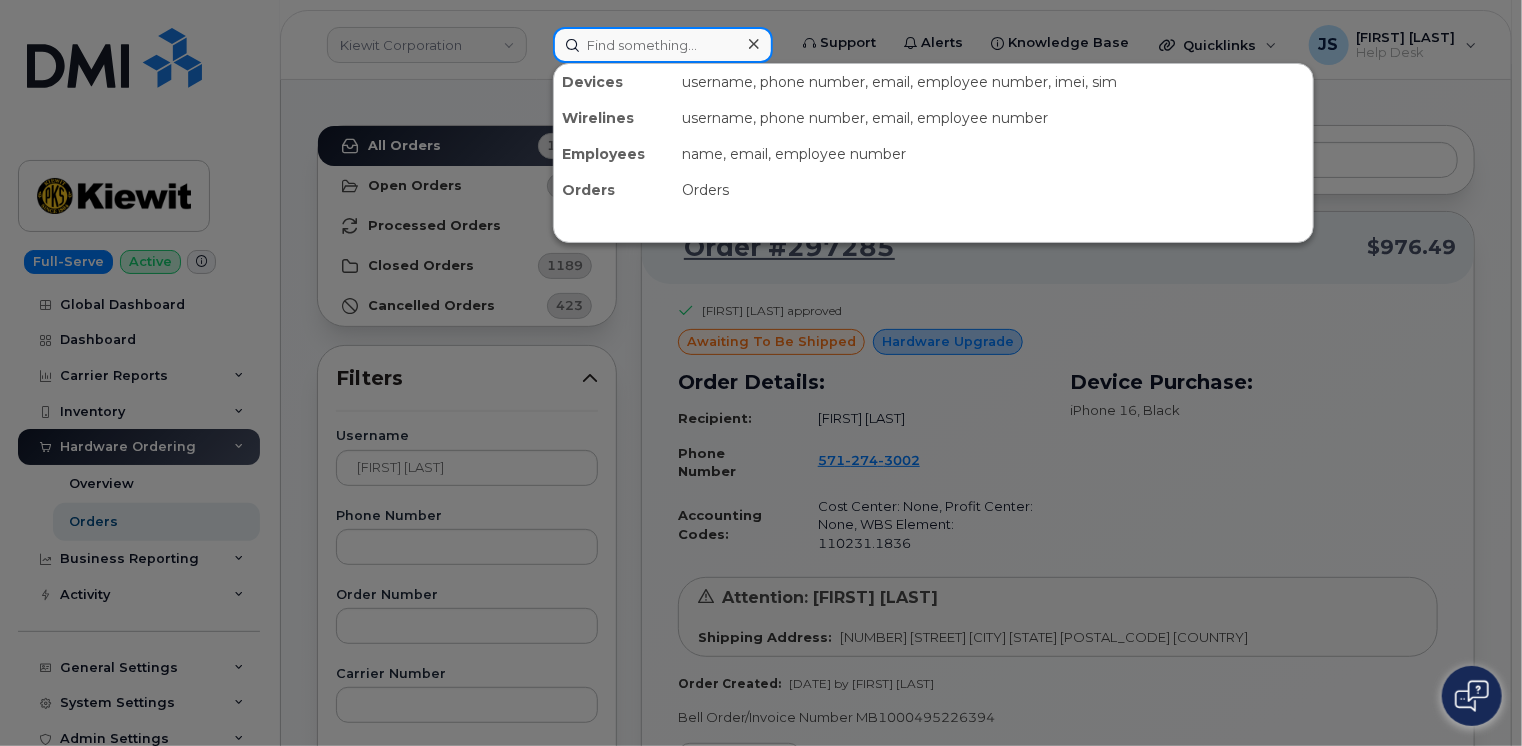 paste on "[PHONE]" 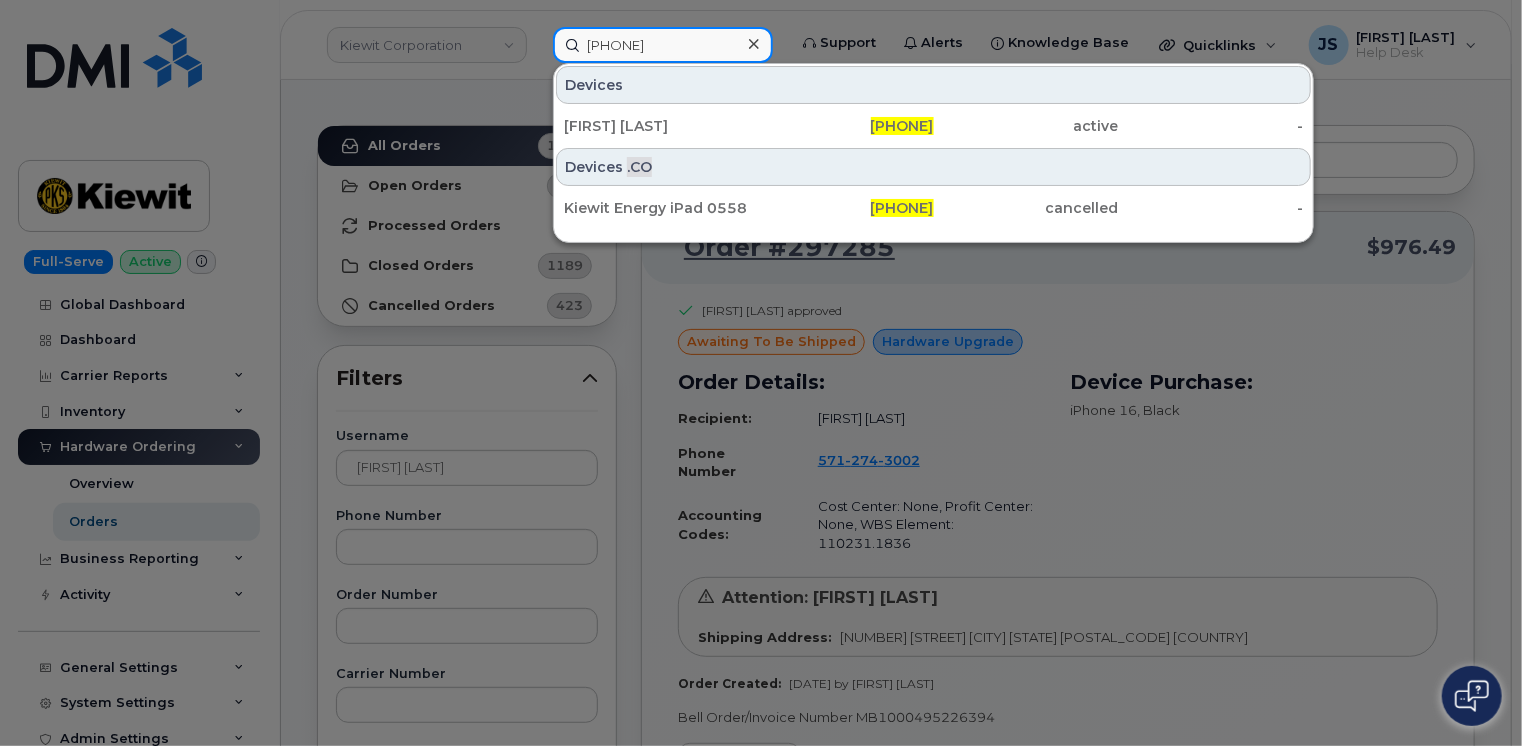 type on "[PHONE]" 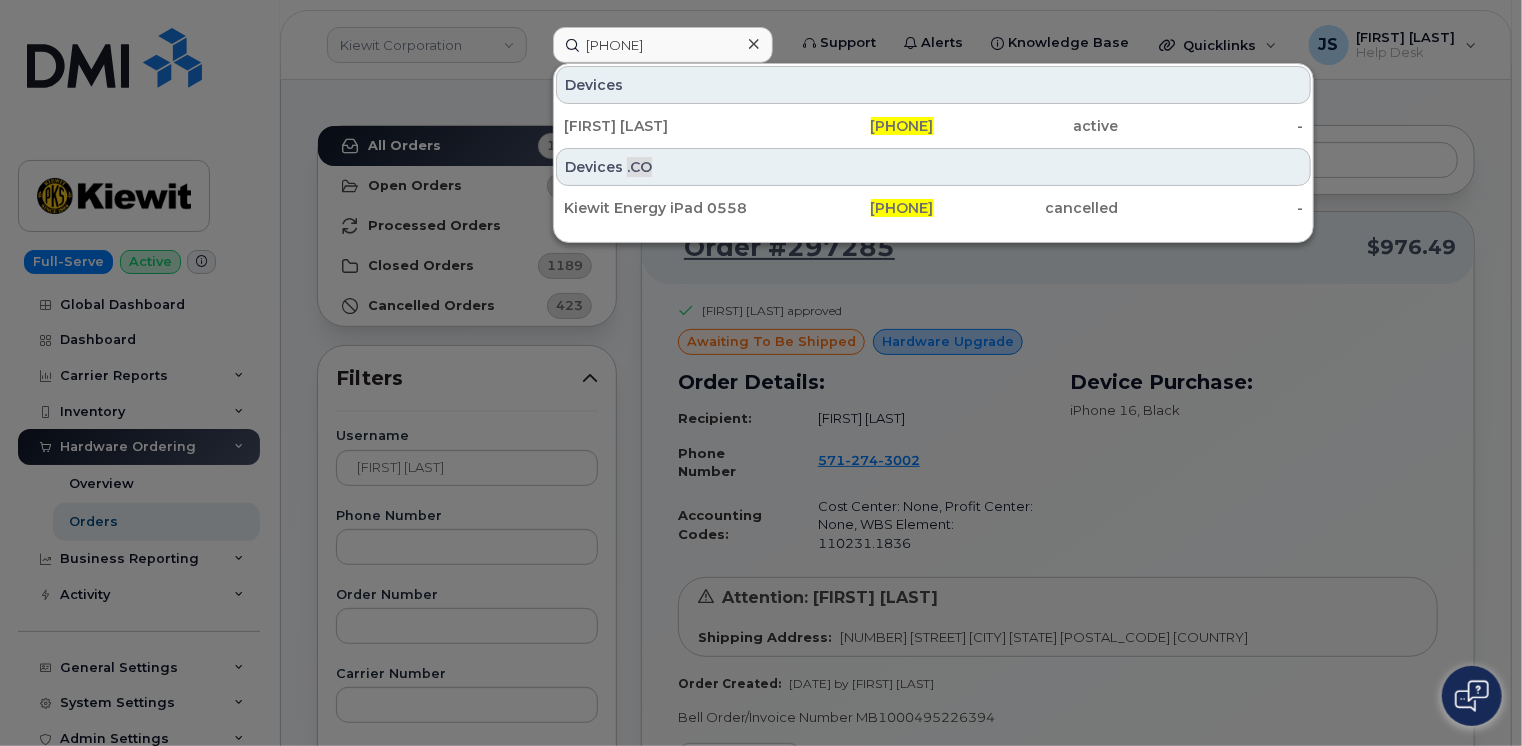 click on "[FIRST] [LAST] [PHONE] active -" at bounding box center (933, 126) 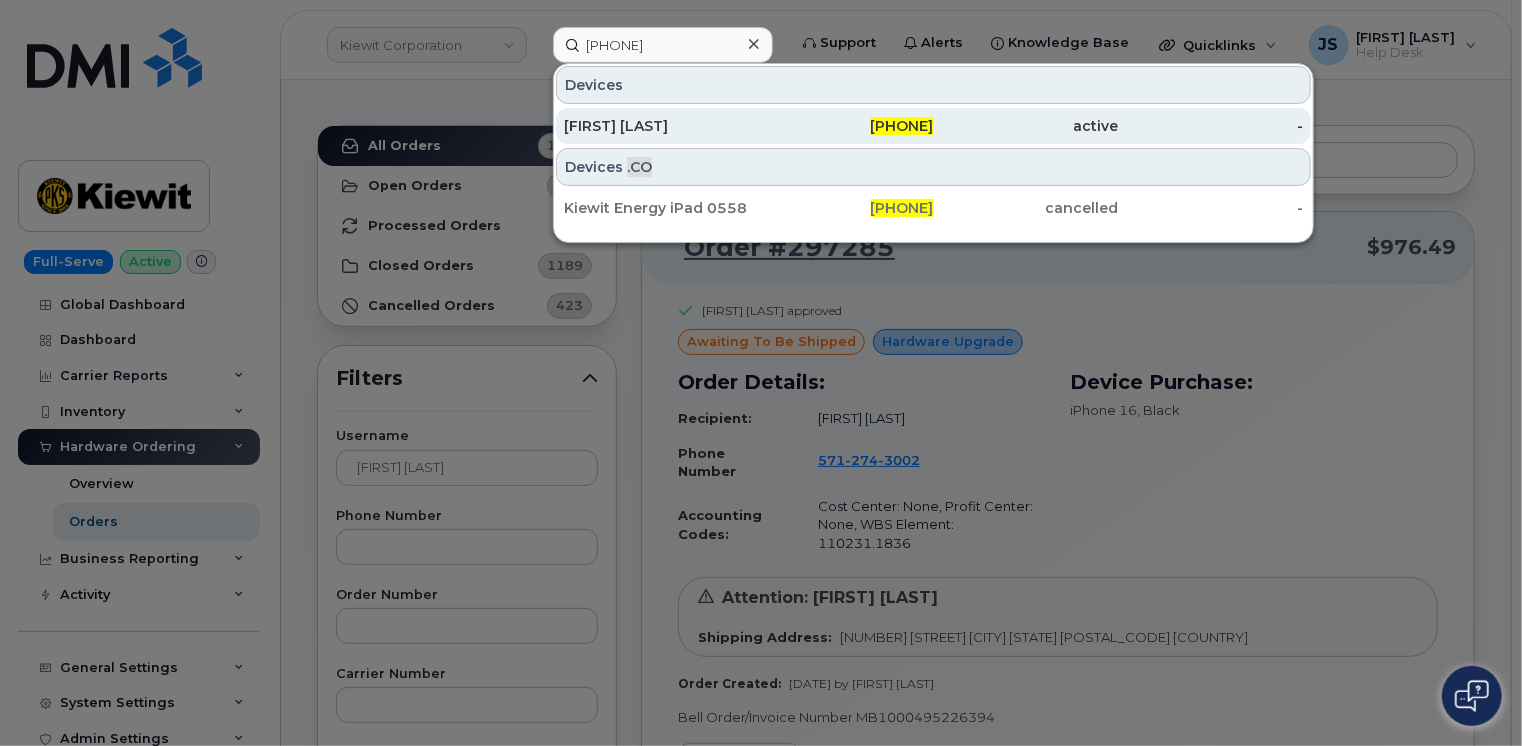 click on "[FIRST] [LAST]" at bounding box center (656, 126) 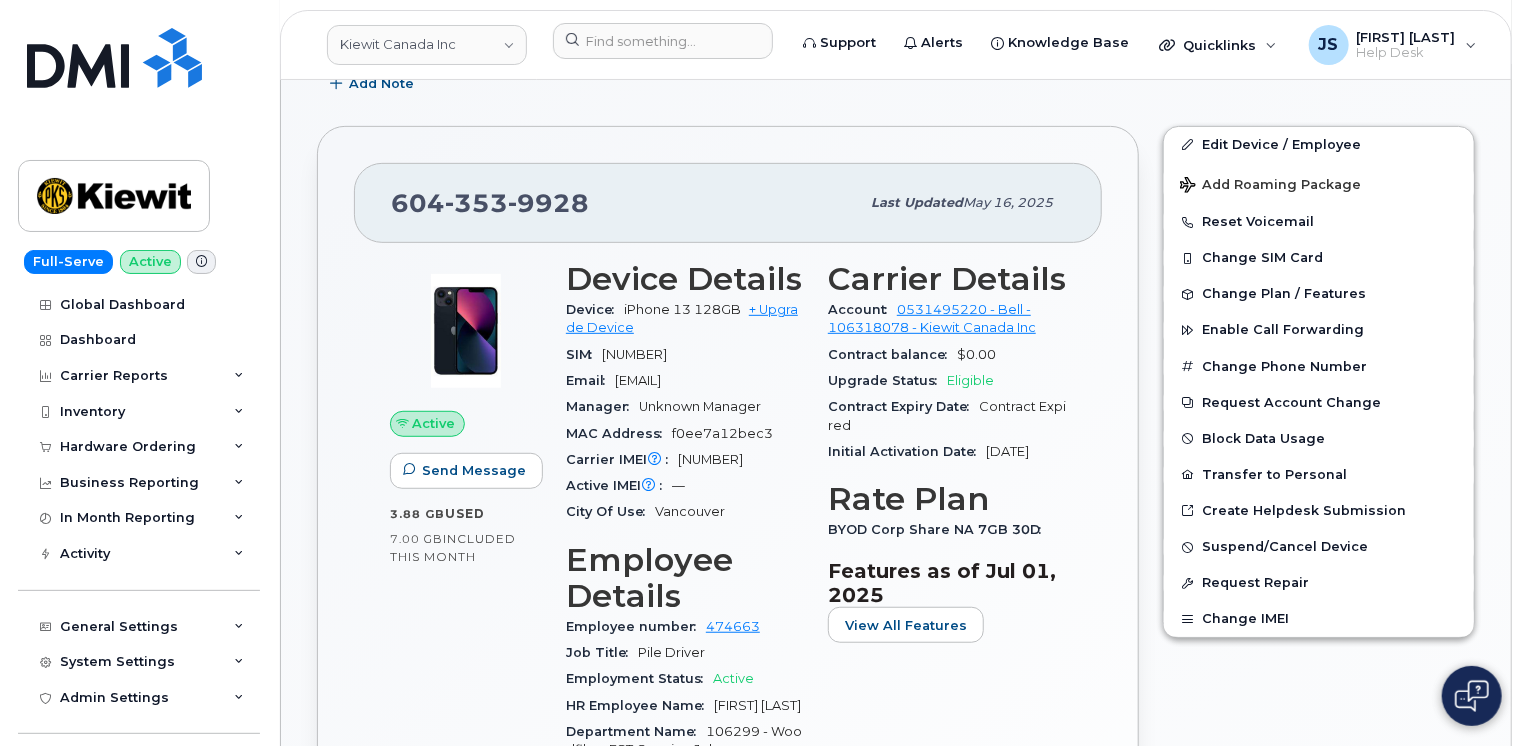 scroll, scrollTop: 400, scrollLeft: 0, axis: vertical 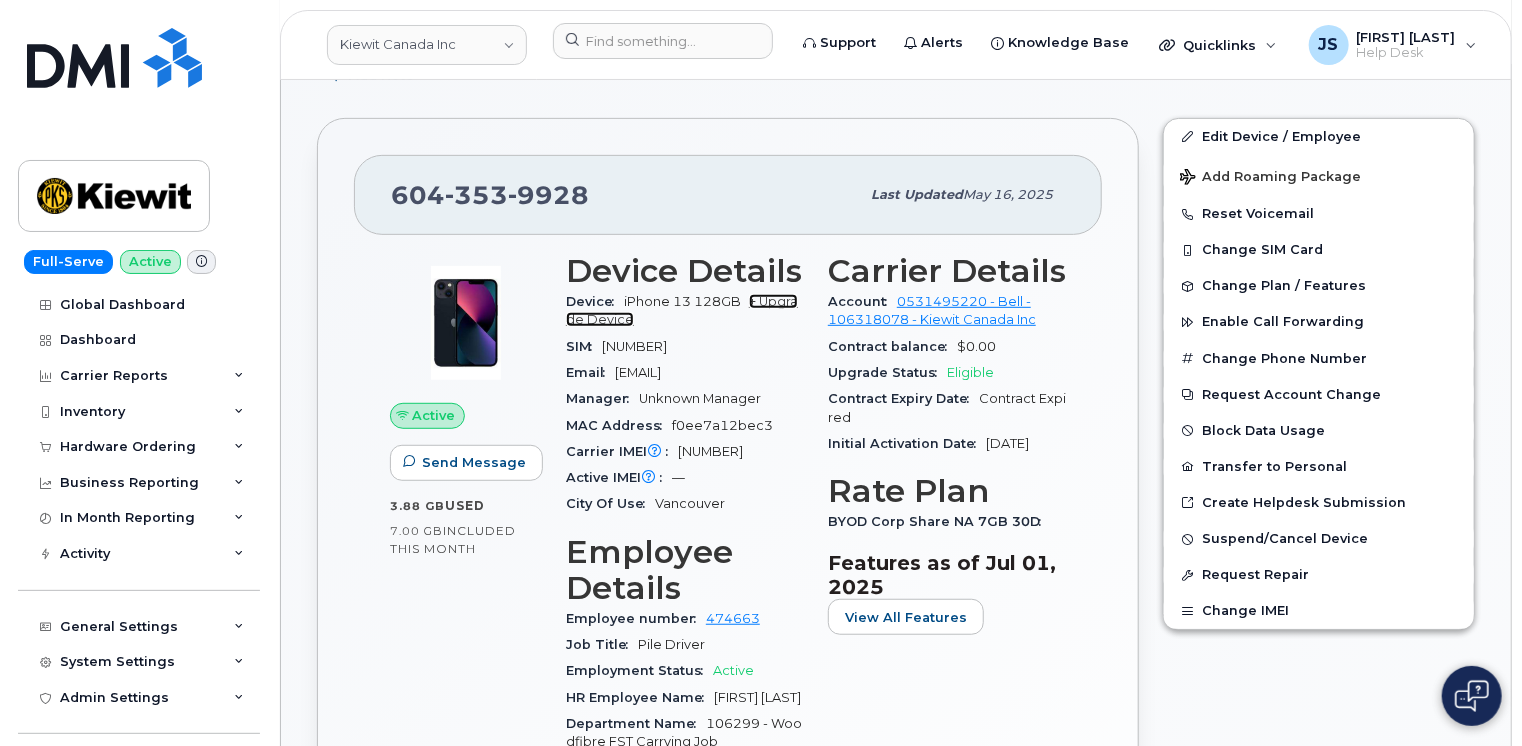 click on "+ Upgrade Device" 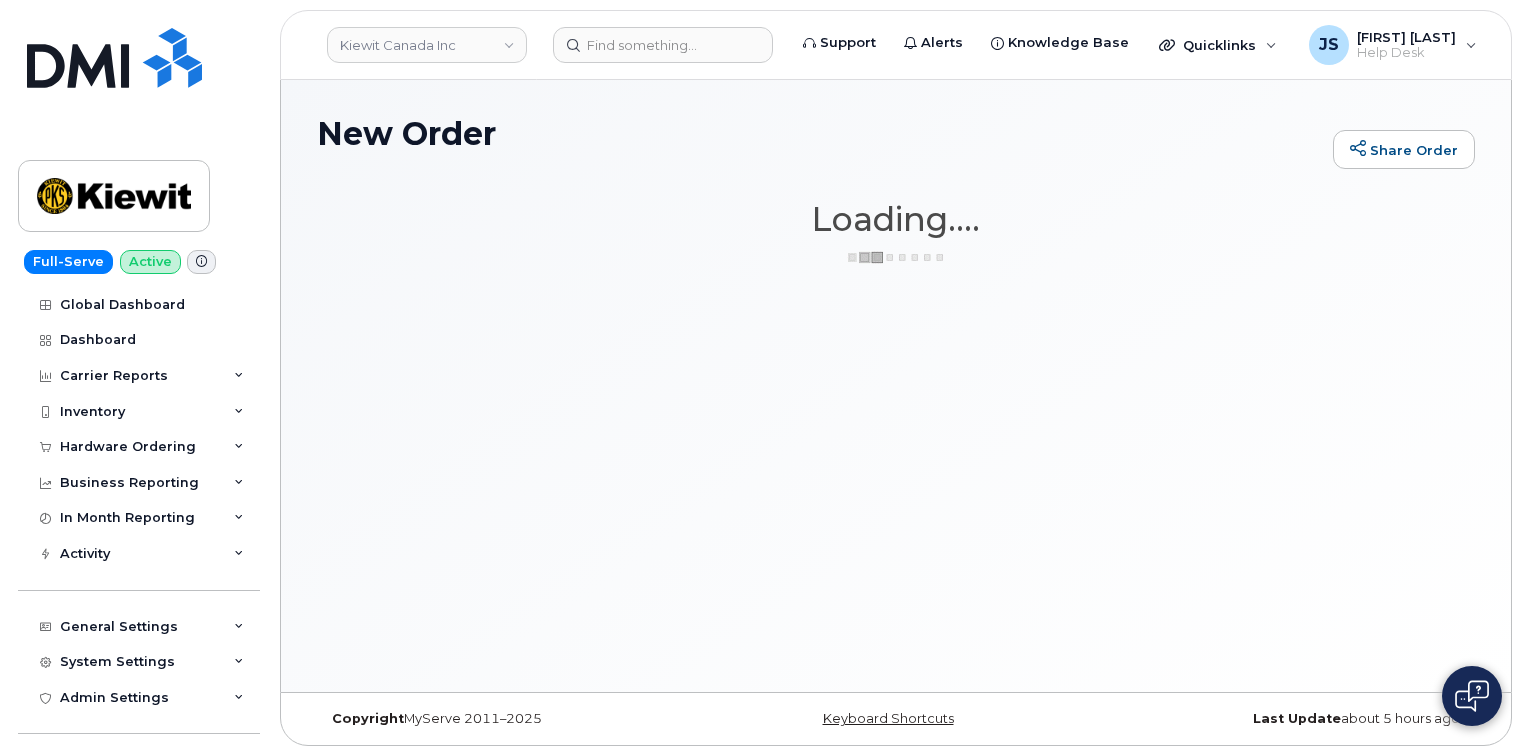 scroll, scrollTop: 0, scrollLeft: 0, axis: both 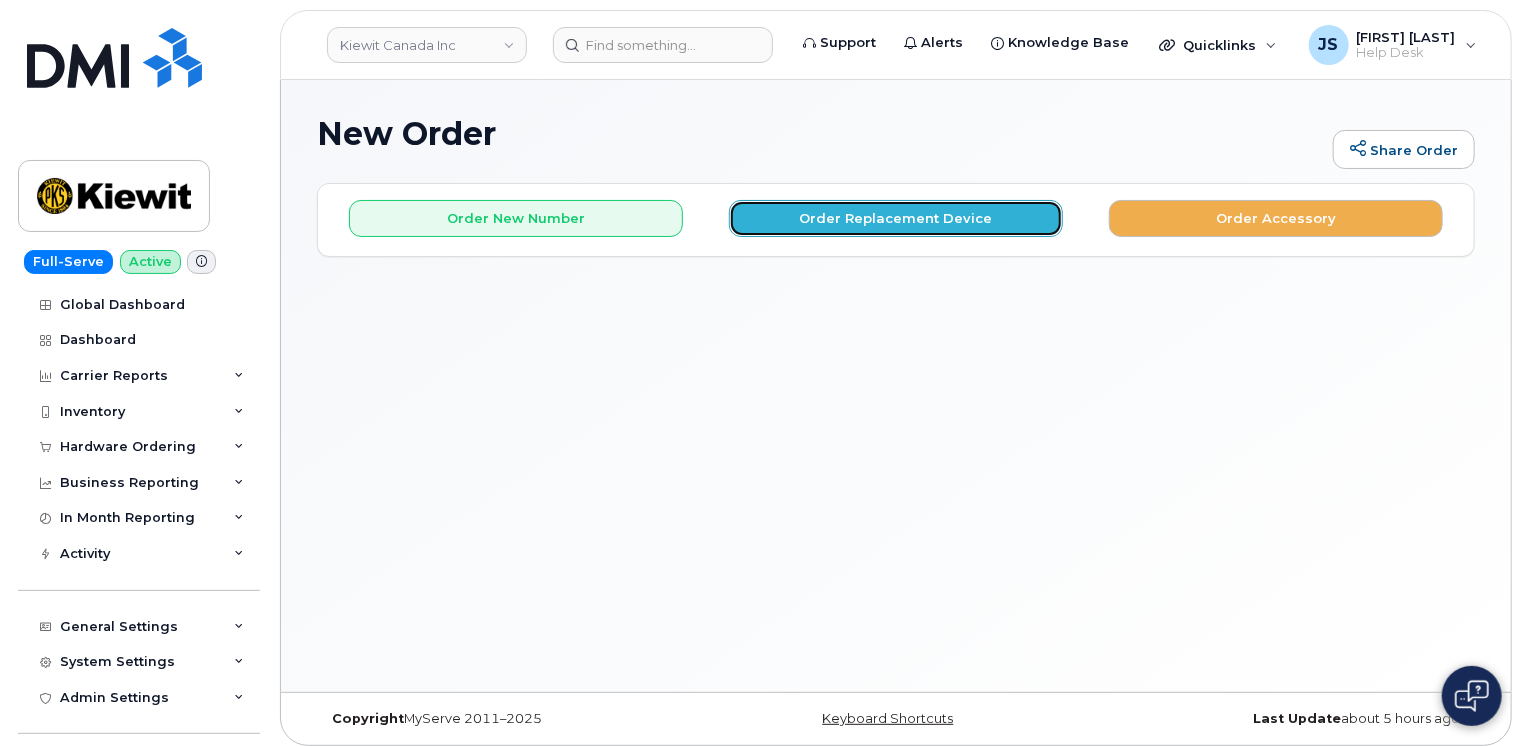 click on "Order Replacement Device" at bounding box center (896, 218) 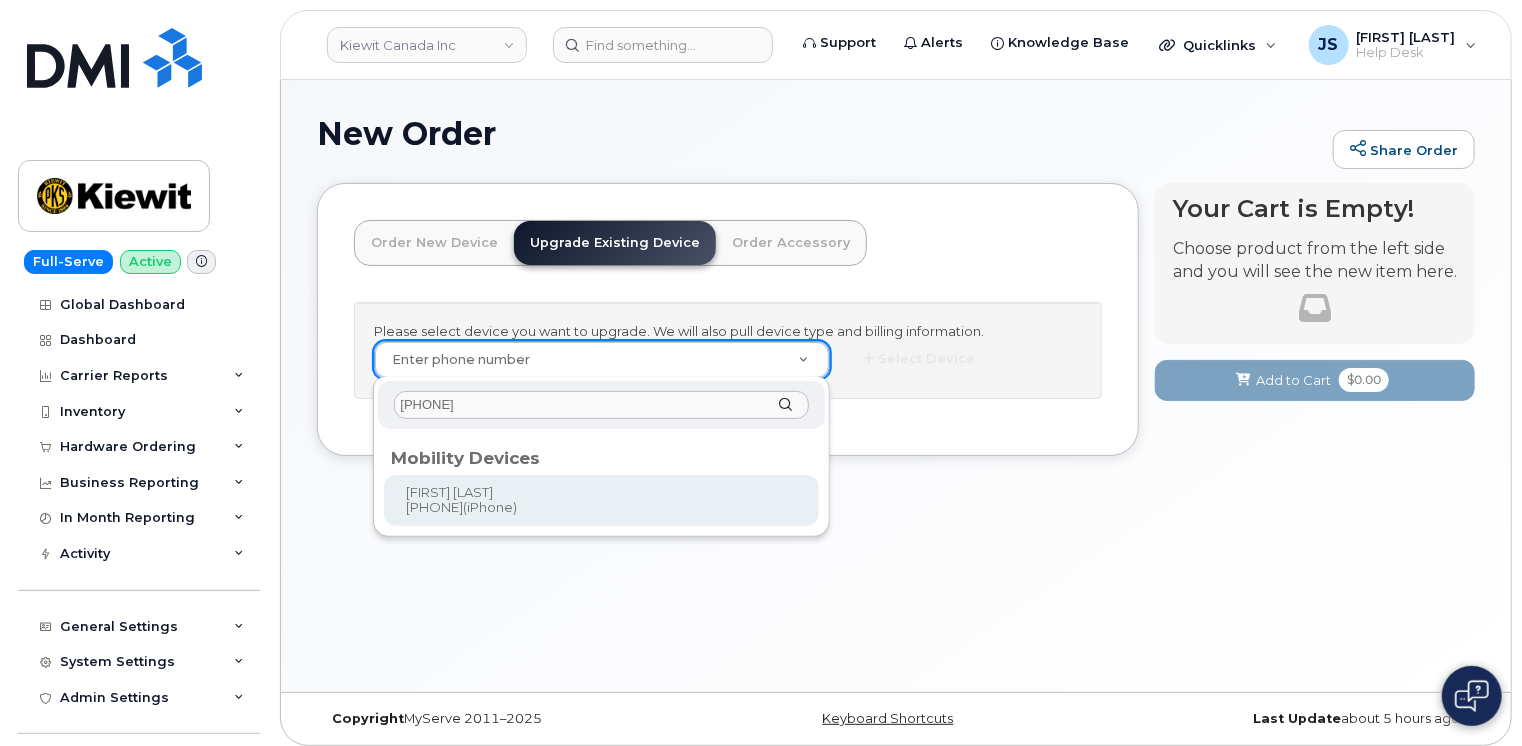 type on "[PHONE]" 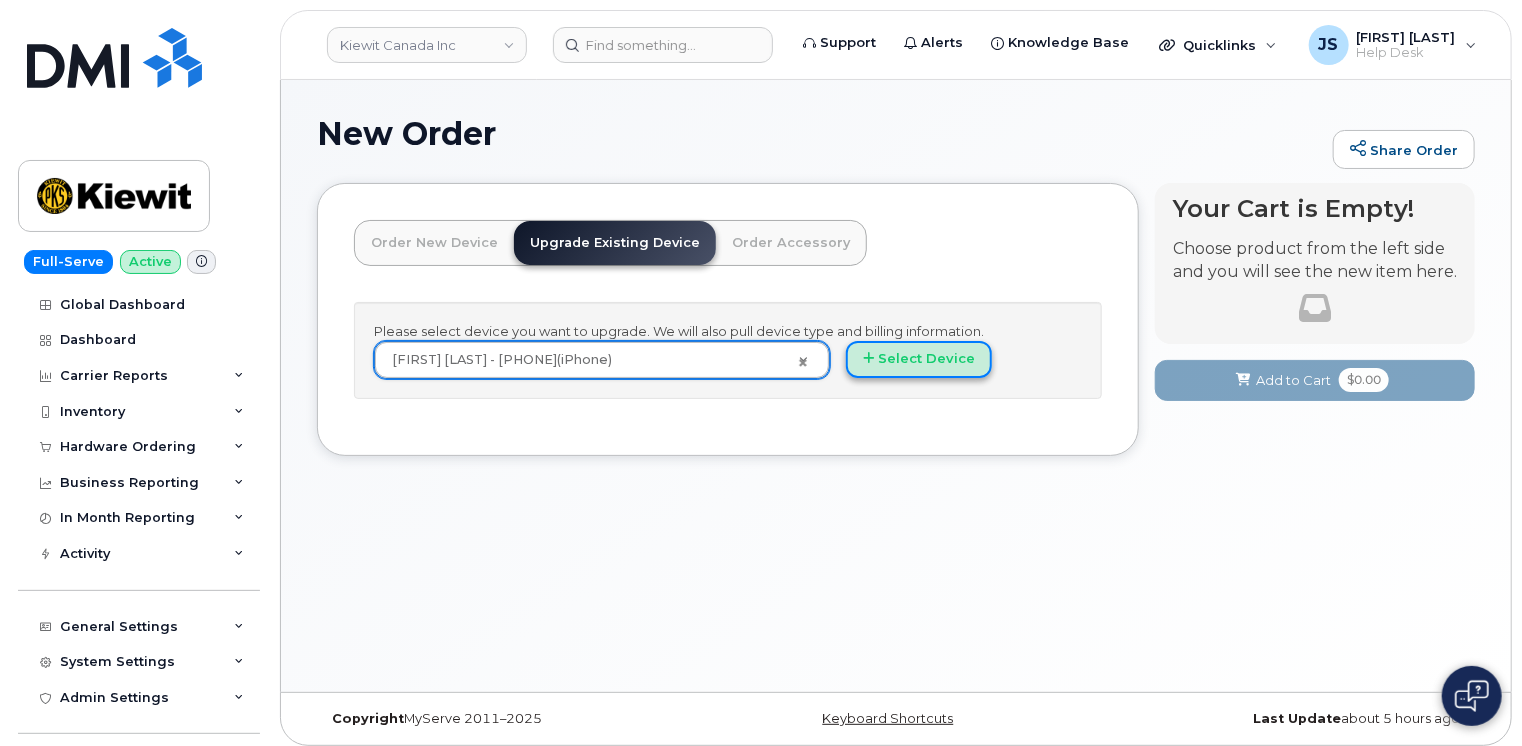 click on "Select Device" at bounding box center (919, 359) 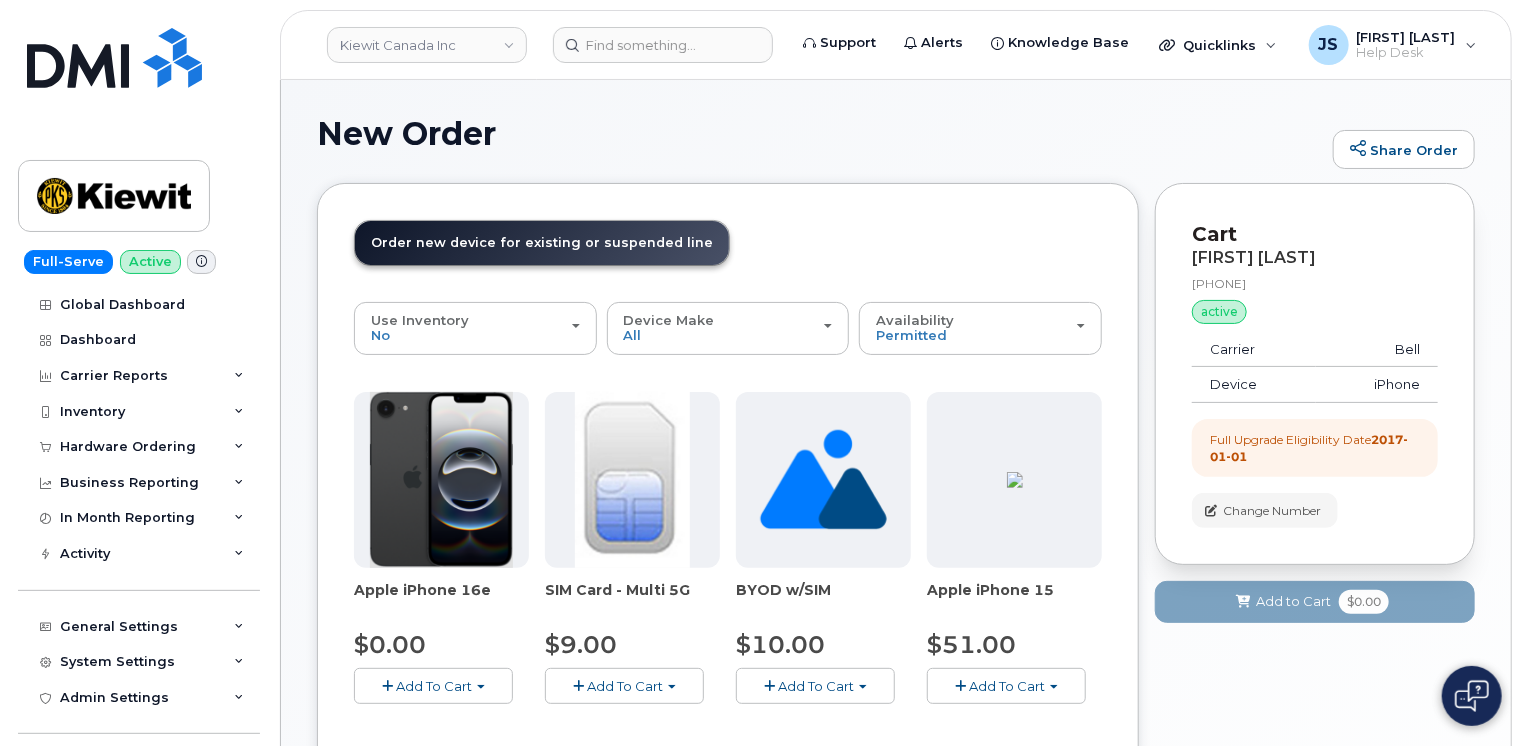 drag, startPoint x: 932, startPoint y: 357, endPoint x: 838, endPoint y: 192, distance: 189.89734 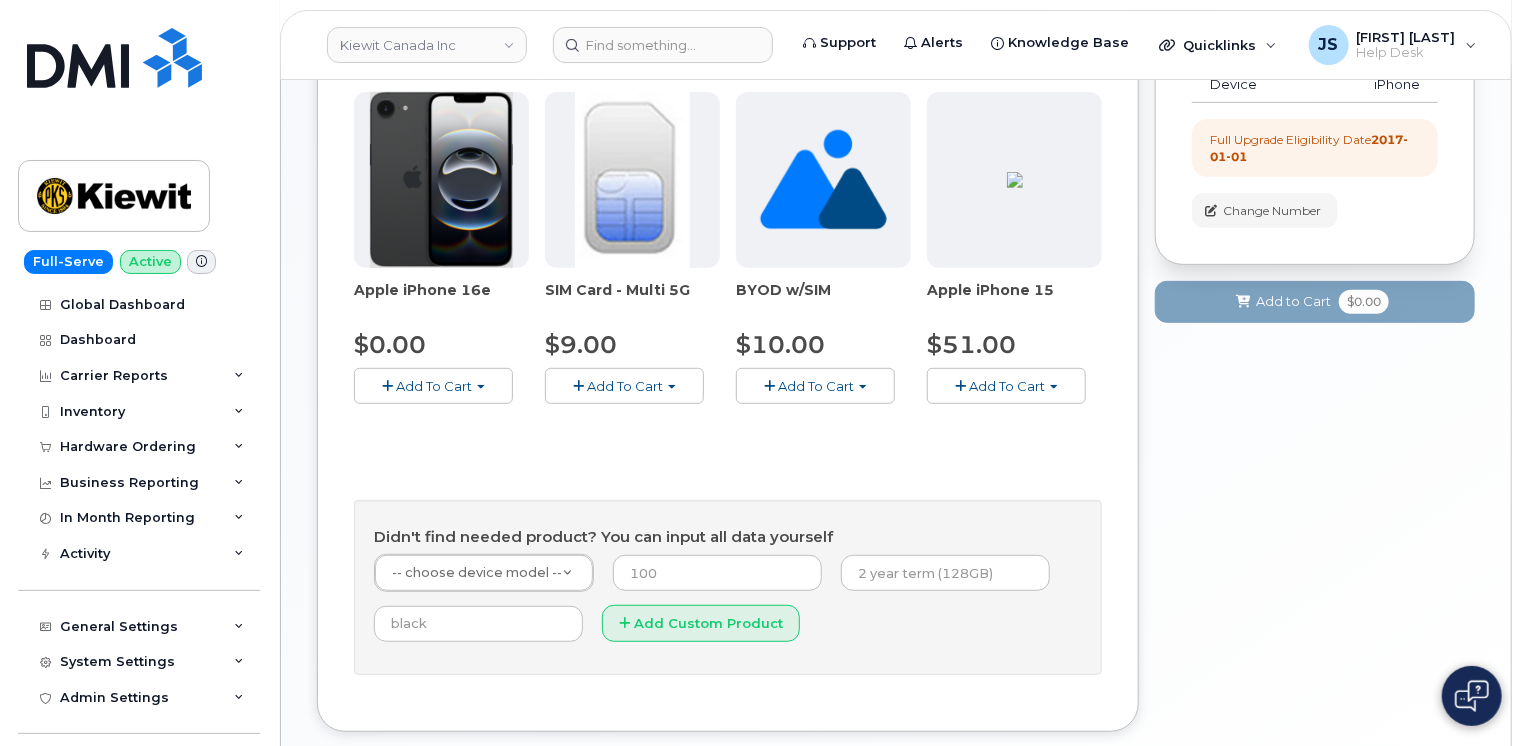 click on "Add To Cart" at bounding box center [434, 386] 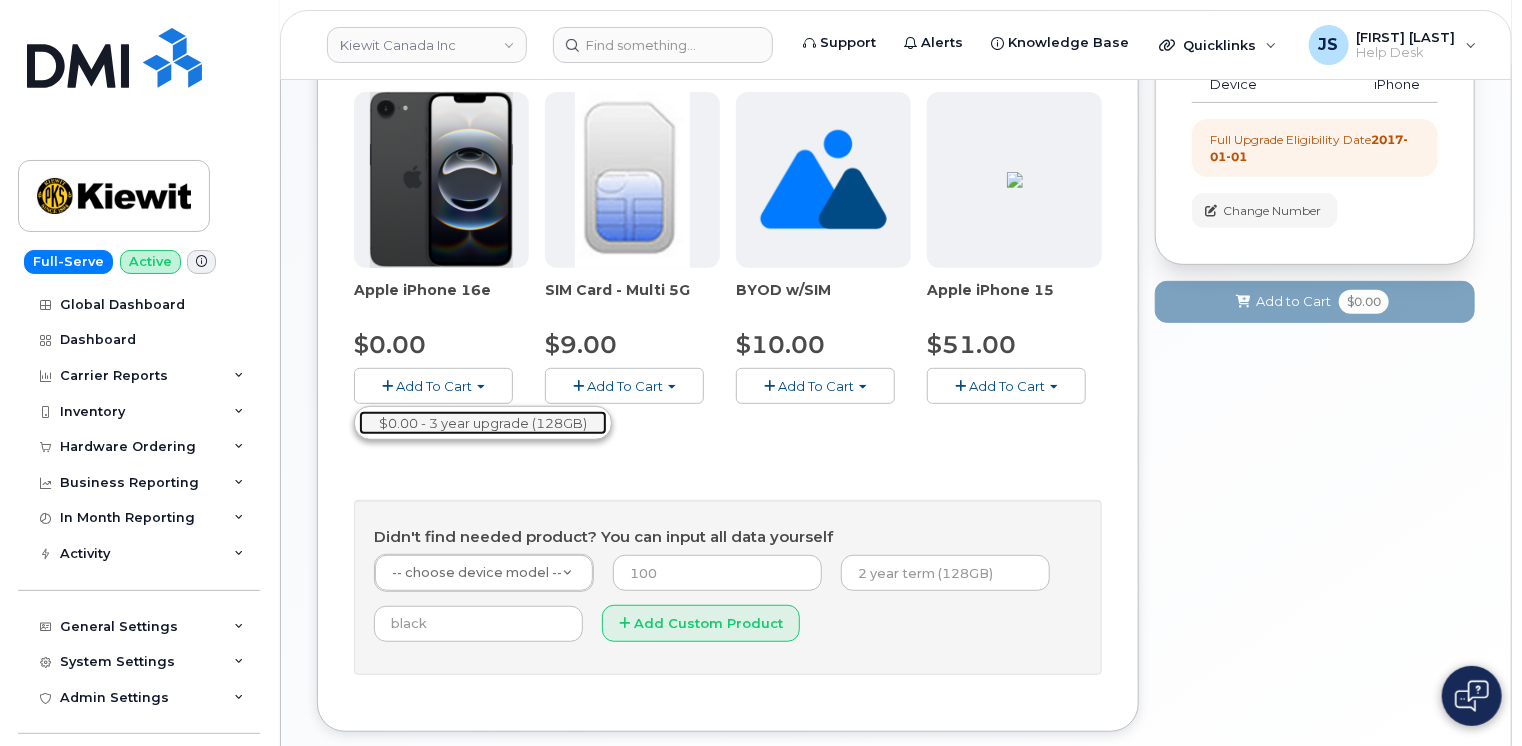 click on "$0.00 - 3 year upgrade (128GB)" at bounding box center (483, 423) 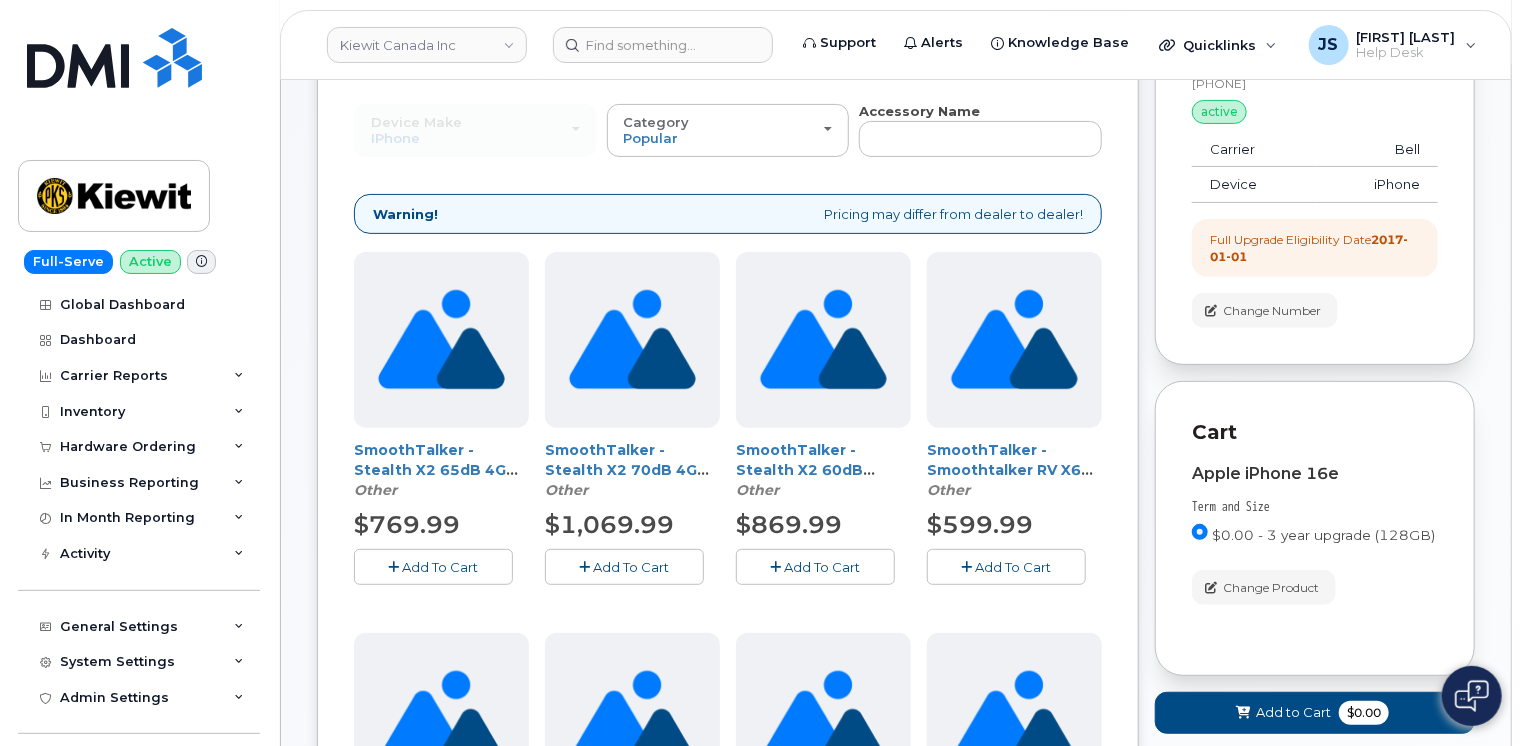 scroll, scrollTop: 0, scrollLeft: 0, axis: both 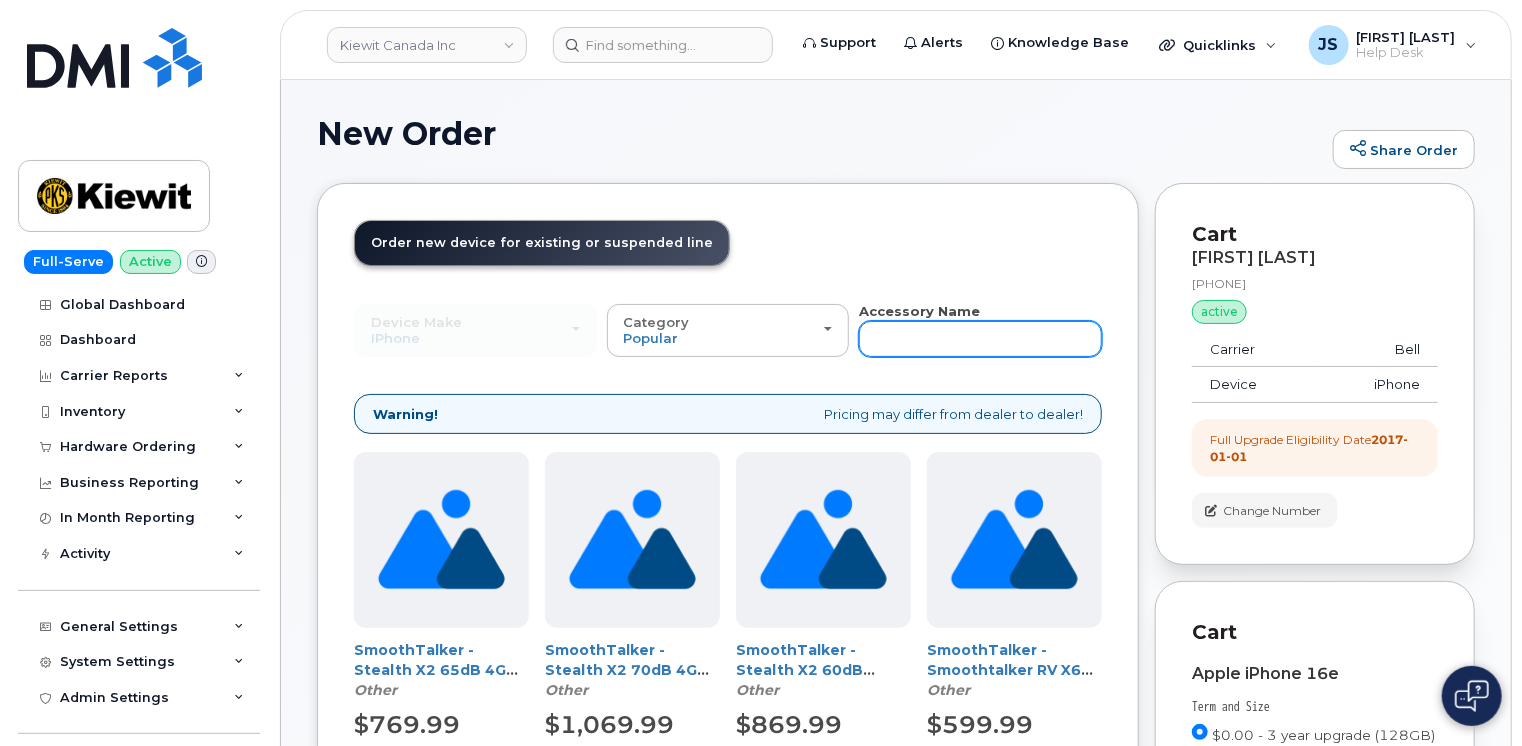 click at bounding box center [980, 339] 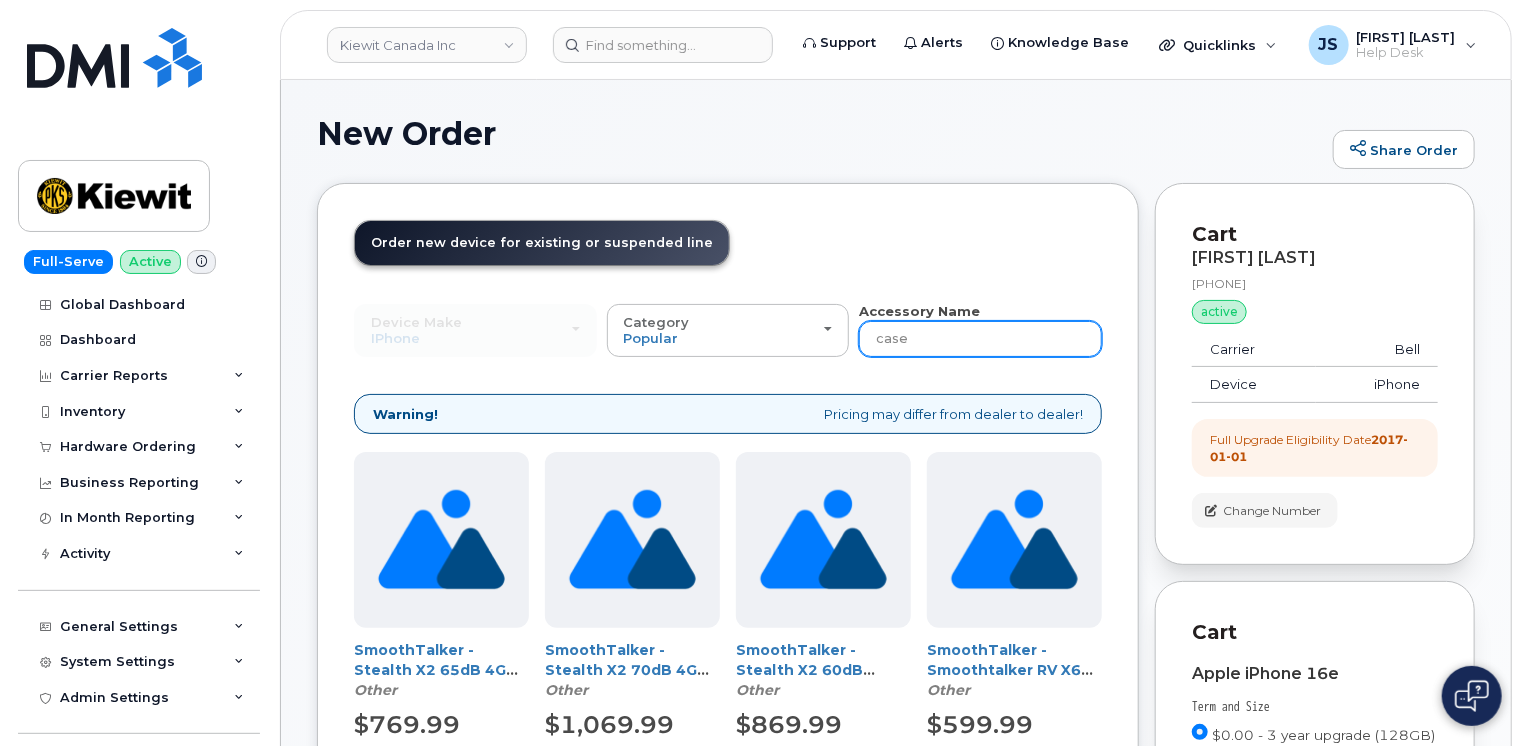 type on "case" 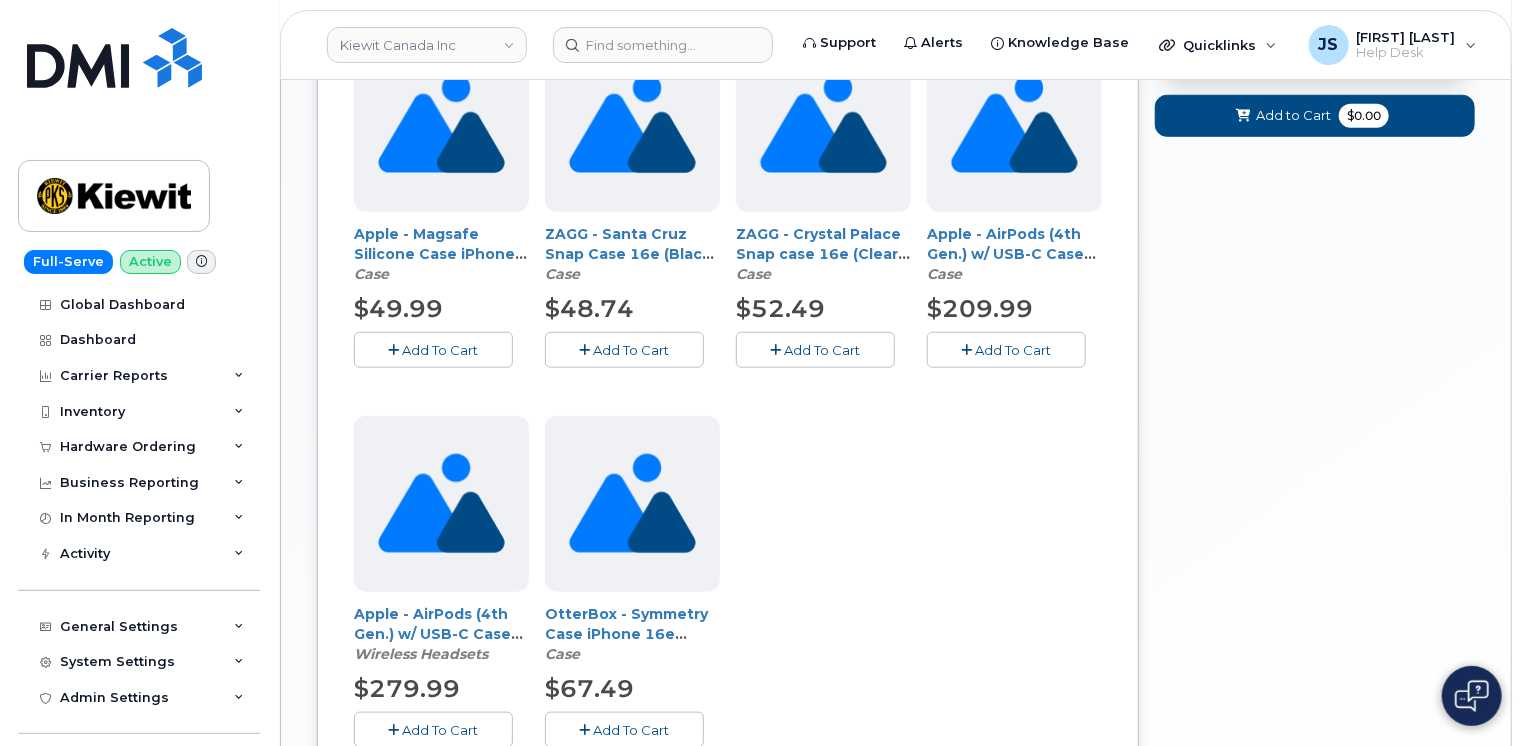 scroll, scrollTop: 900, scrollLeft: 0, axis: vertical 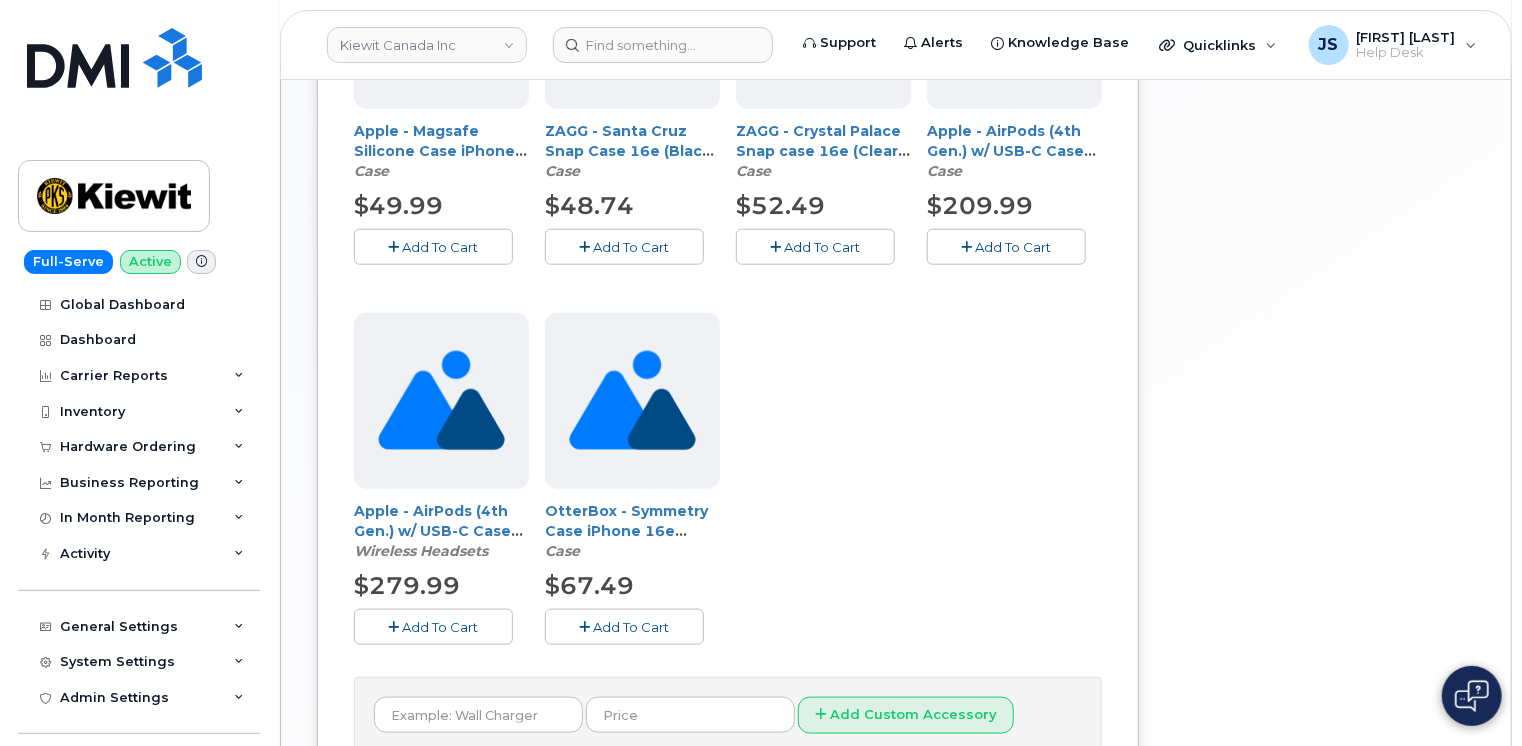 click on "Add To Cart" at bounding box center (632, 627) 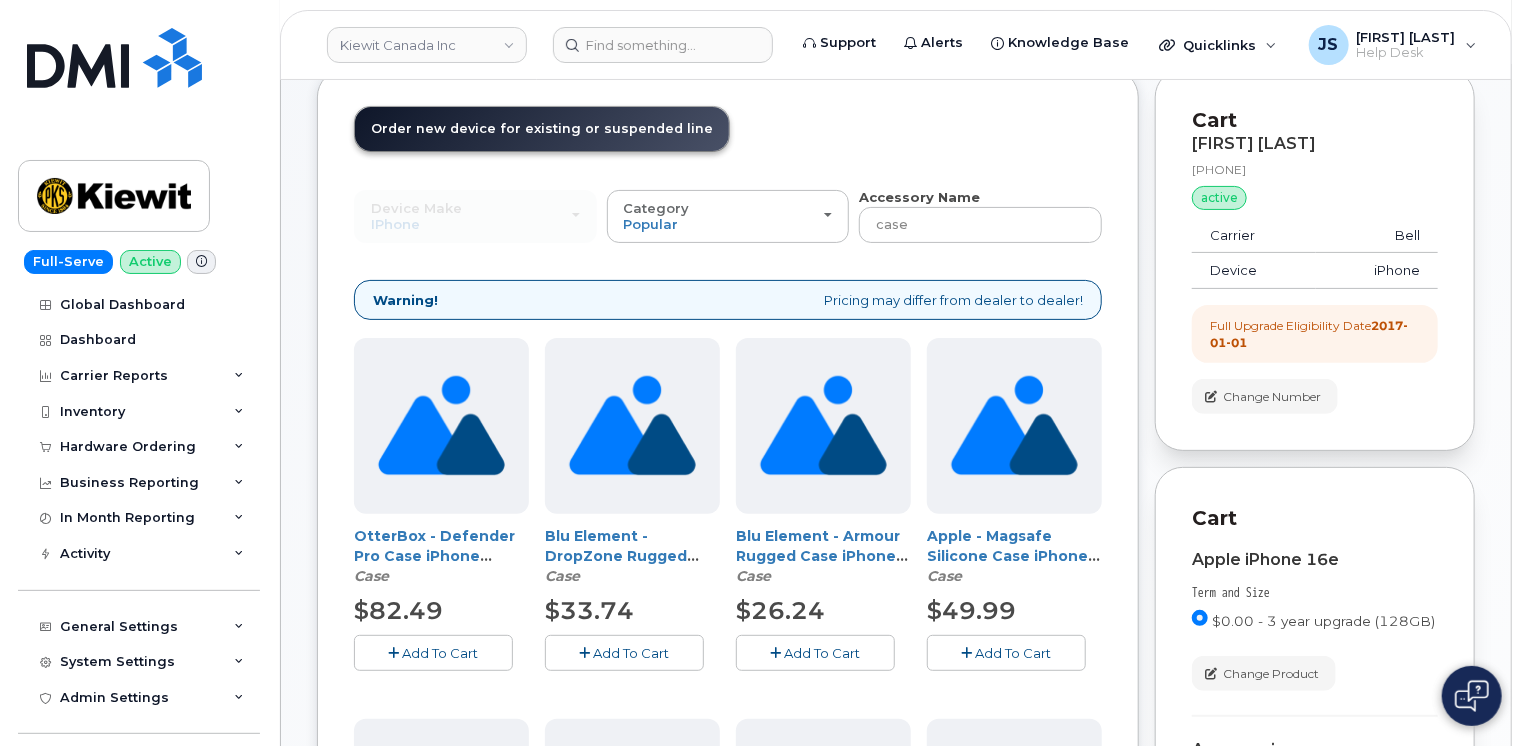 scroll, scrollTop: 0, scrollLeft: 0, axis: both 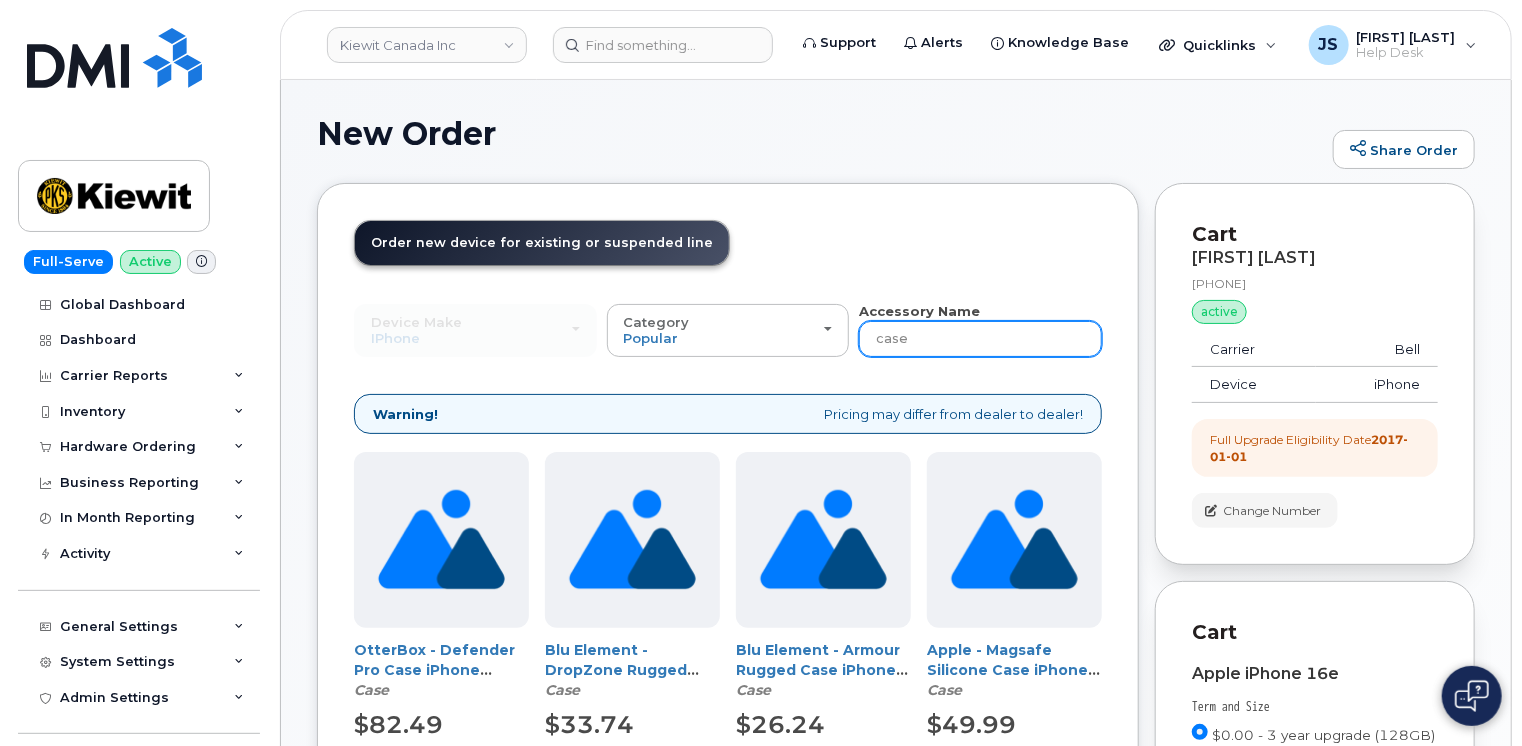 click on "case" at bounding box center (980, 339) 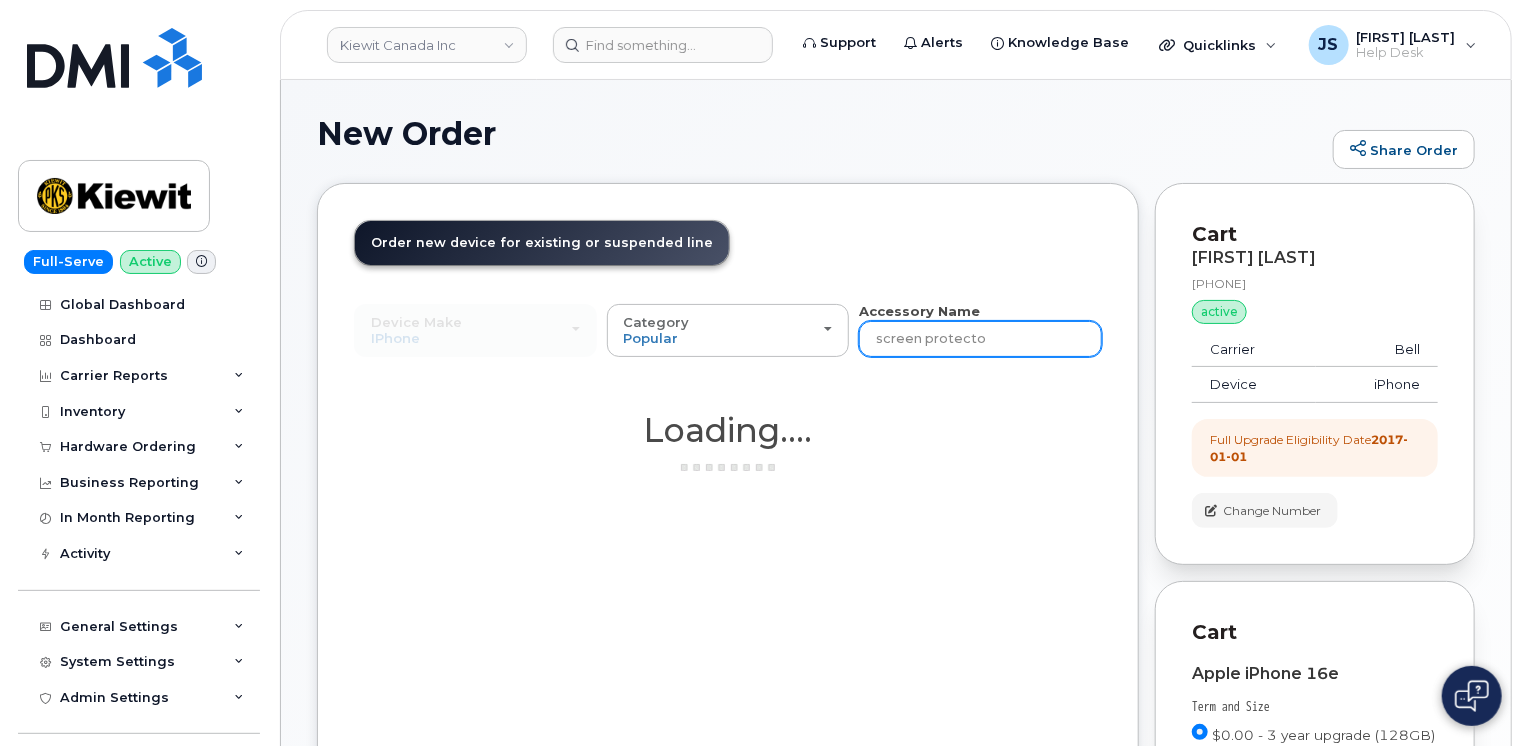 type on "screen protector" 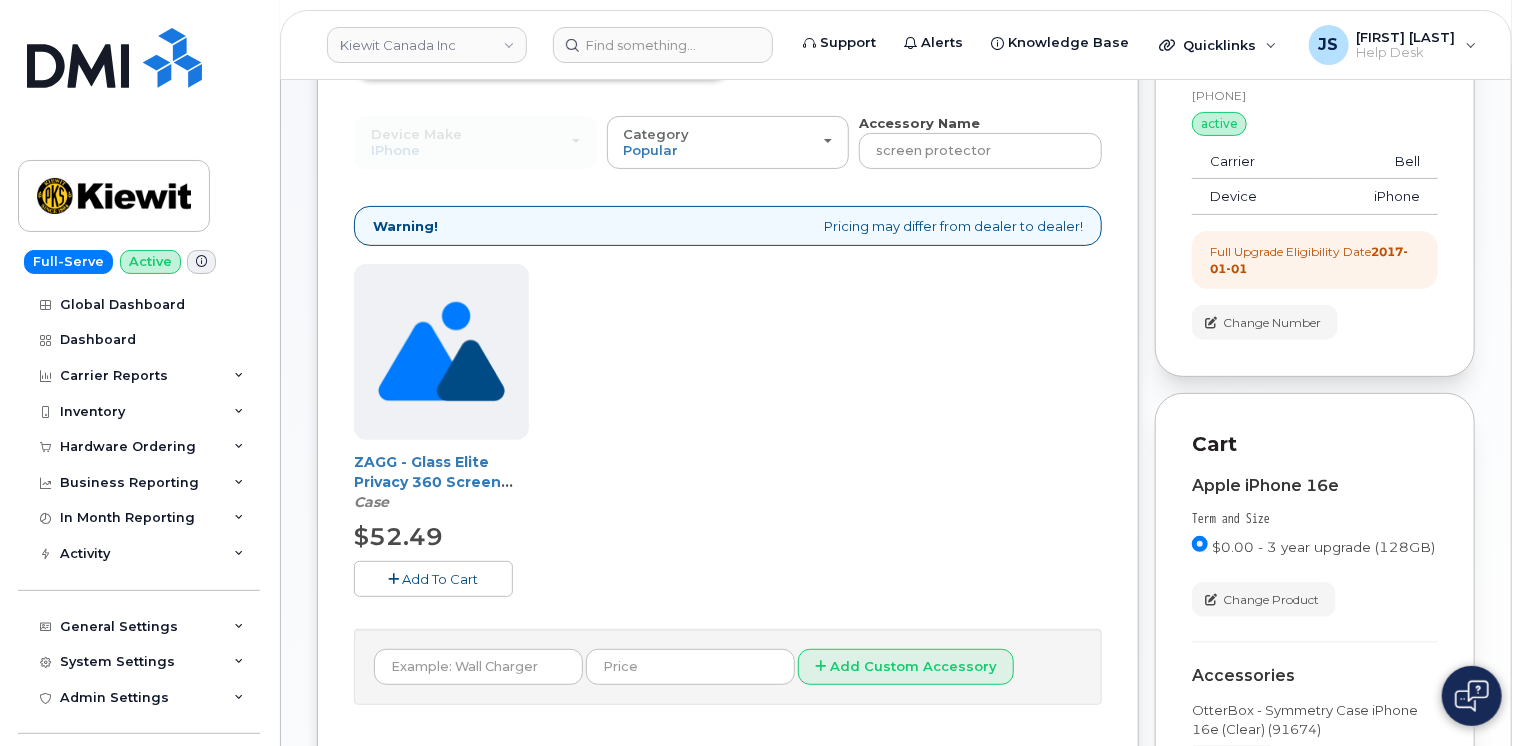 scroll, scrollTop: 200, scrollLeft: 0, axis: vertical 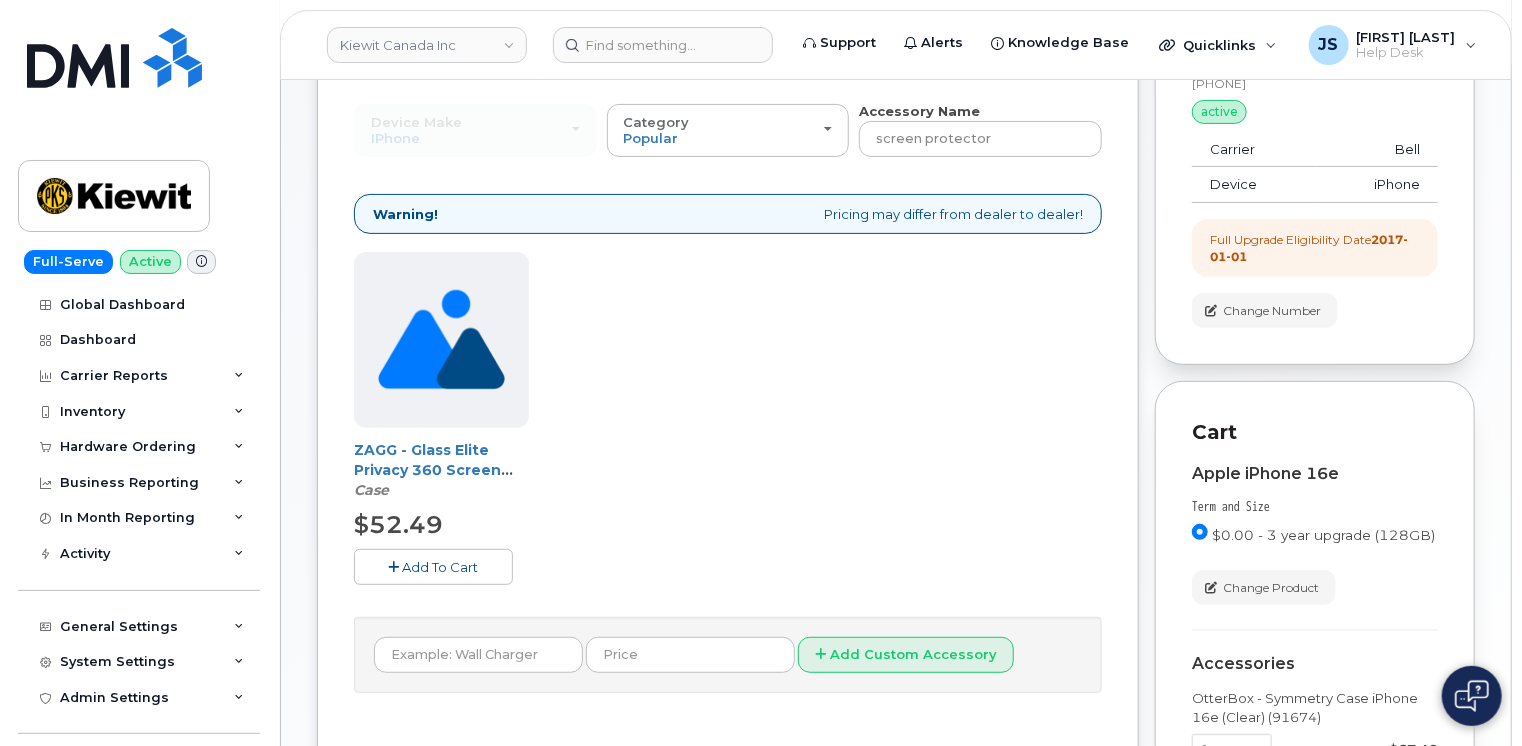 click on "Add To Cart" at bounding box center (441, 567) 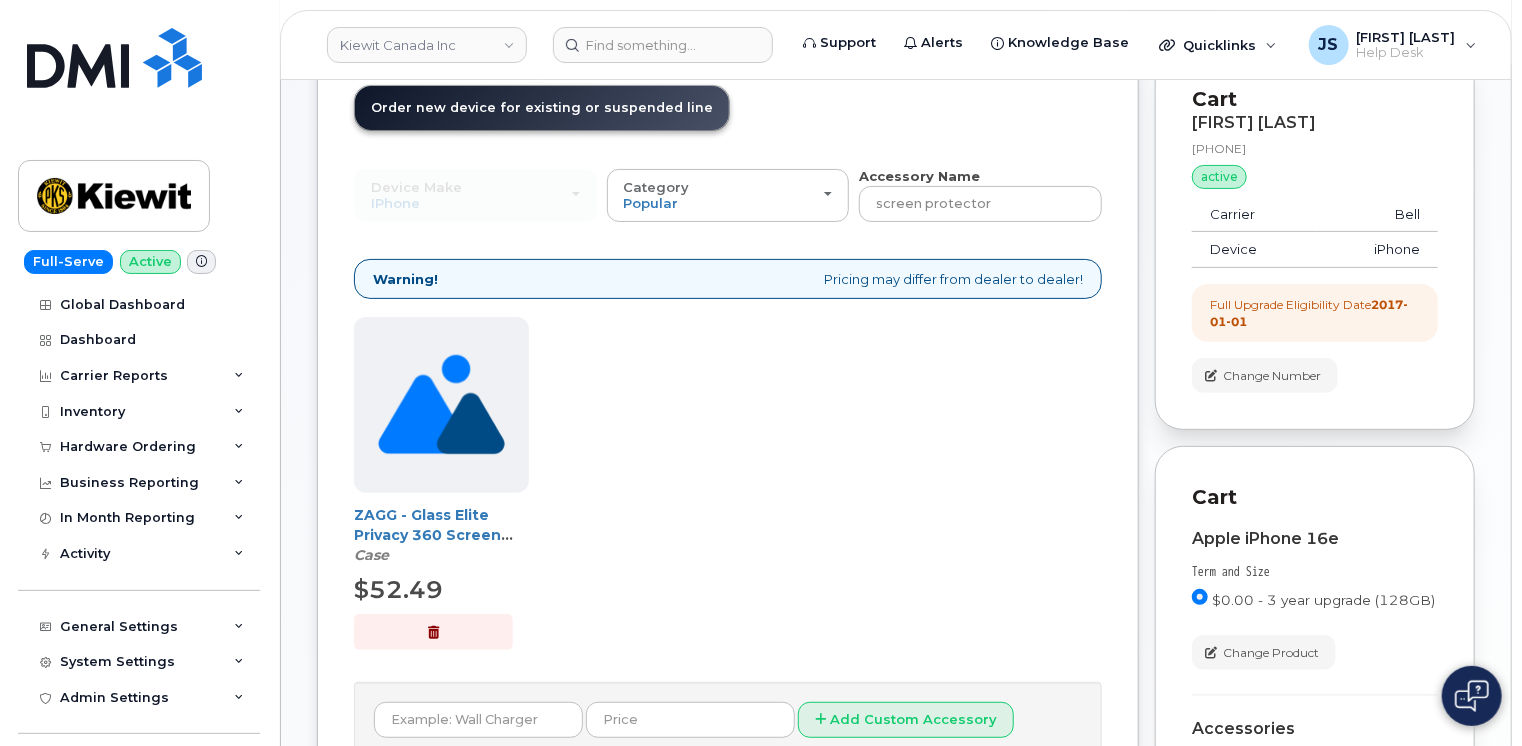 scroll, scrollTop: 100, scrollLeft: 0, axis: vertical 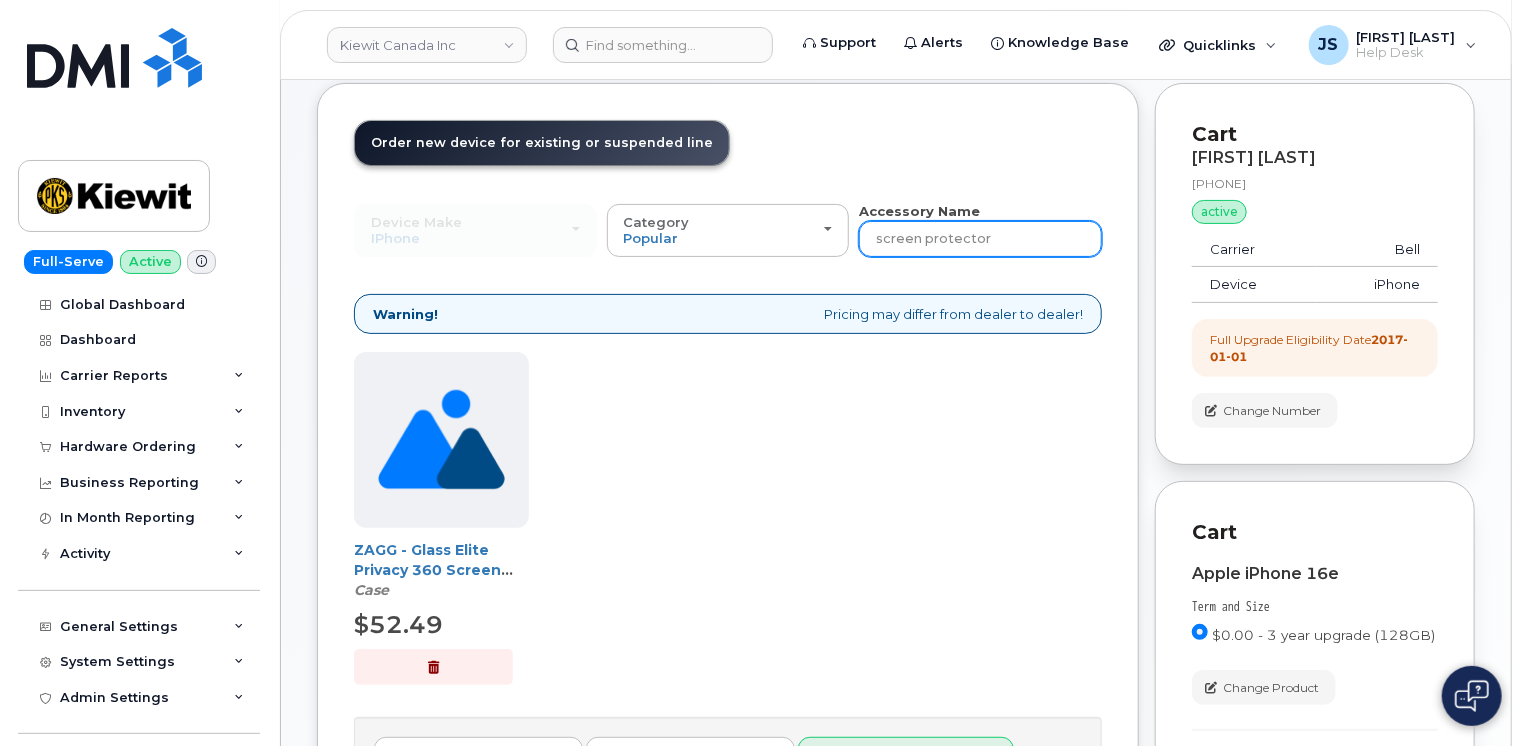 click on "screen protector" at bounding box center [980, 239] 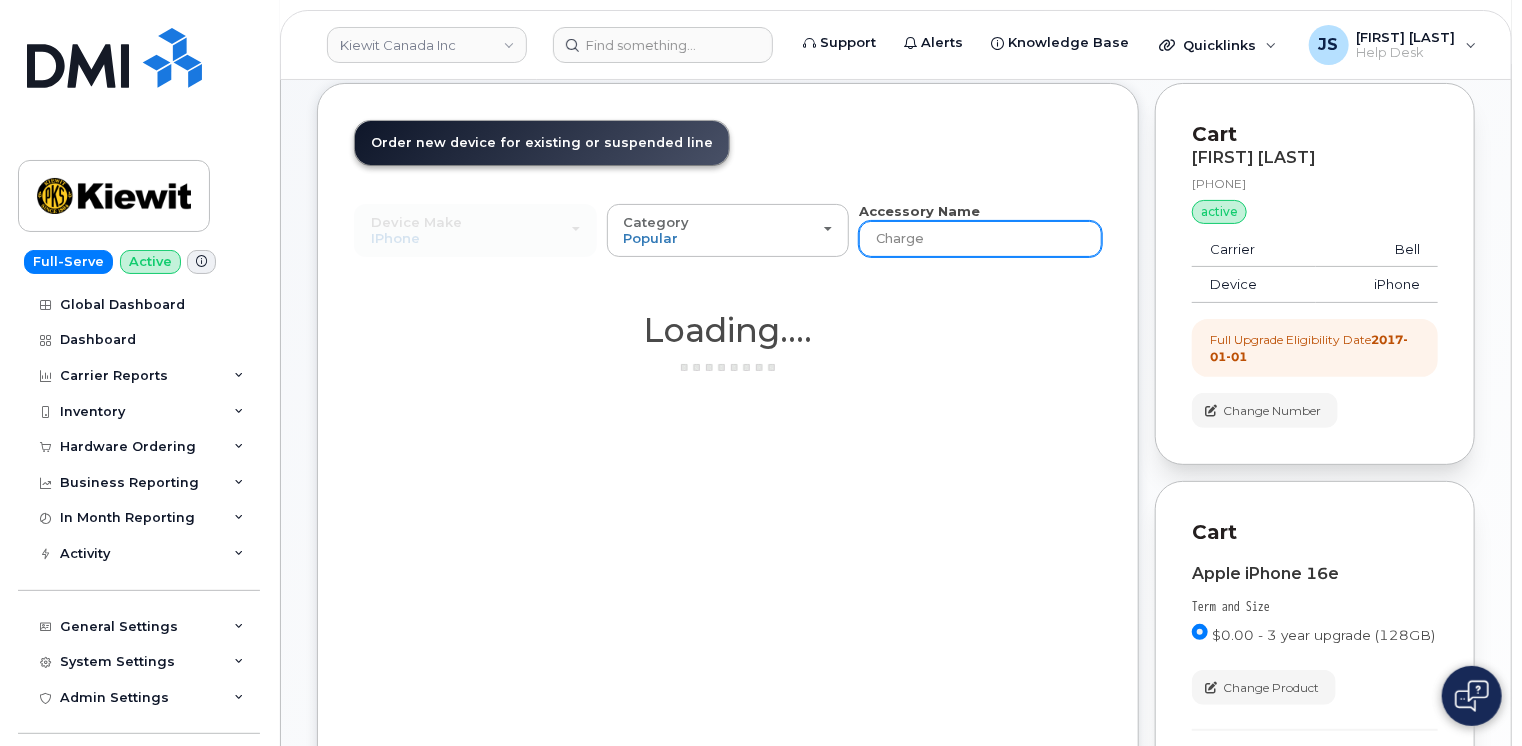 type on "Charger" 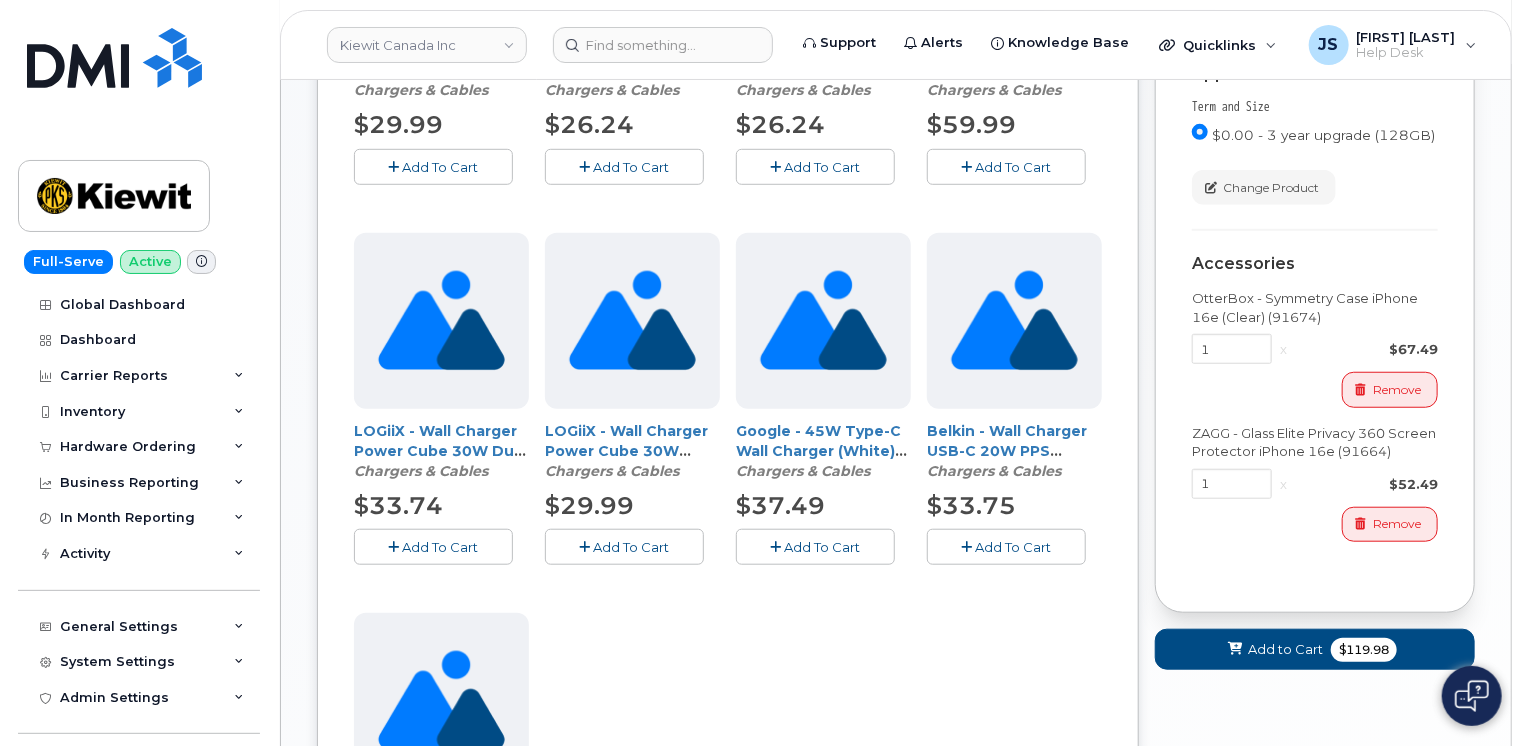 scroll, scrollTop: 700, scrollLeft: 0, axis: vertical 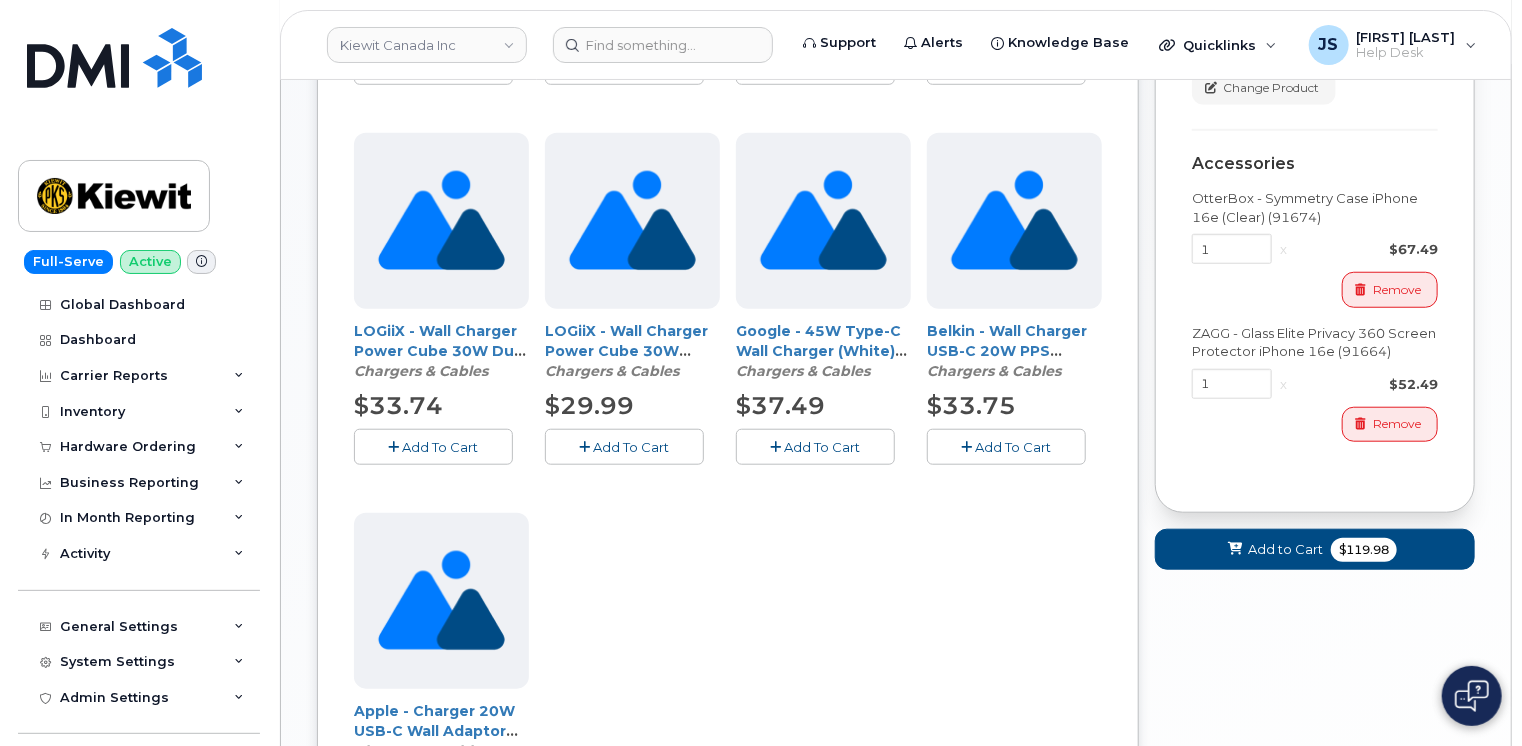 click on "Add To Cart" at bounding box center (624, 446) 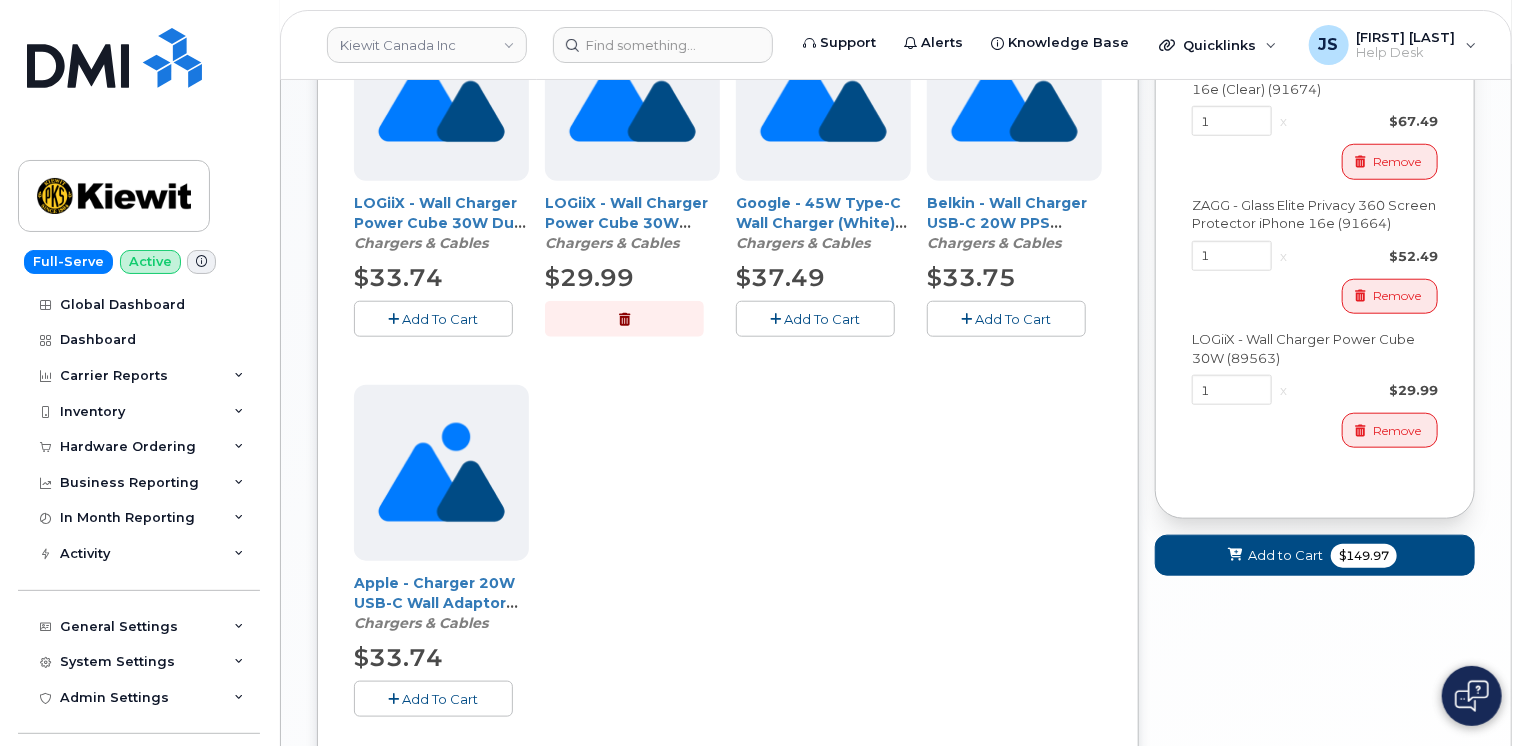 scroll, scrollTop: 900, scrollLeft: 0, axis: vertical 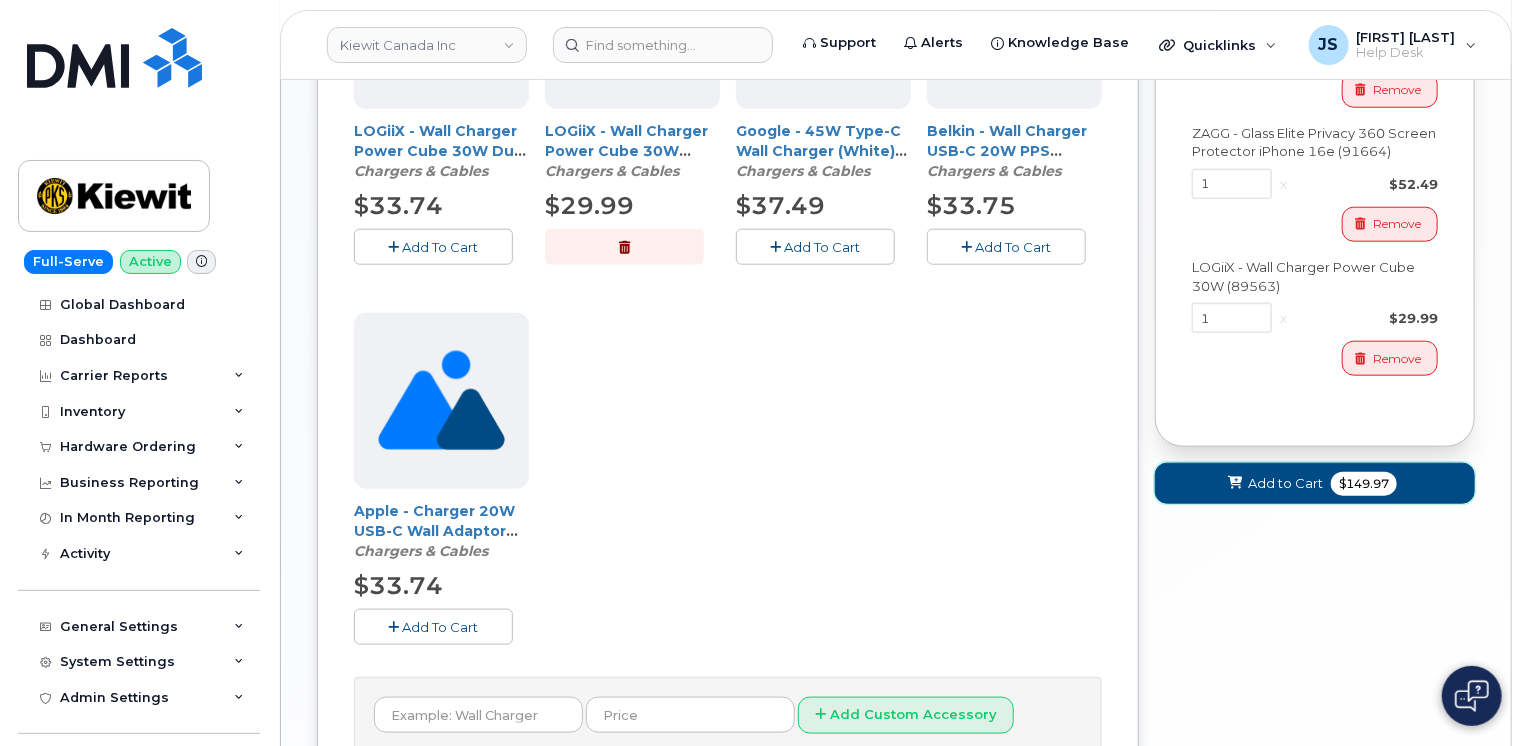 click on "Add to Cart" at bounding box center [1285, 483] 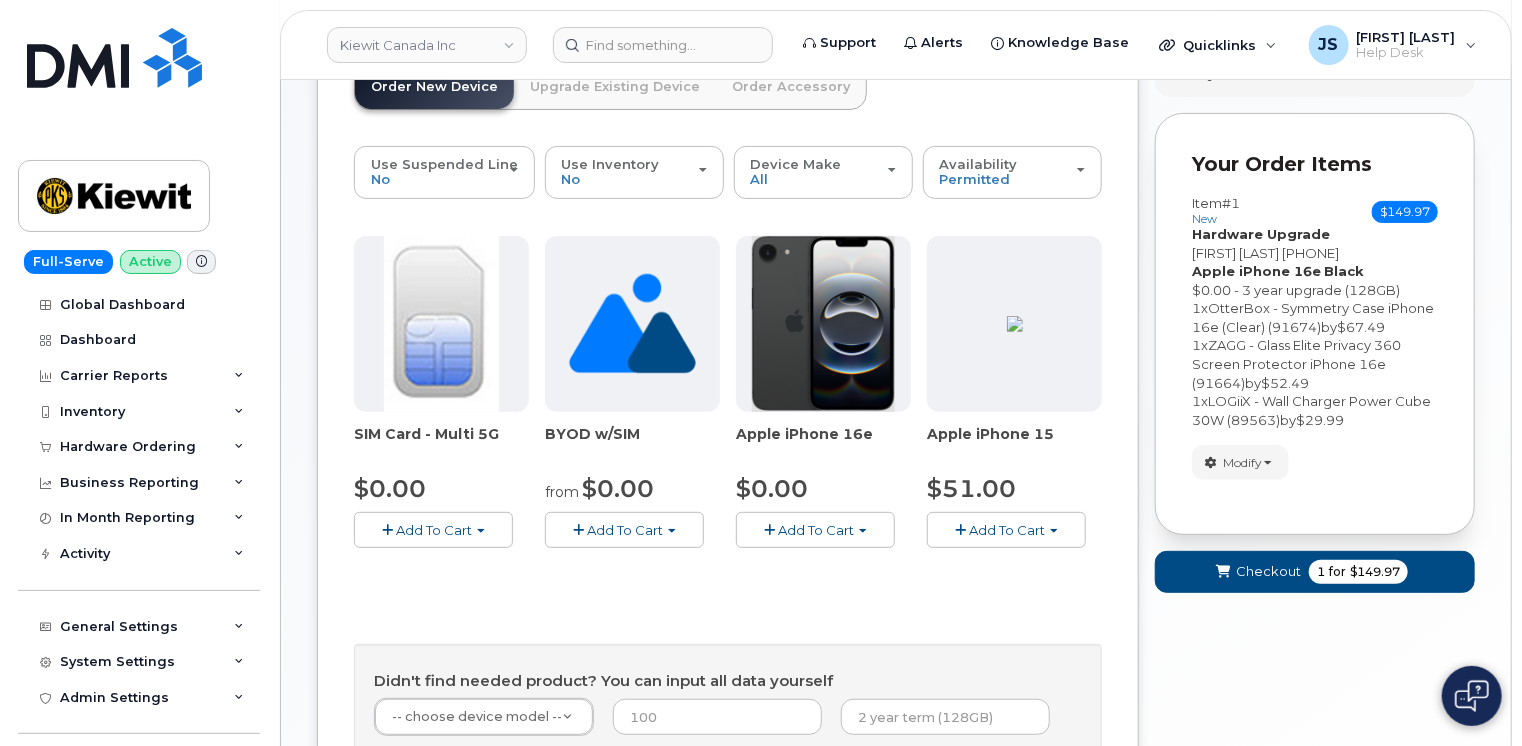 scroll, scrollTop: 112, scrollLeft: 0, axis: vertical 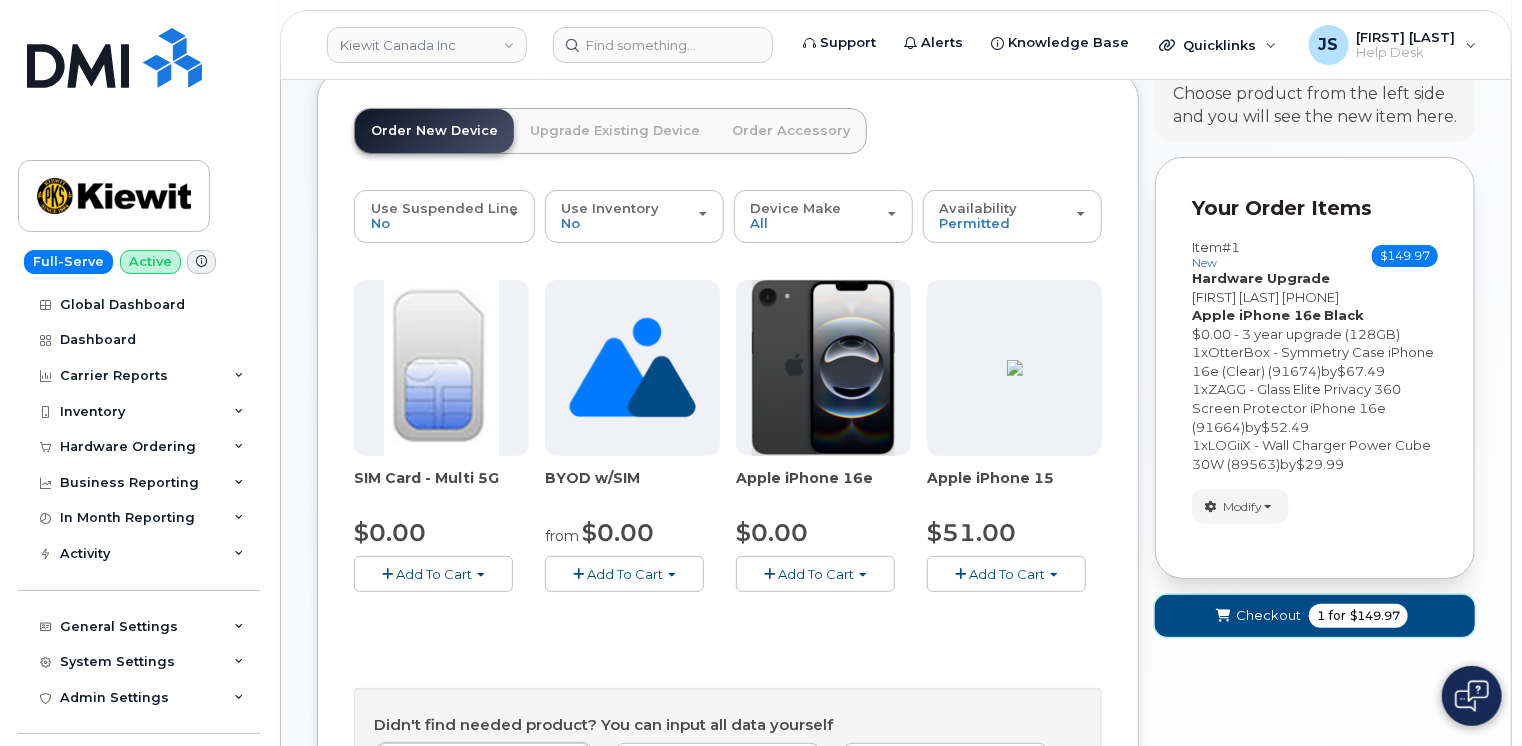 click on "Checkout
1
for
$149.97" at bounding box center (1315, 615) 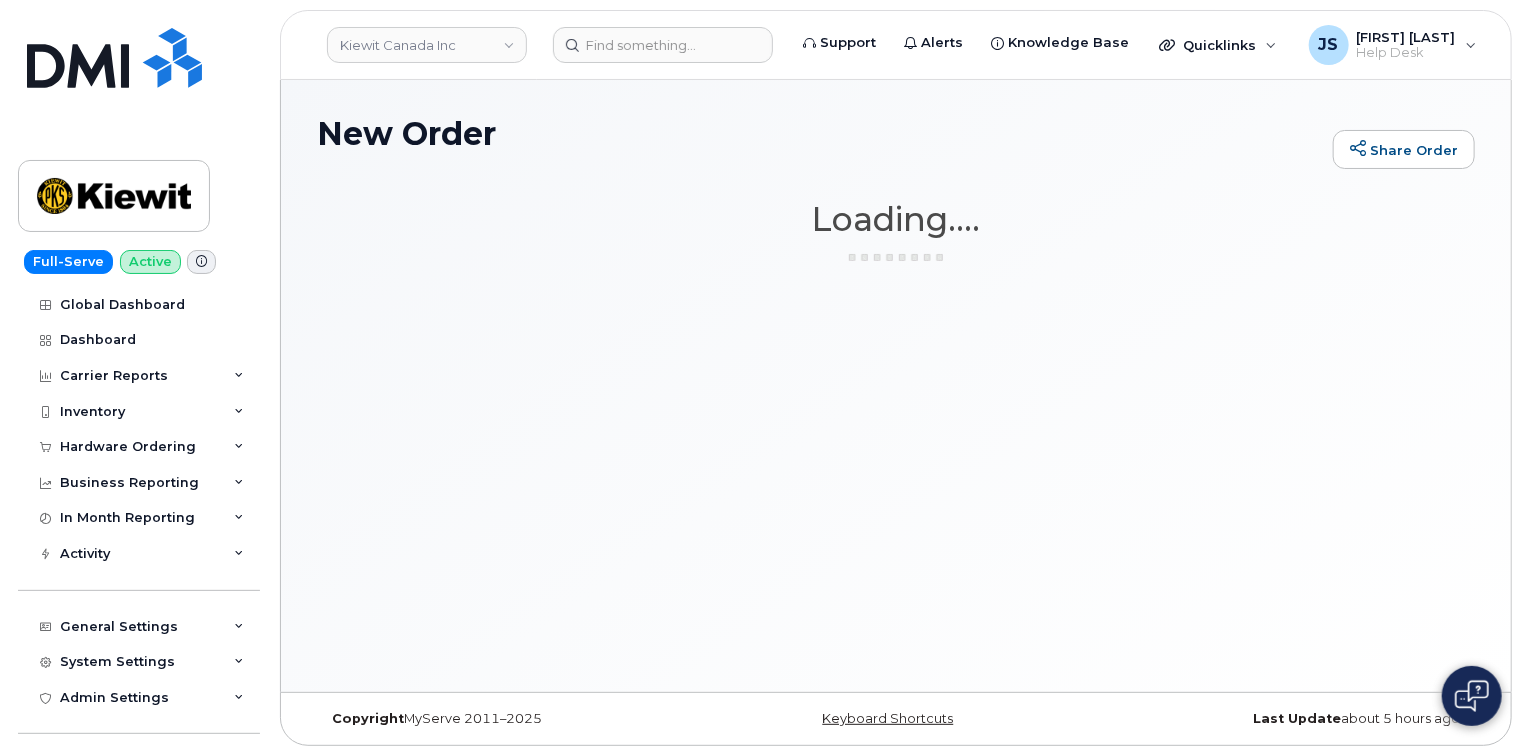 scroll, scrollTop: 9, scrollLeft: 0, axis: vertical 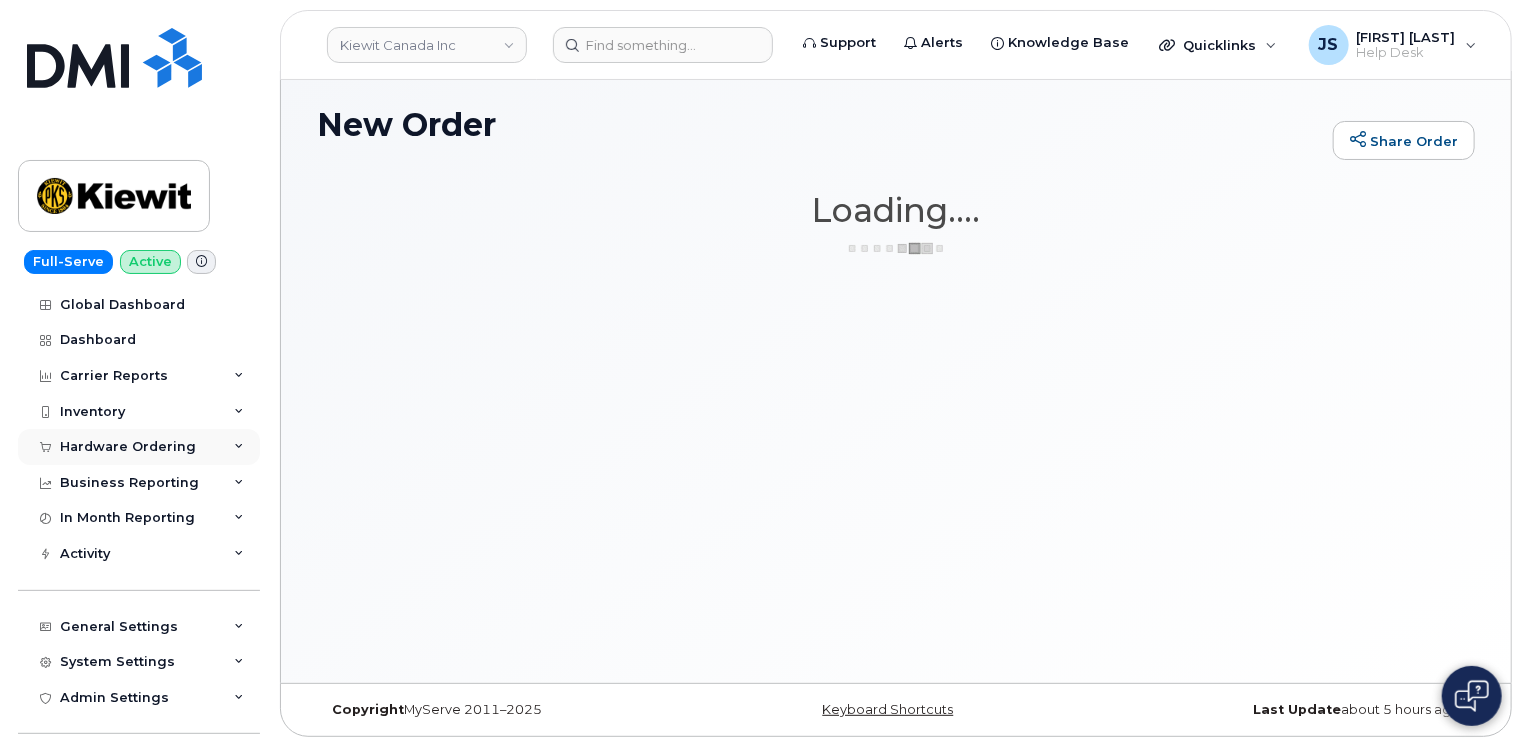 click at bounding box center (239, 447) 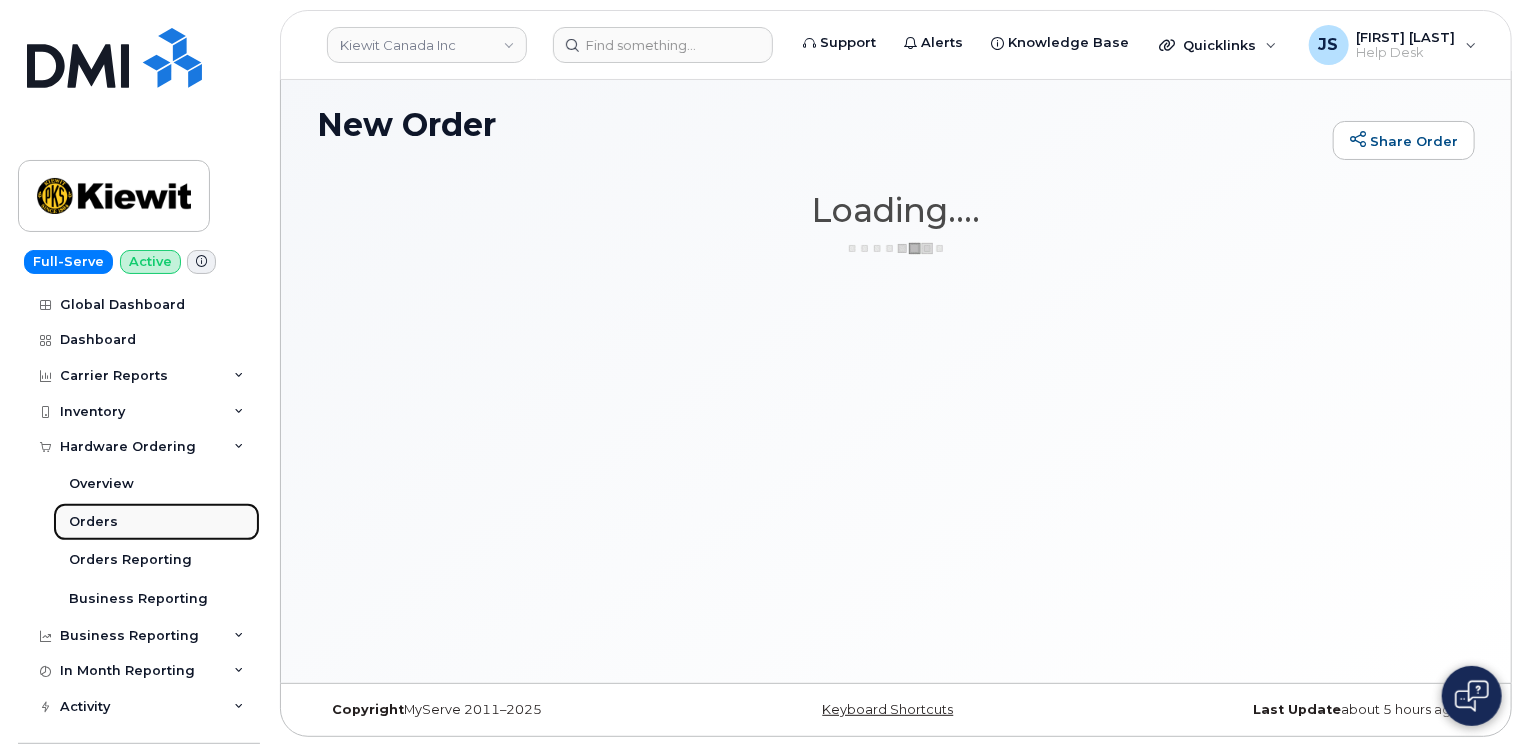 click on "Orders" at bounding box center (93, 522) 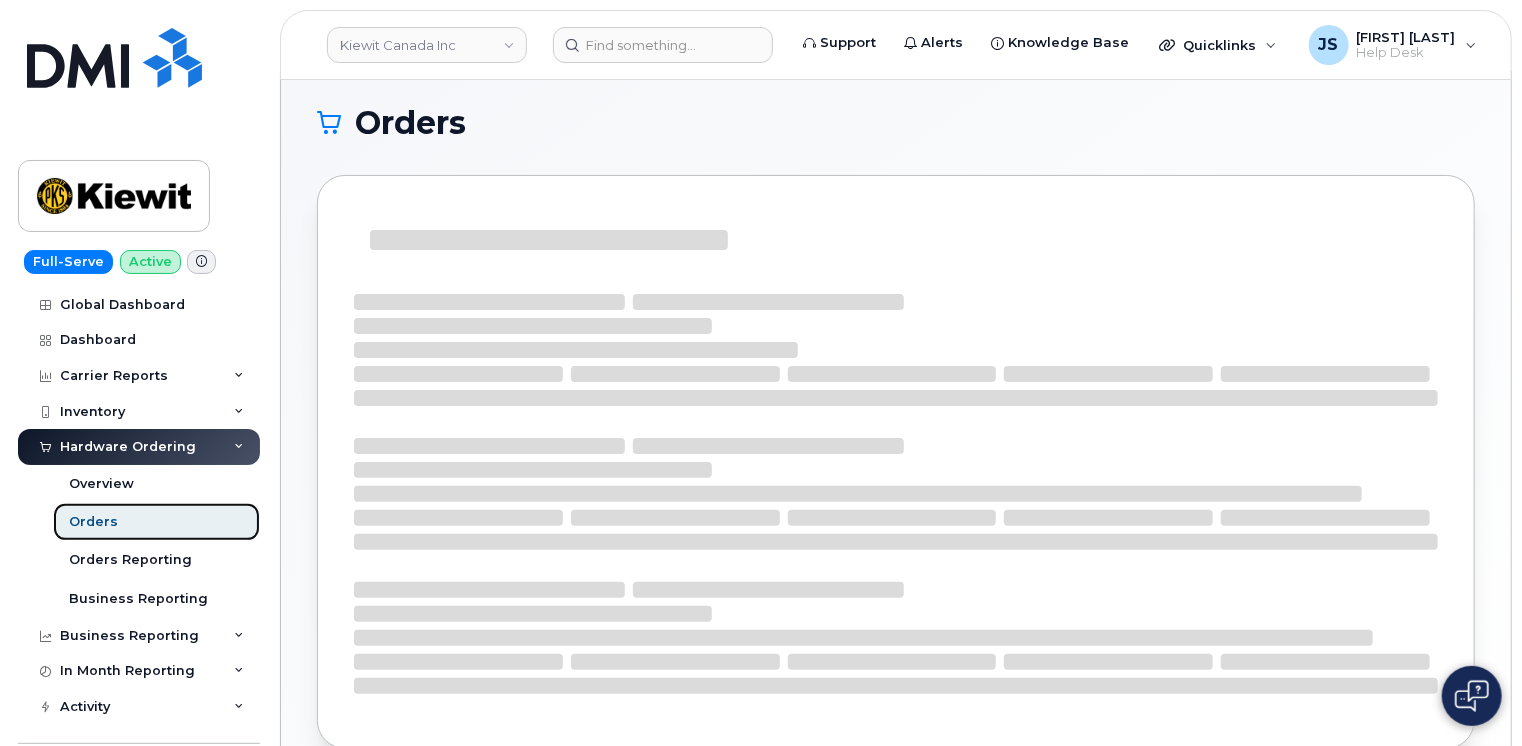 scroll, scrollTop: 0, scrollLeft: 0, axis: both 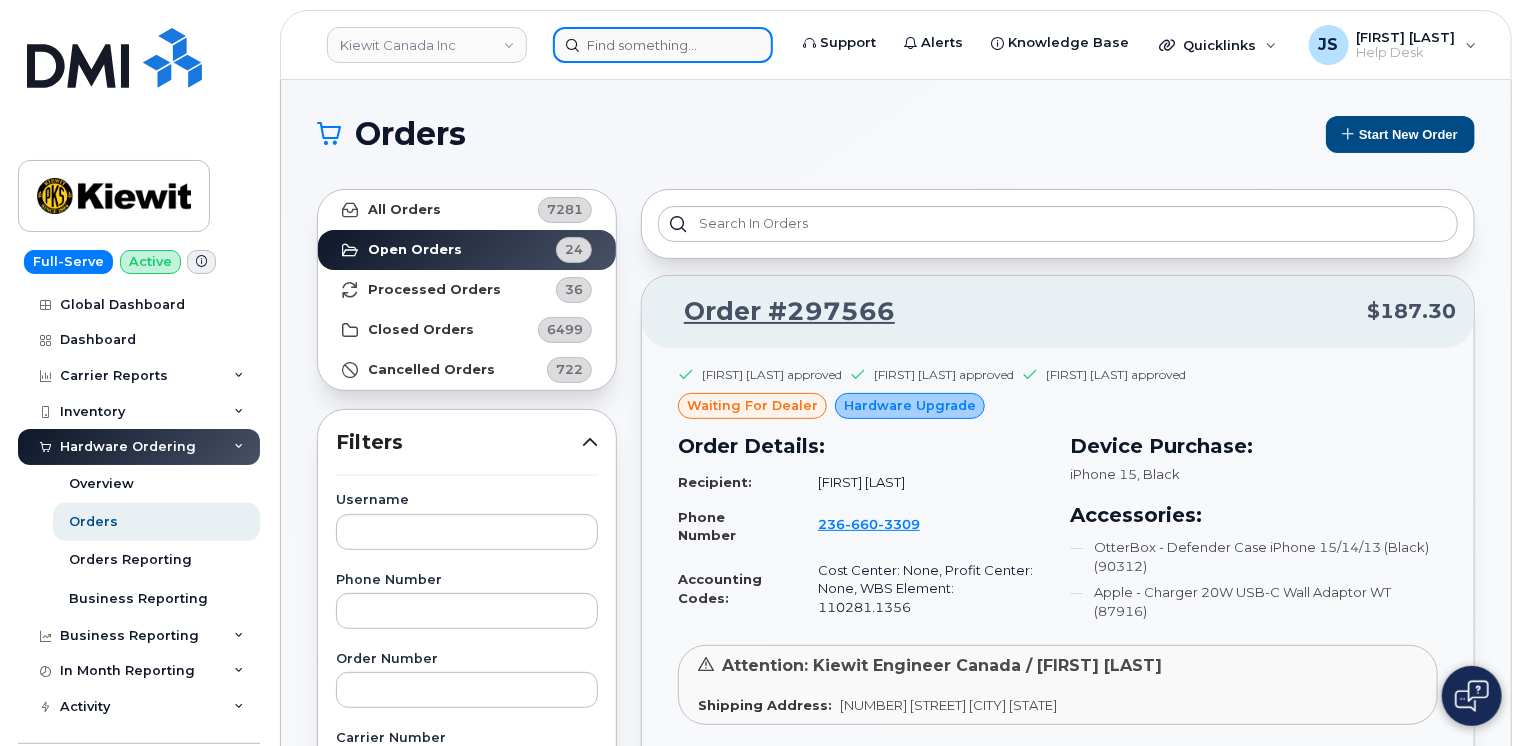 click at bounding box center [663, 45] 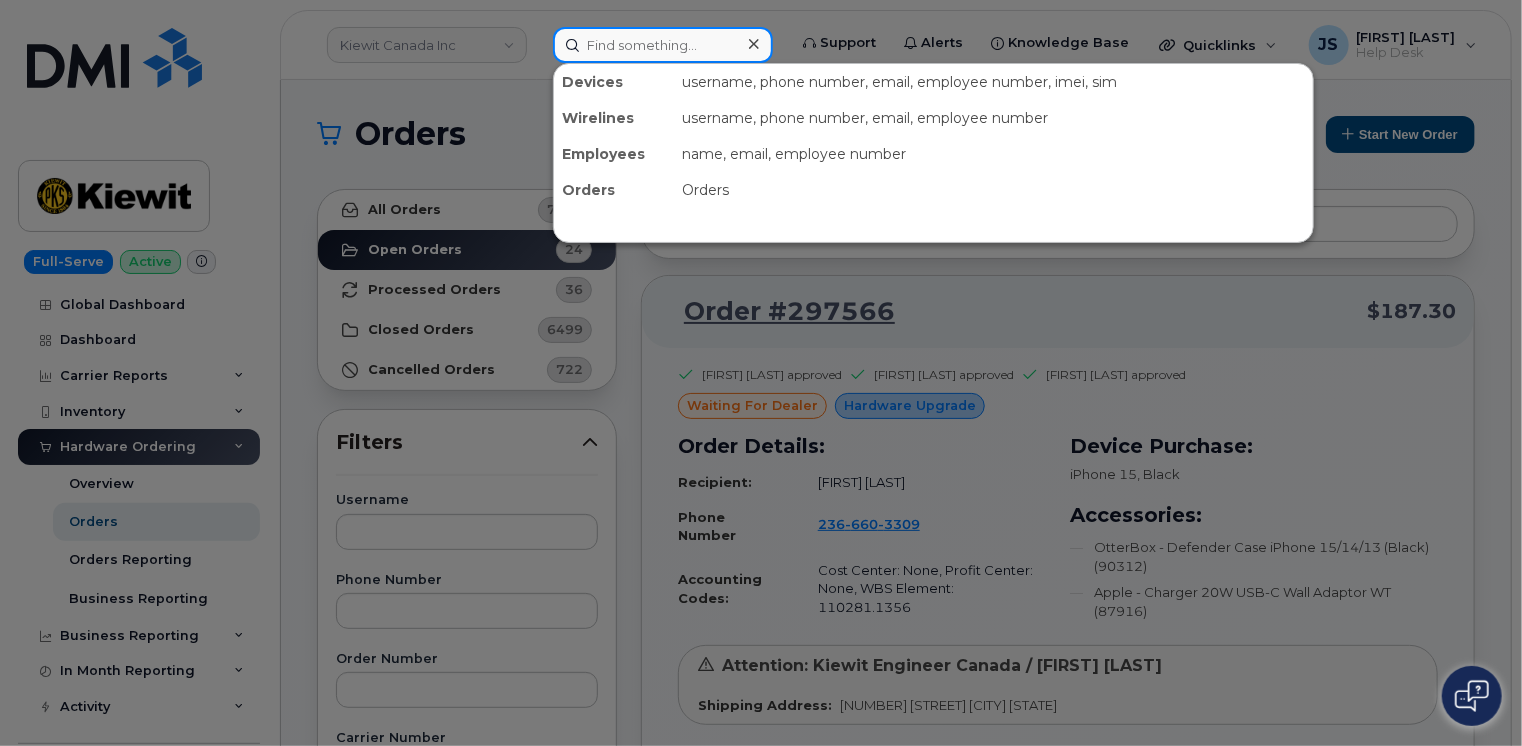 paste on "724 650 2601" 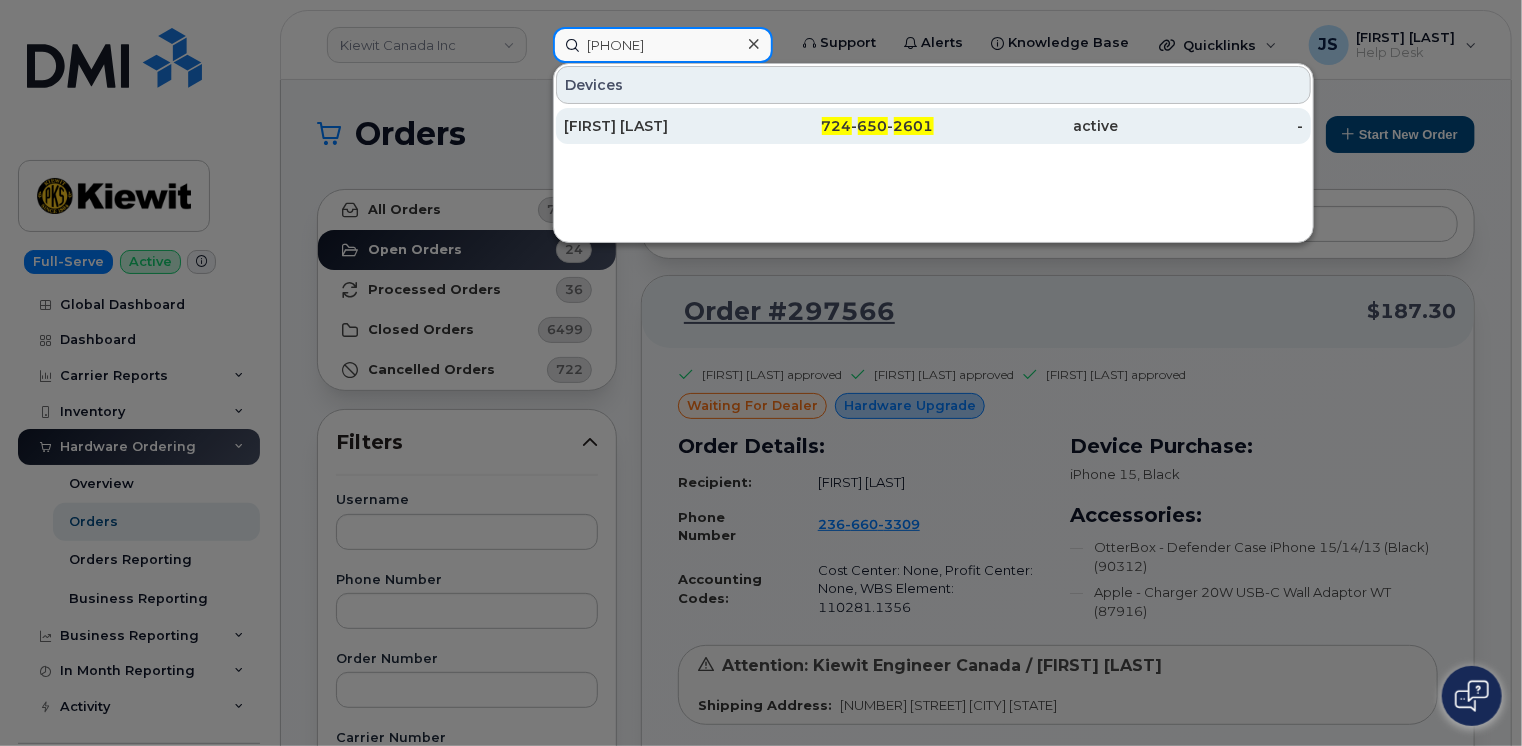 type on "724 650 2601" 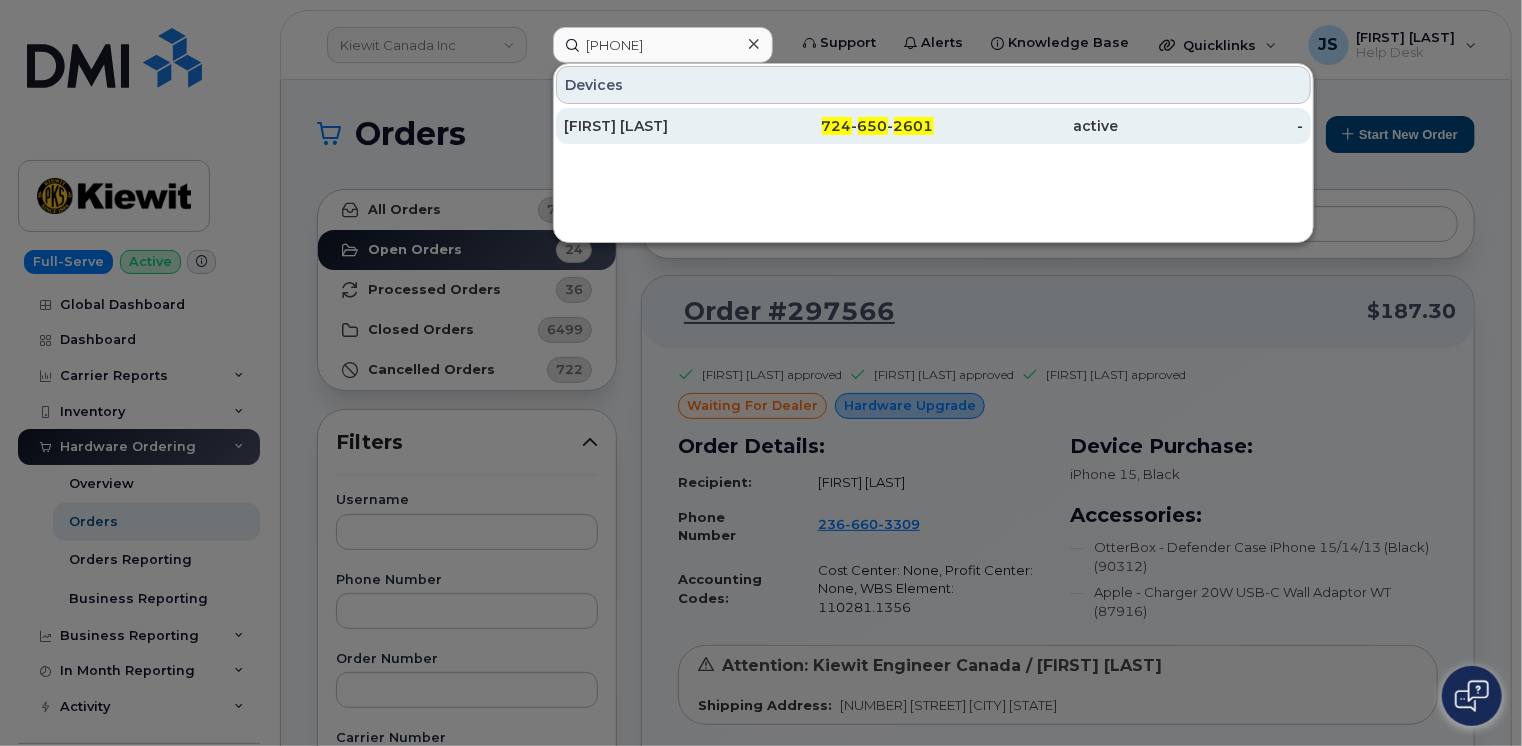 click on "ASHLEY STEVENS" at bounding box center [656, 126] 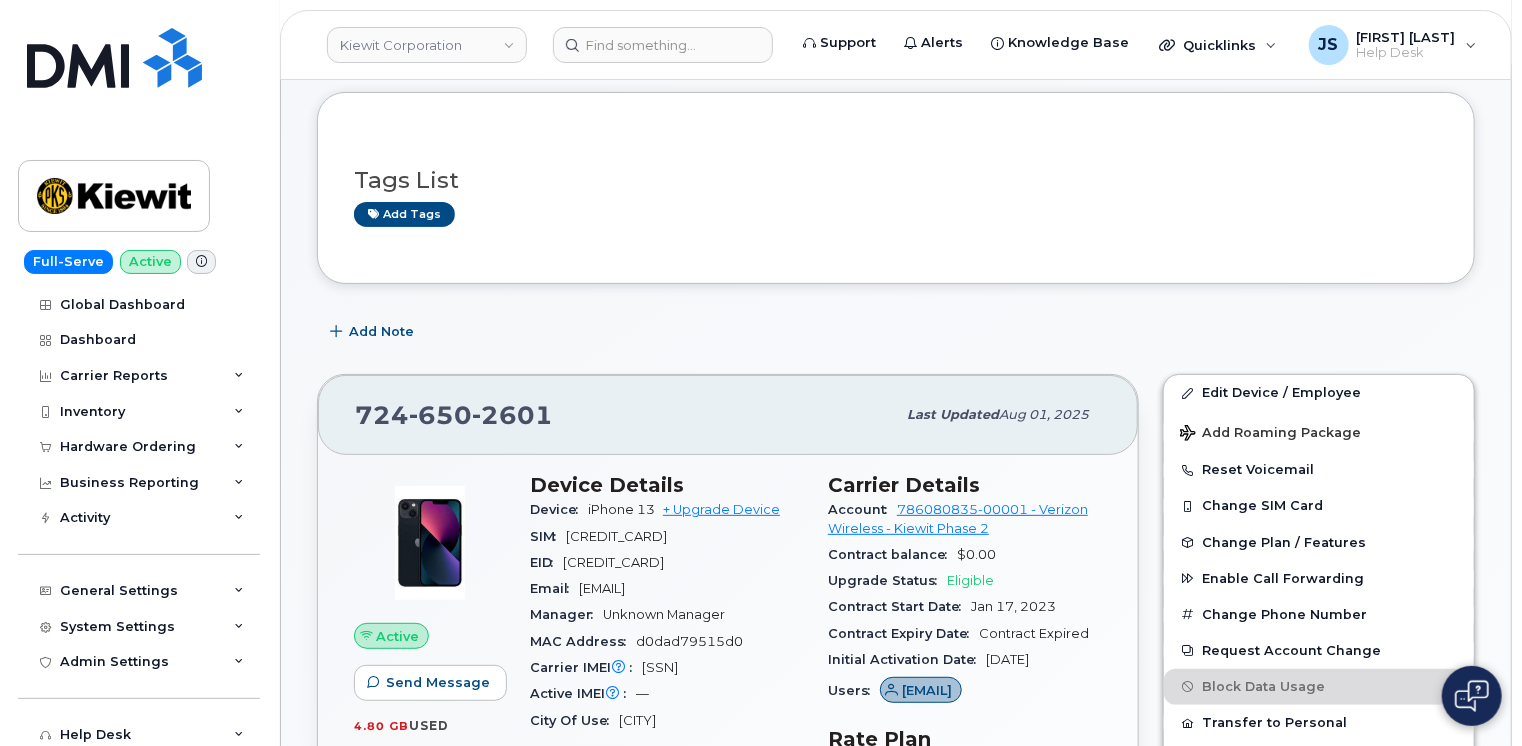 scroll, scrollTop: 200, scrollLeft: 0, axis: vertical 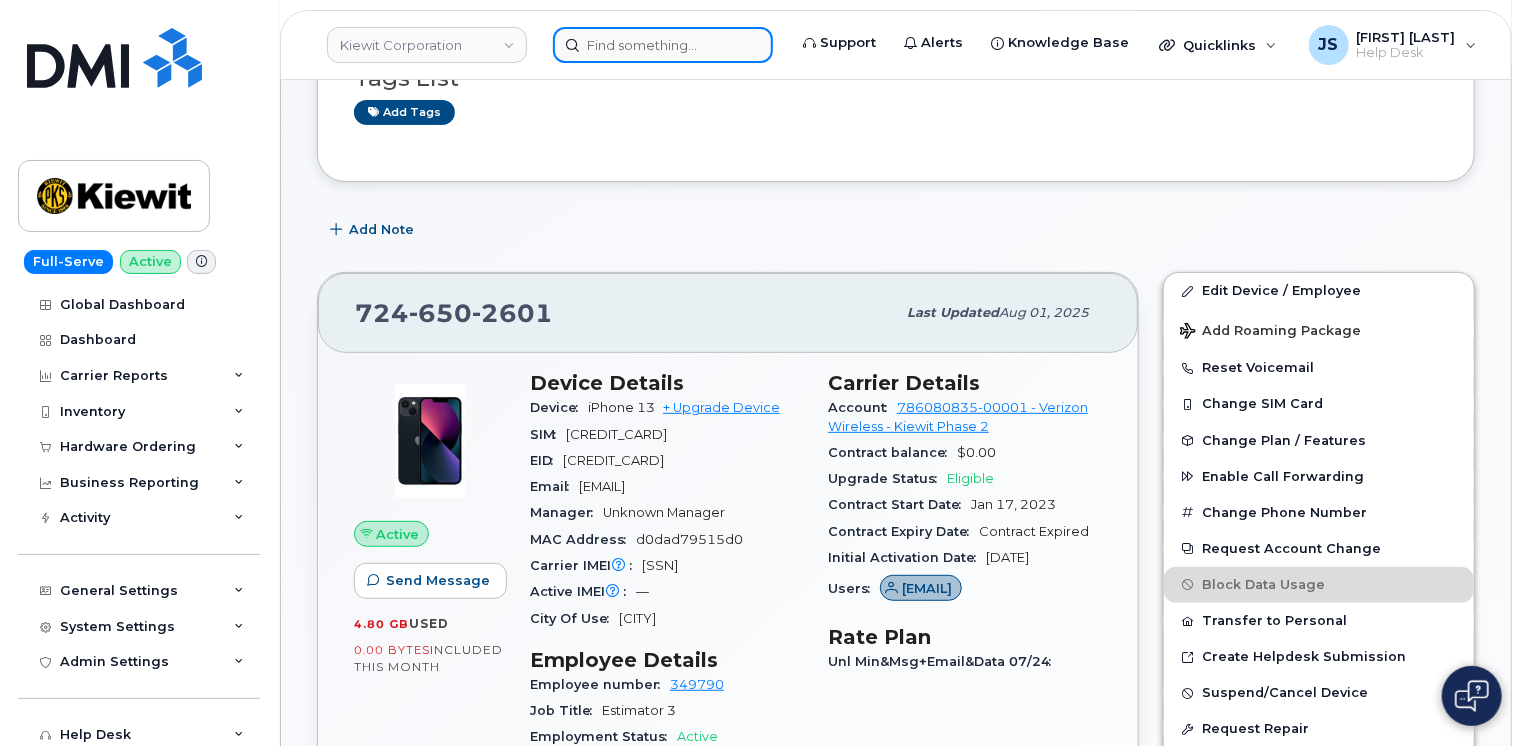 click at bounding box center (663, 45) 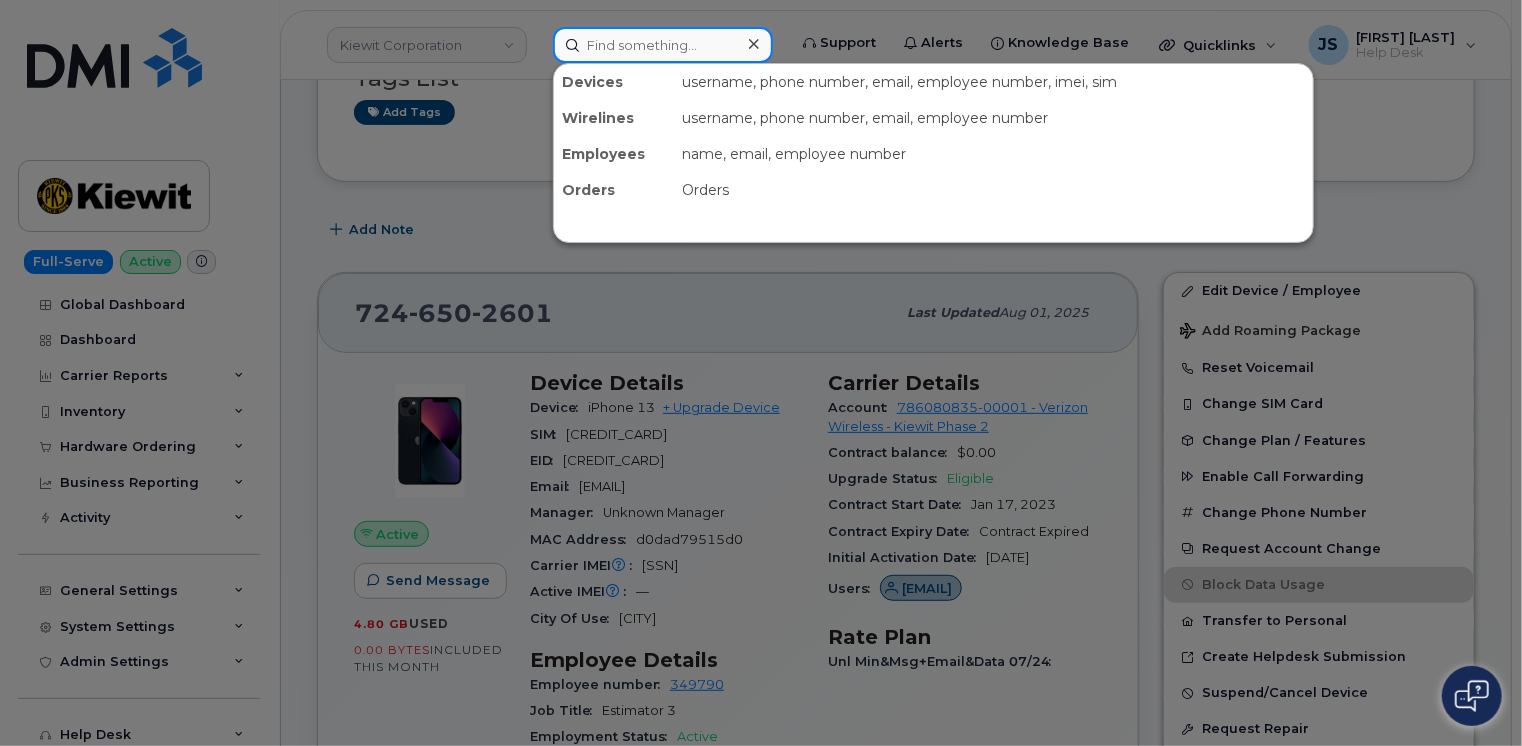 click at bounding box center (663, 45) 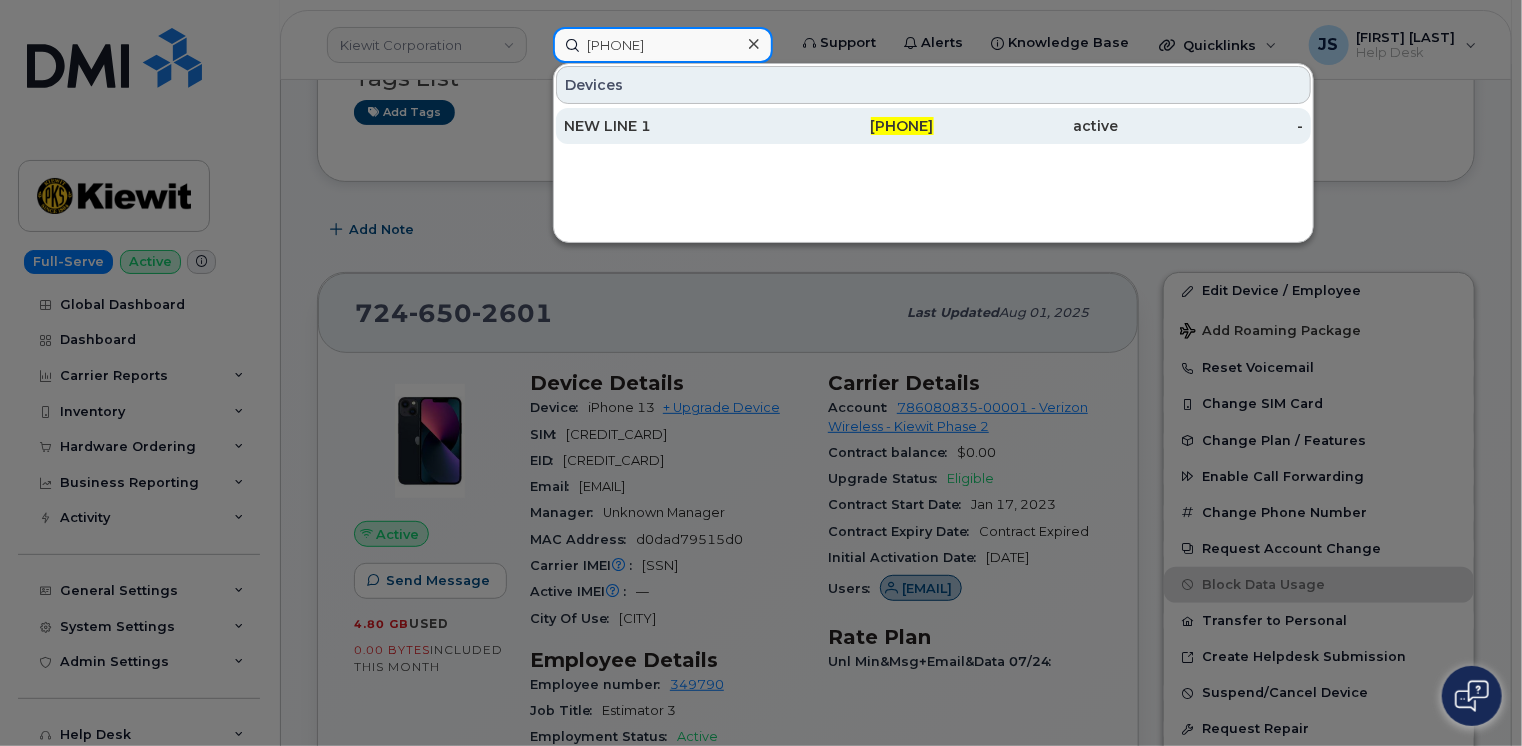 type on "480-549-9790" 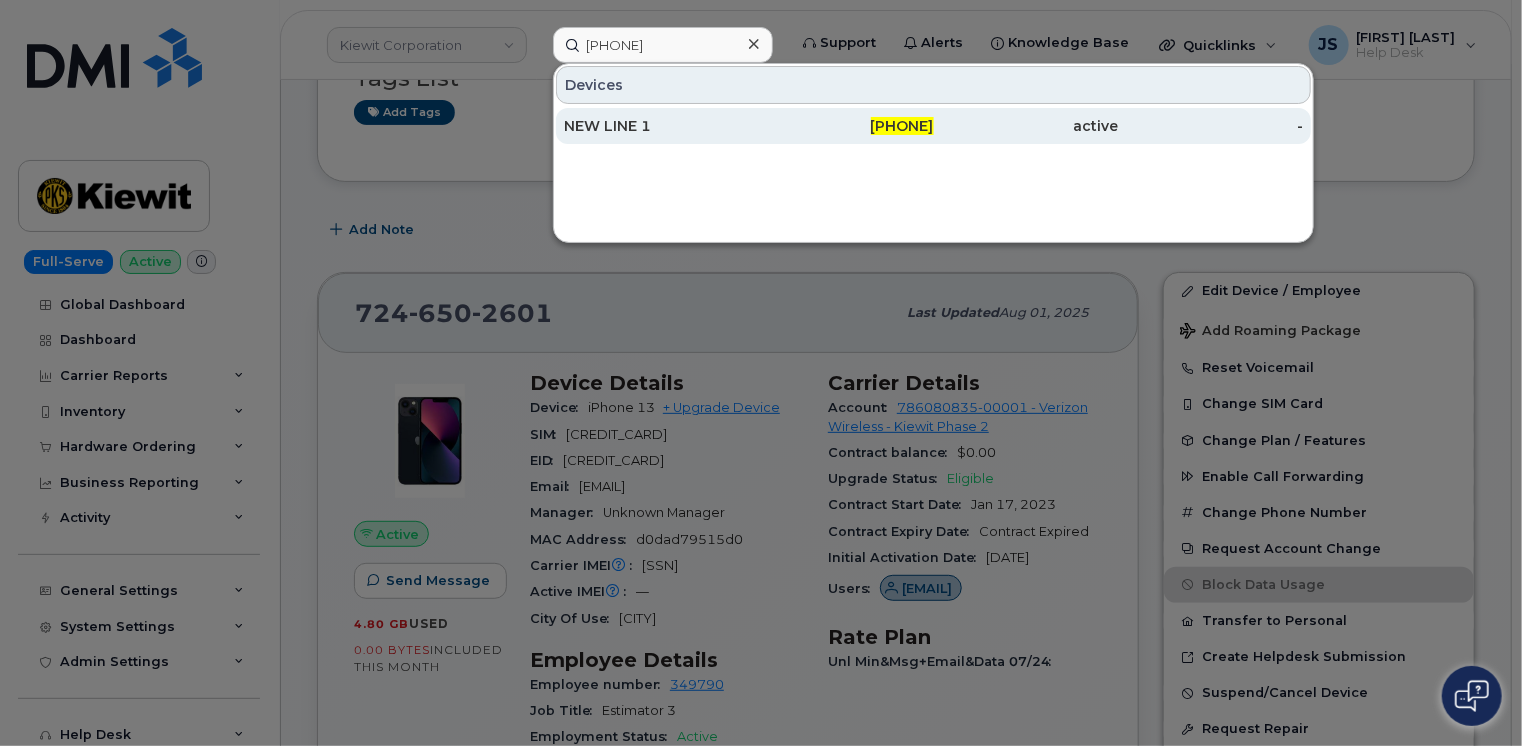 click on "NEW LINE 1" at bounding box center [656, 126] 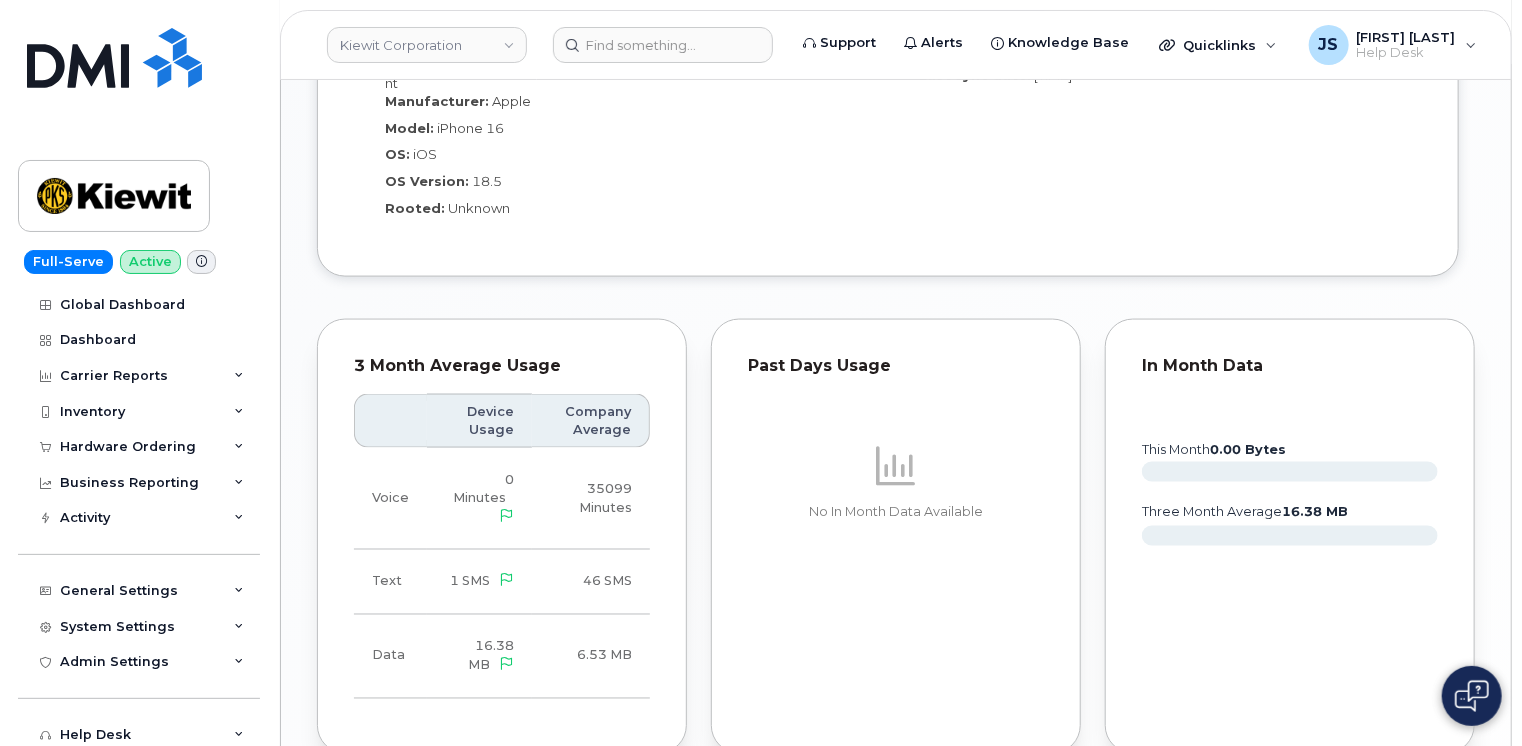 scroll, scrollTop: 1400, scrollLeft: 0, axis: vertical 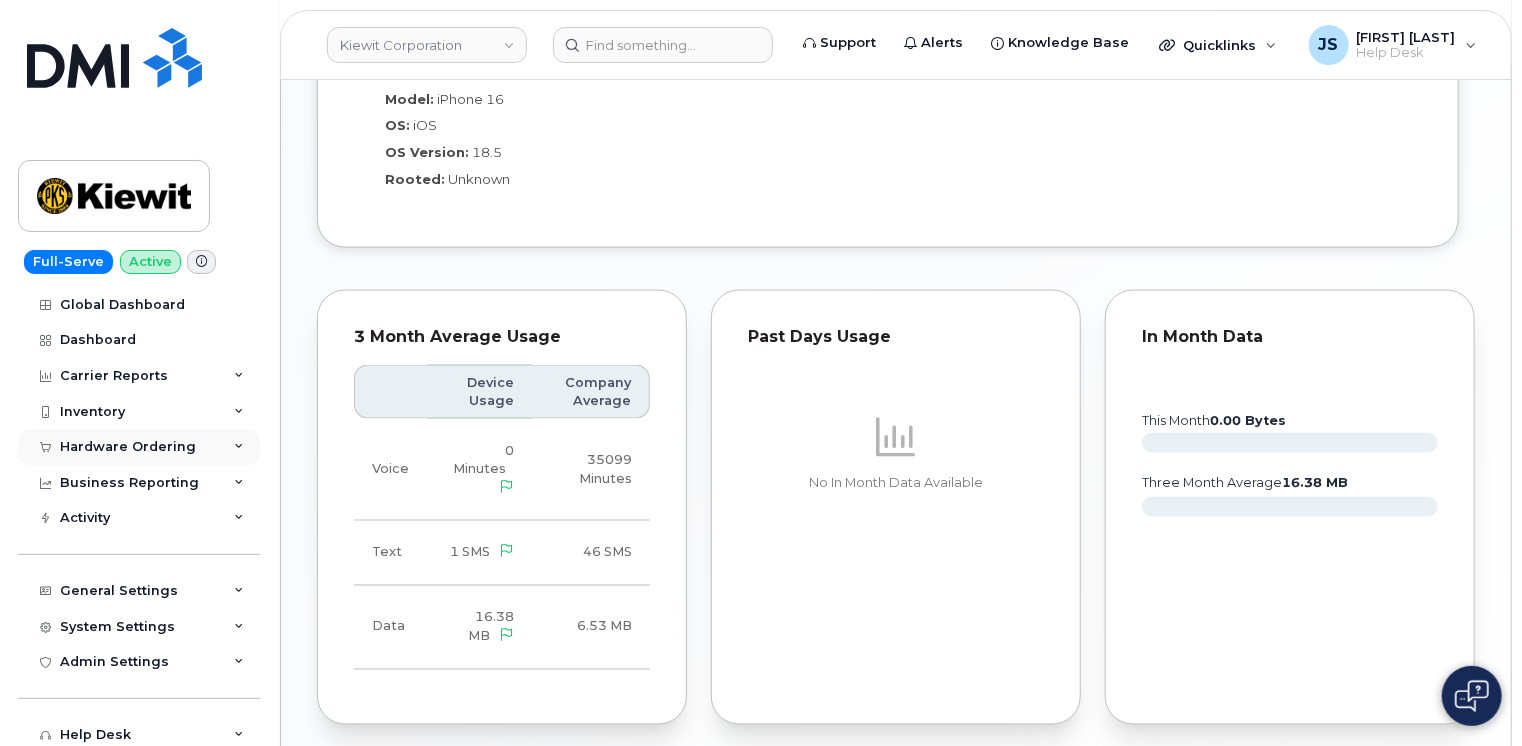 click at bounding box center [239, 447] 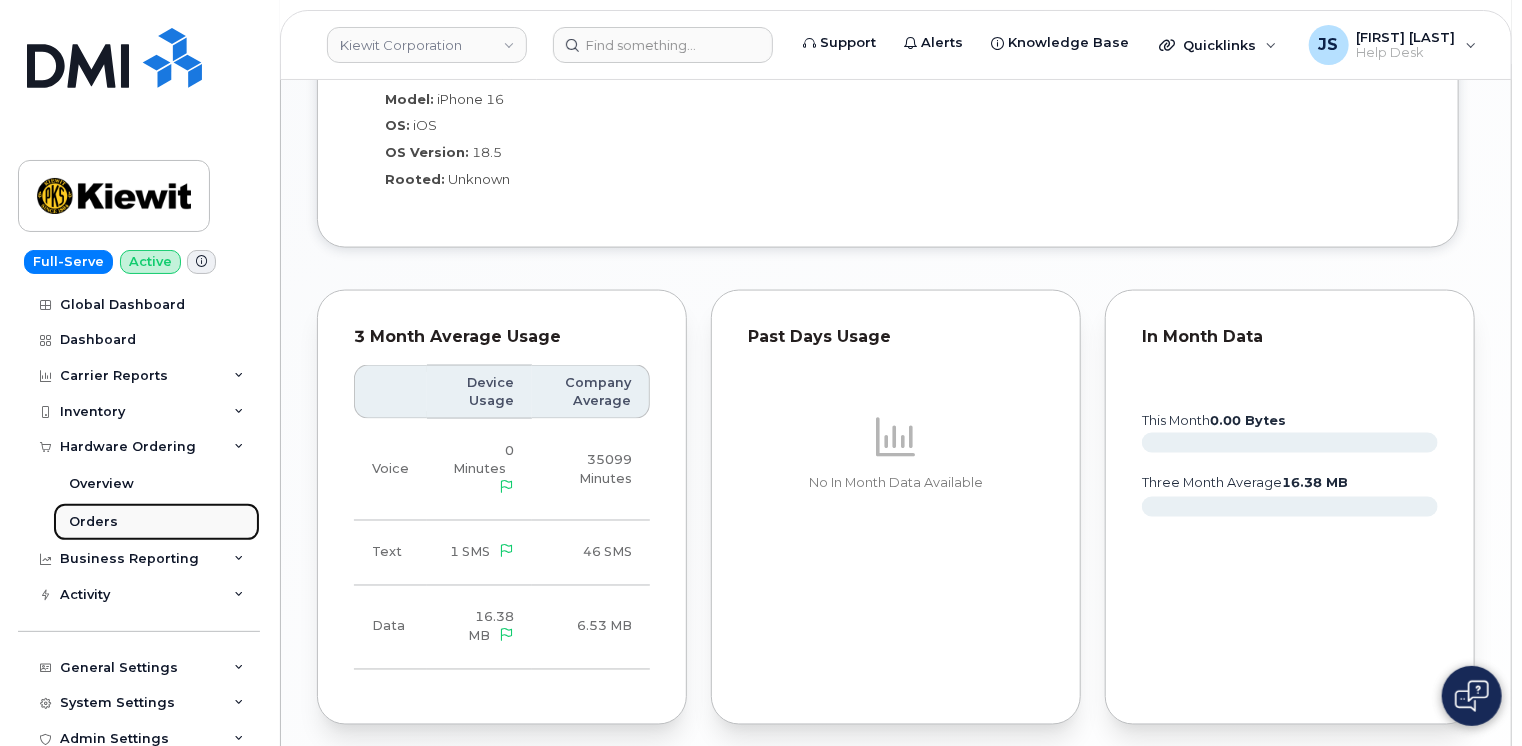 click on "Orders" at bounding box center [93, 522] 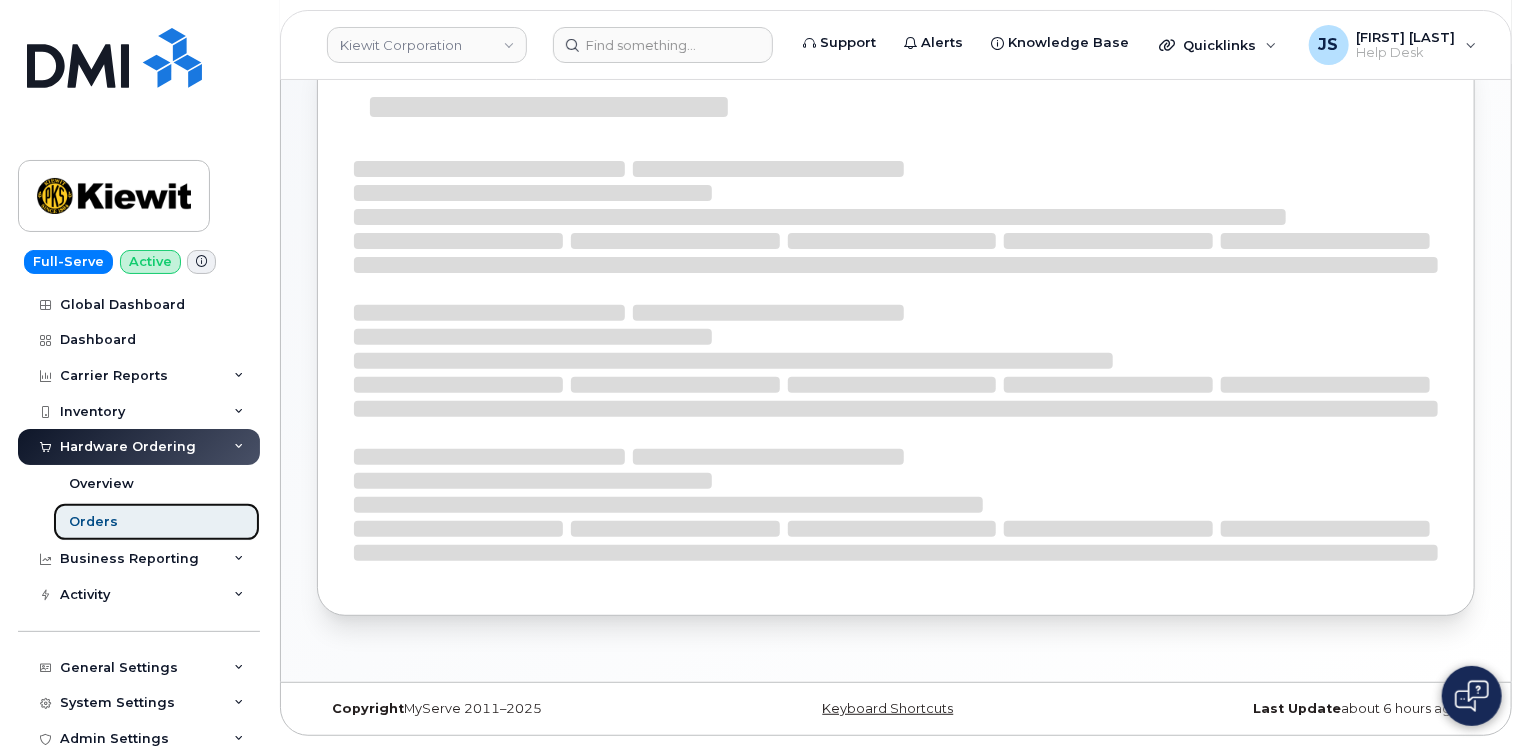 scroll, scrollTop: 0, scrollLeft: 0, axis: both 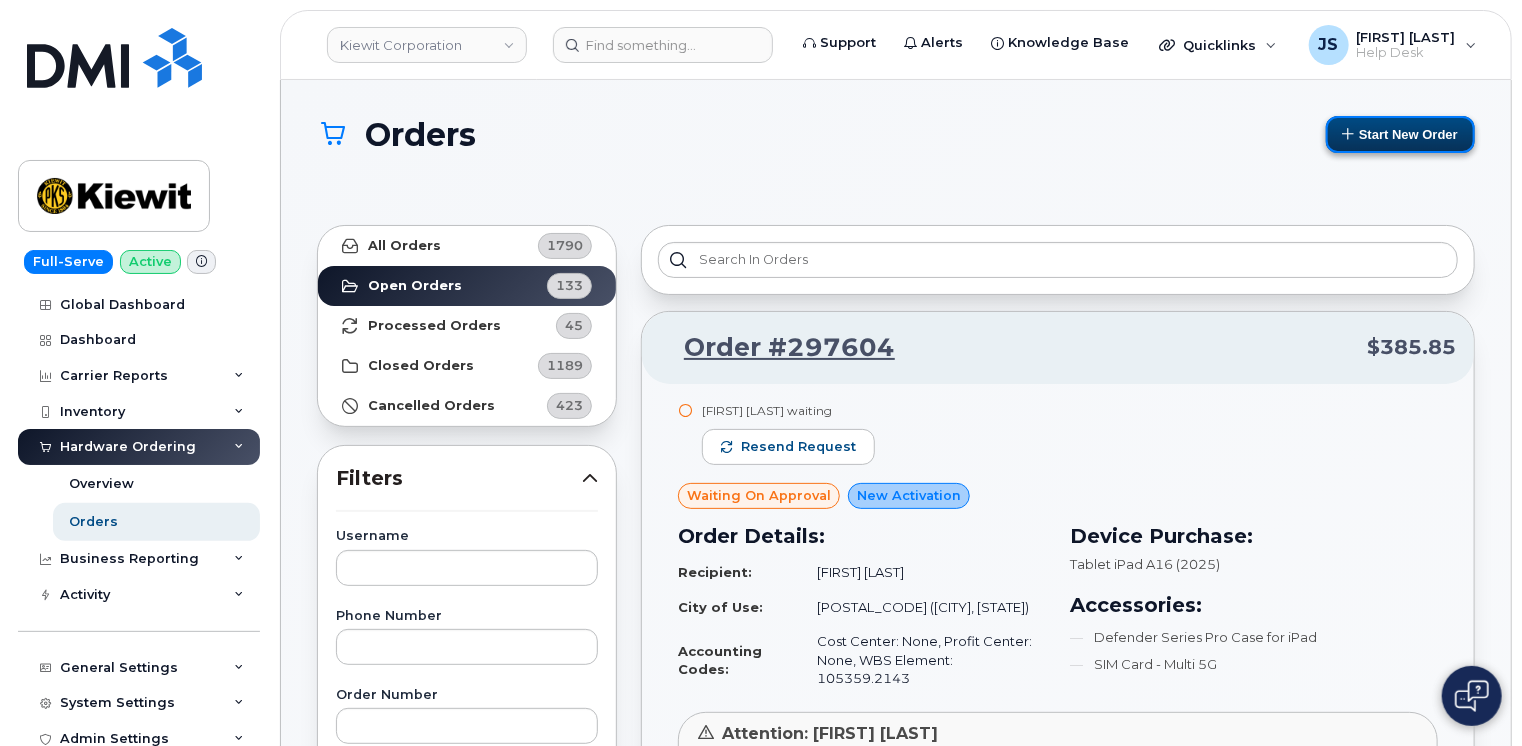 click on "Start New Order" at bounding box center [1400, 134] 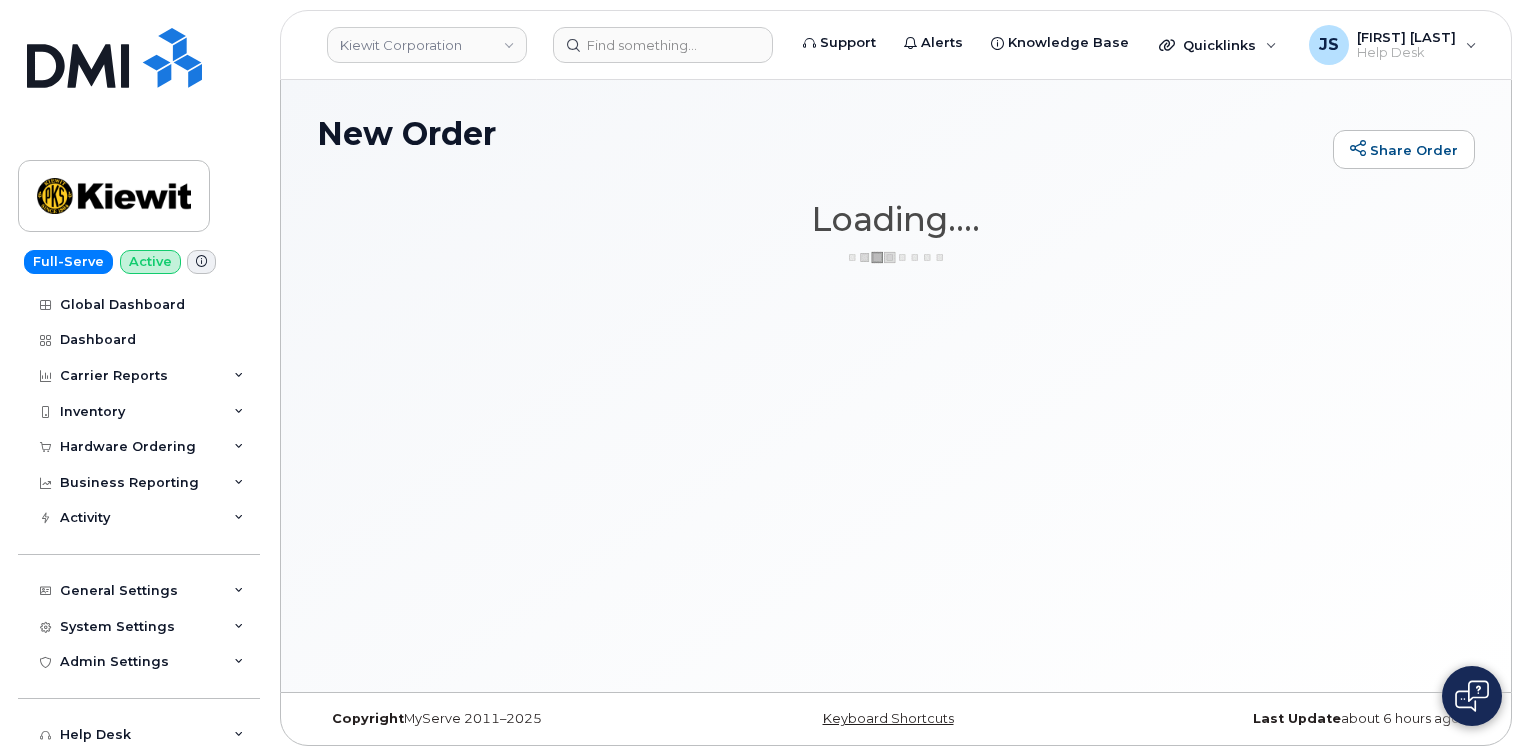 scroll, scrollTop: 0, scrollLeft: 0, axis: both 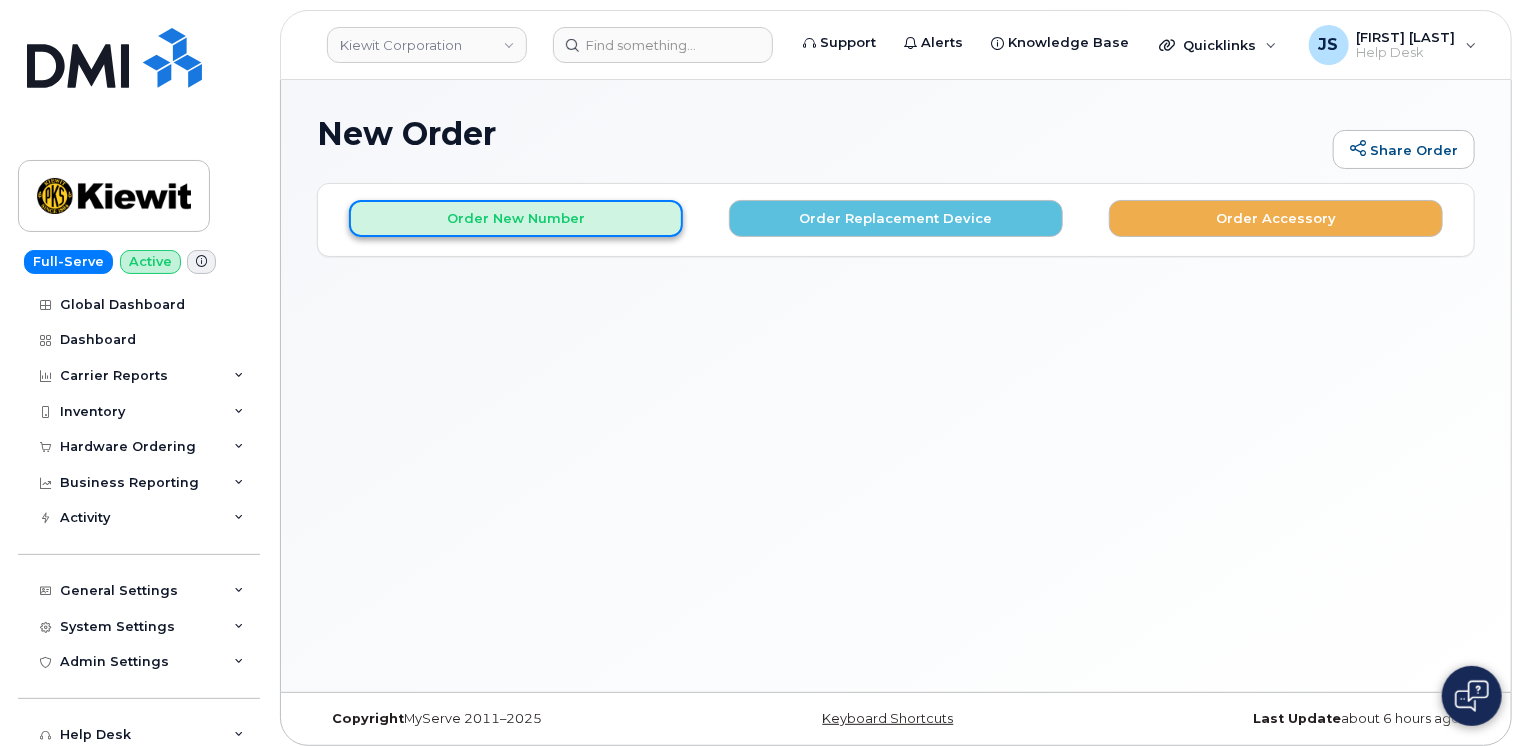 click on "Order New Number" at bounding box center (516, 218) 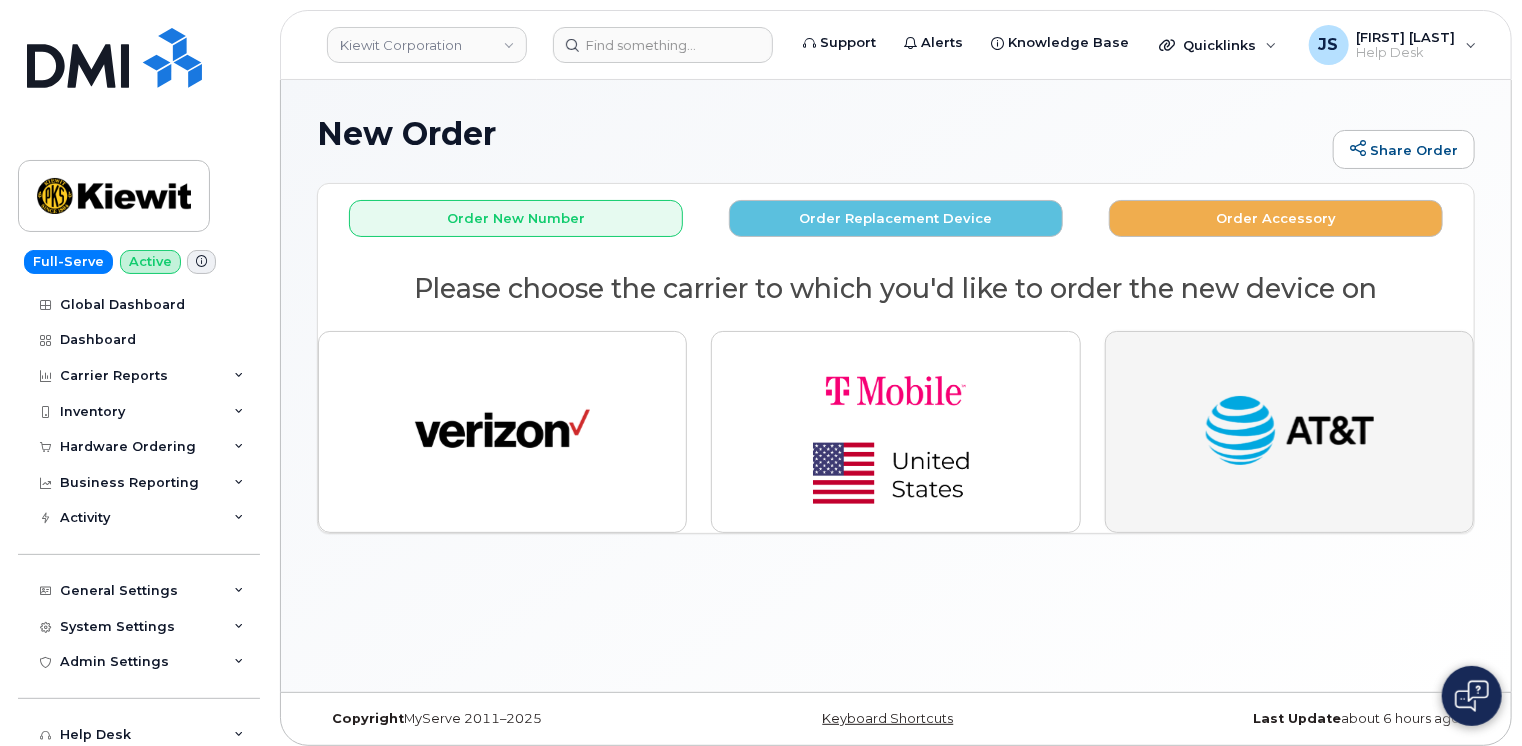 click at bounding box center [1289, 432] 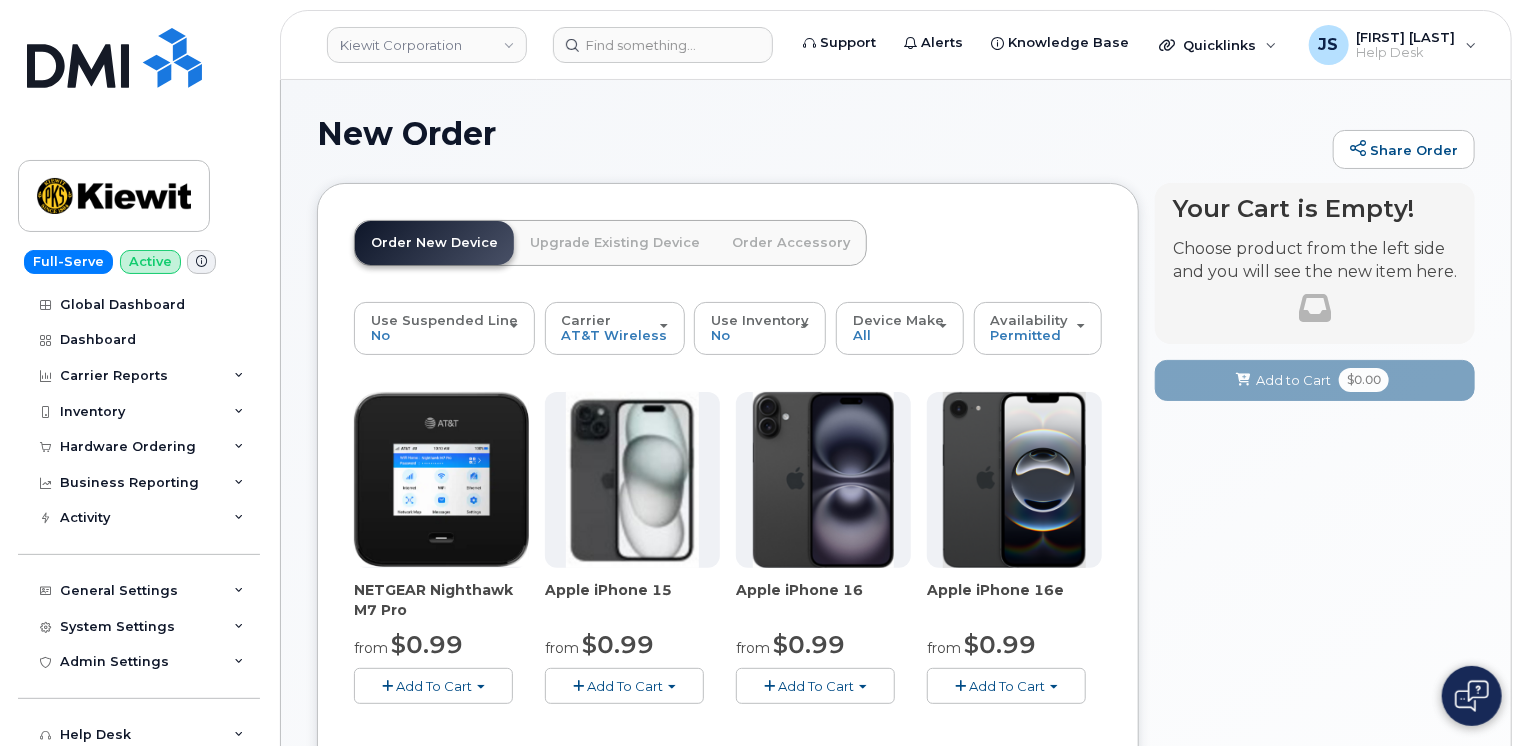 click on "Add To Cart" at bounding box center [816, 686] 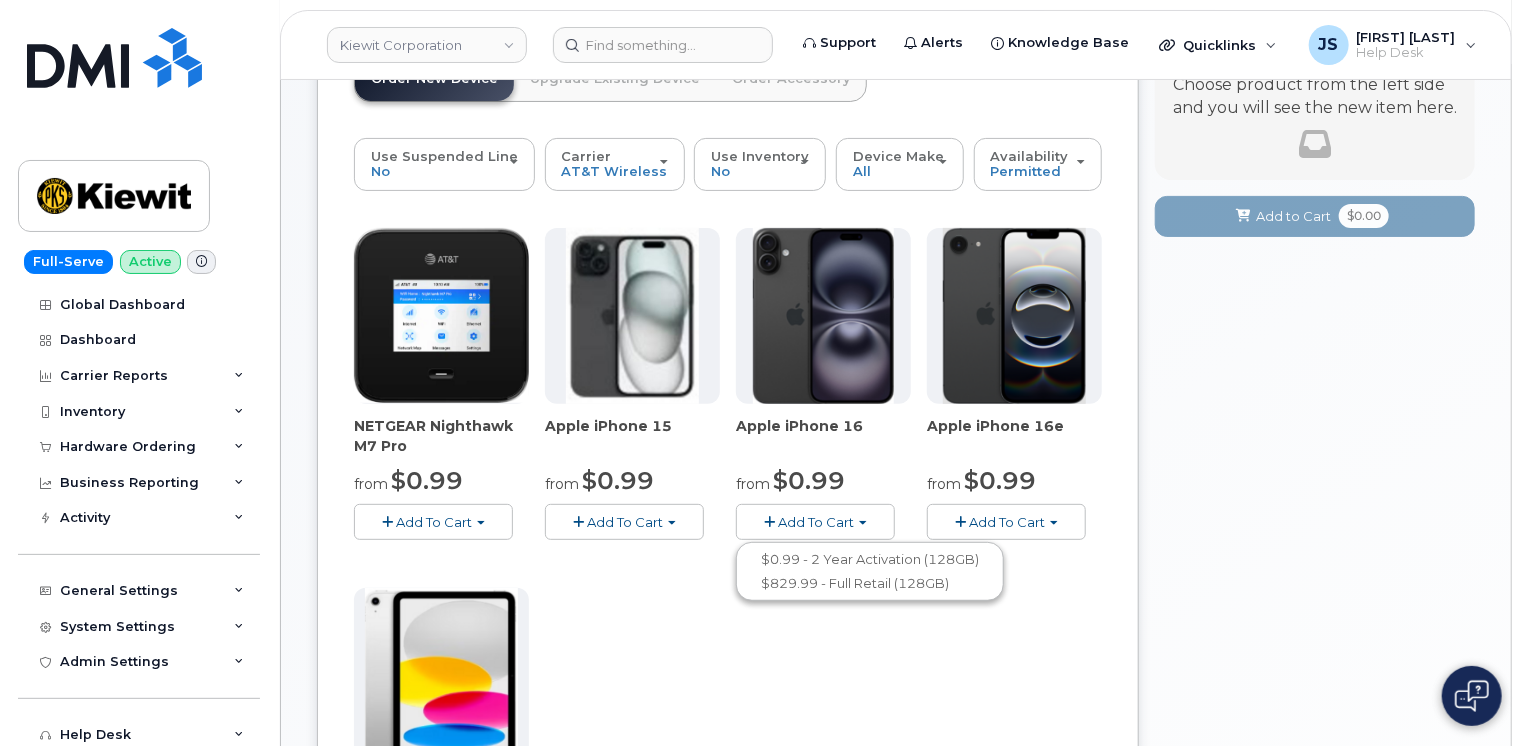 scroll, scrollTop: 200, scrollLeft: 0, axis: vertical 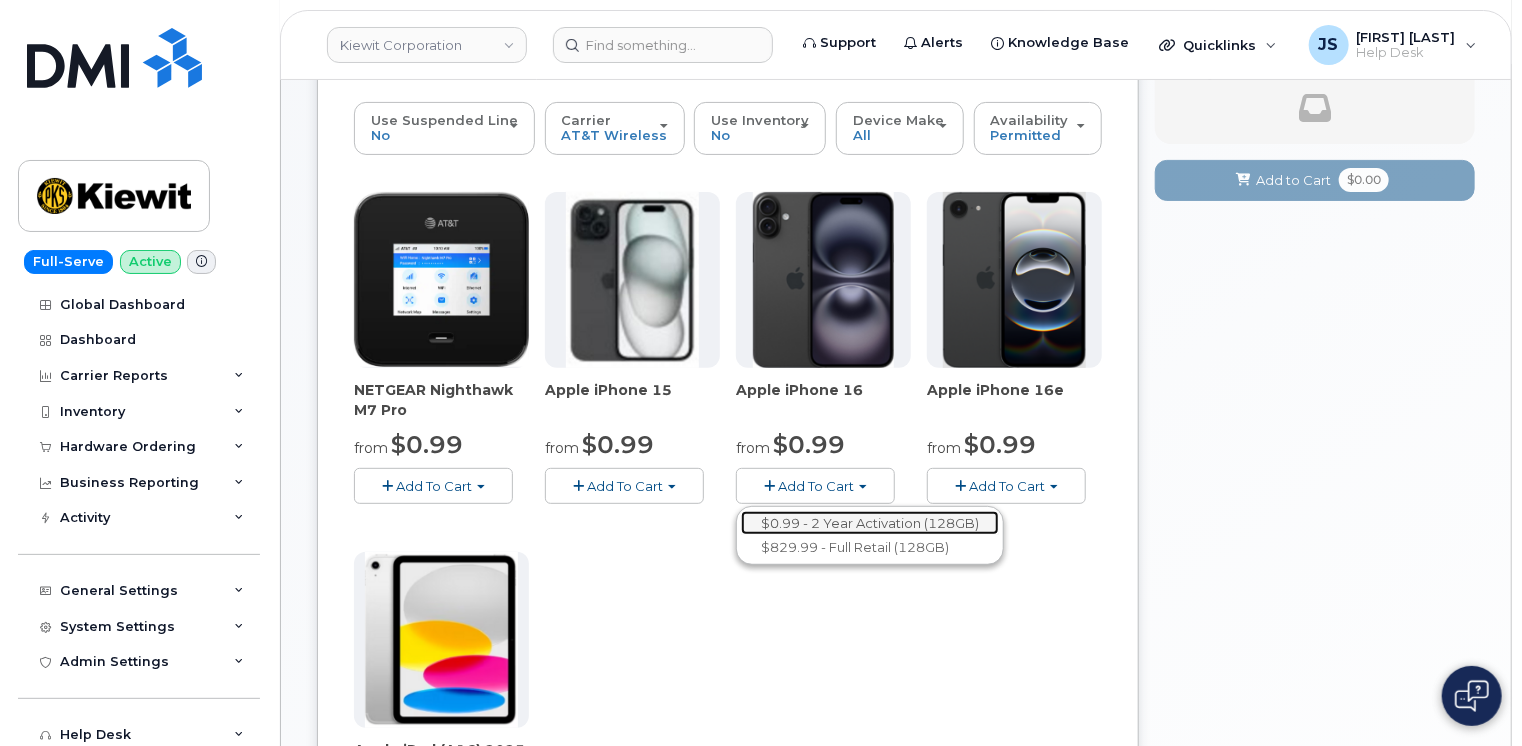 click on "$0.99 - 2 Year Activation (128GB)" at bounding box center [870, 523] 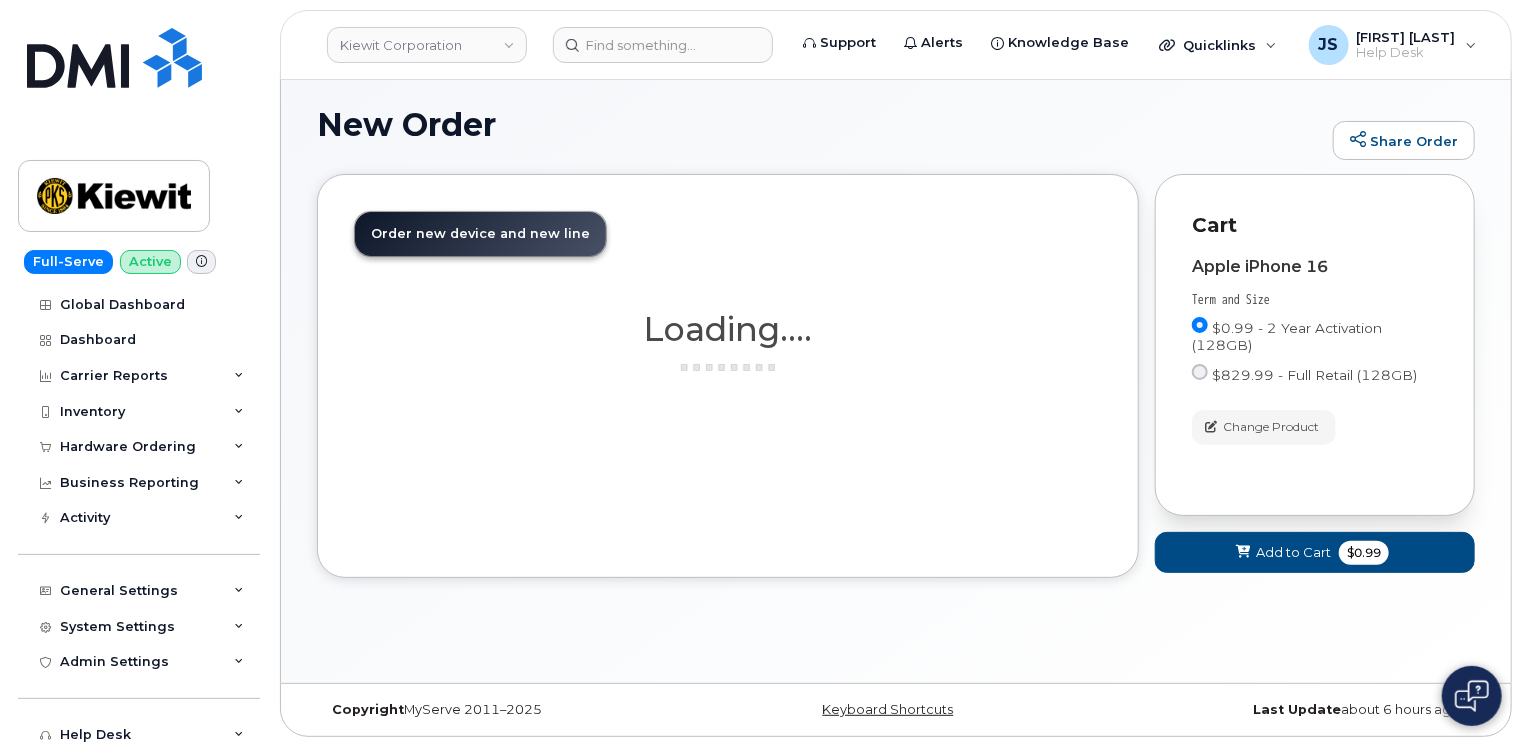 scroll, scrollTop: 200, scrollLeft: 0, axis: vertical 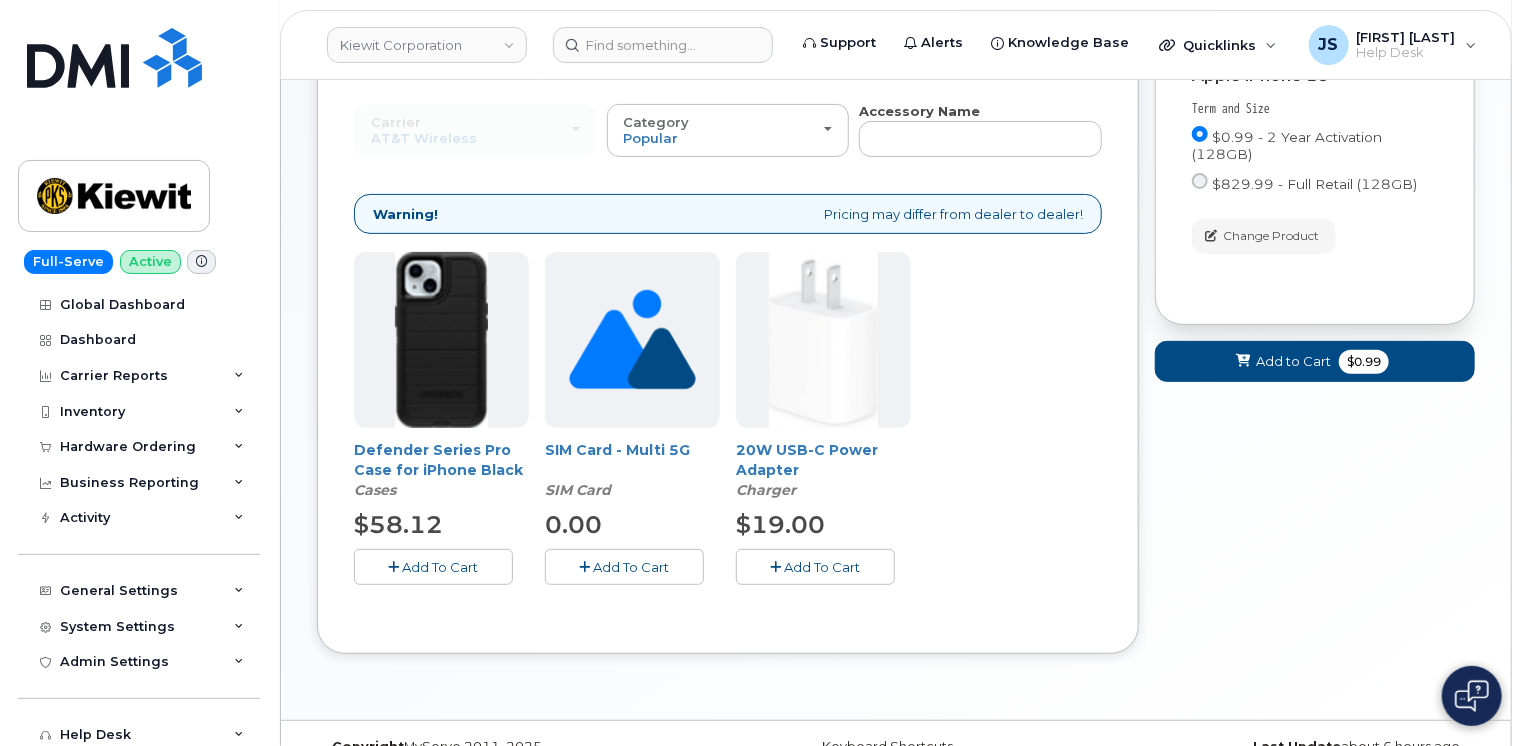 click on "Add To Cart" at bounding box center [441, 567] 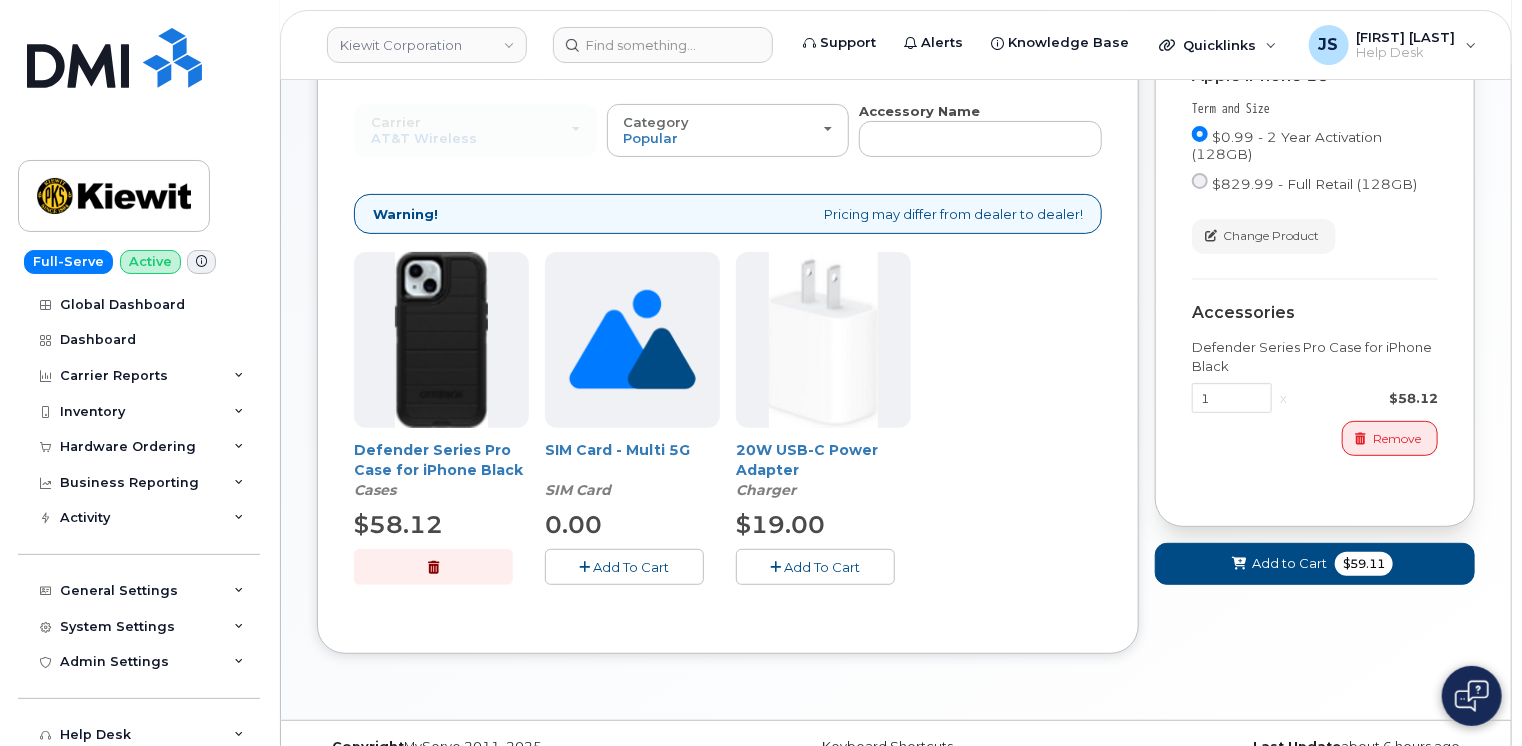 click on "Add To Cart" at bounding box center (823, 567) 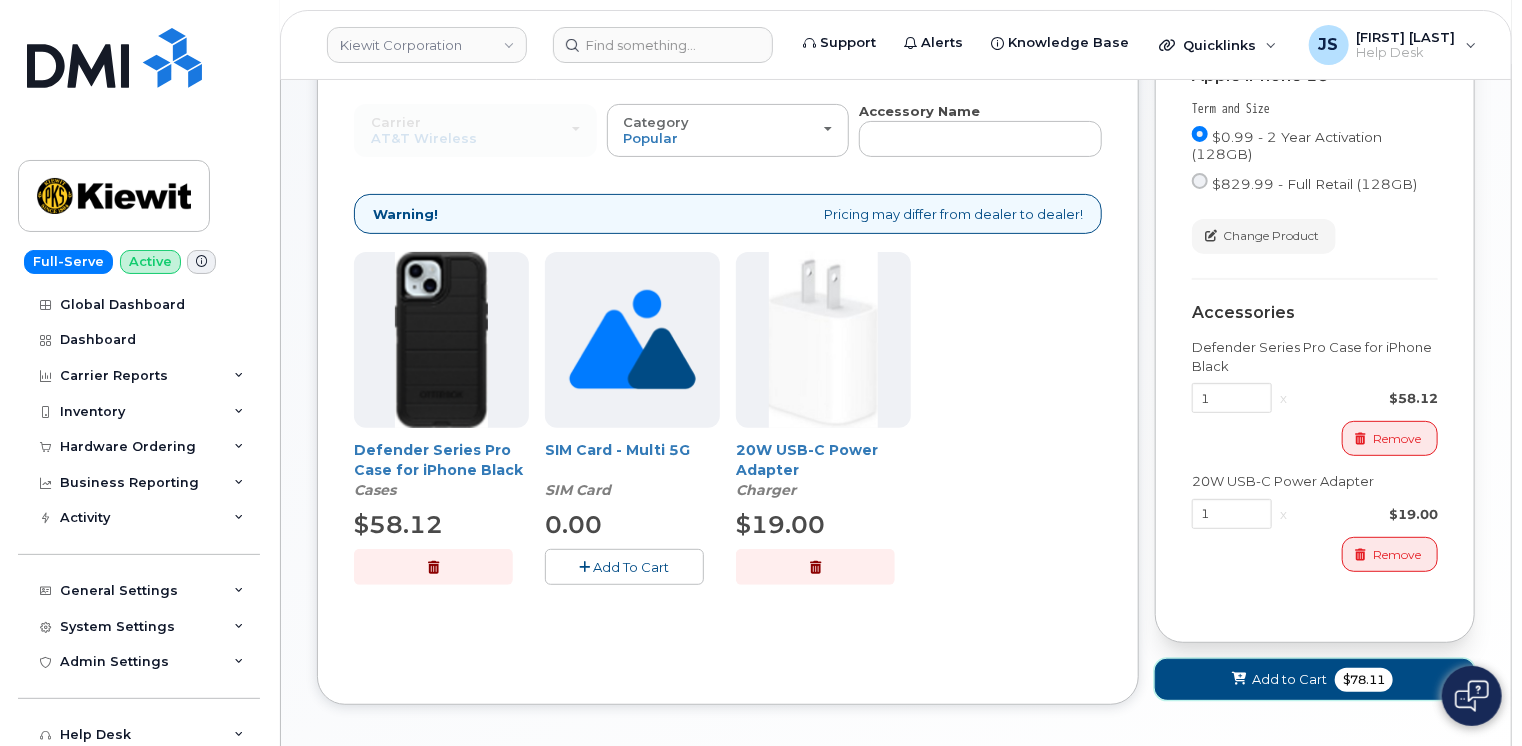 click on "Add to Cart
$78.11" at bounding box center [1315, 679] 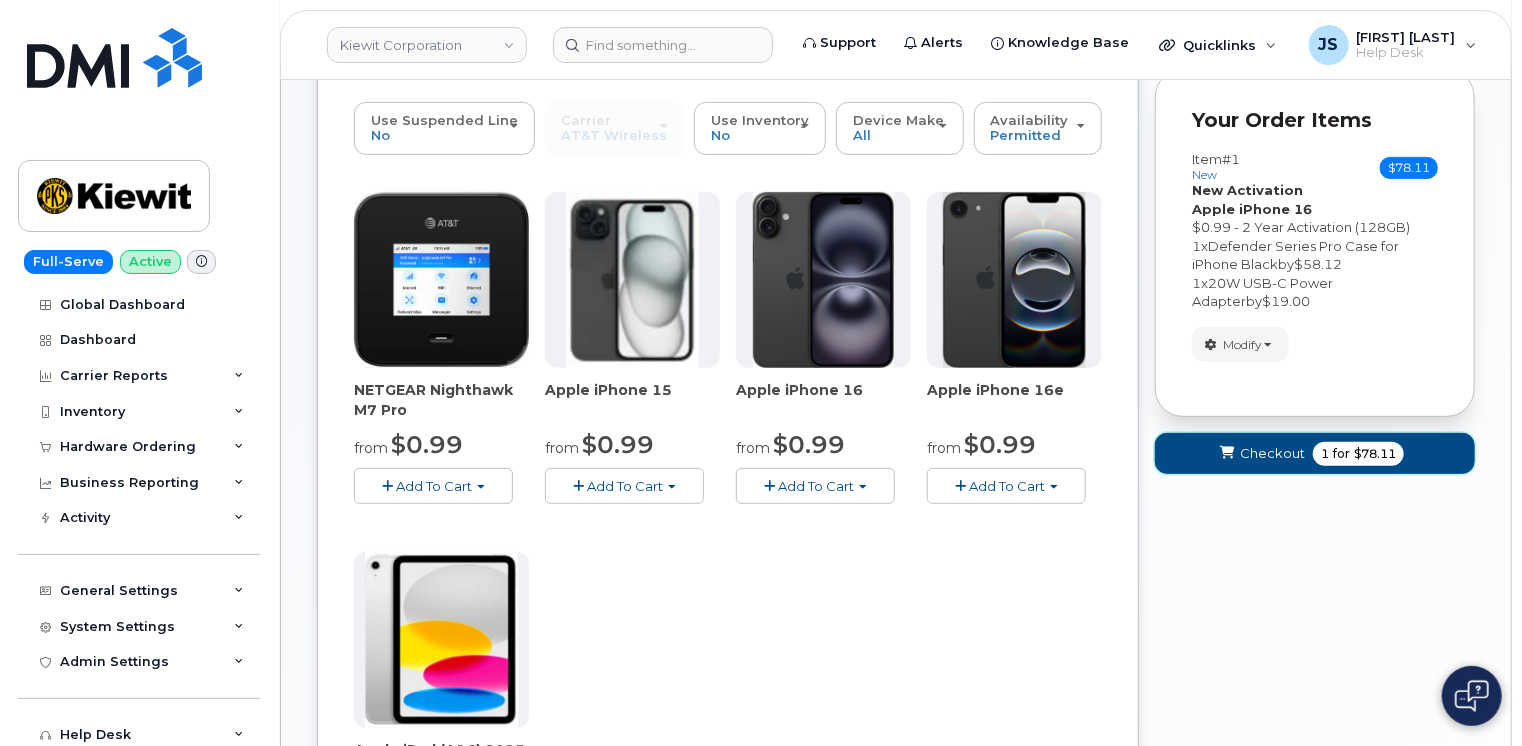 click on "Checkout
1
for
$78.11" at bounding box center [1315, 453] 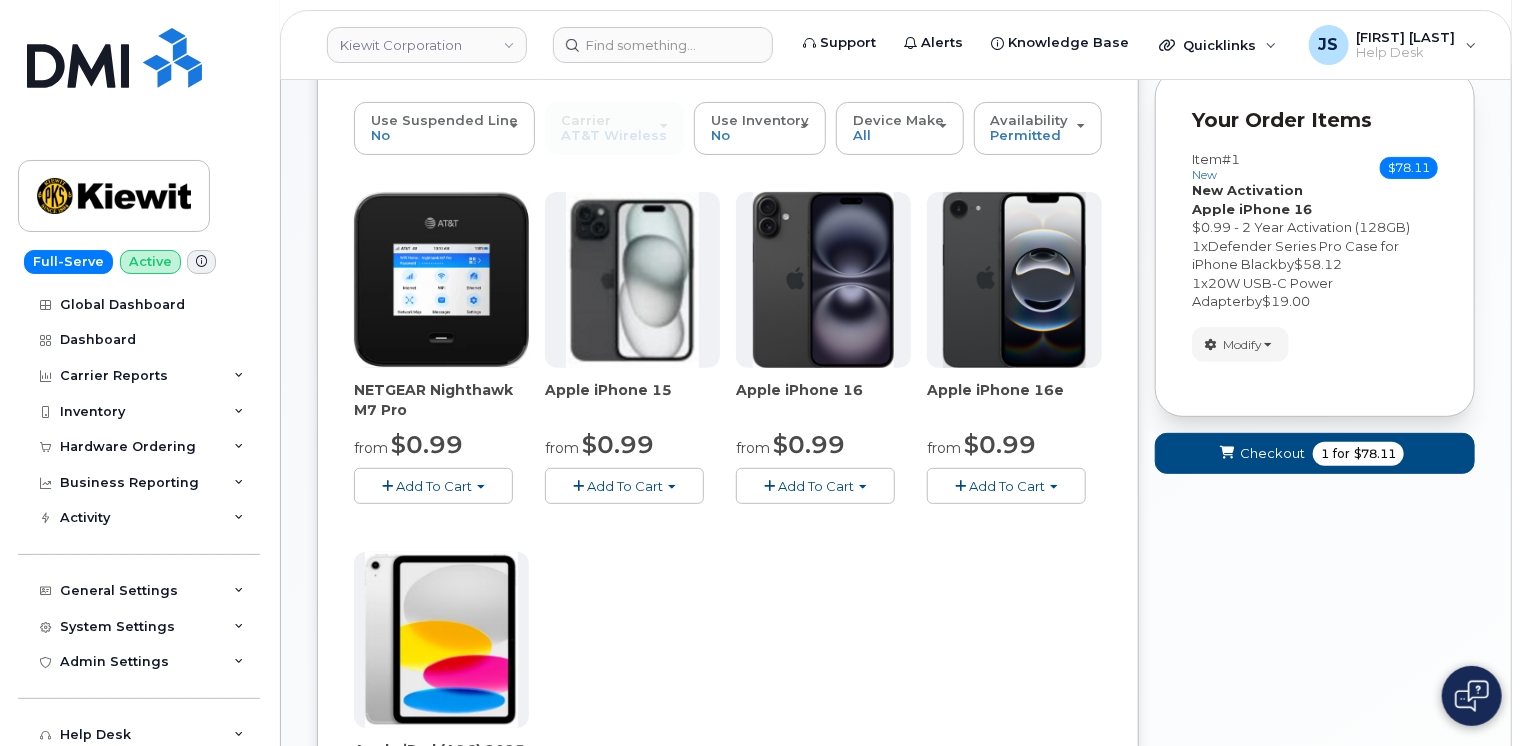 scroll, scrollTop: 9, scrollLeft: 0, axis: vertical 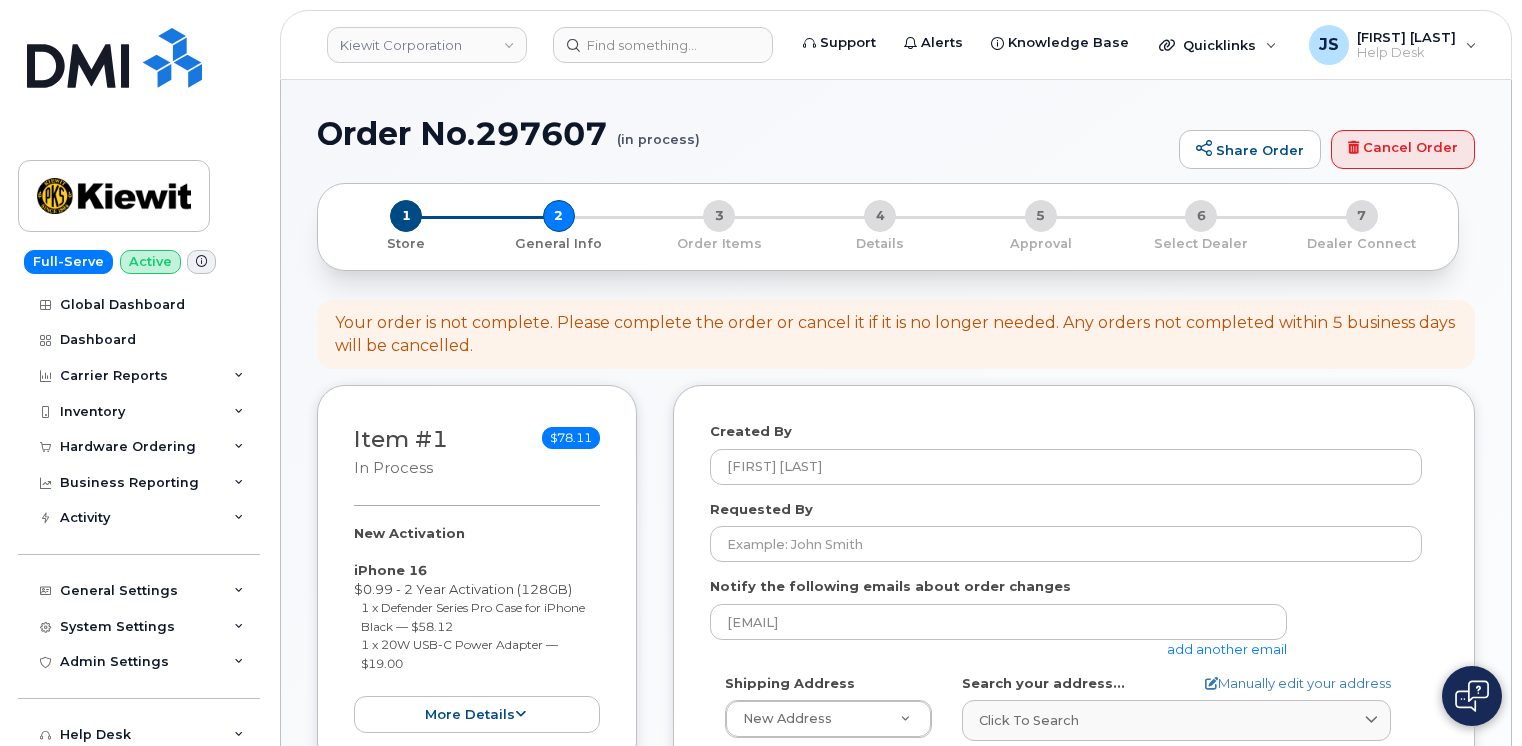 select 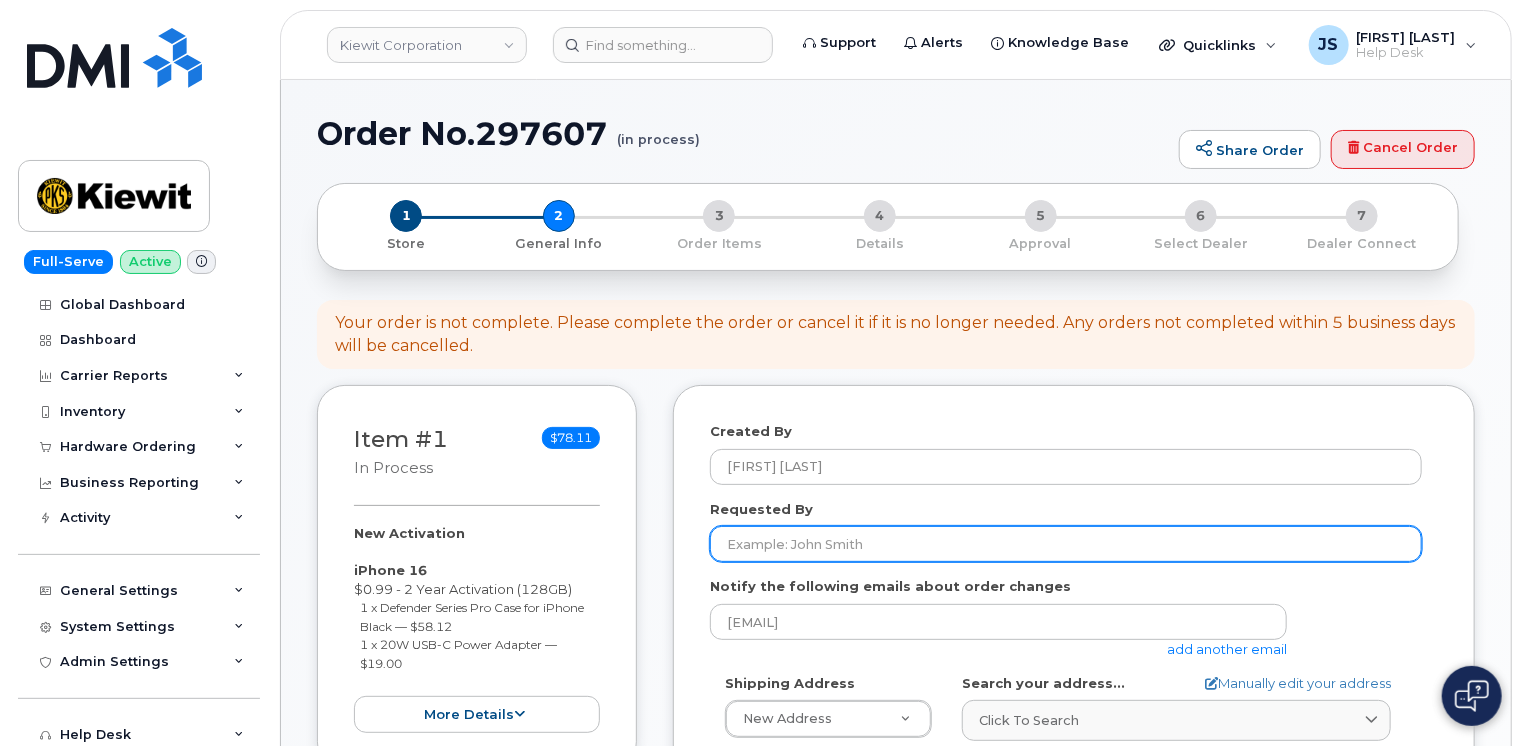 click on "Requested By" at bounding box center [1066, 544] 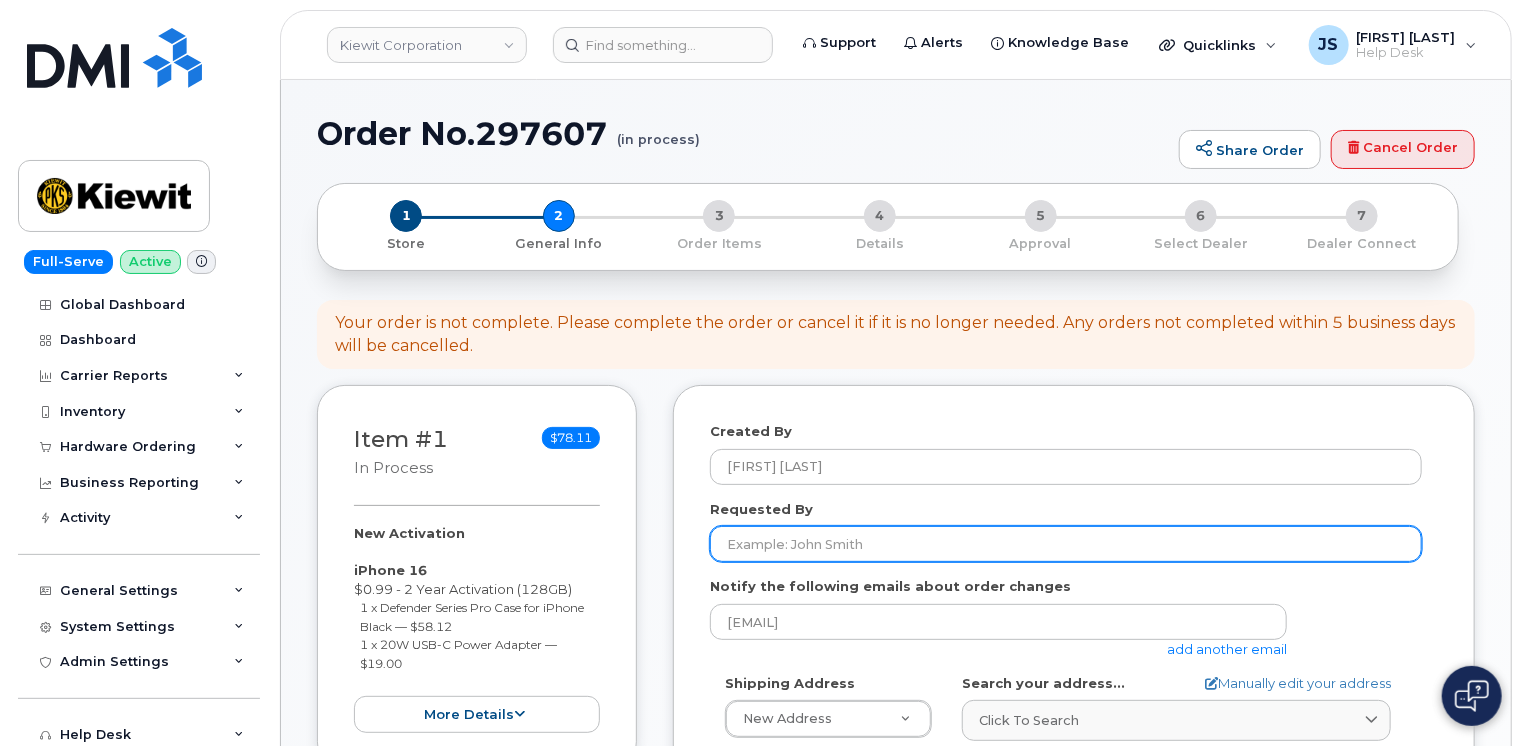 paste on "CS0765134" 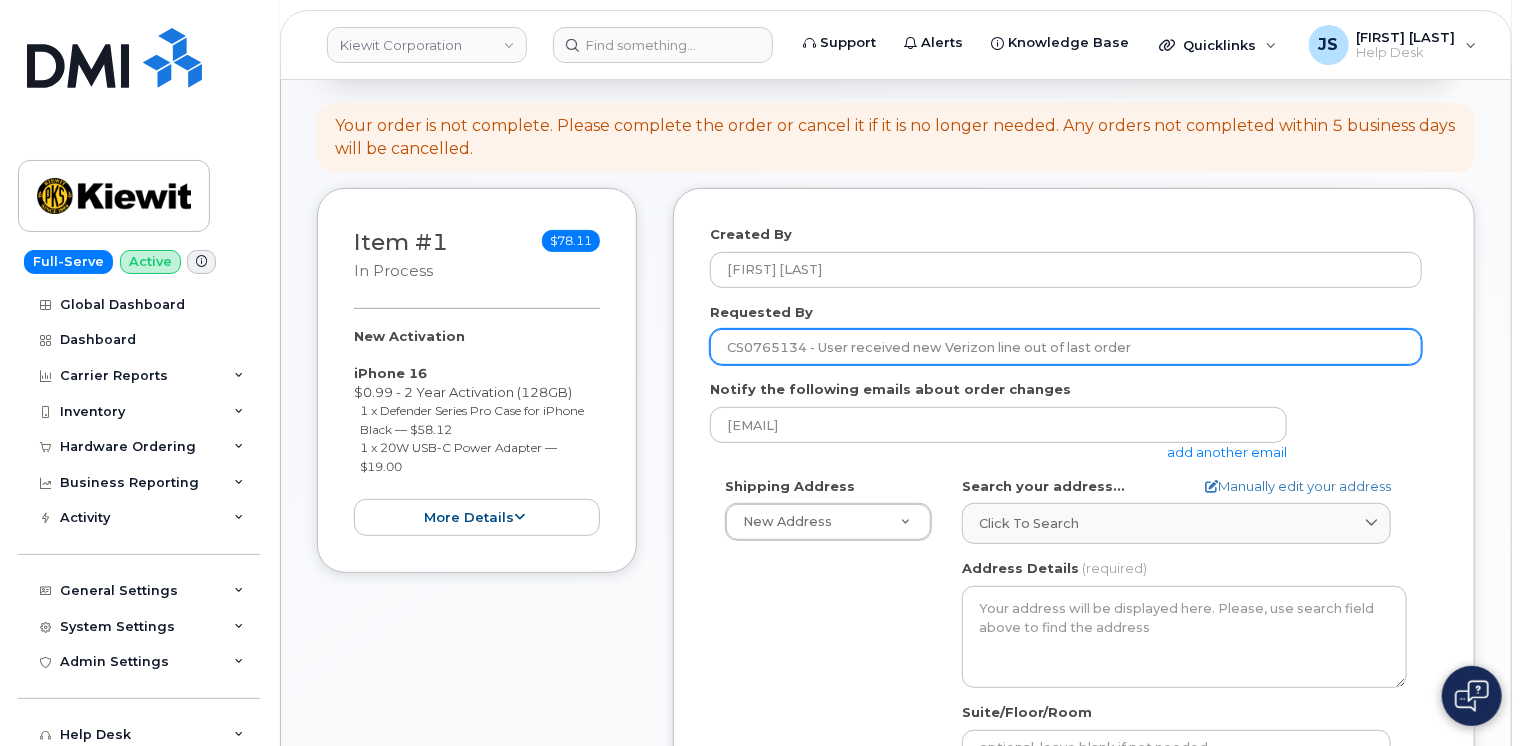 scroll, scrollTop: 200, scrollLeft: 0, axis: vertical 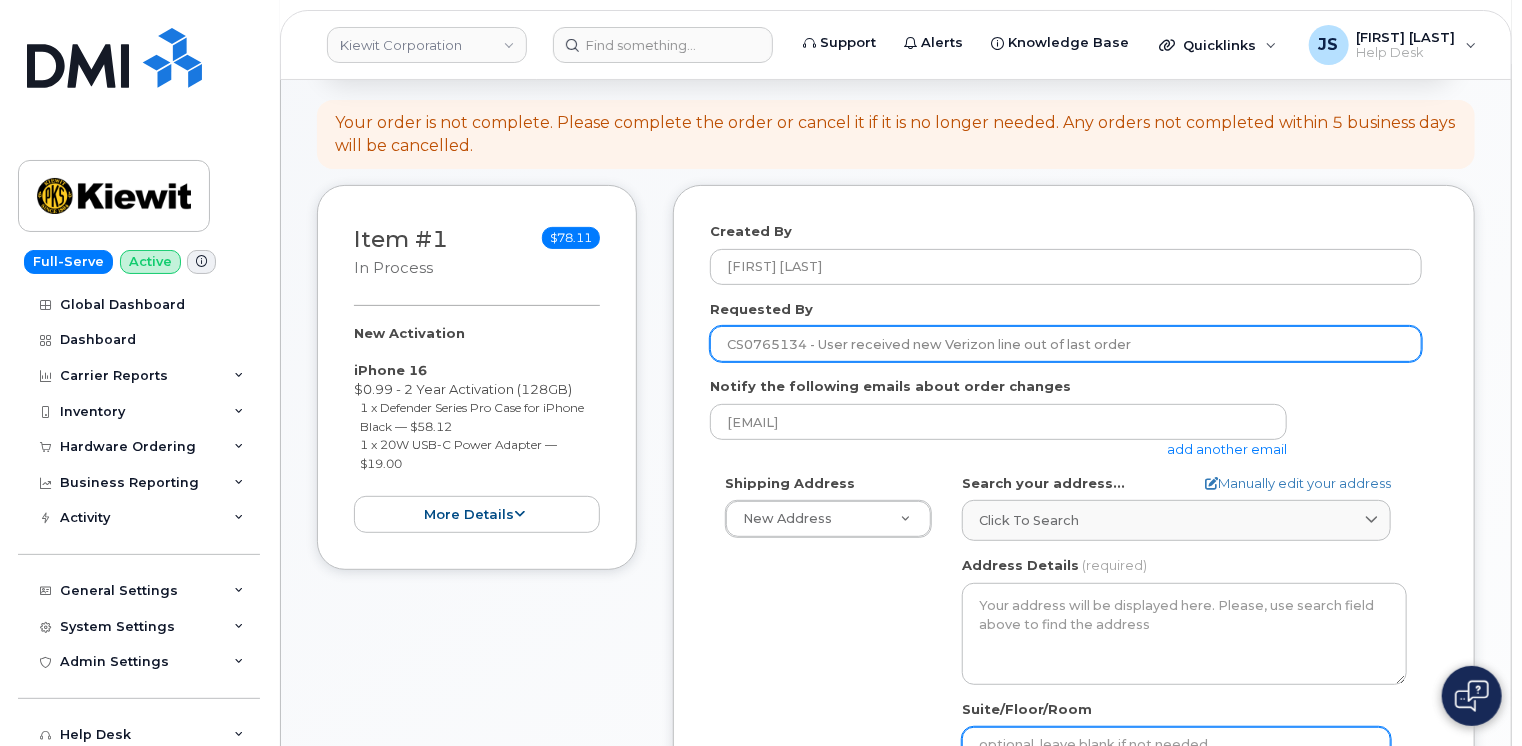 type on "CS0765134 - User received new Verizon line out of last order" 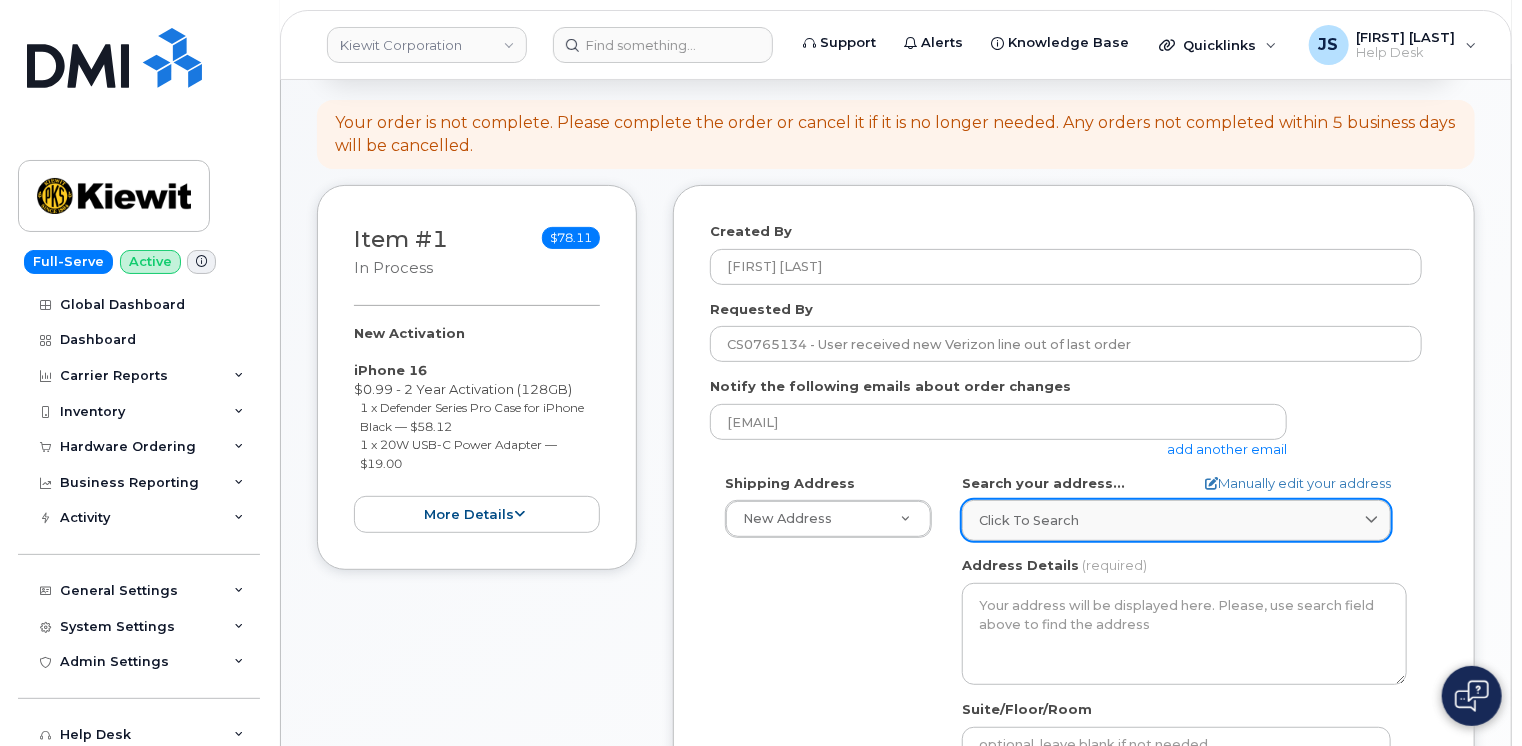 click on "Click to search" at bounding box center (1176, 520) 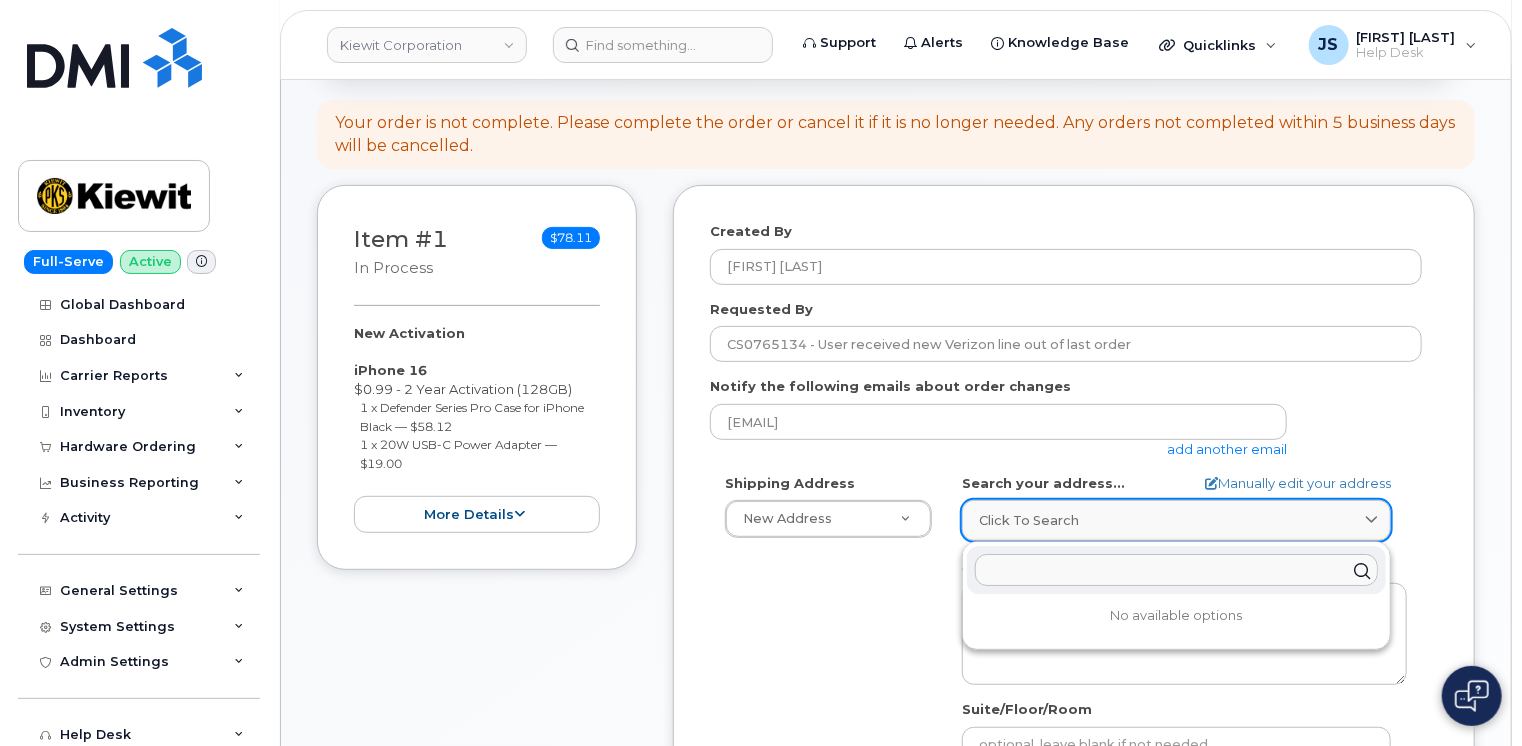paste on "[NUMBER] [STREET]" 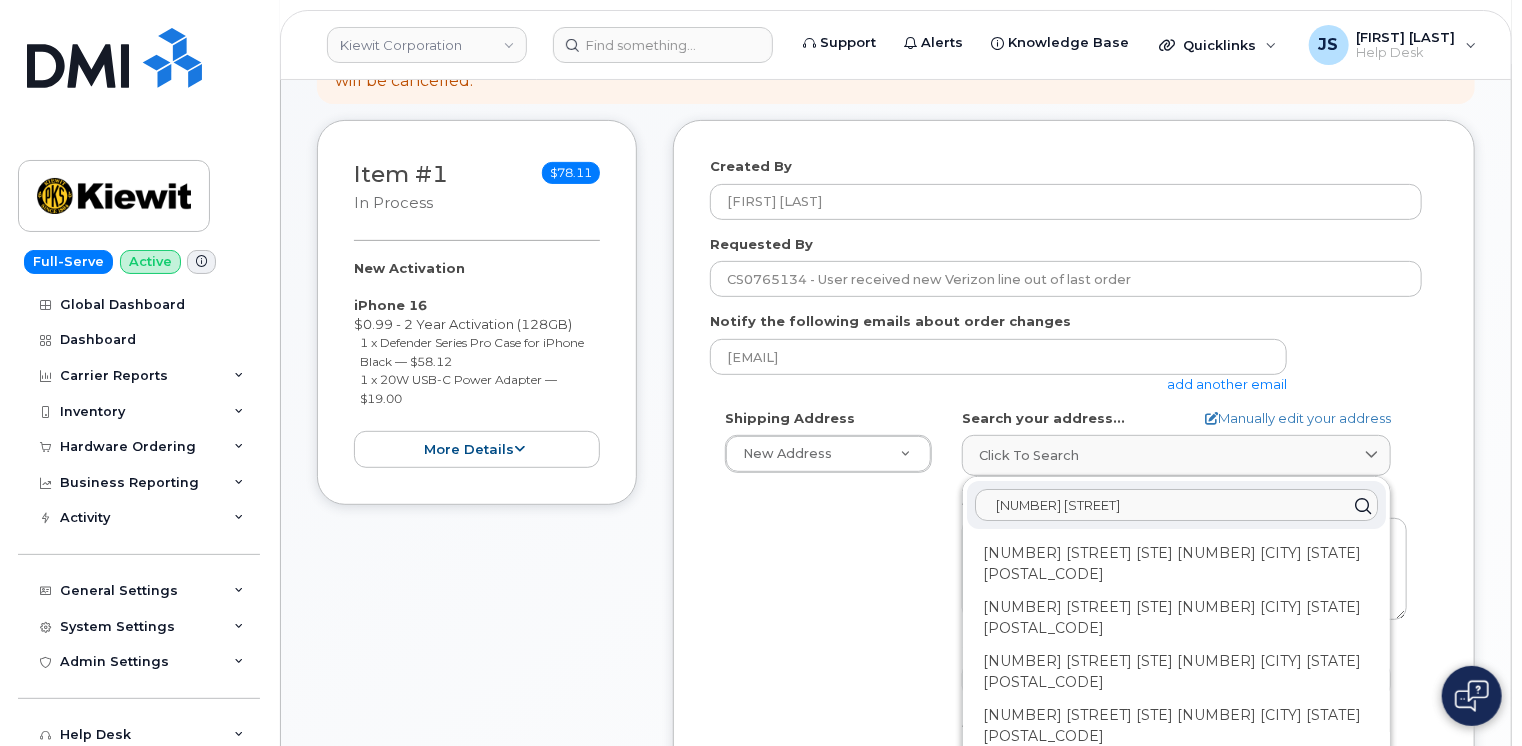 scroll, scrollTop: 300, scrollLeft: 0, axis: vertical 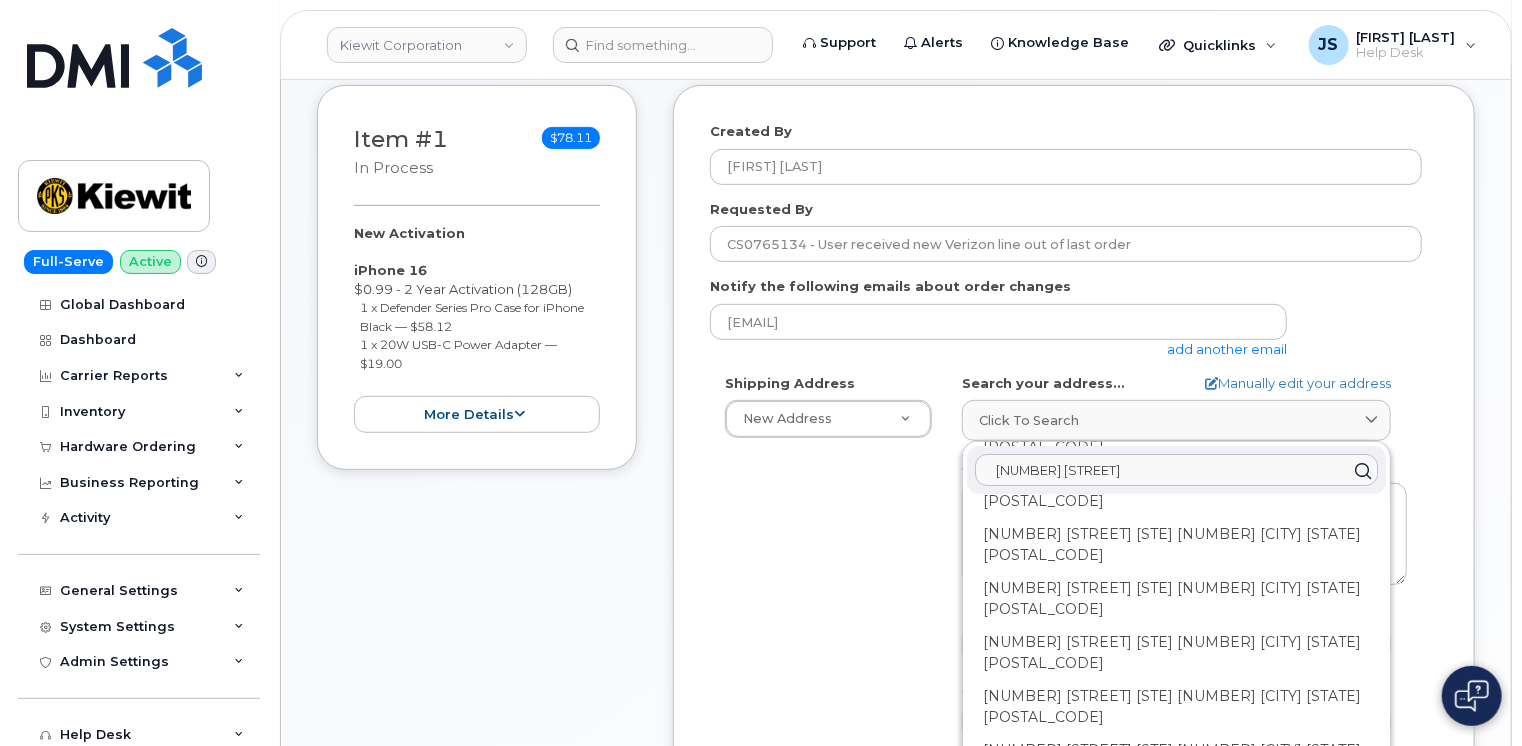type on "8521 Six Forks" 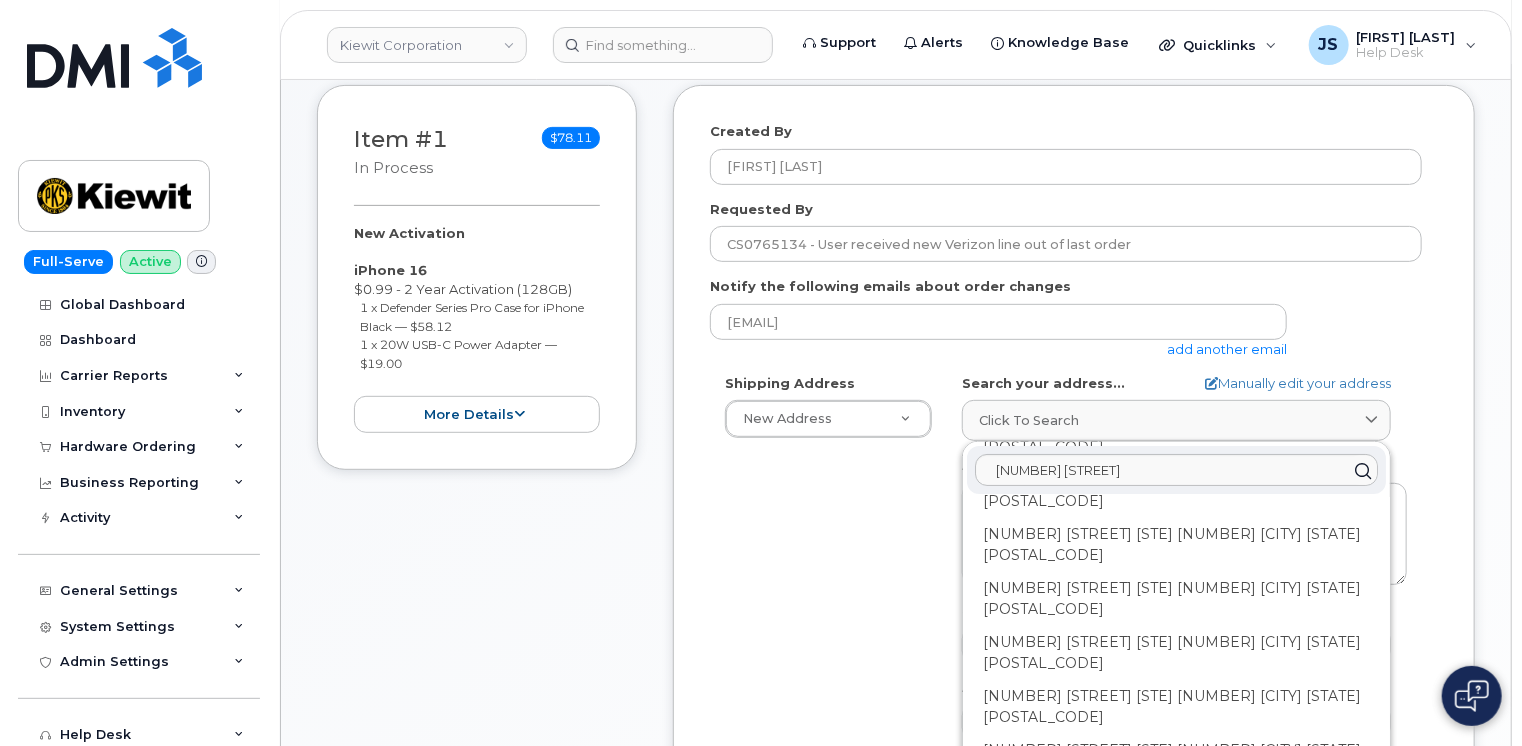 click on "Forum Ii 8521 Six Forks Rd Ste 200 Raleigh NC 27615-2993" 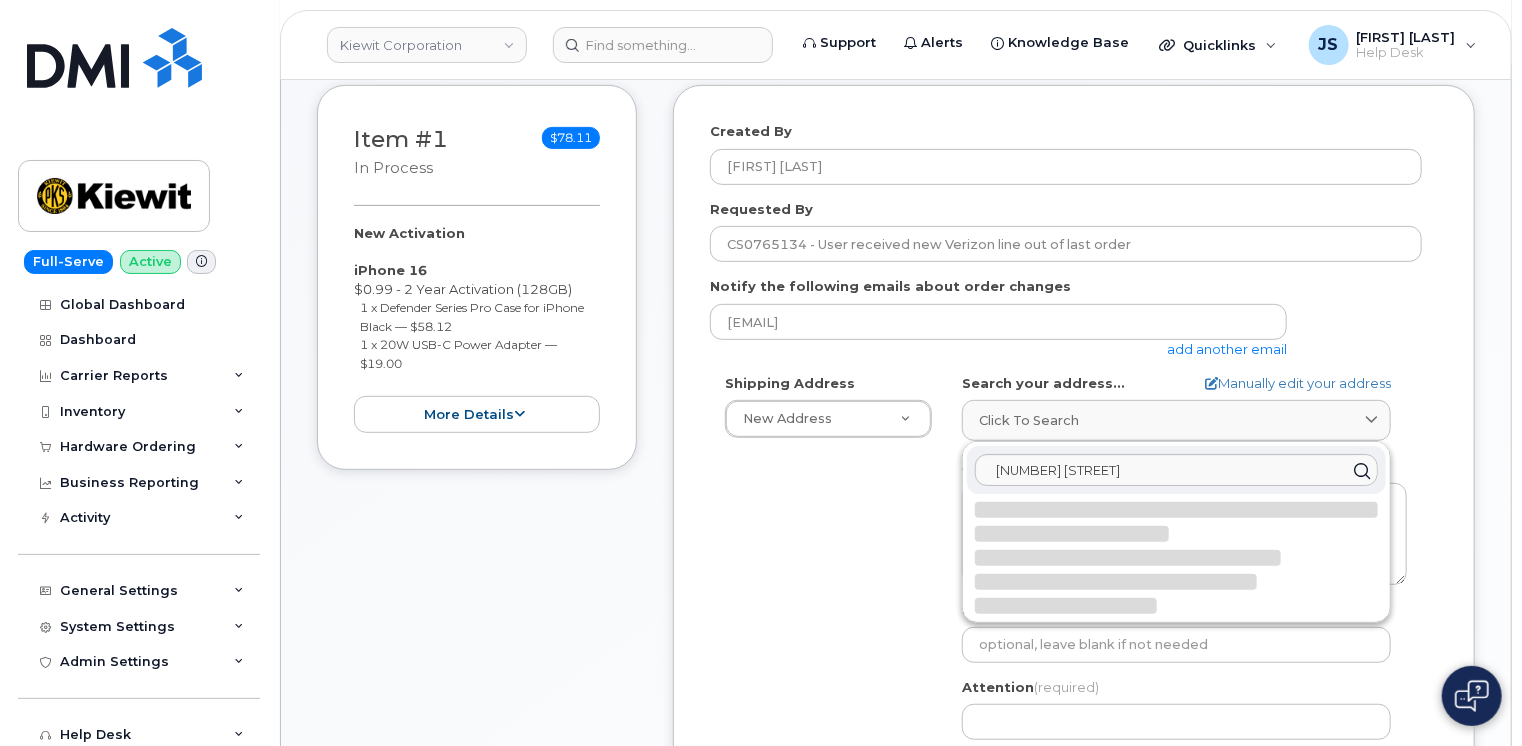 scroll, scrollTop: 0, scrollLeft: 0, axis: both 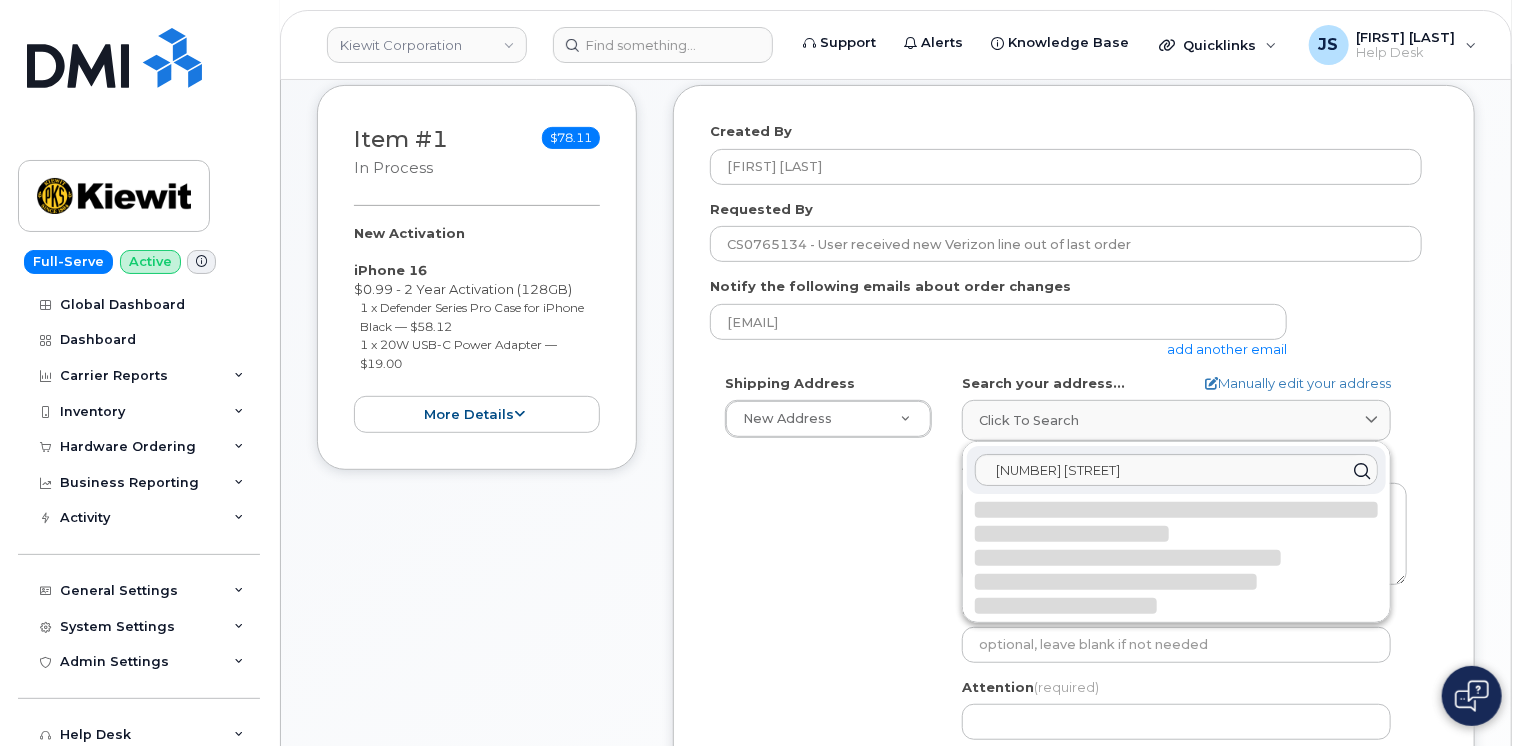 select 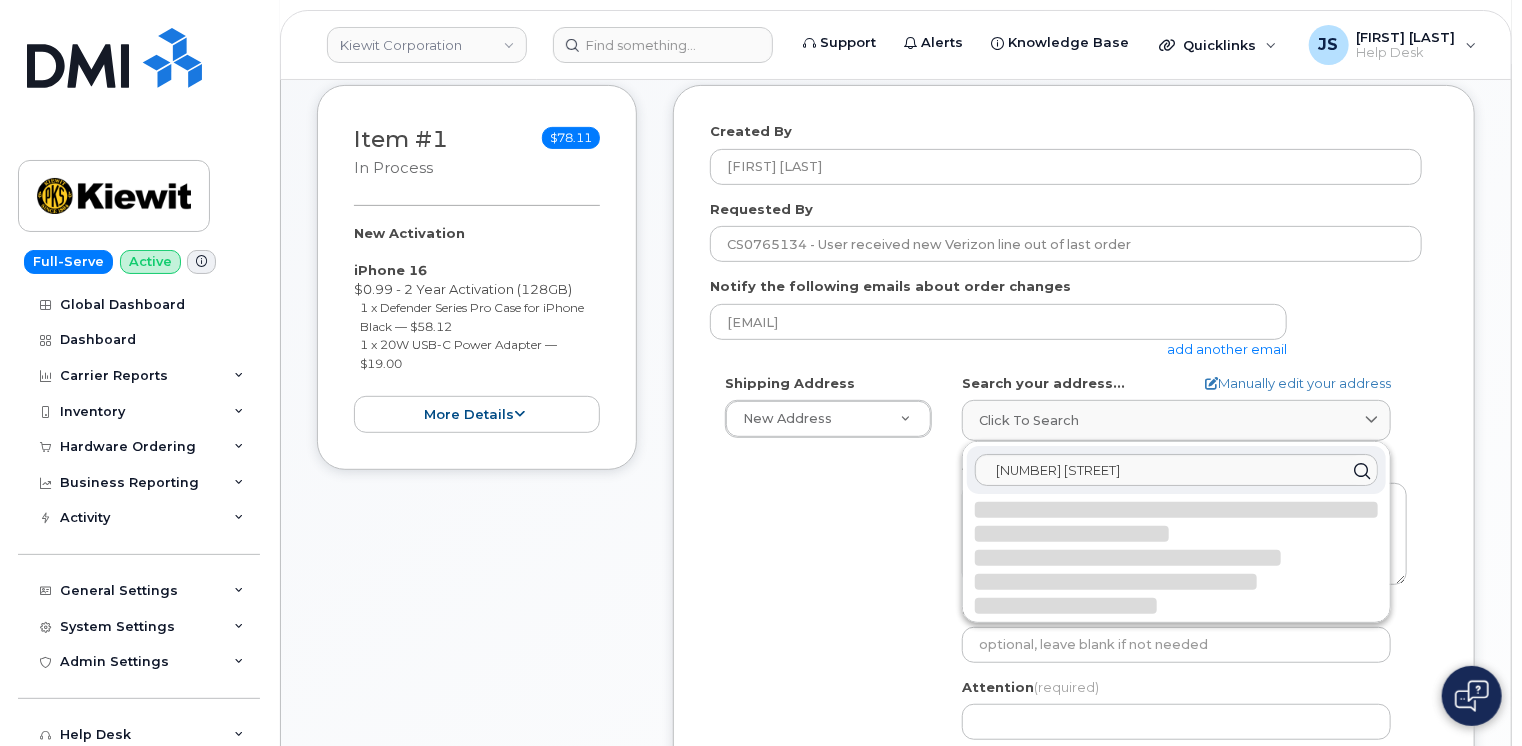 type on "Forum Ii
8521 Six Forks Rd Ste 200
RALEIGH NC 27615-2993
UNITED STATES" 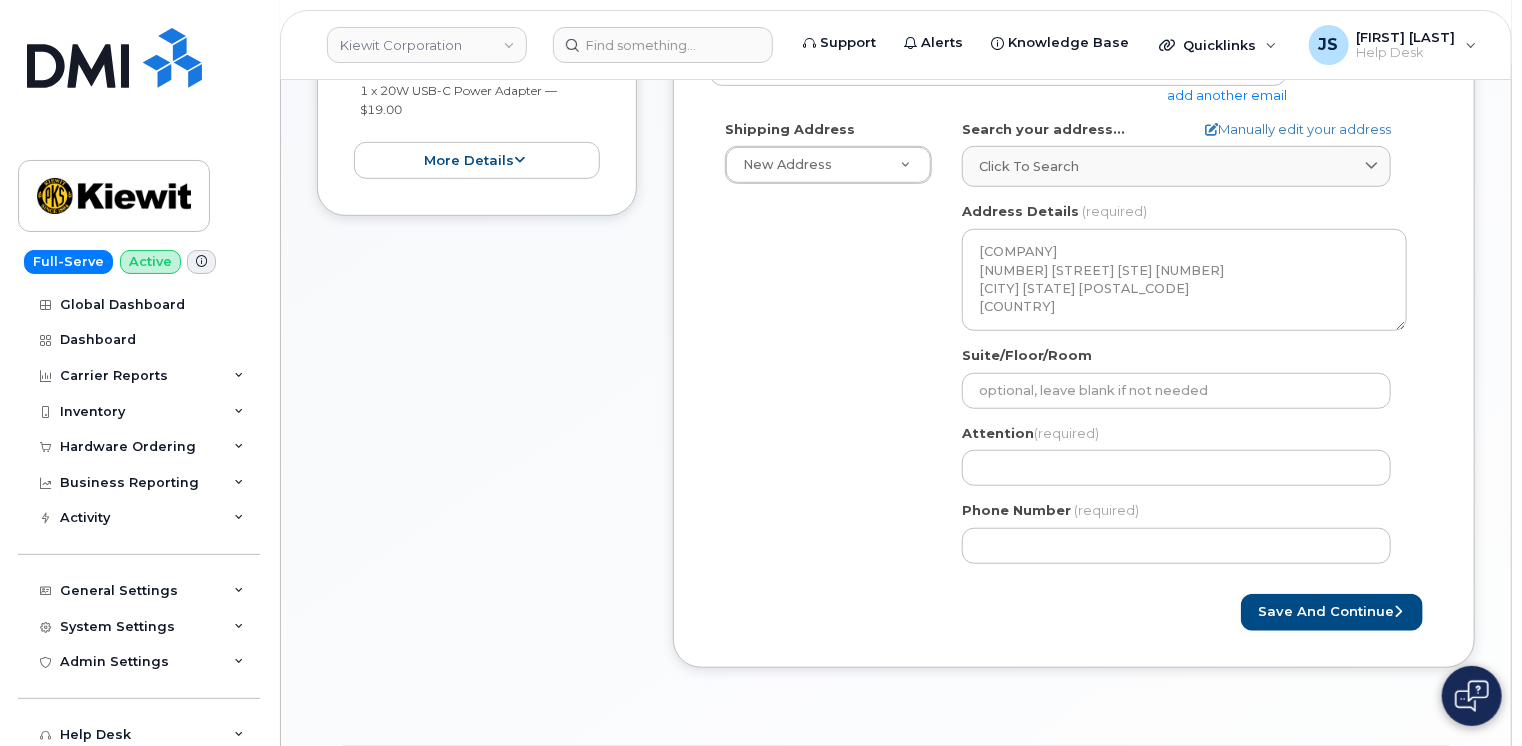 scroll, scrollTop: 600, scrollLeft: 0, axis: vertical 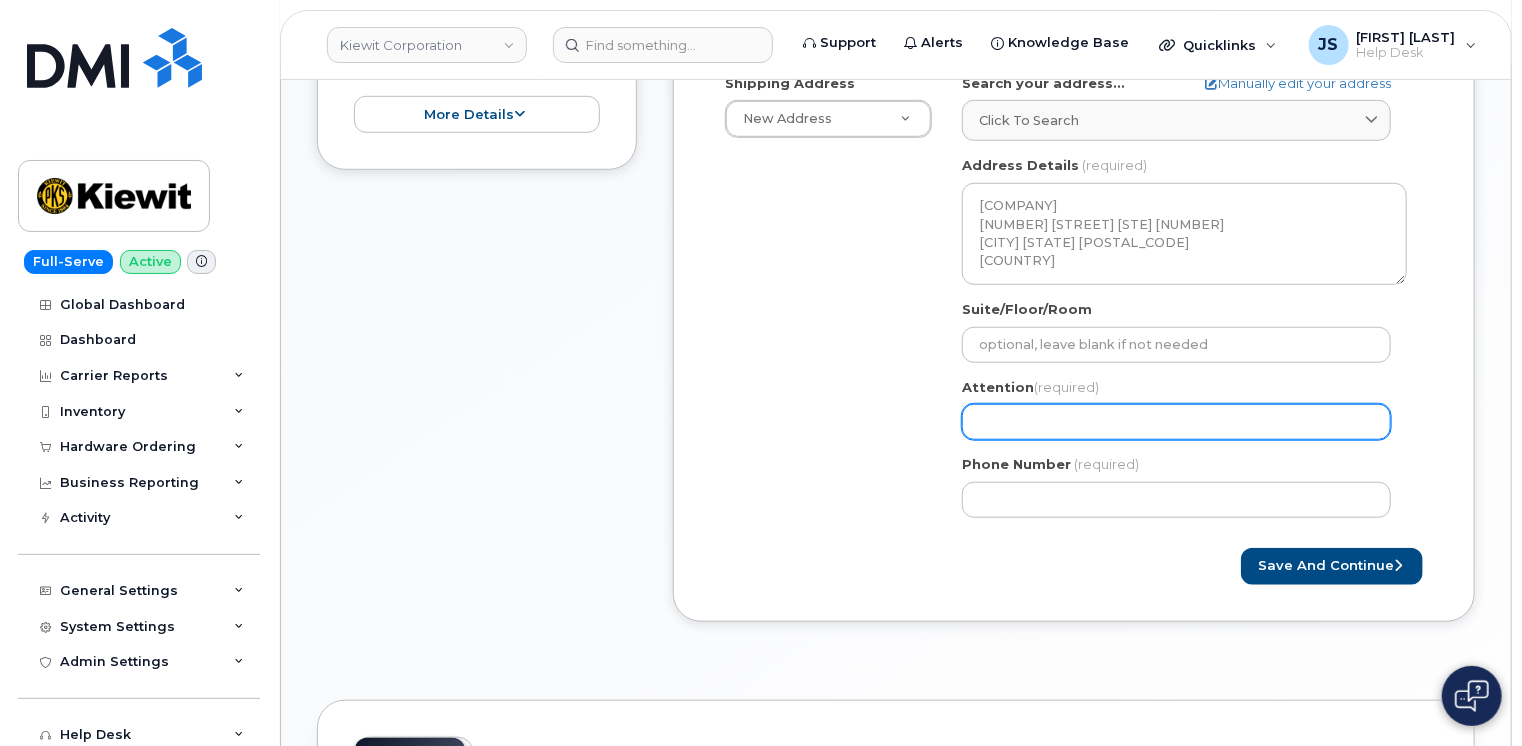 click on "Attention
(required)" at bounding box center [1176, 422] 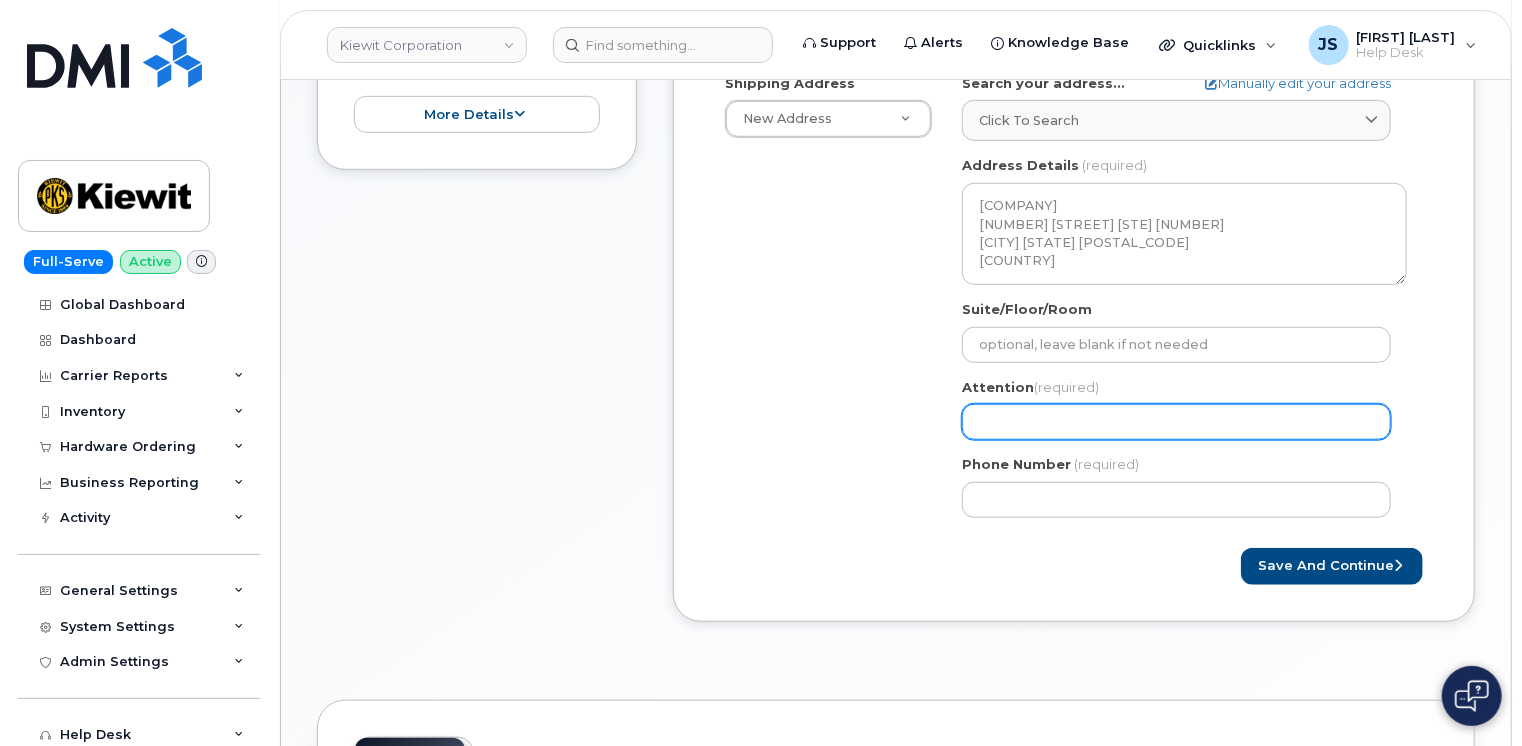 select 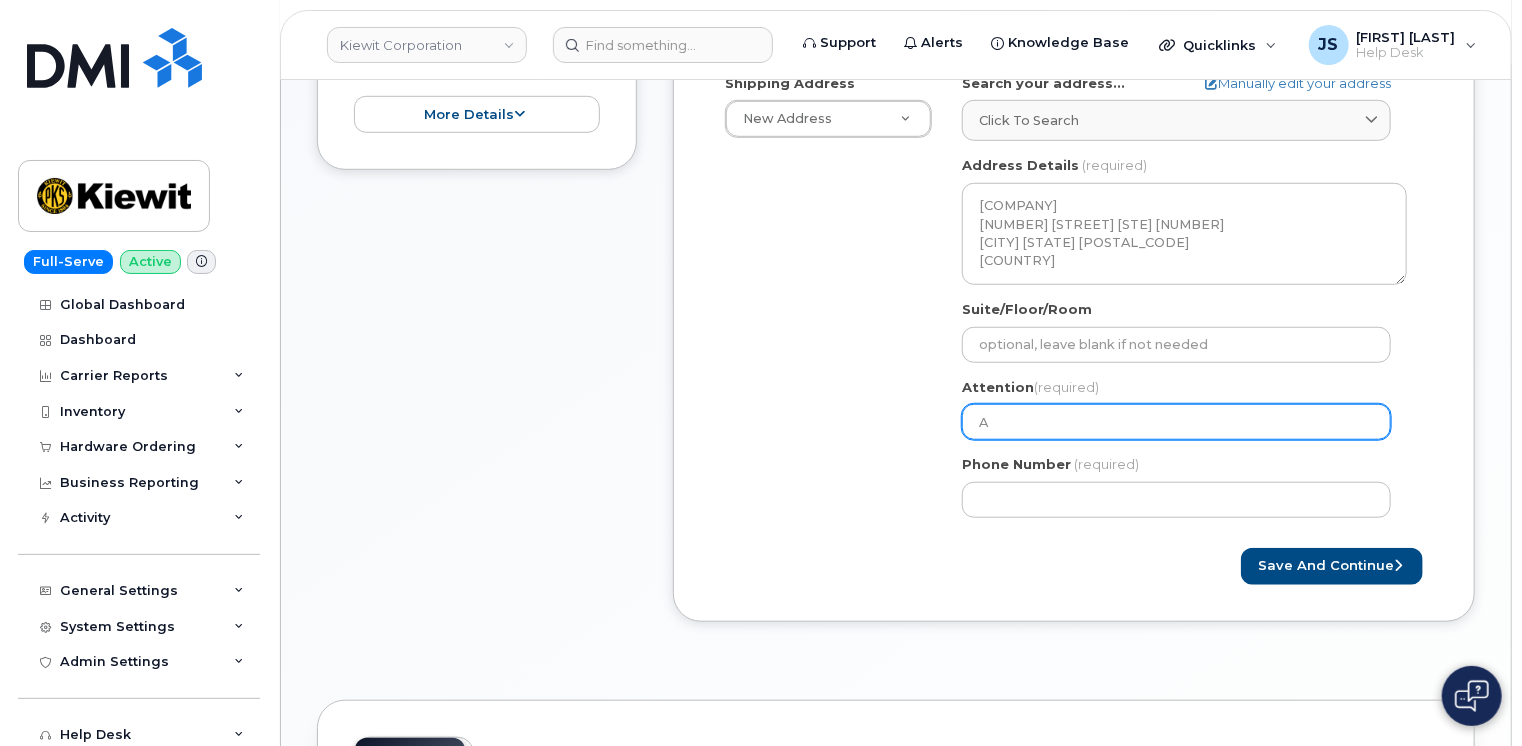 select 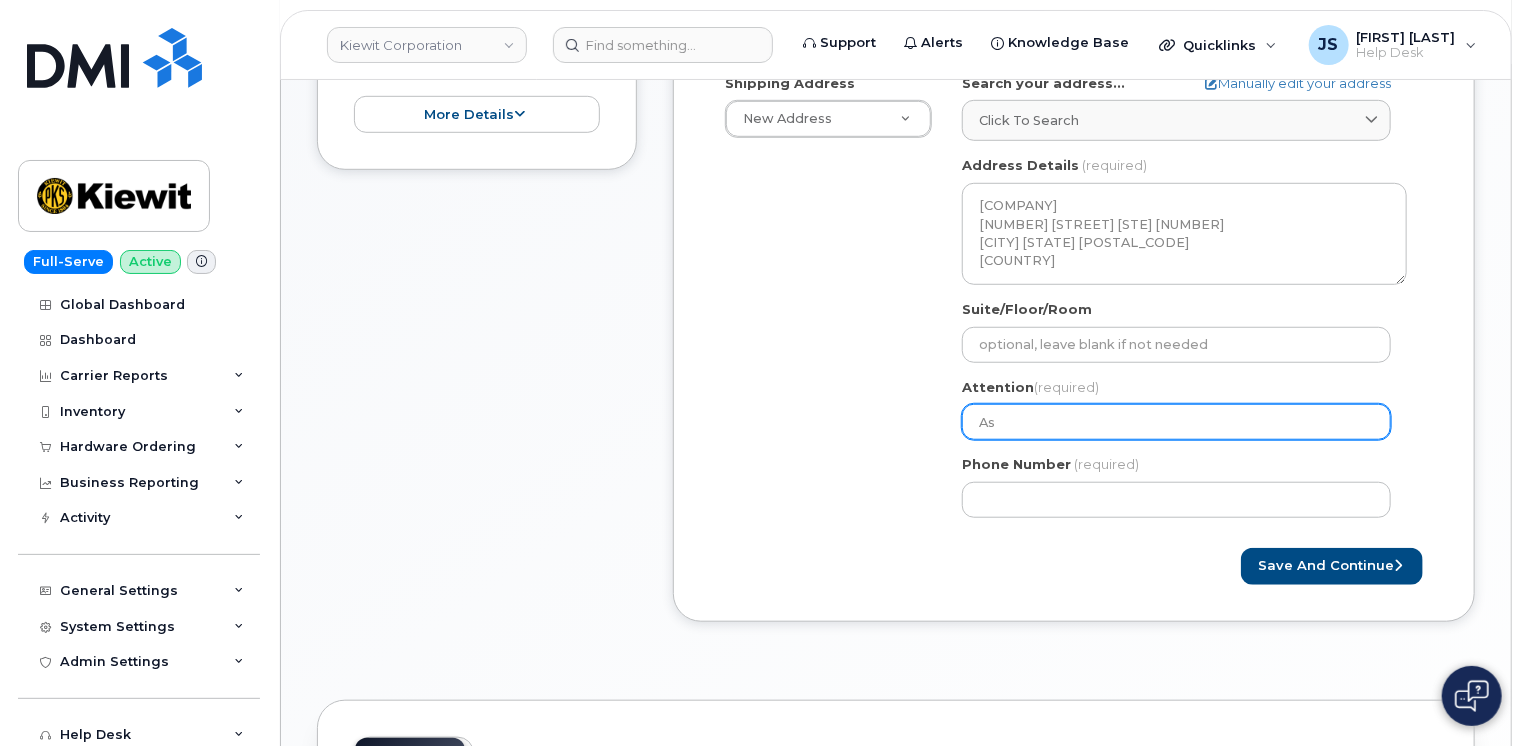 select 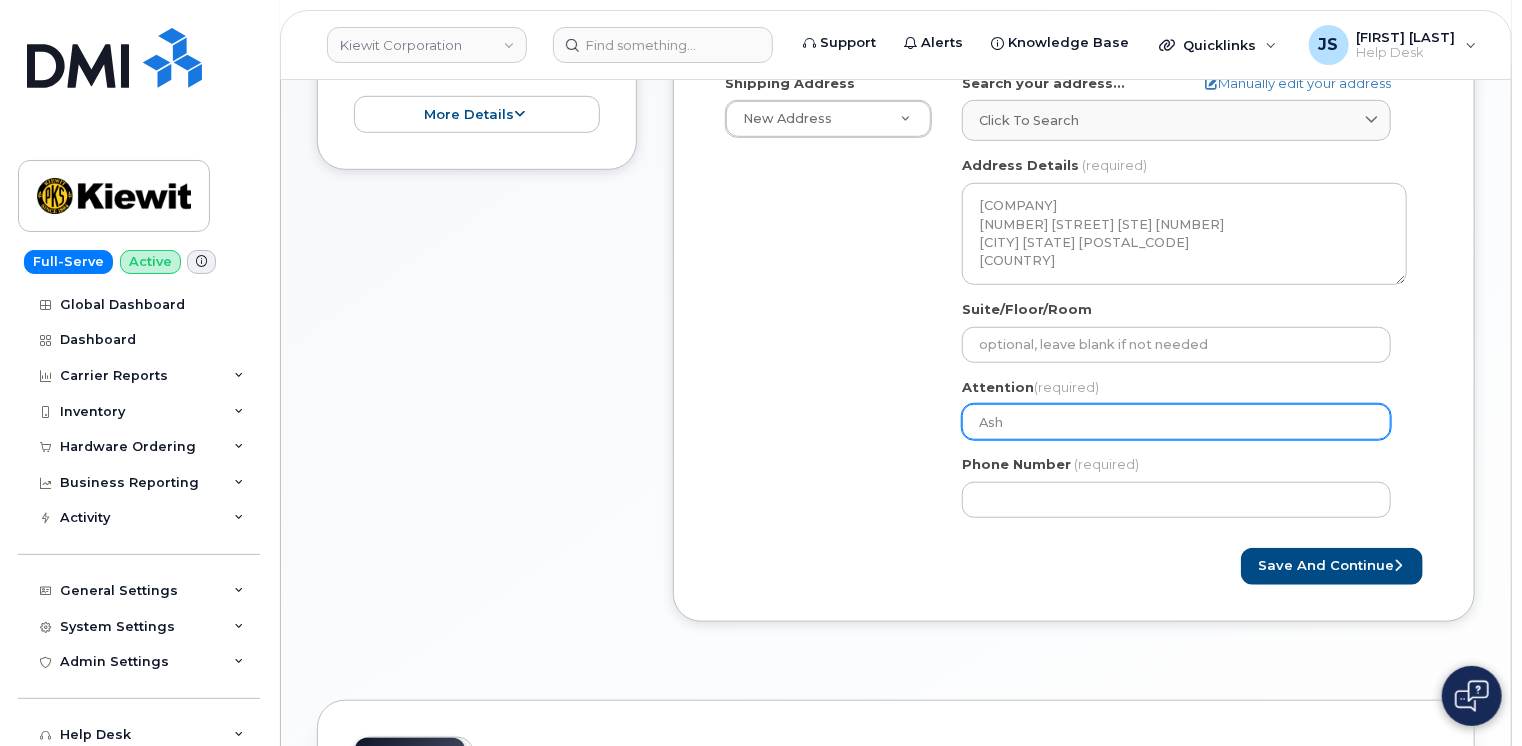 select 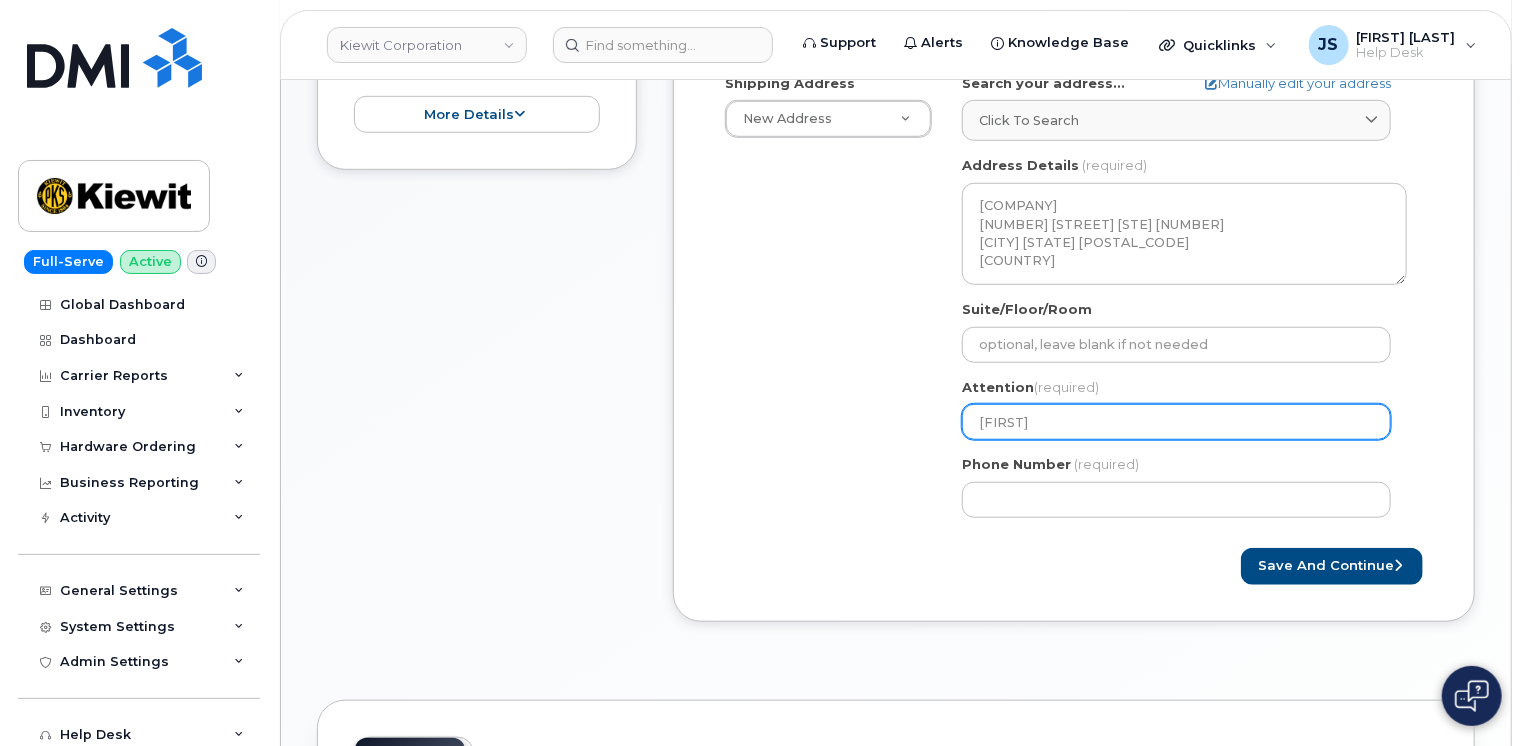 select 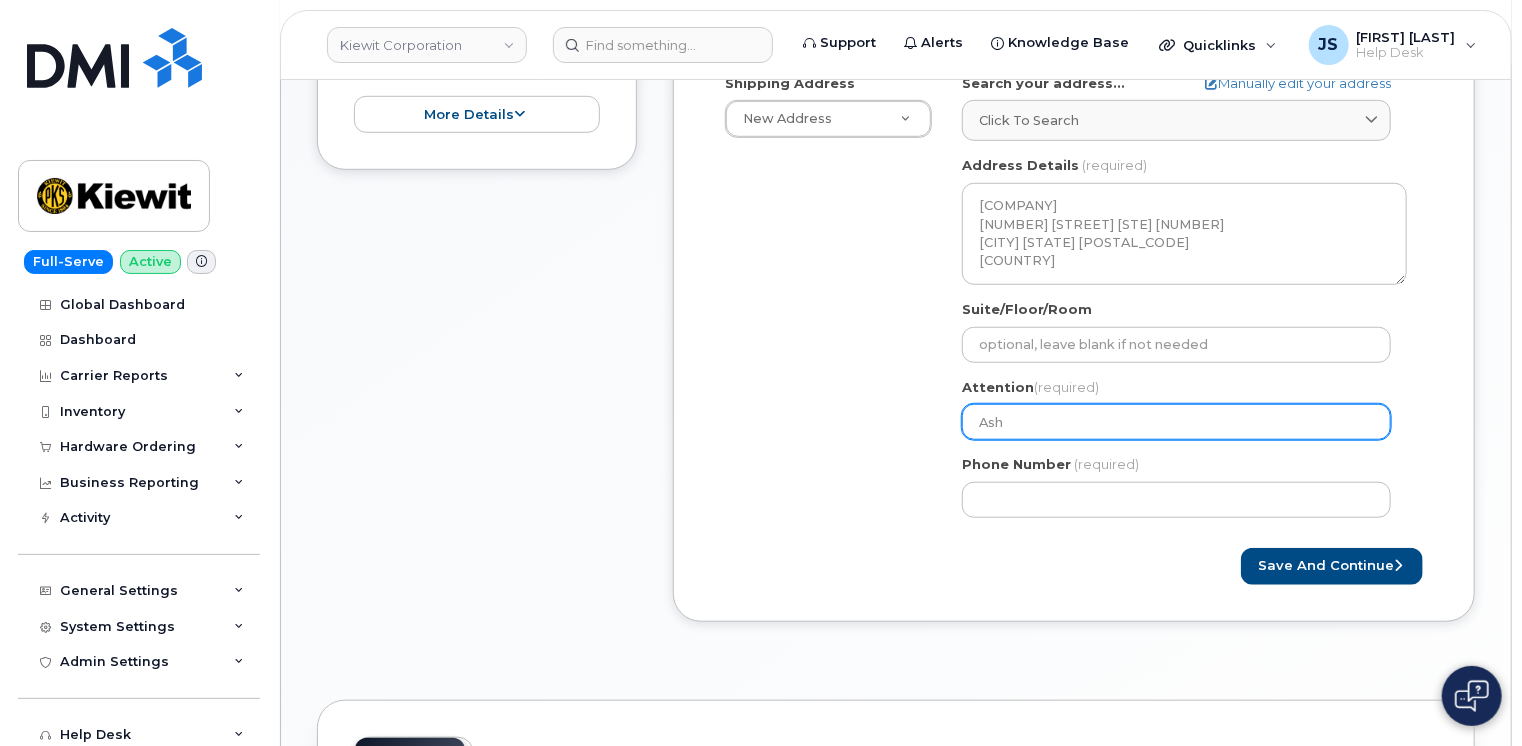 select 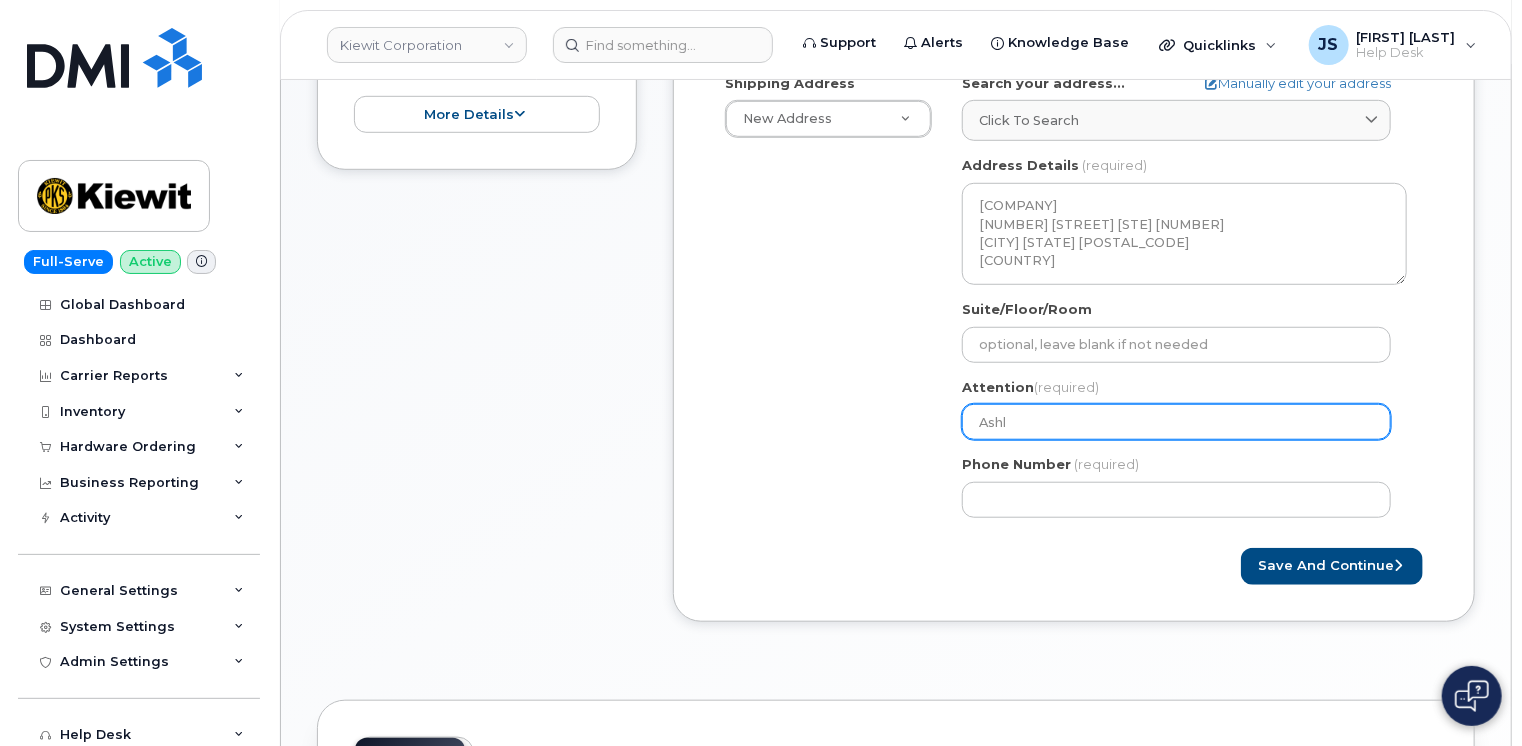 select 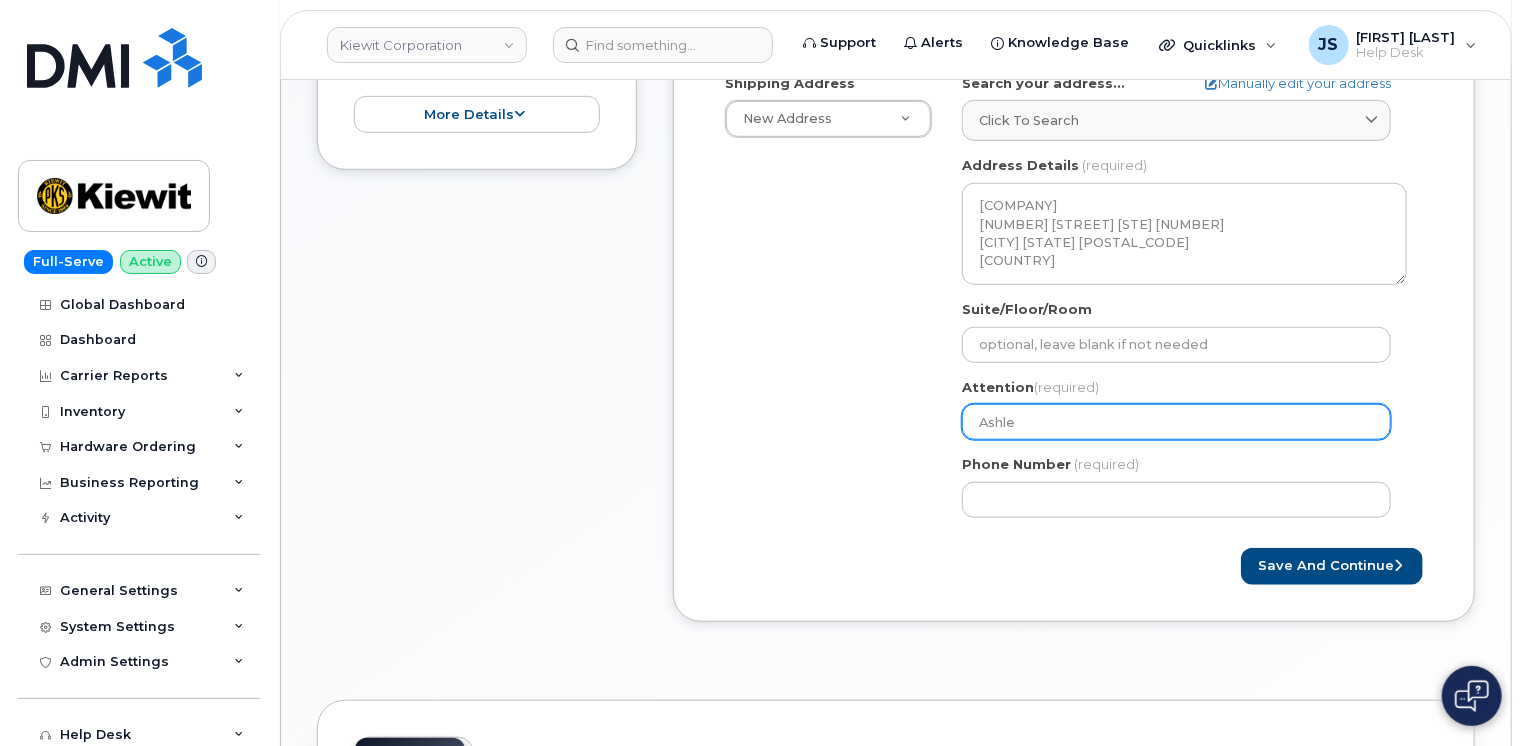 select 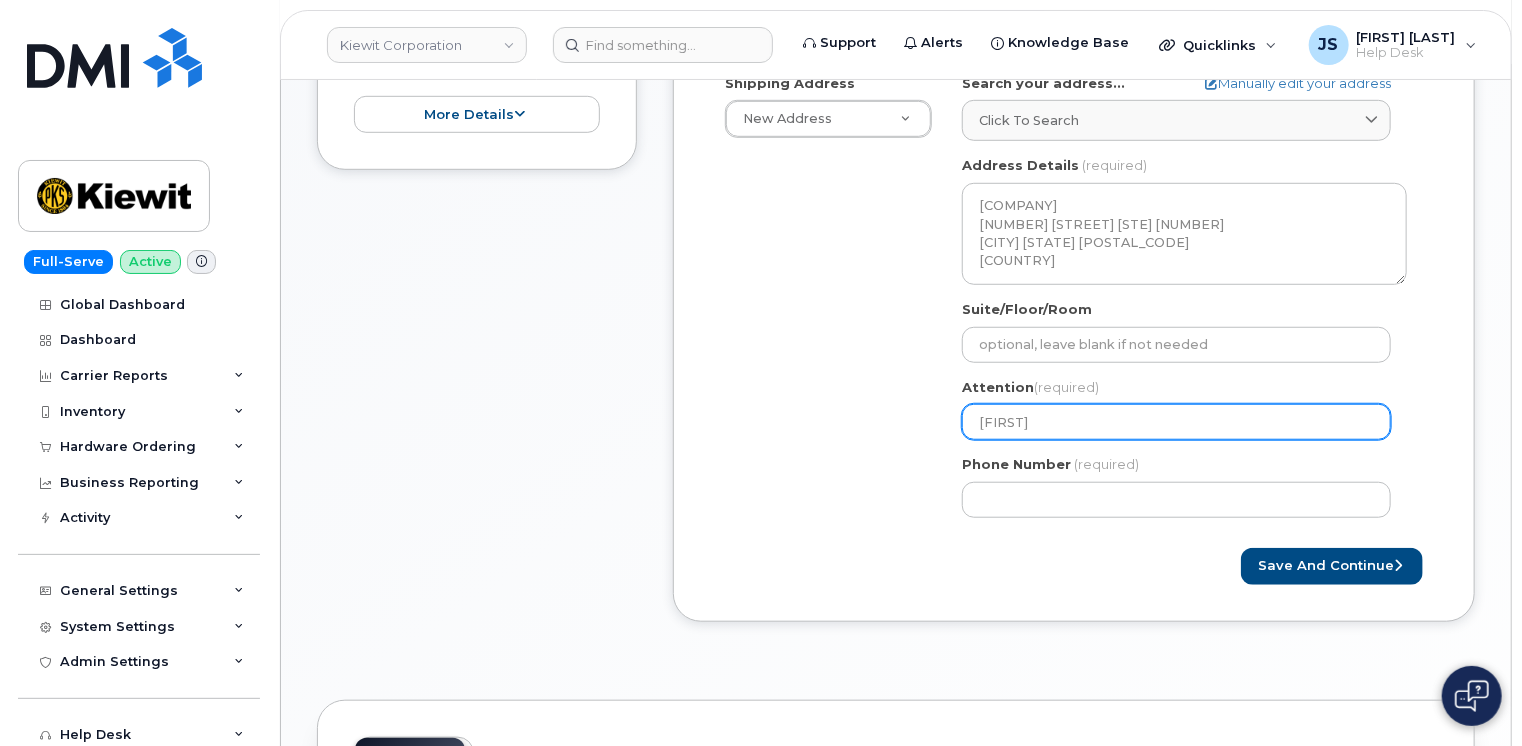 type on "[FIRST]" 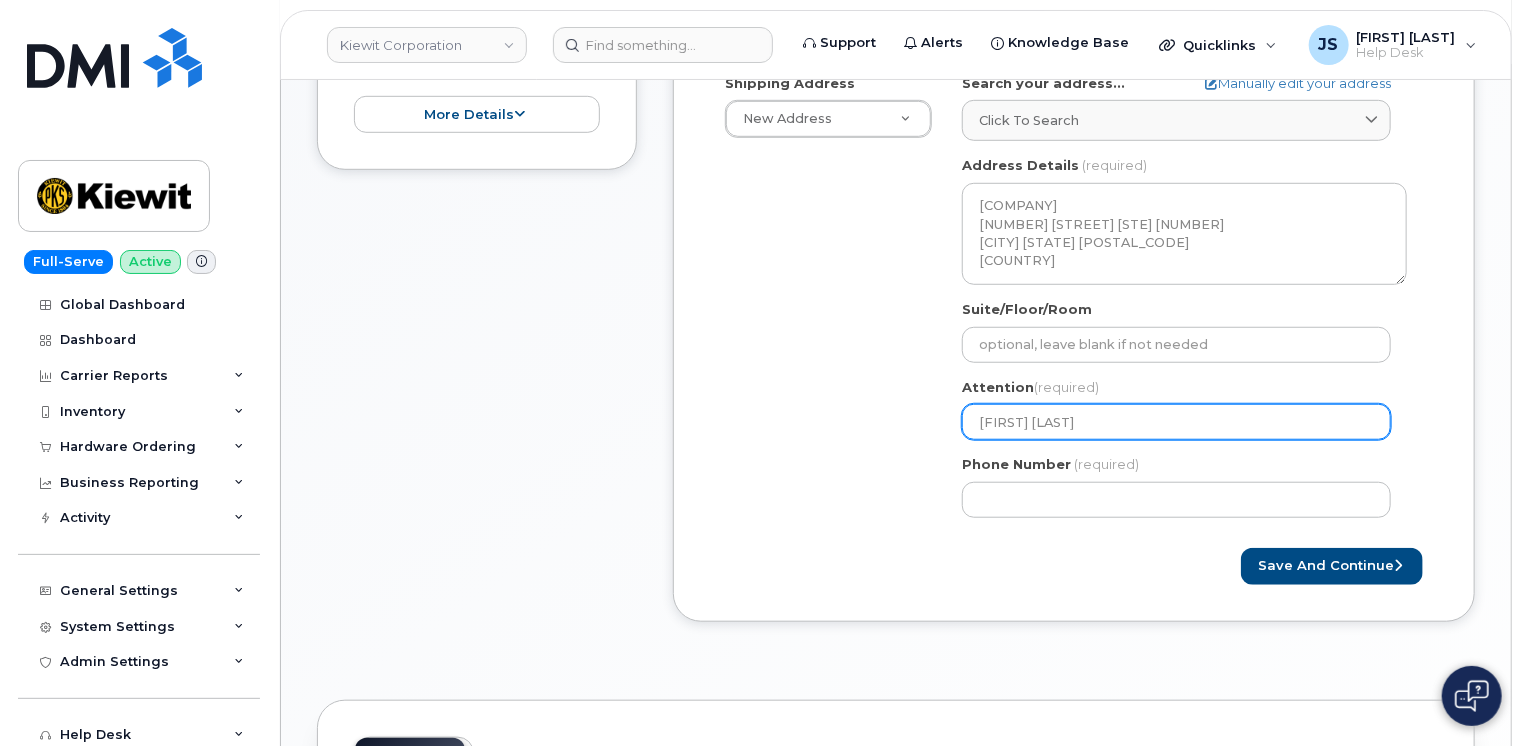 select 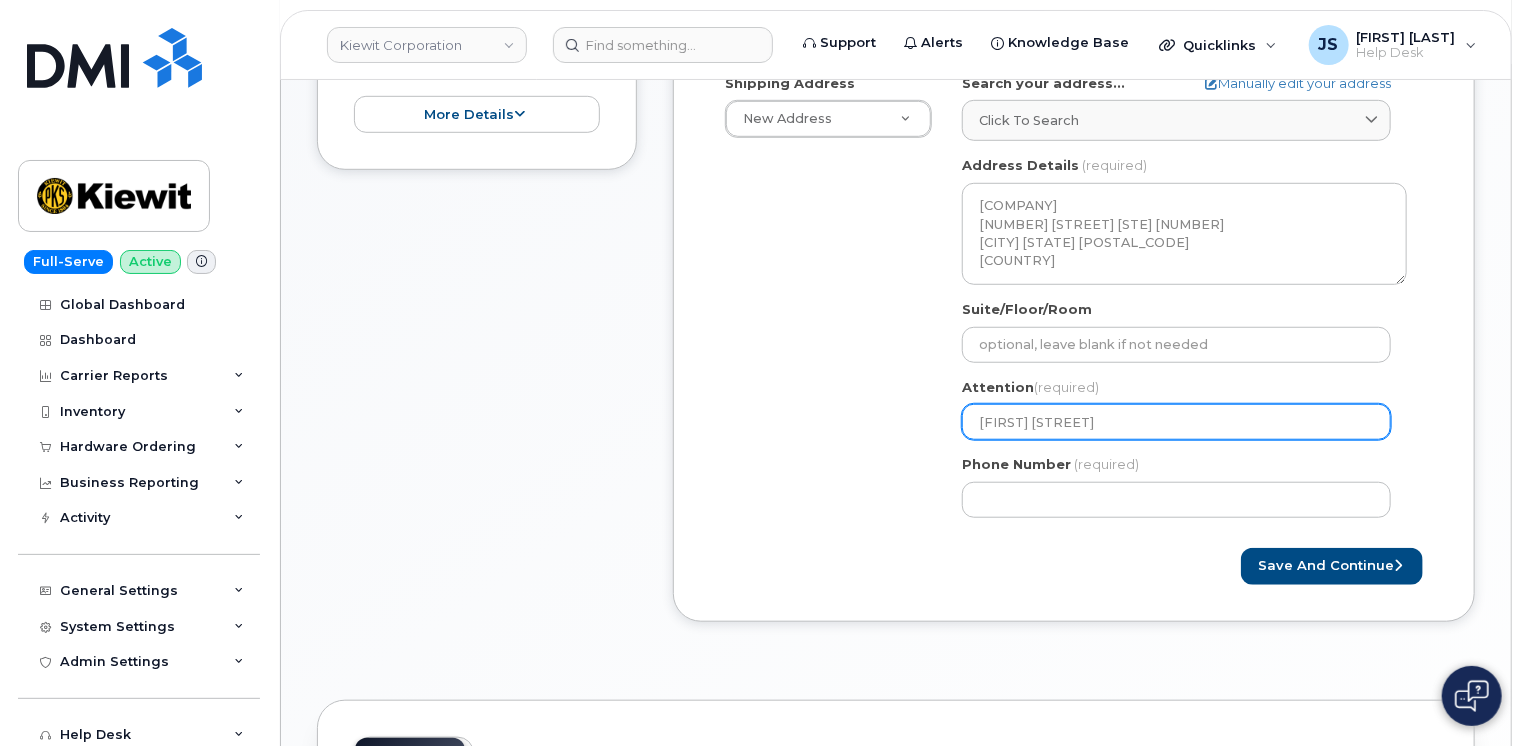 select 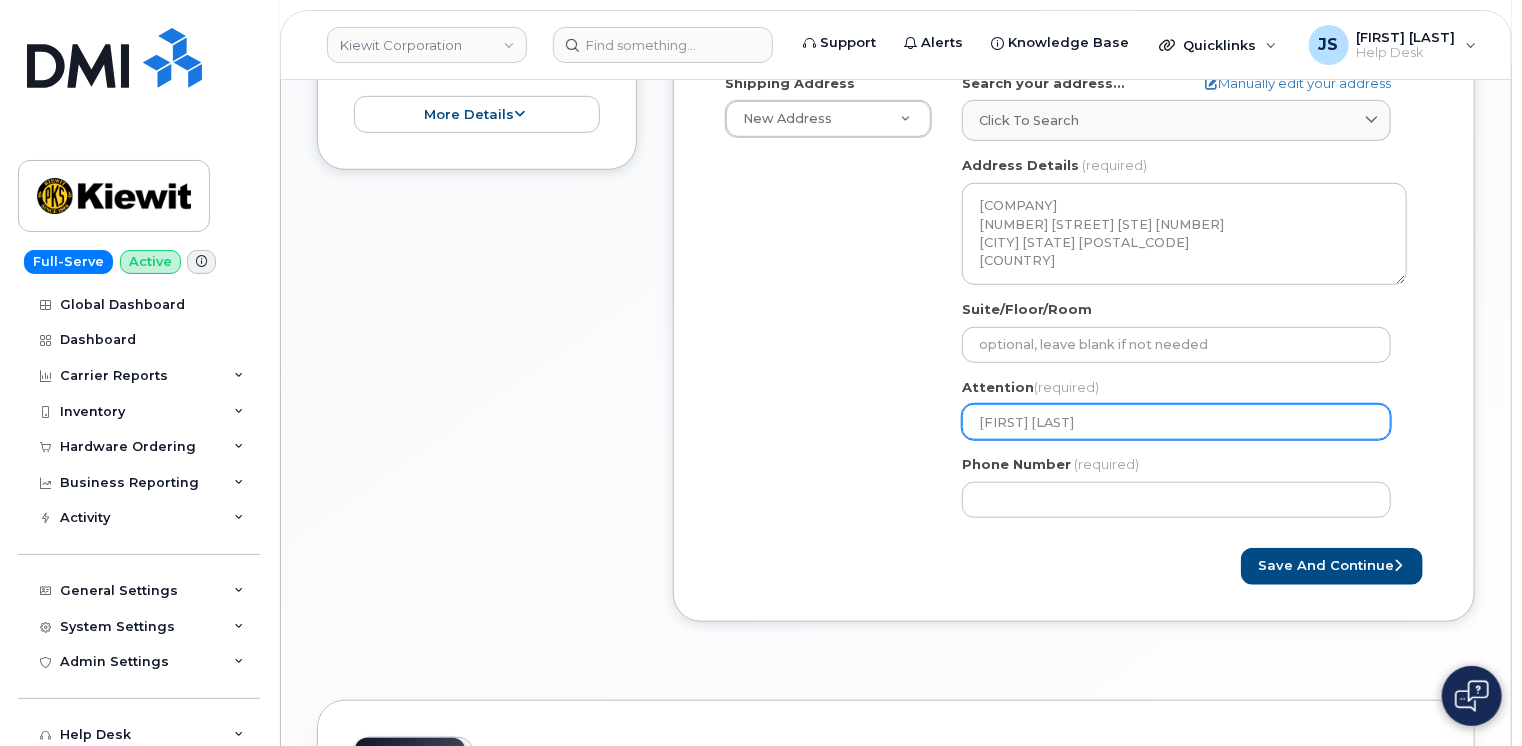 select 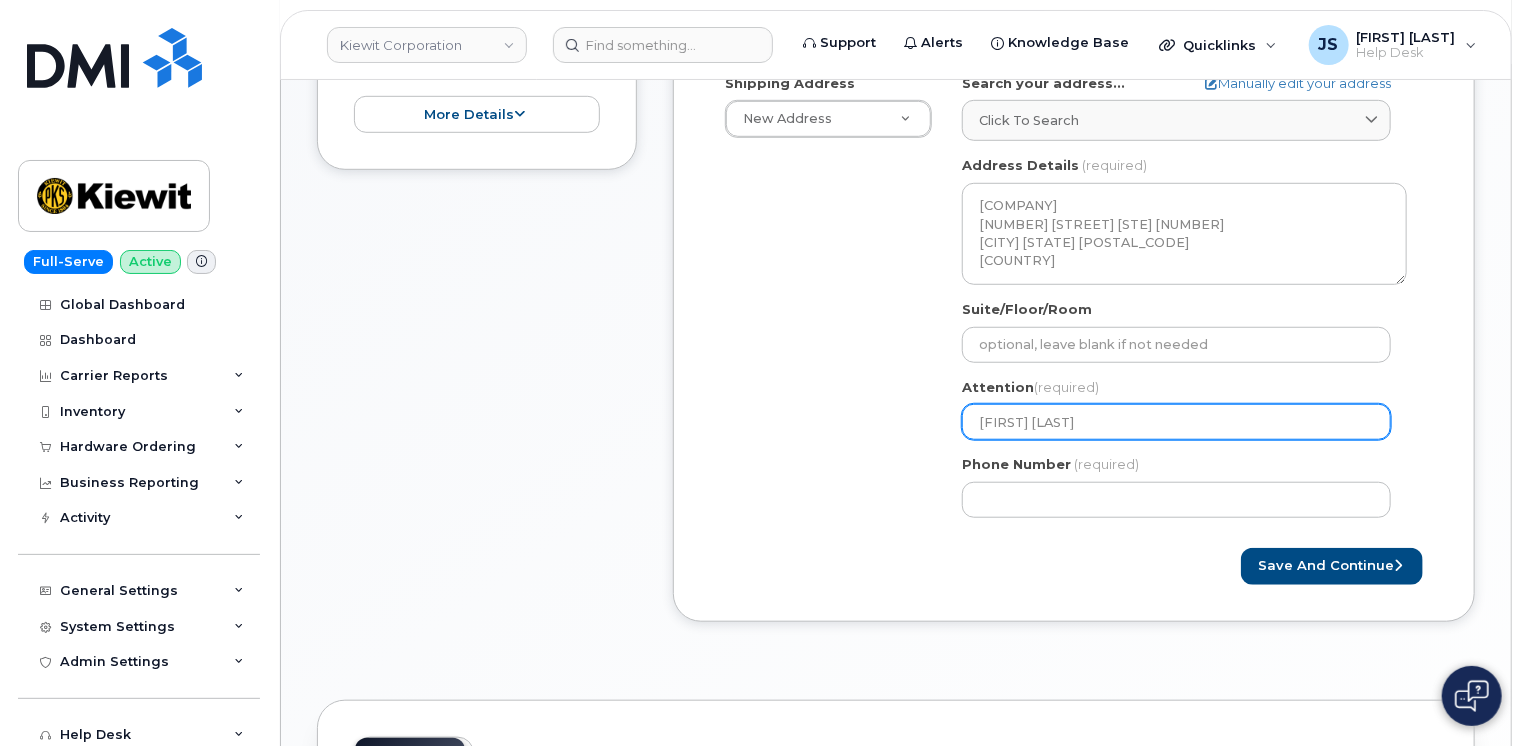 type on "[FIRST] [LAST]" 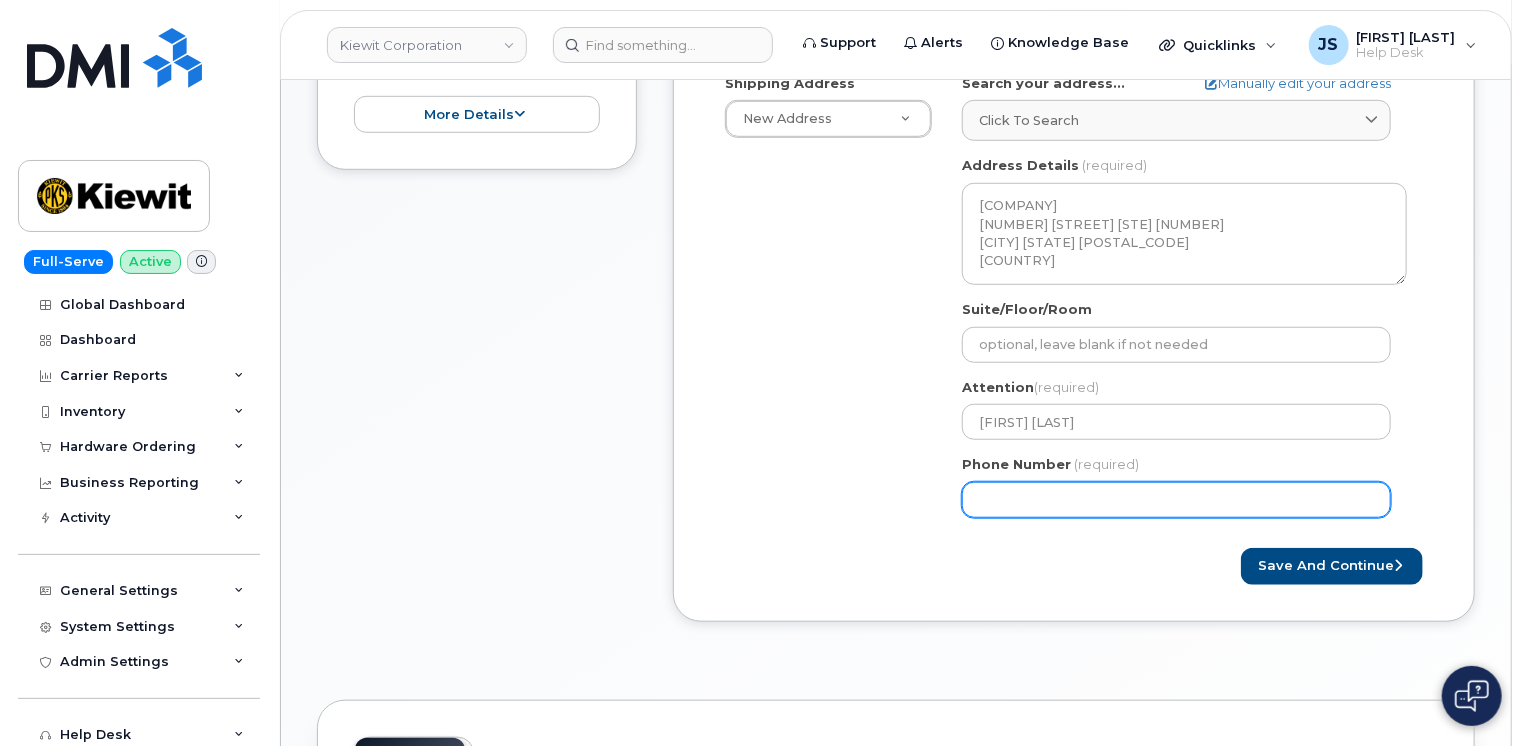 click on "Phone Number" at bounding box center (1176, 500) 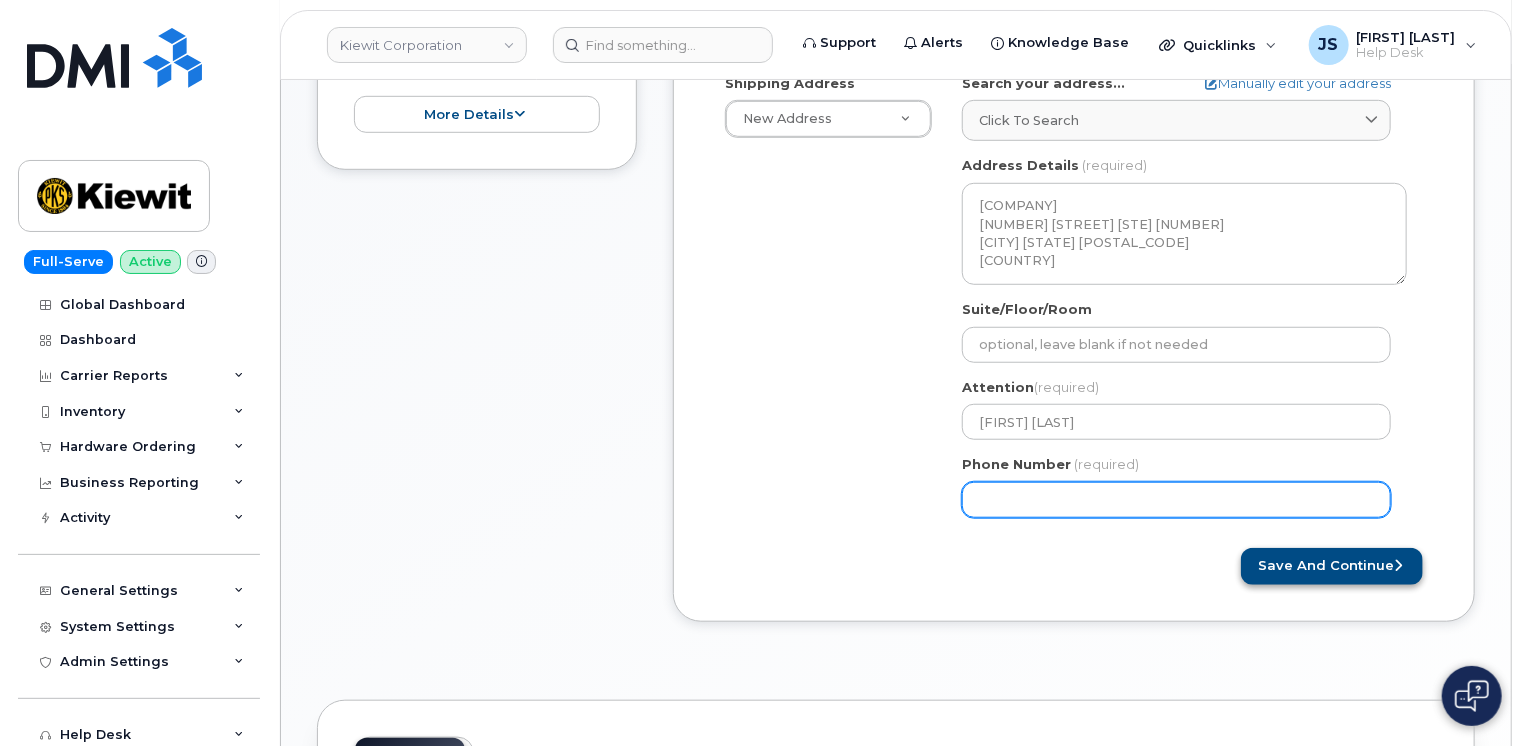 type on "8134660742" 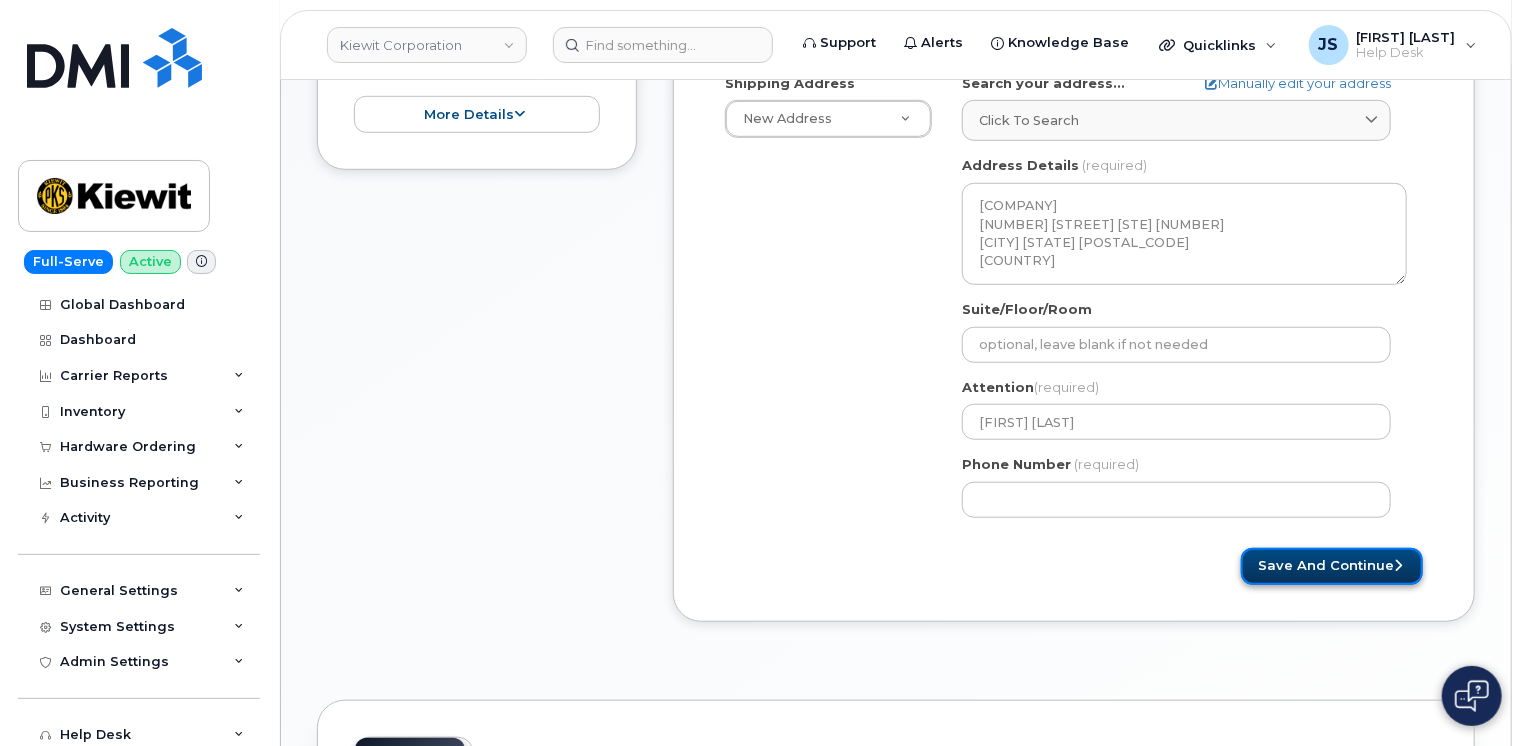 click on "Save and Continue" at bounding box center (1332, 566) 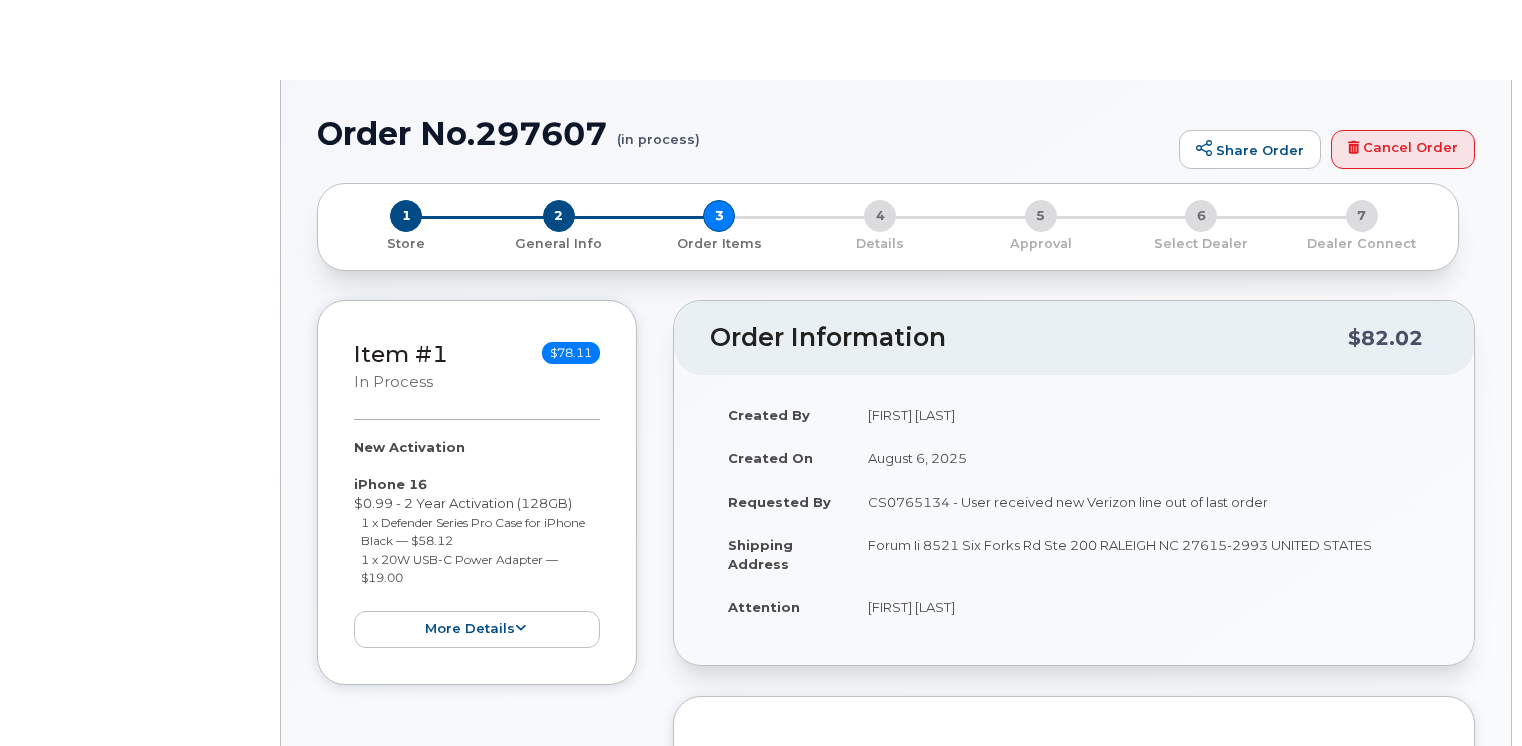 select 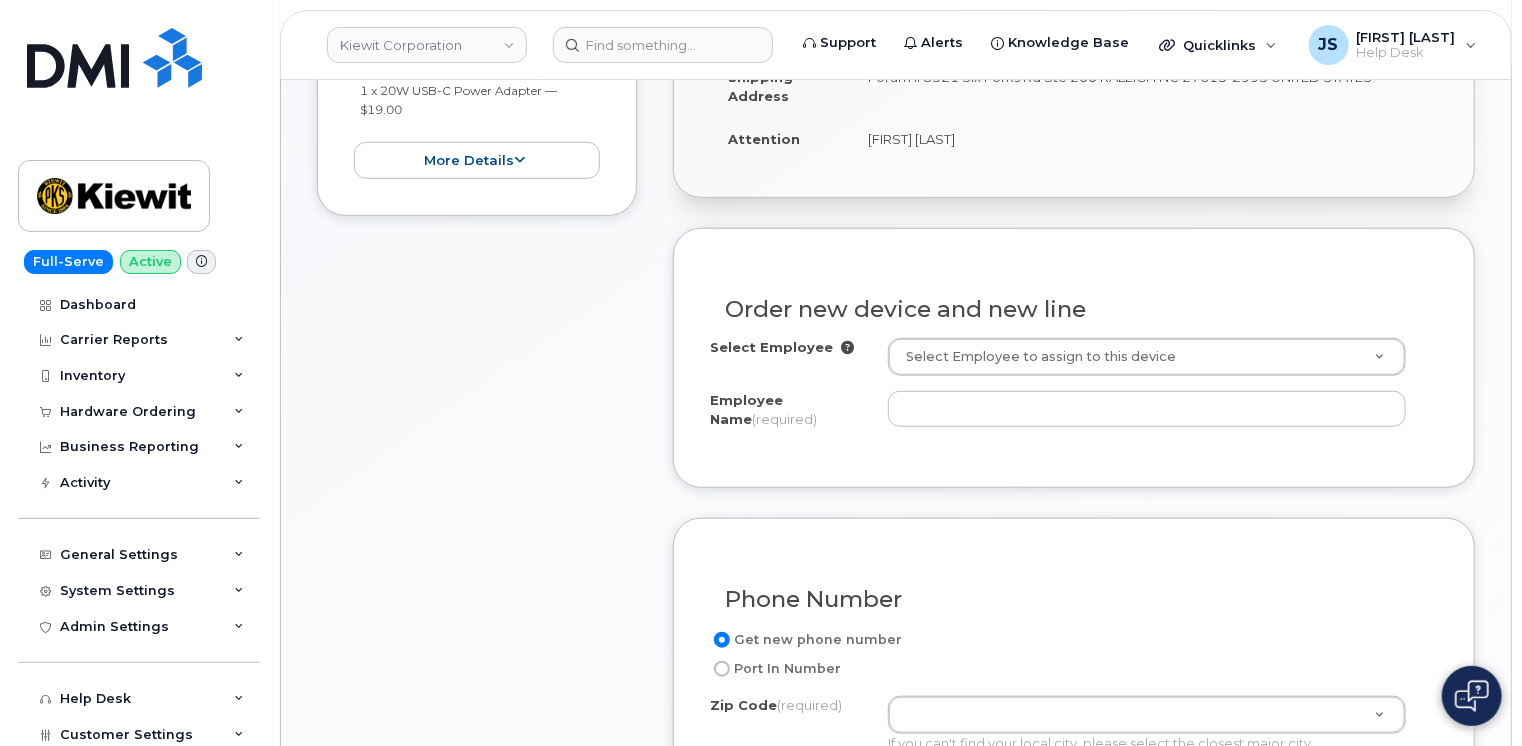 scroll, scrollTop: 700, scrollLeft: 0, axis: vertical 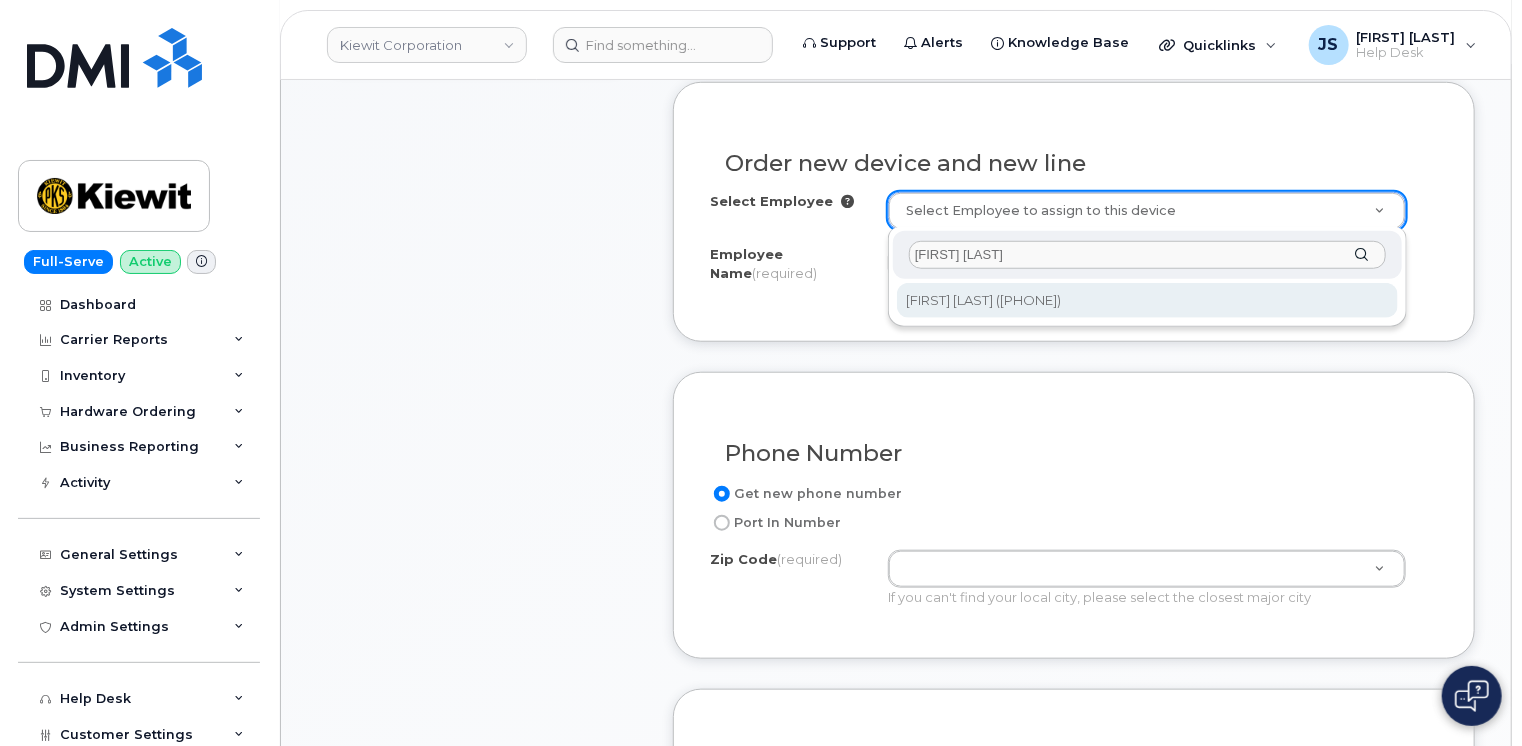 type on "[FIRST] [LAST]" 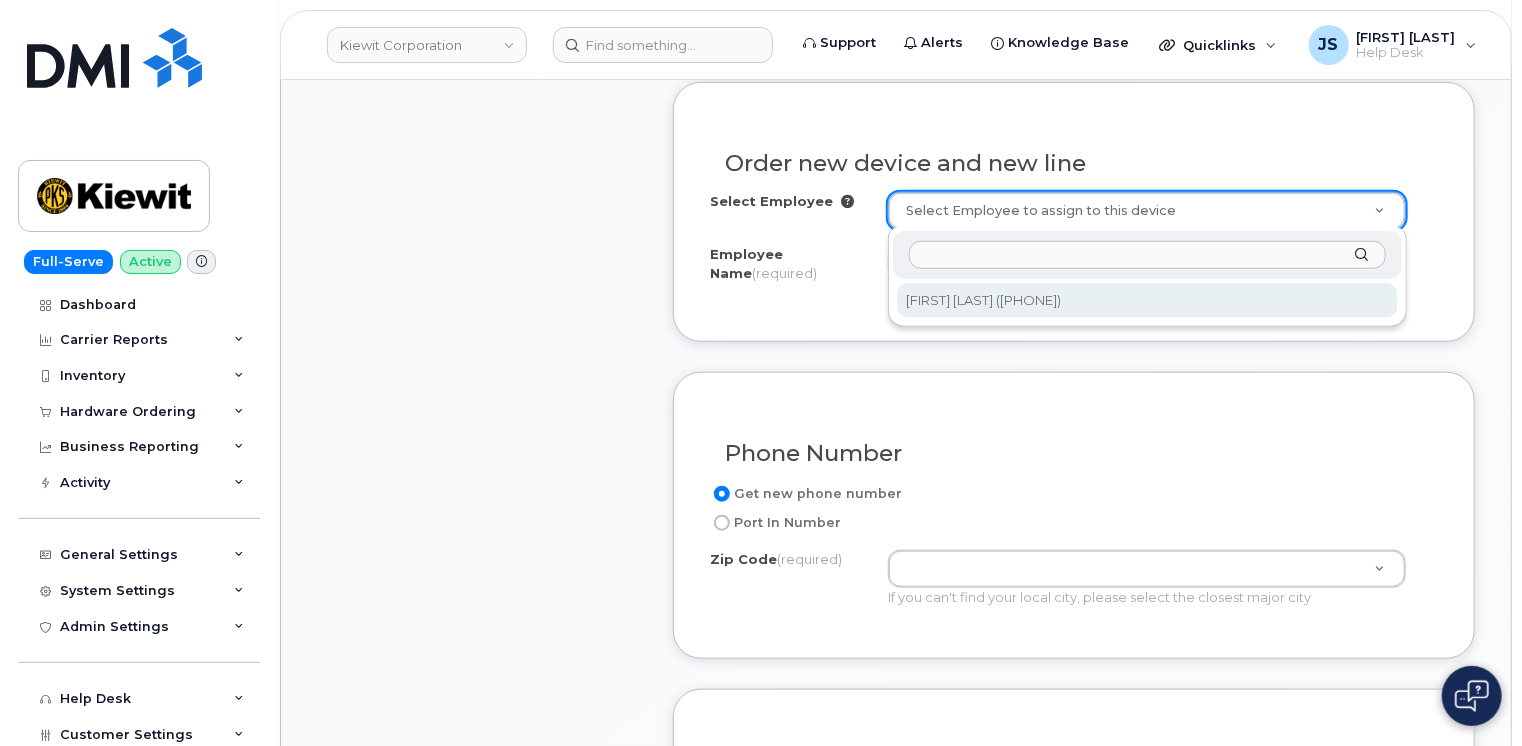 type on "[FIRST] [LAST]" 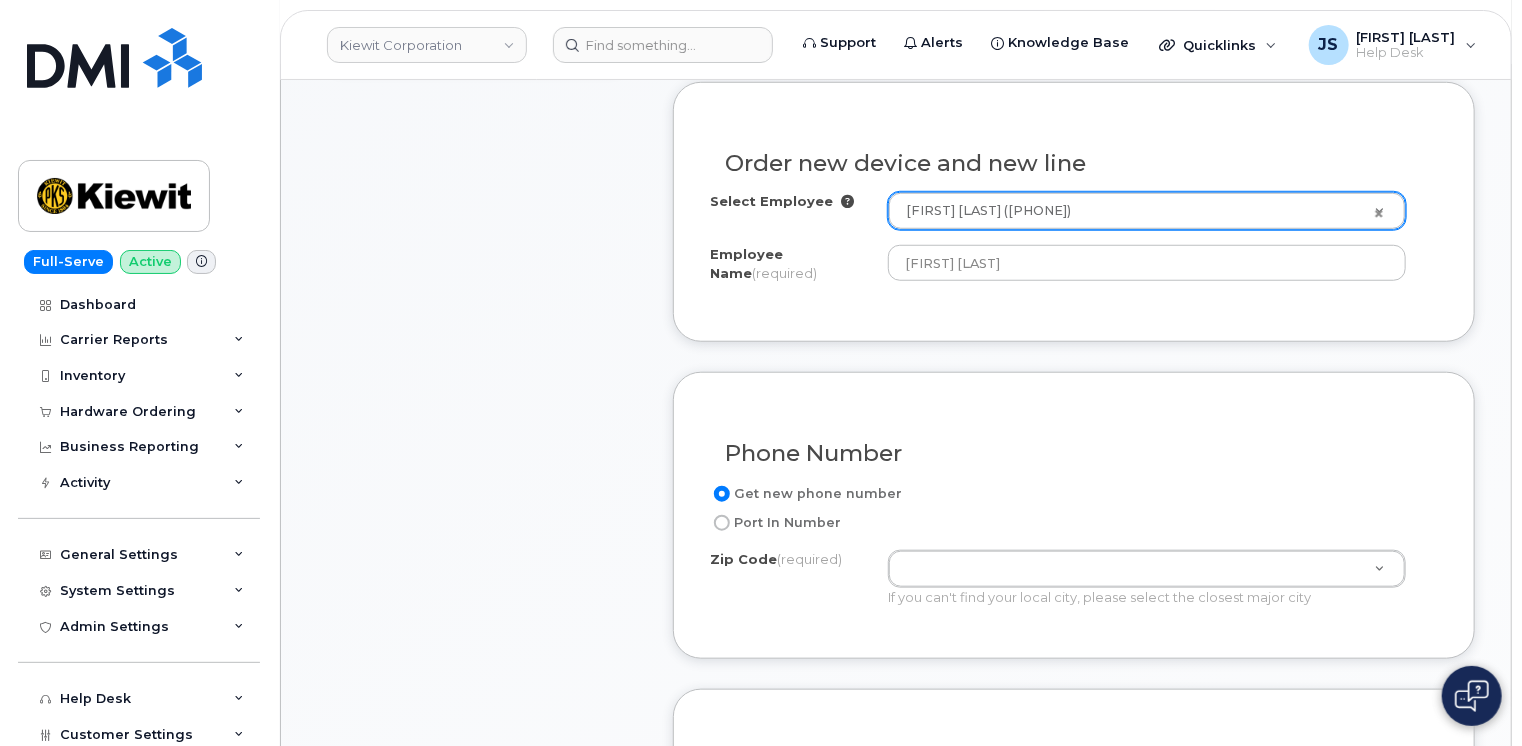 click on "Port In Number" at bounding box center (722, 523) 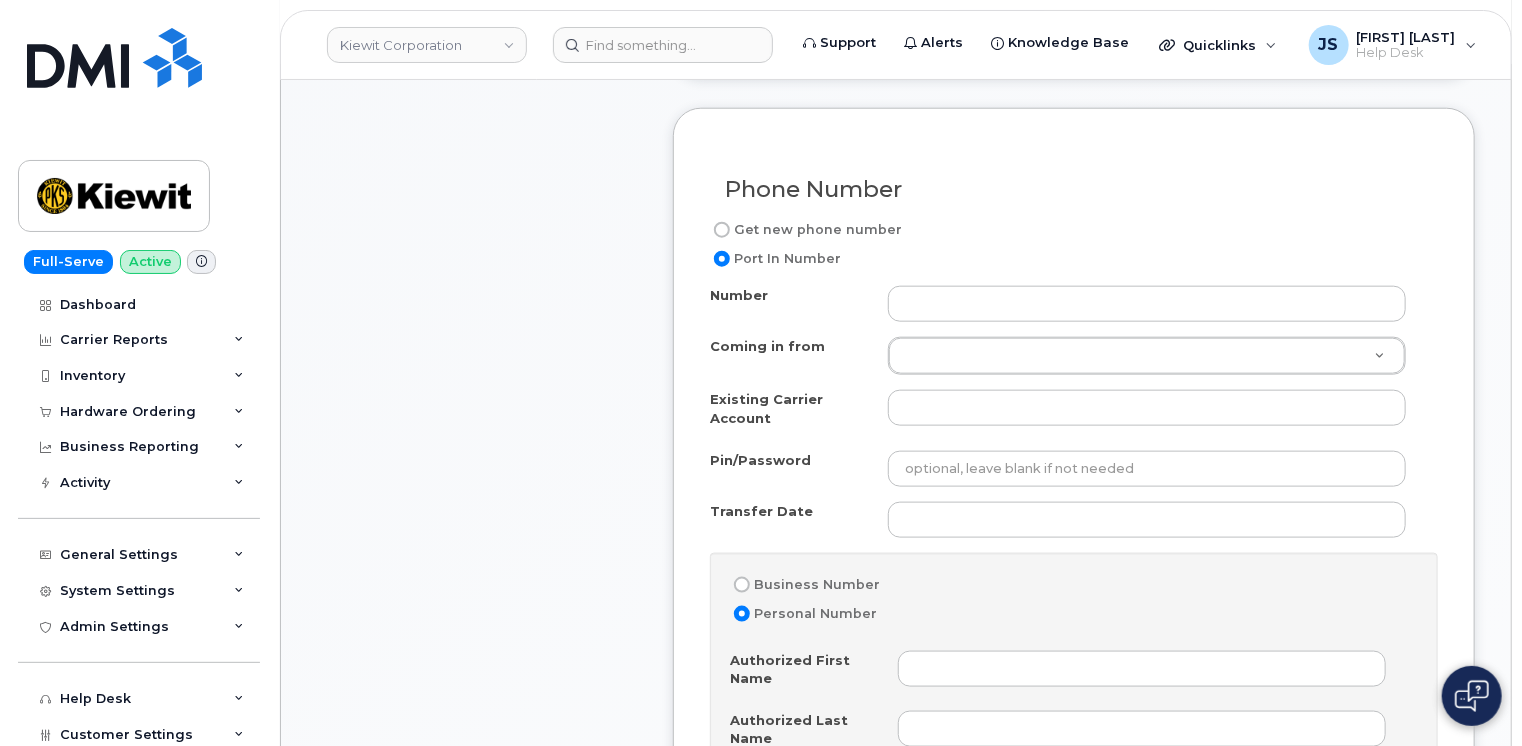 scroll, scrollTop: 1000, scrollLeft: 0, axis: vertical 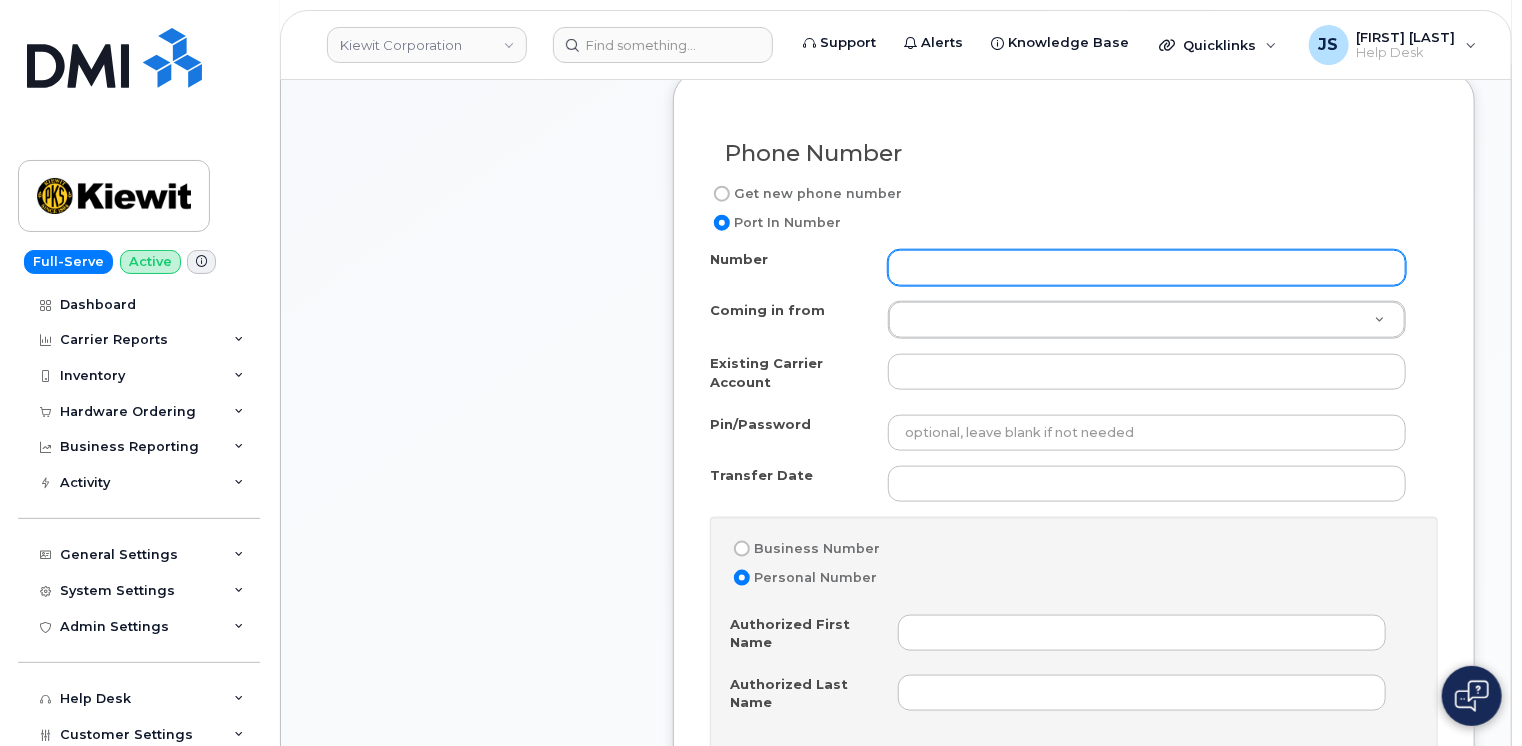 click on "Number" at bounding box center (1147, 268) 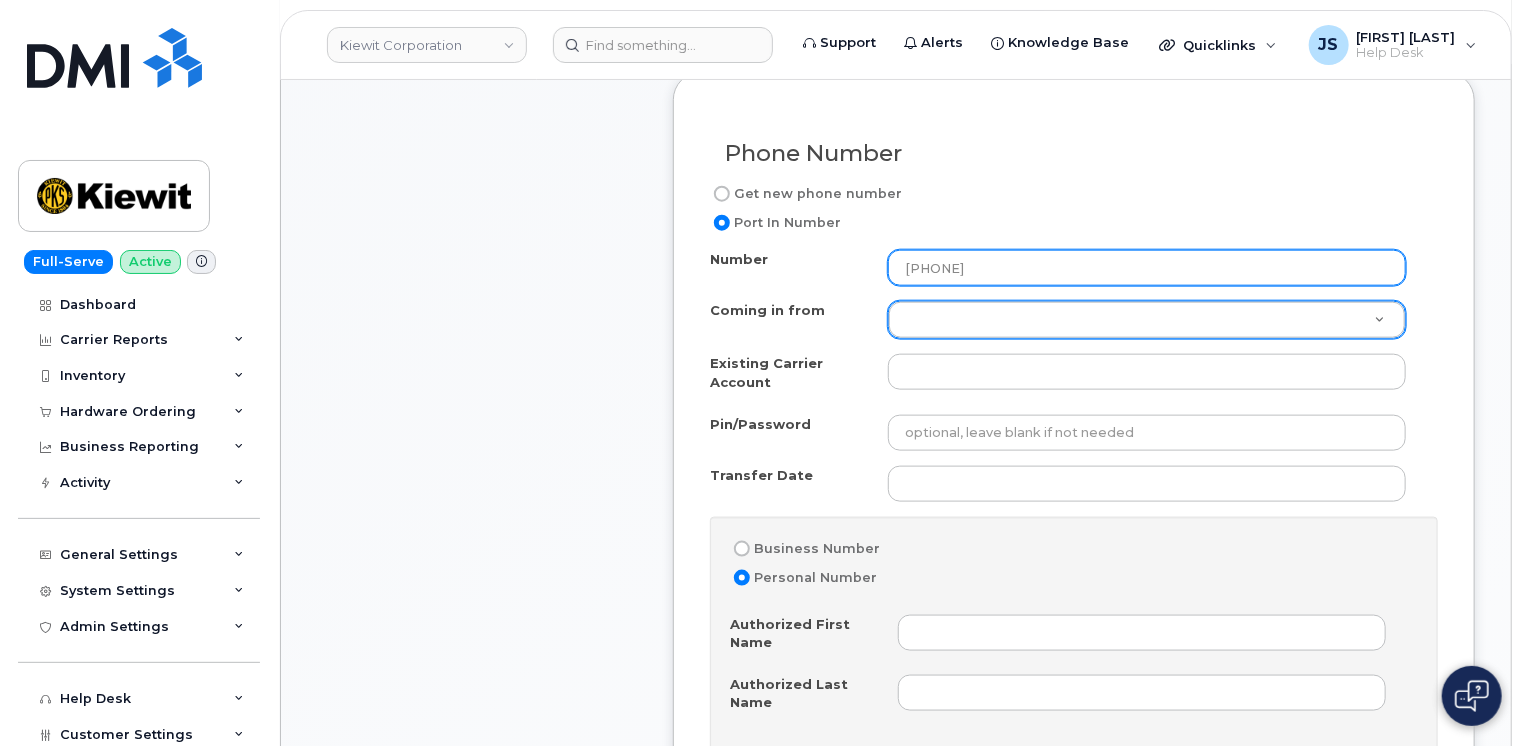 type on "[PHONE]" 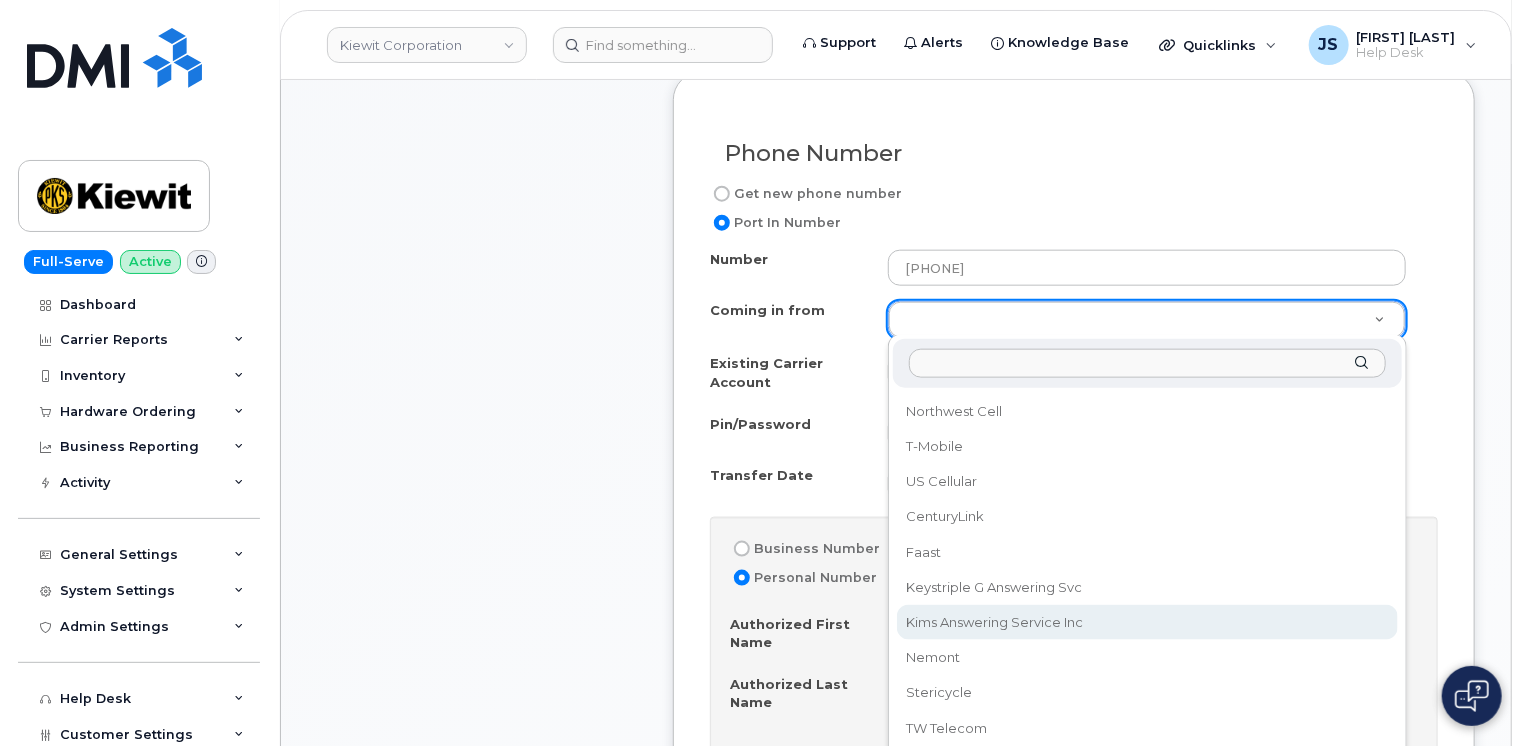 scroll, scrollTop: 50, scrollLeft: 0, axis: vertical 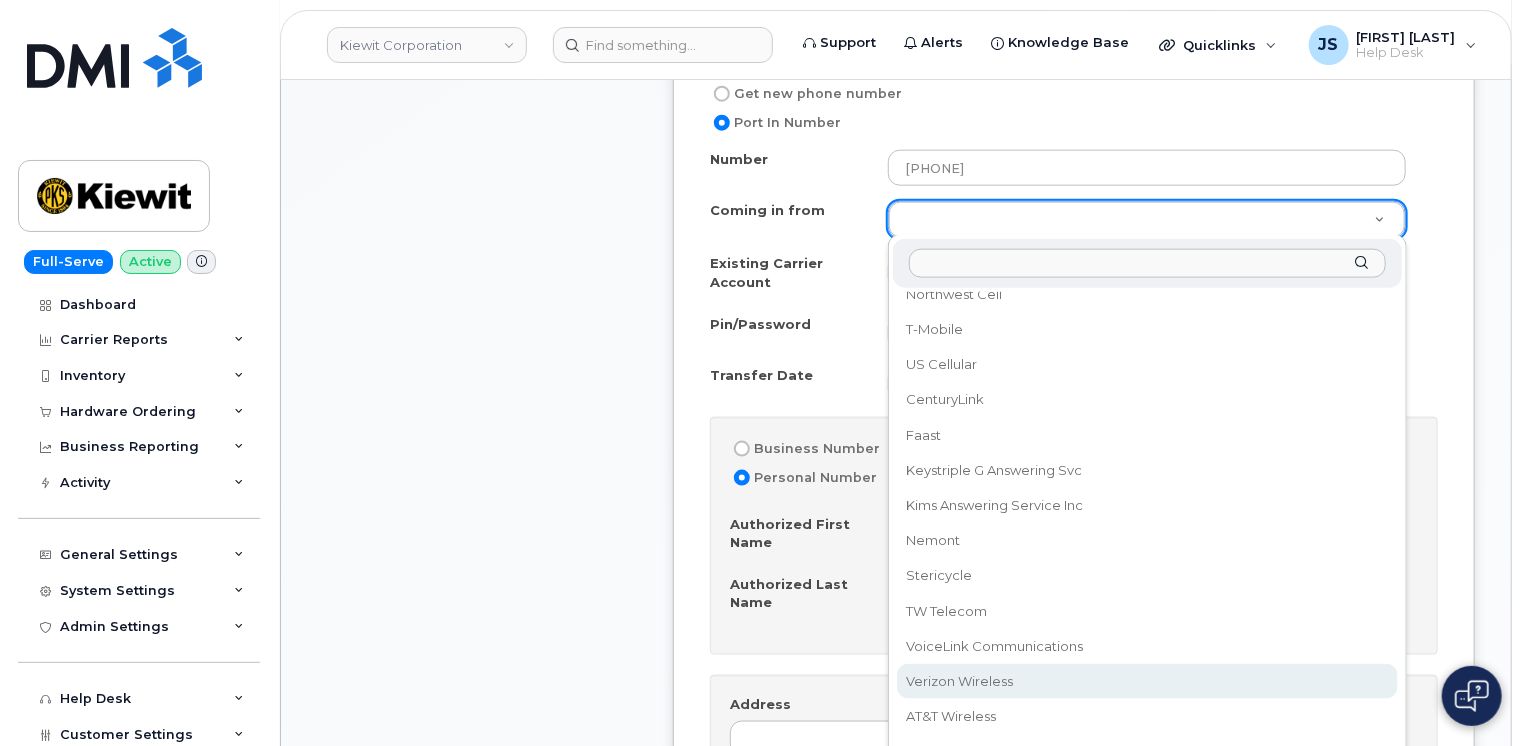 select on "Verizon Wireless" 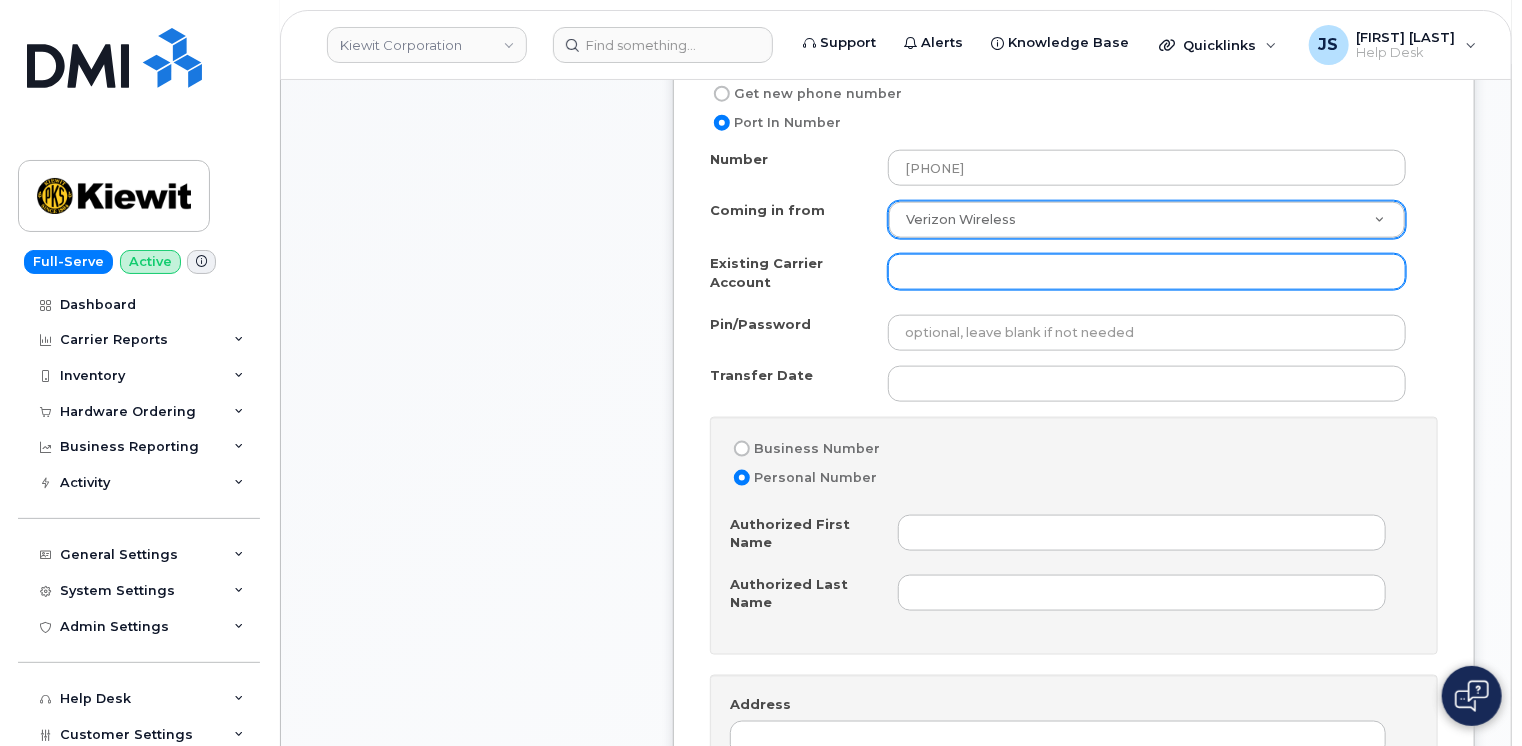 click on "Existing Carrier Account" at bounding box center [1147, 272] 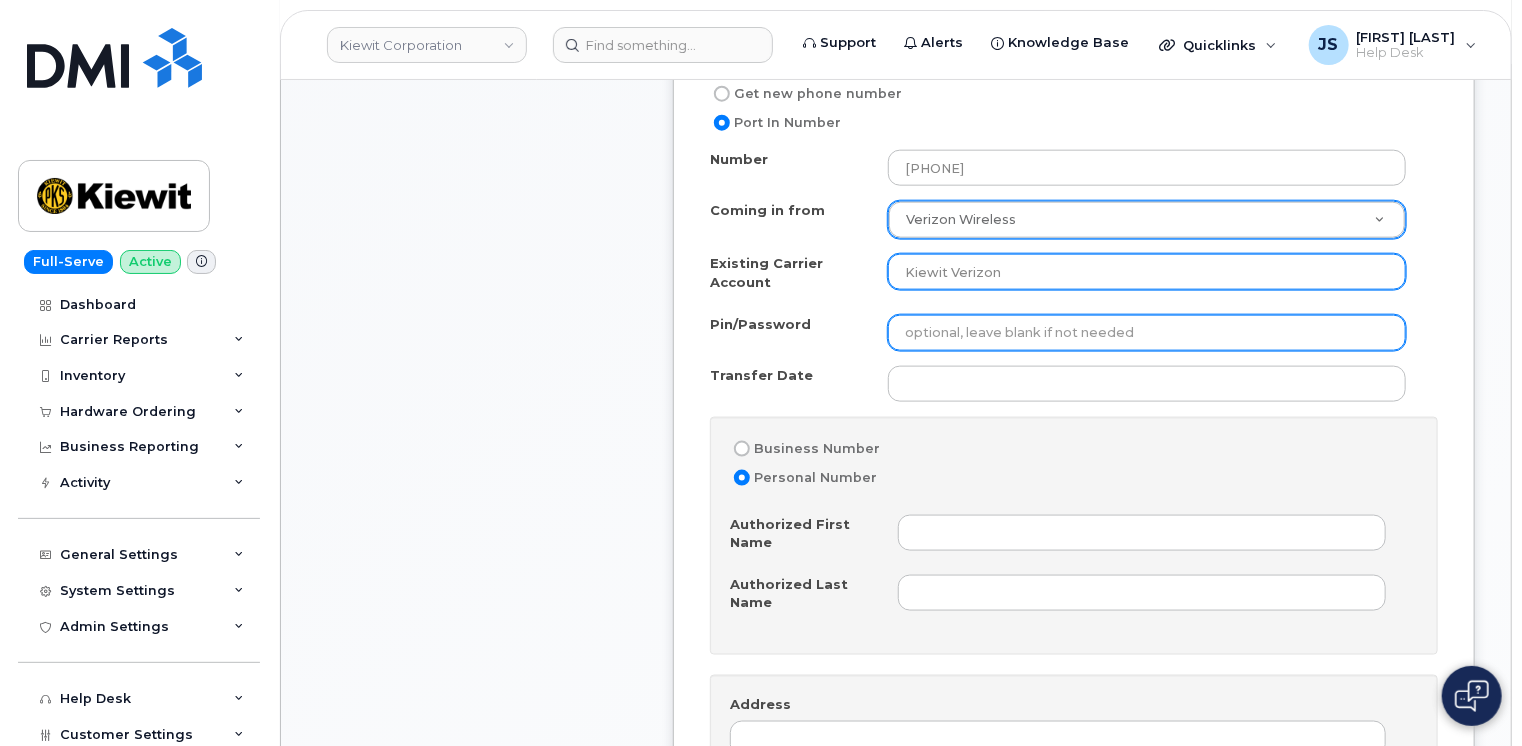 type on "Kiewit Verizon" 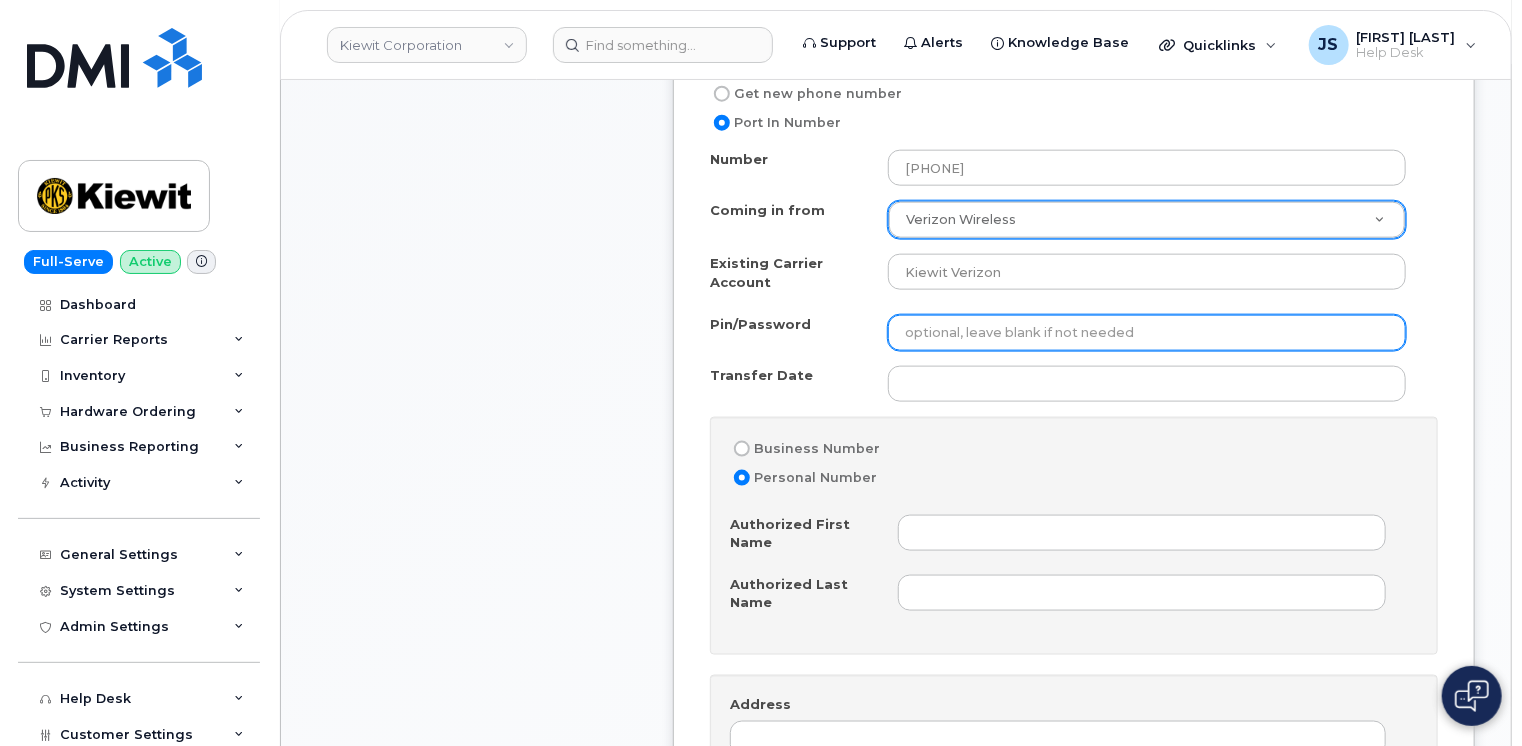 click on "Pin/Password" at bounding box center [1147, 333] 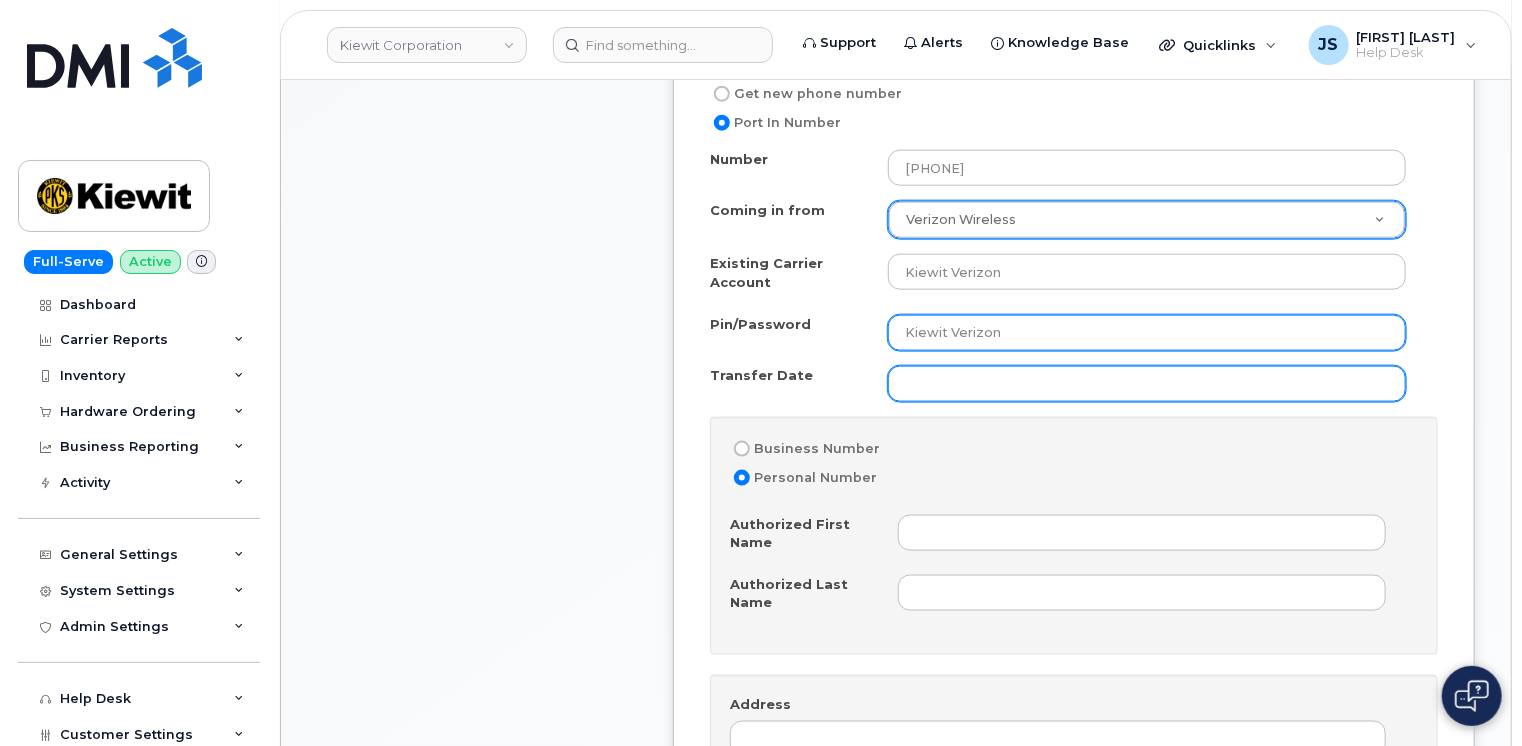type on "Kiewit Verizon" 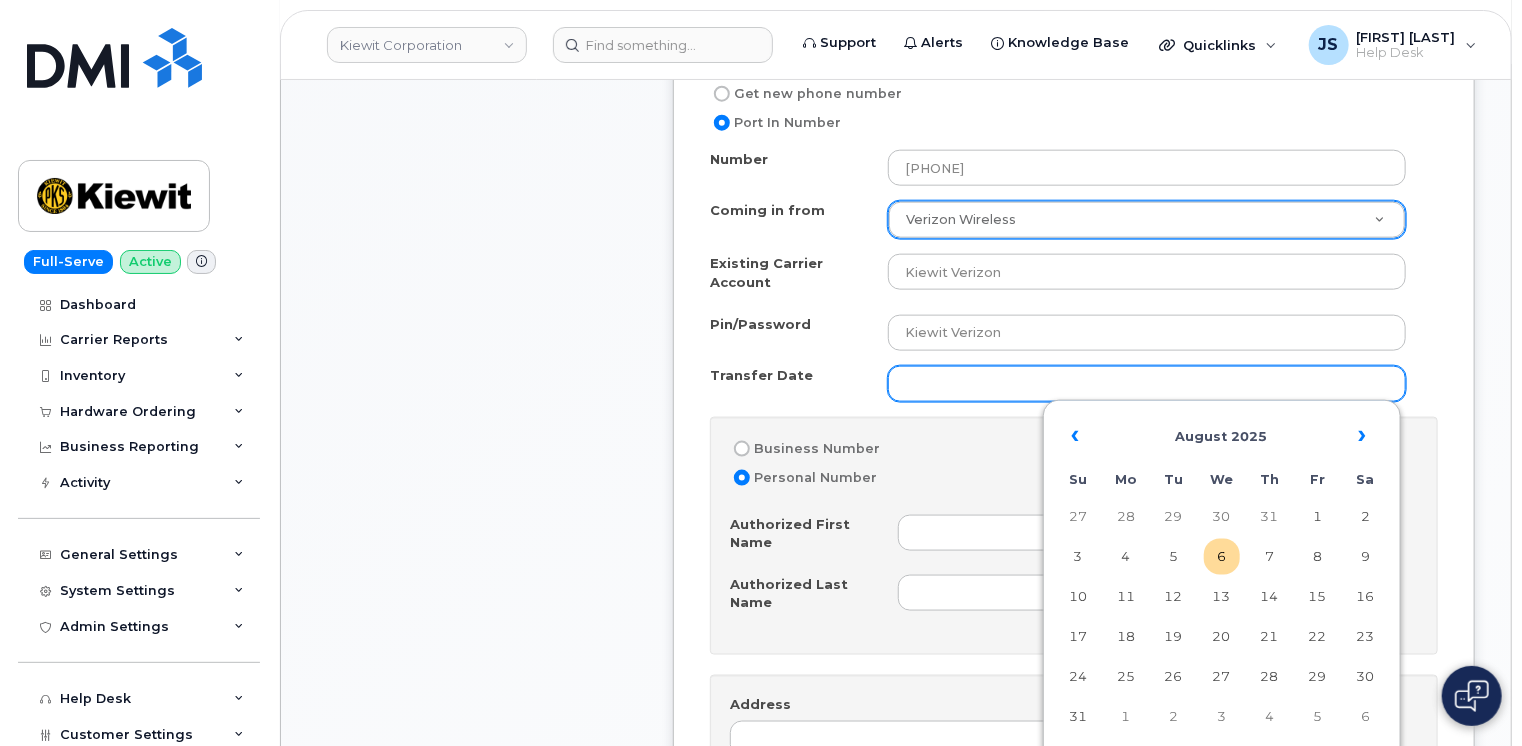 click on "Transfer Date" at bounding box center (1147, 384) 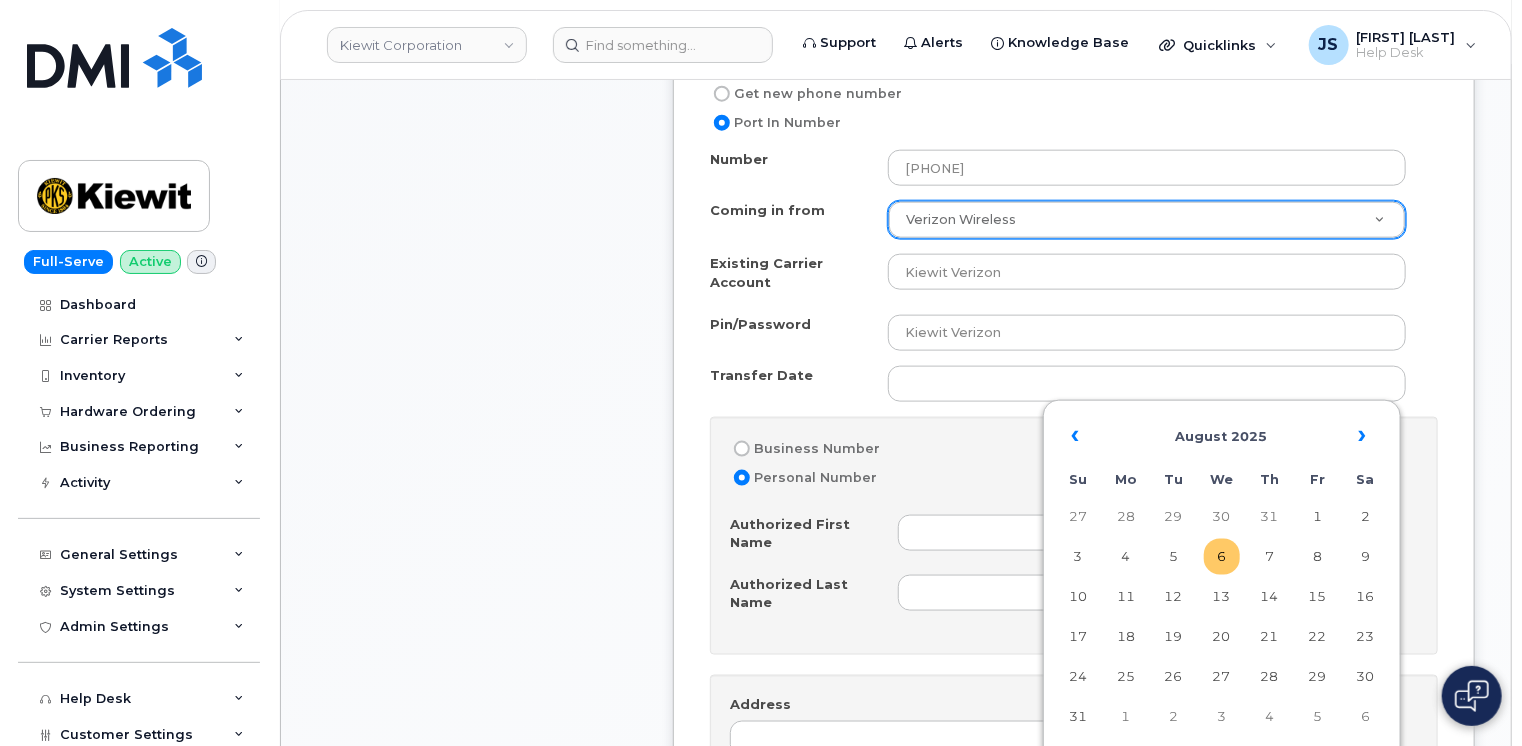 click on "6" at bounding box center [1222, 557] 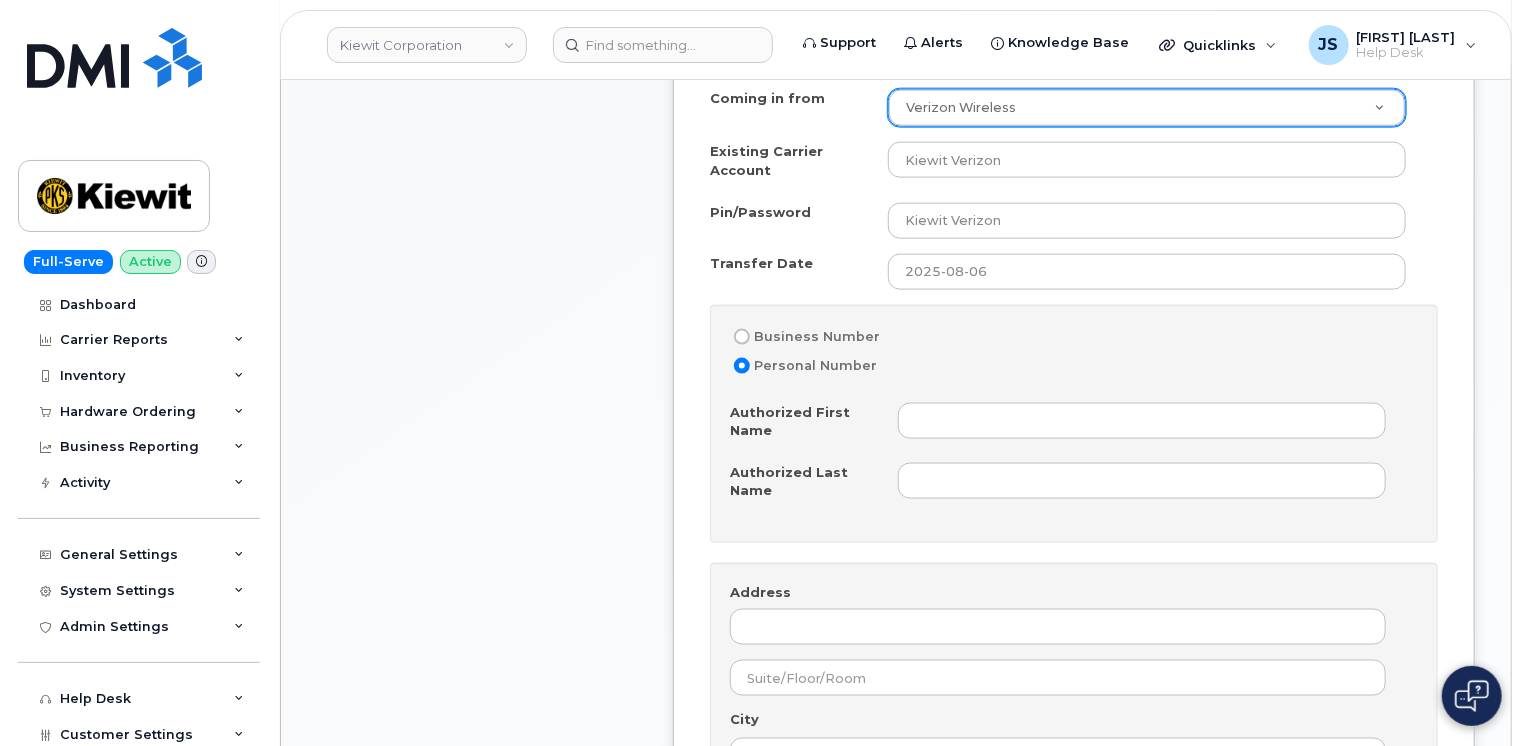 scroll, scrollTop: 1300, scrollLeft: 0, axis: vertical 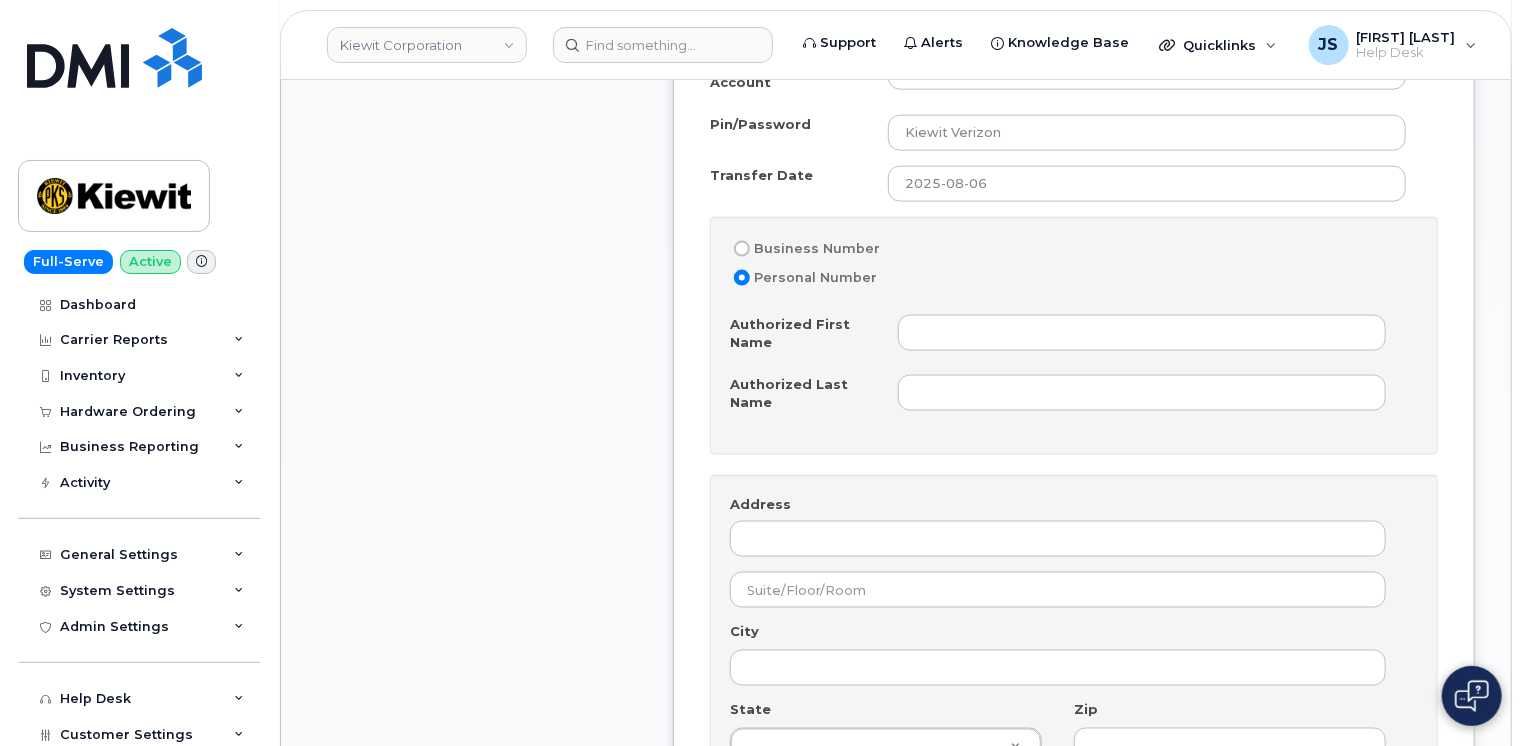 click on "Business Number" at bounding box center [742, 249] 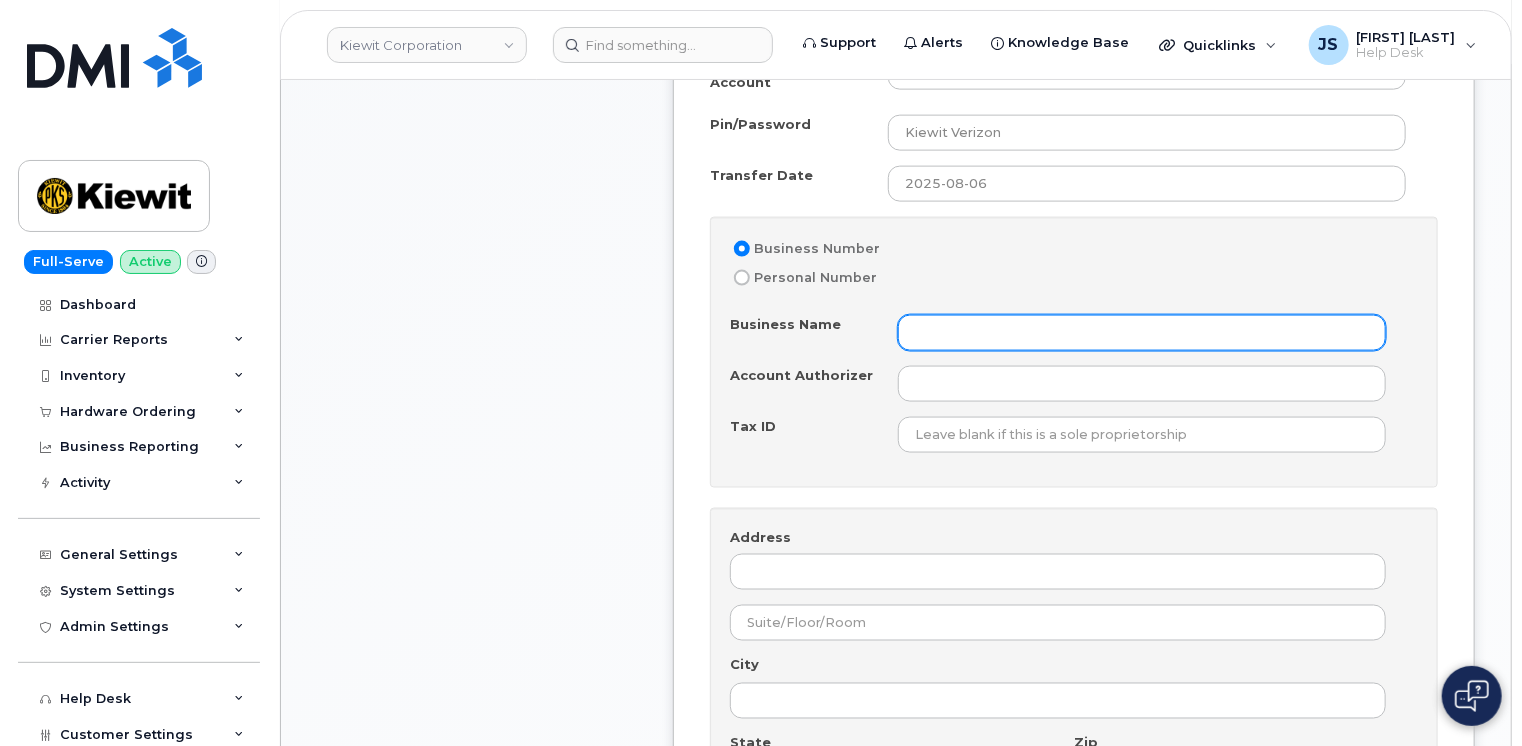 click on "Business Name" at bounding box center (1142, 333) 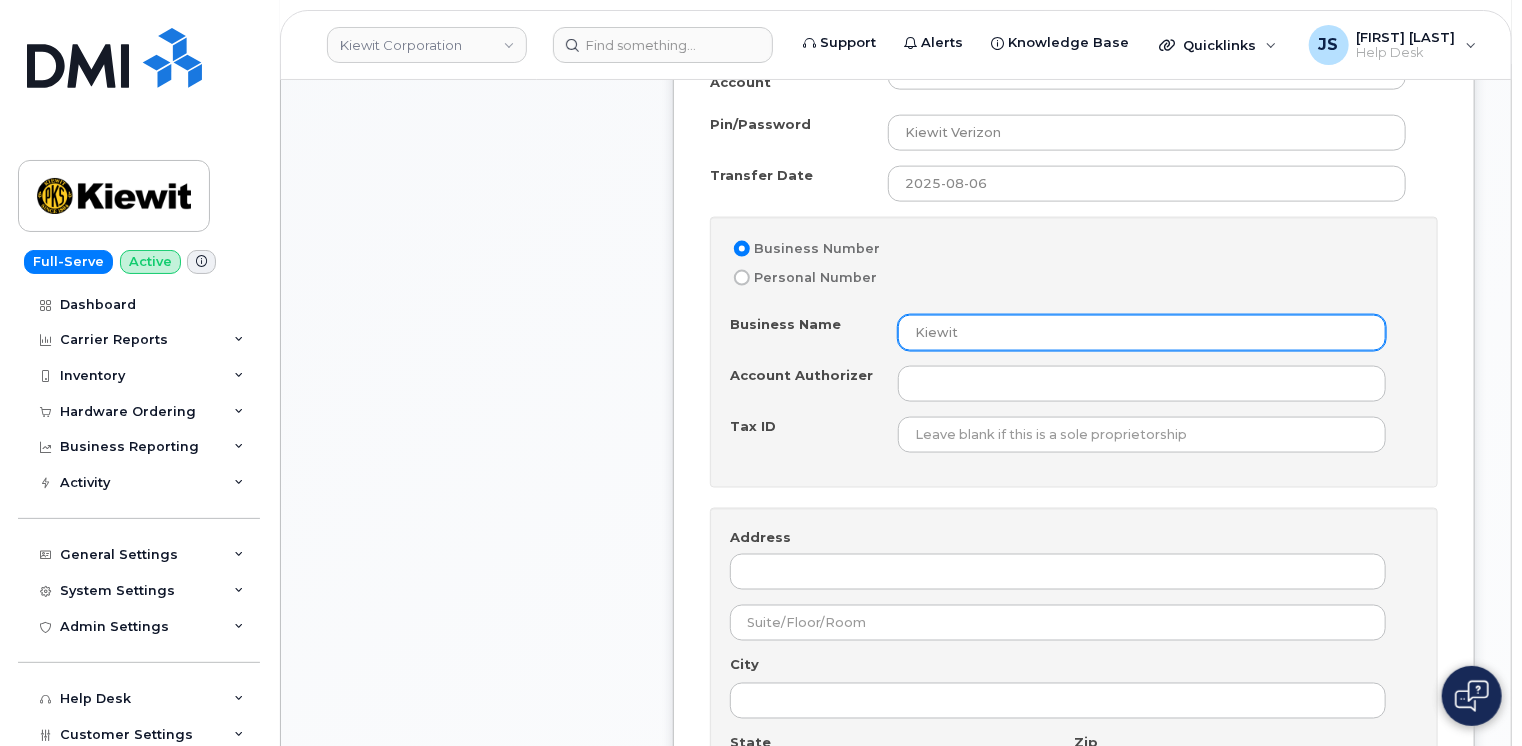 type on "Kiewit" 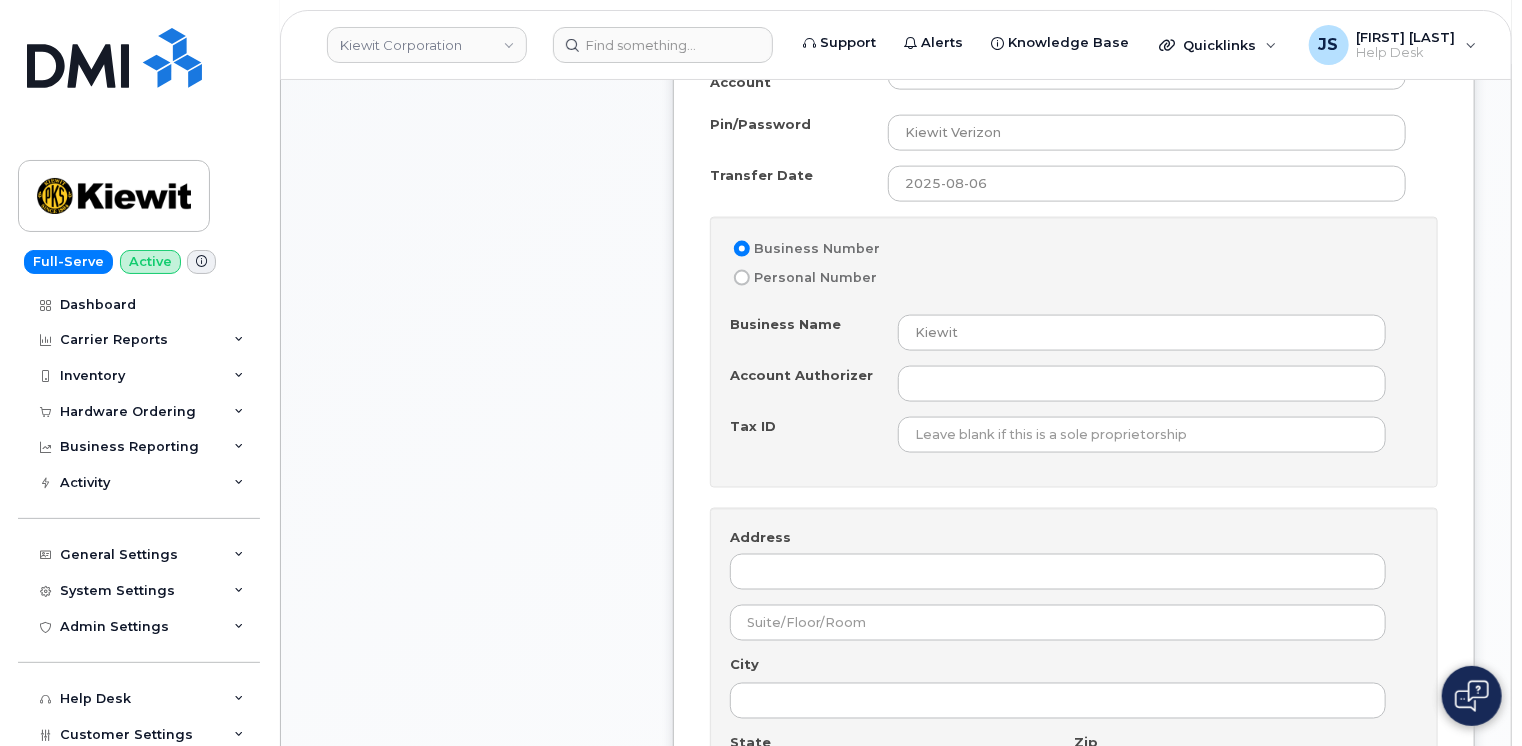 click on "Tax ID" at bounding box center [814, 430] 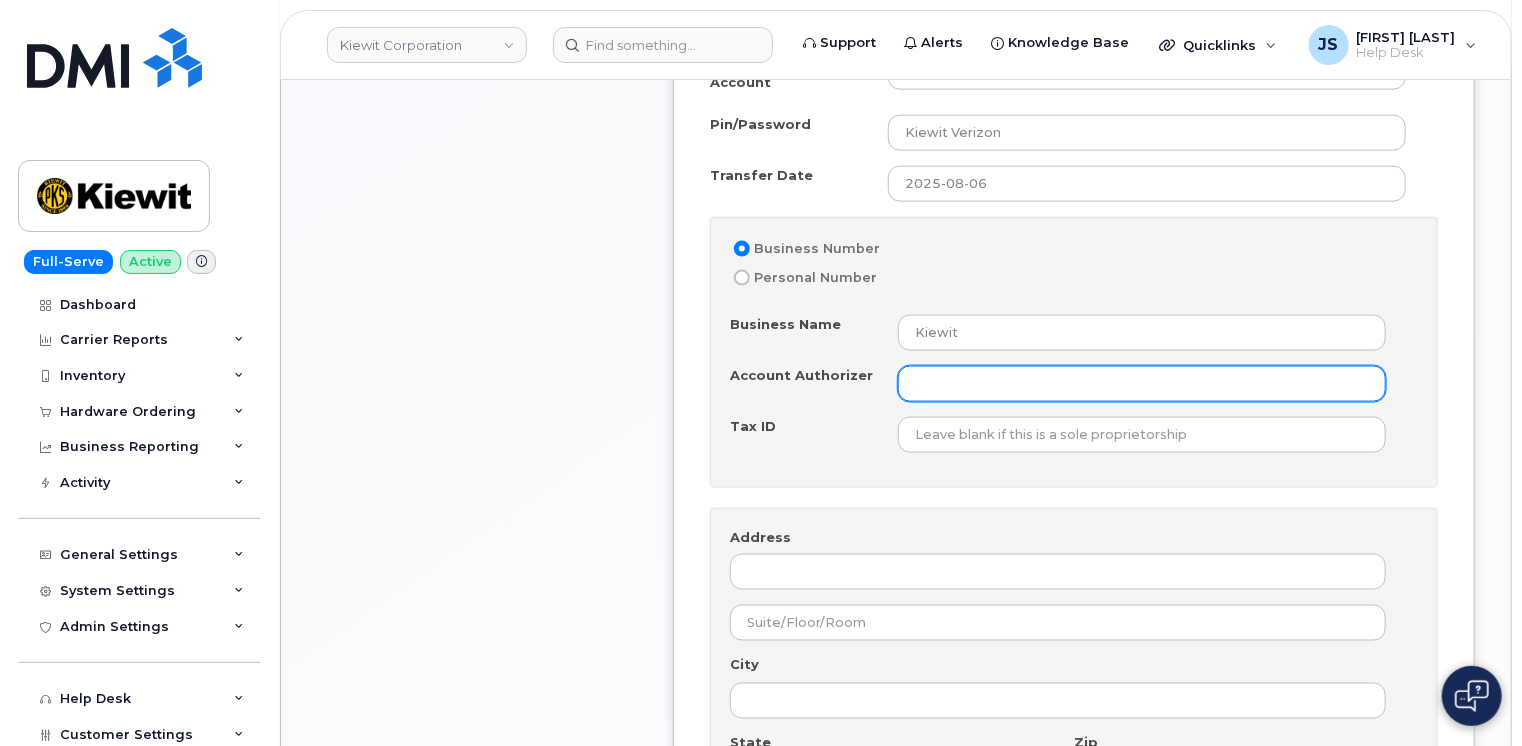 click on "Account Authorizer" at bounding box center [1142, 384] 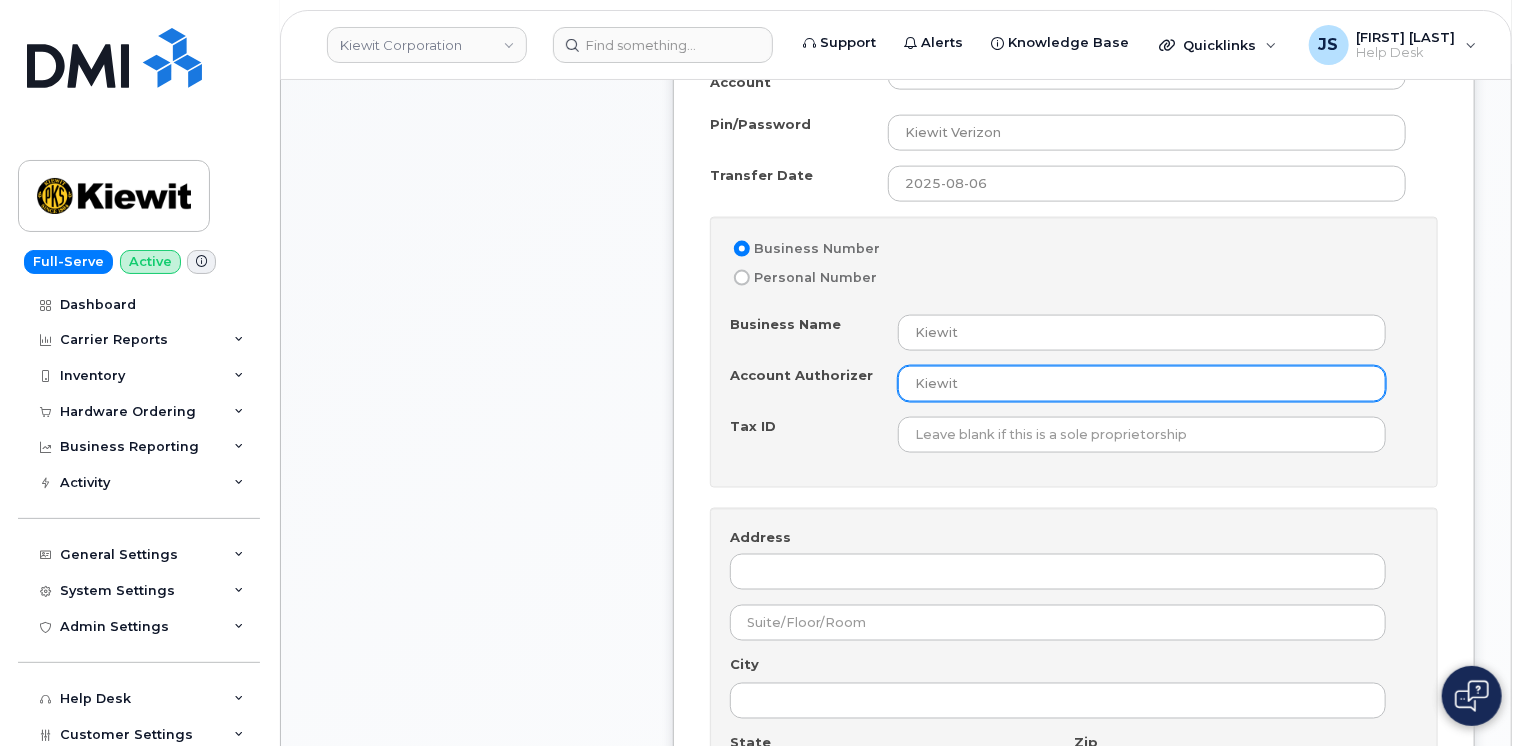 type on "Kiewit" 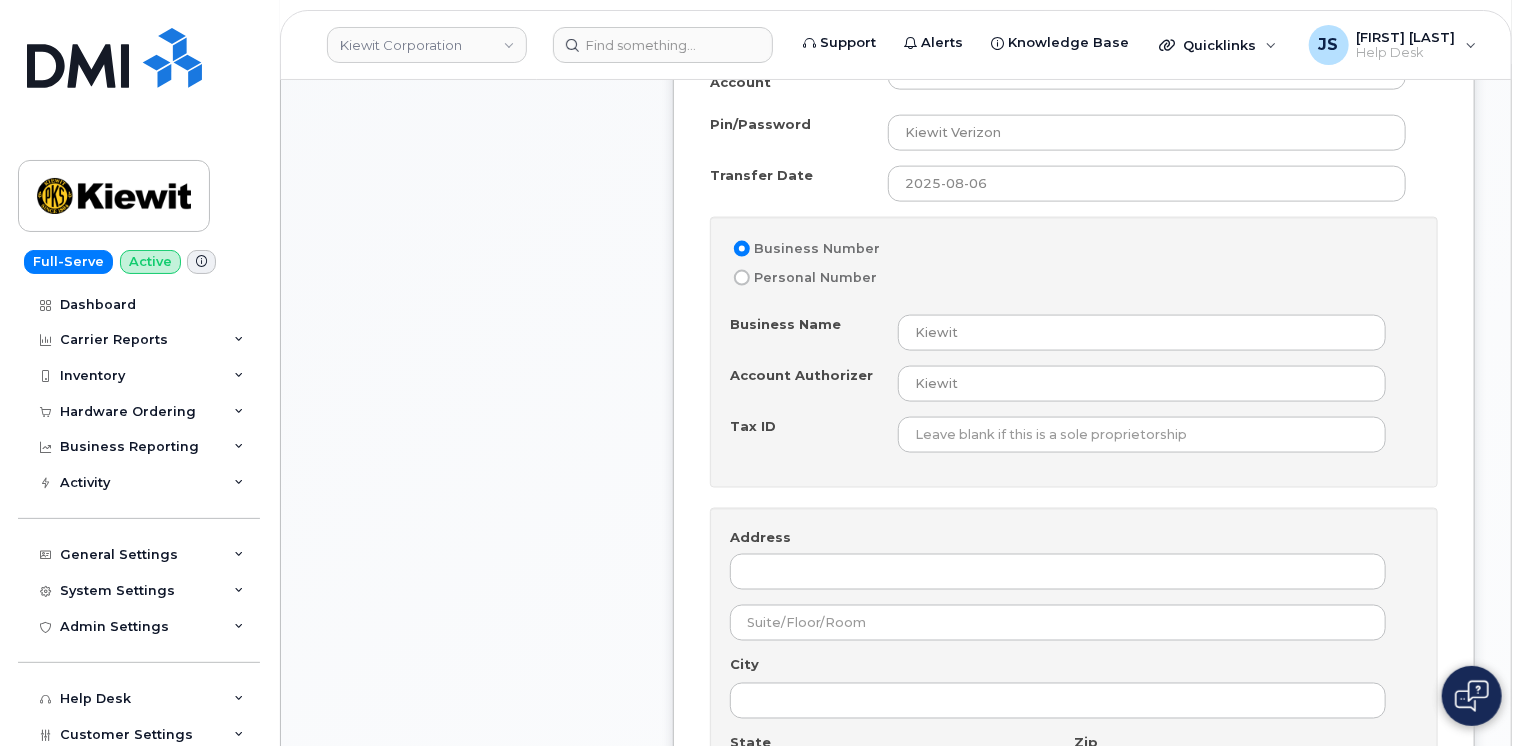 click on "Phone Number
Get new phone number
Port In Number
Number
724 650 2601
Coming in from
Verizon Wireless     Coming in from
AT&T Wireline
Northwest Cell
T-Mobile
US Cellular
CenturyLink
Faast
Keystriple G Answering Svc
Kims Answering Service Inc
Nemont
Stericycle
TW Telecom
VoiceLink Communications
Verizon Wireless
AT&T Wireless
Verizon Wireline
Dell Technologies
Existing Carrier Account
Kiewit Verizon
Pin/Password
Kiewit Verizon
Transfer Date
2025-08-06
Business Number
Personal Number
Business Name
Kiewit
Account Authorizer
Kiewit
Tax ID
Address
City
State
State             State
Alabama
Alaska
American Samoa
Arizona
Arkansas" at bounding box center (1074, 331) 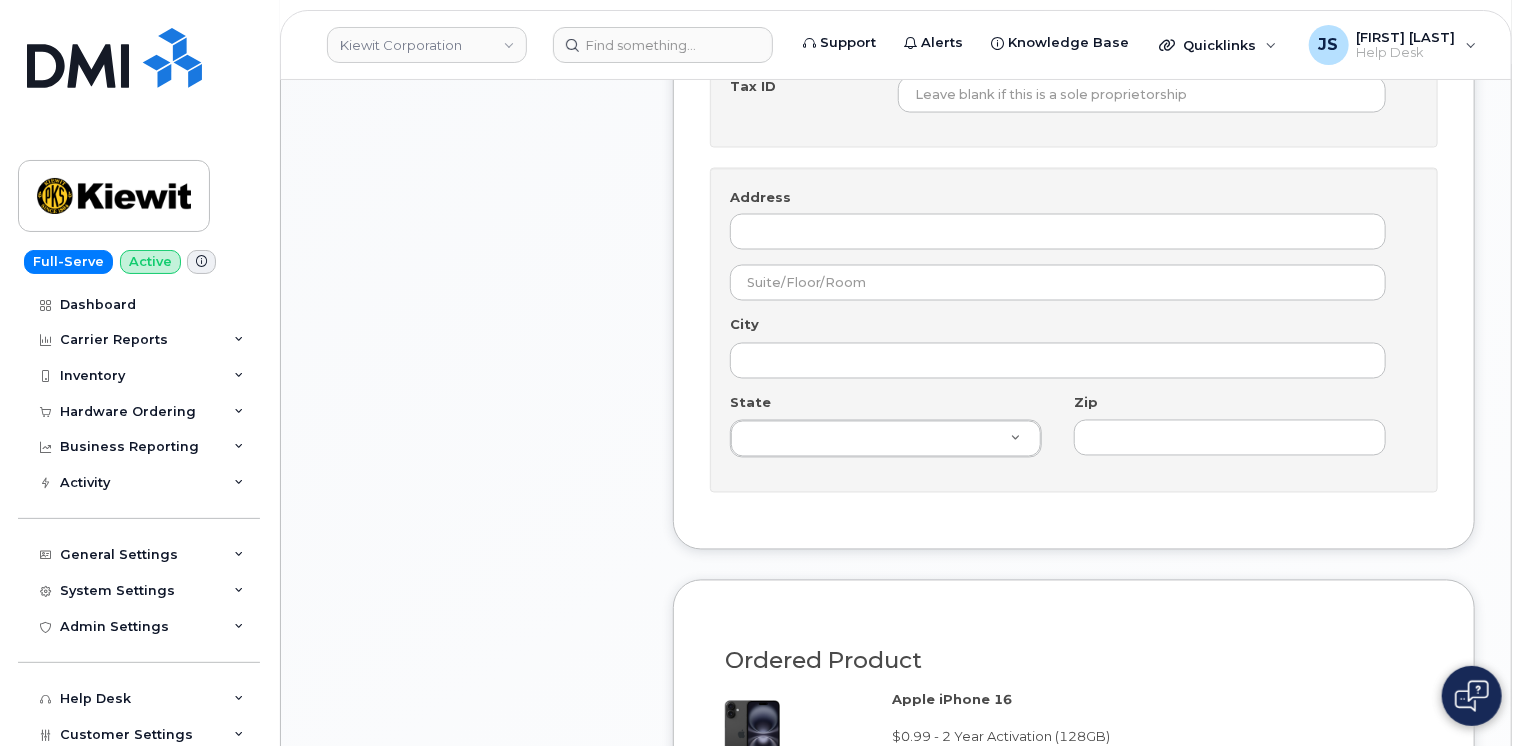 scroll, scrollTop: 1700, scrollLeft: 0, axis: vertical 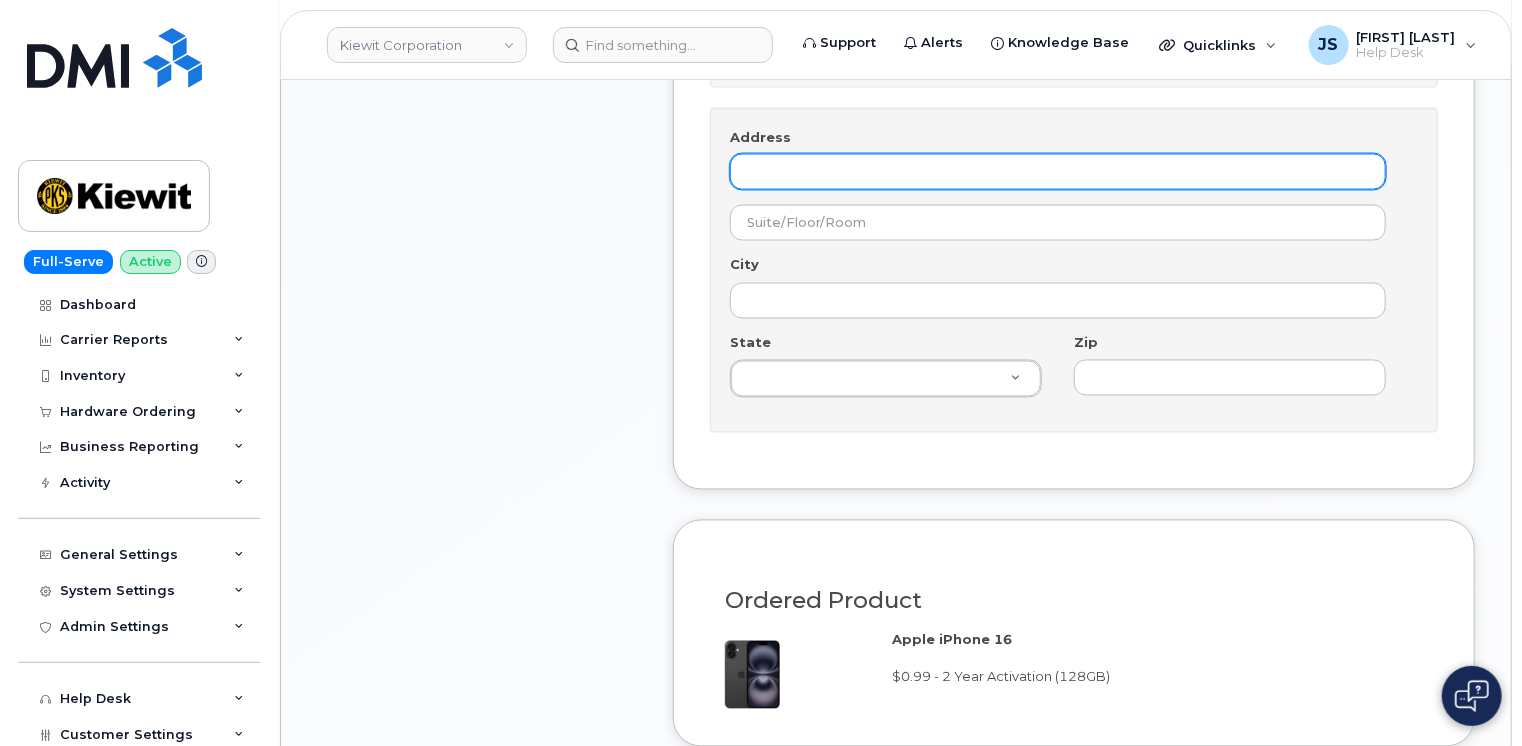 click on "Address" at bounding box center [1058, 172] 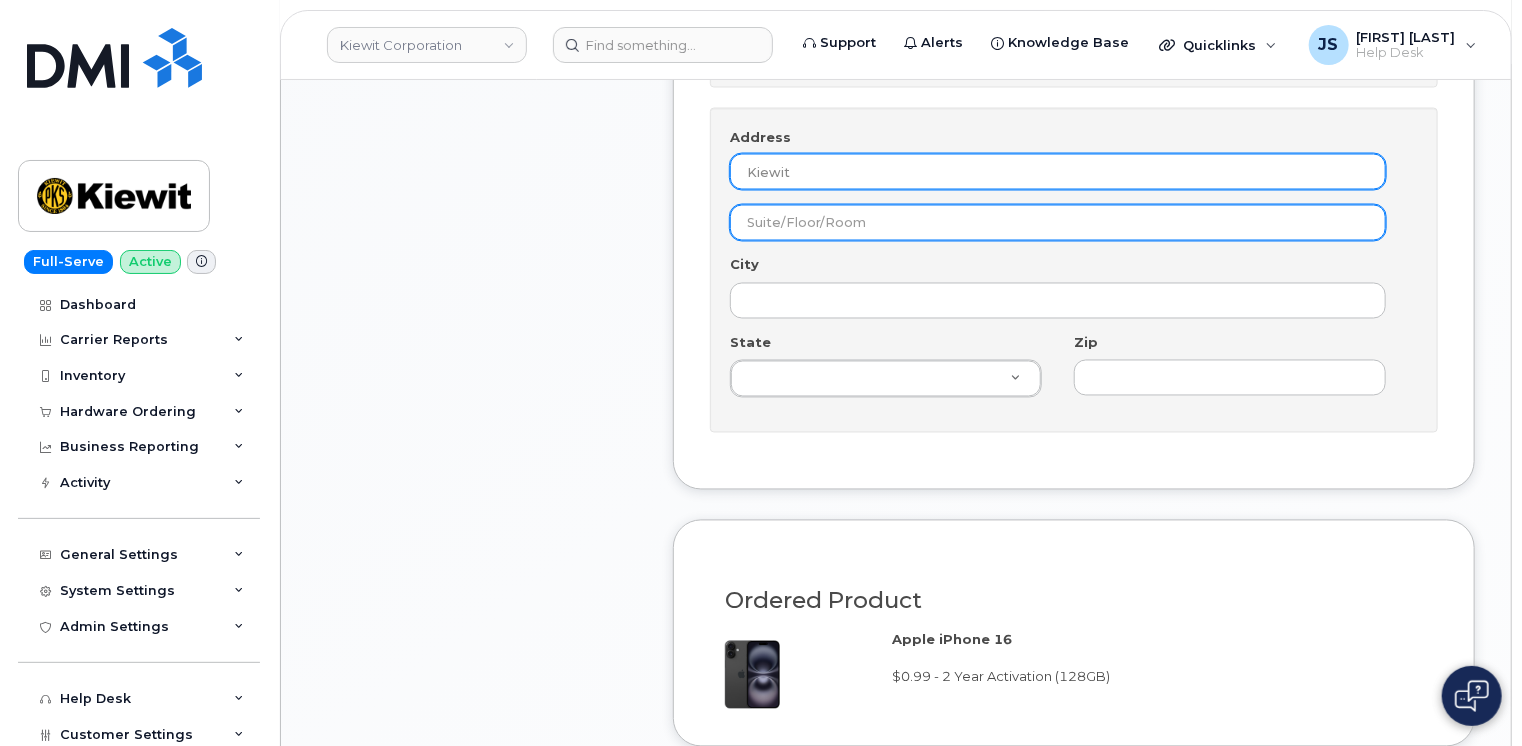 type on "Kiewit" 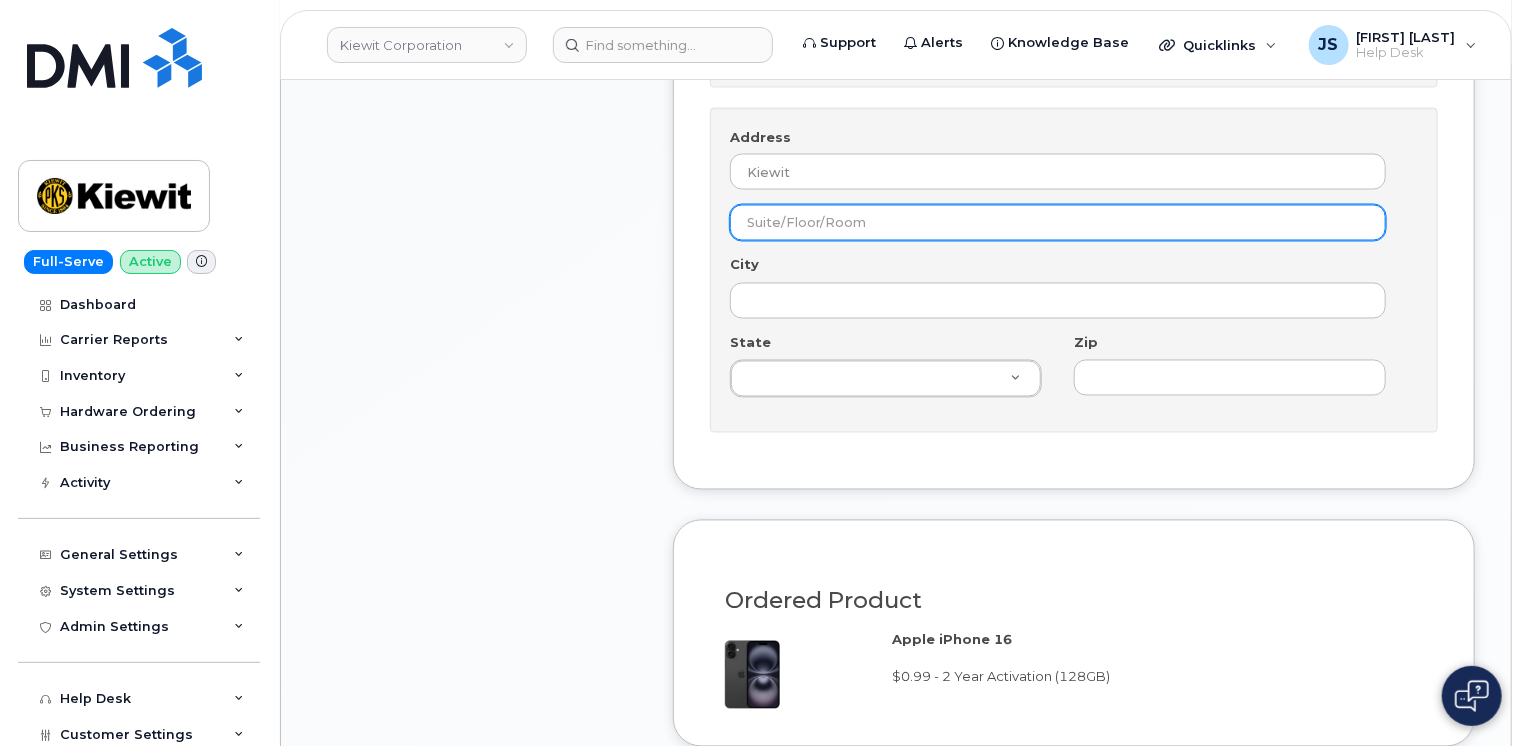 click at bounding box center (1058, 223) 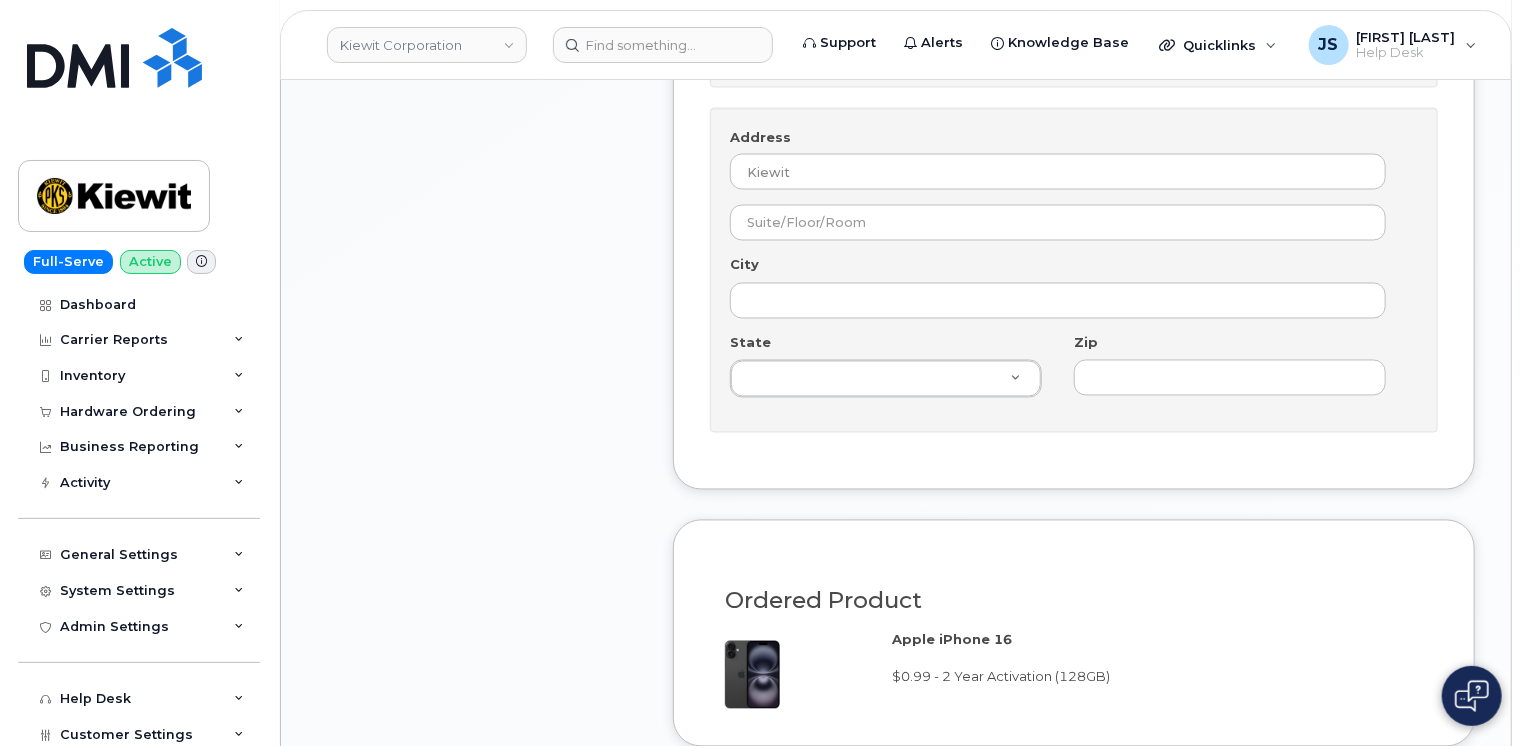 drag, startPoint x: 716, startPoint y: 282, endPoint x: 717, endPoint y: 305, distance: 23.021729 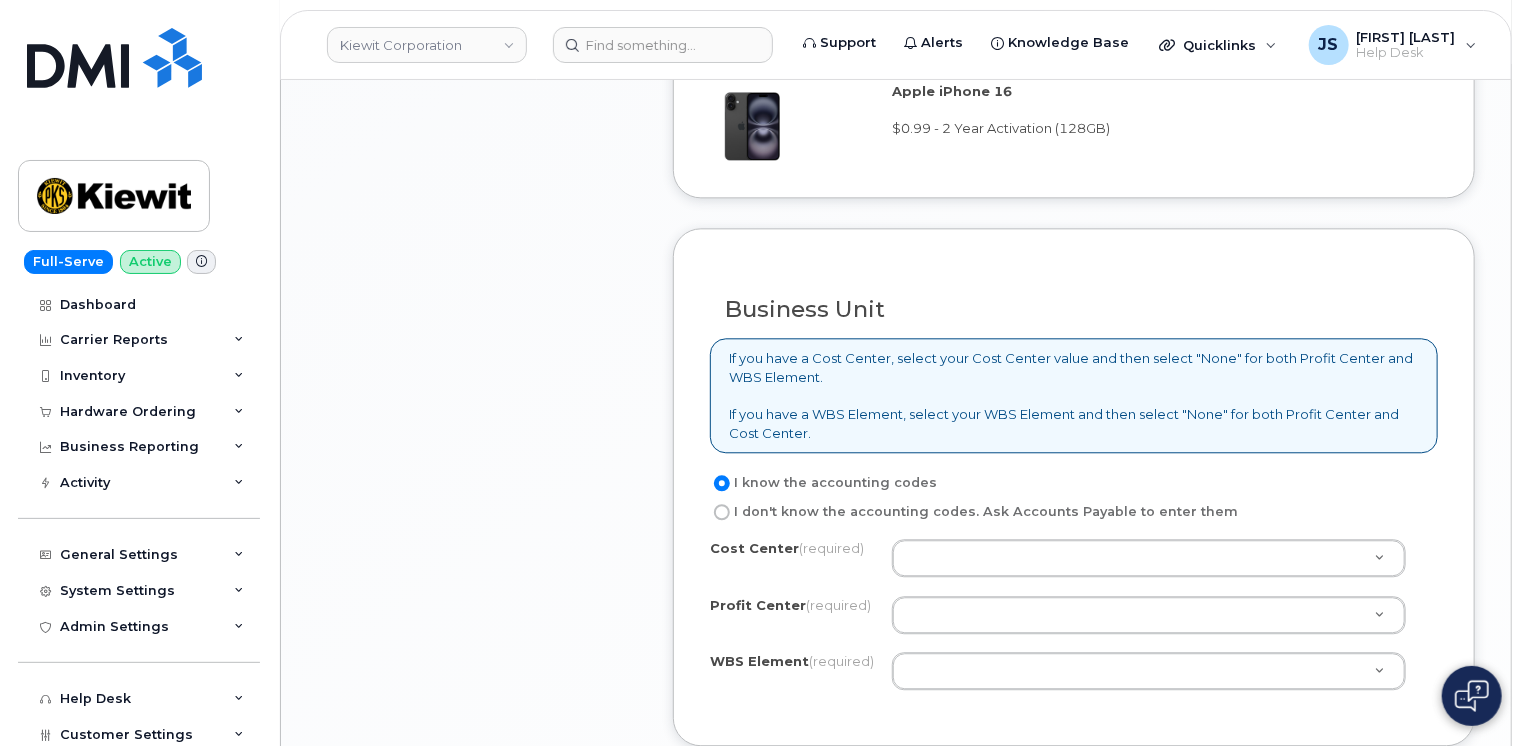 scroll, scrollTop: 2300, scrollLeft: 0, axis: vertical 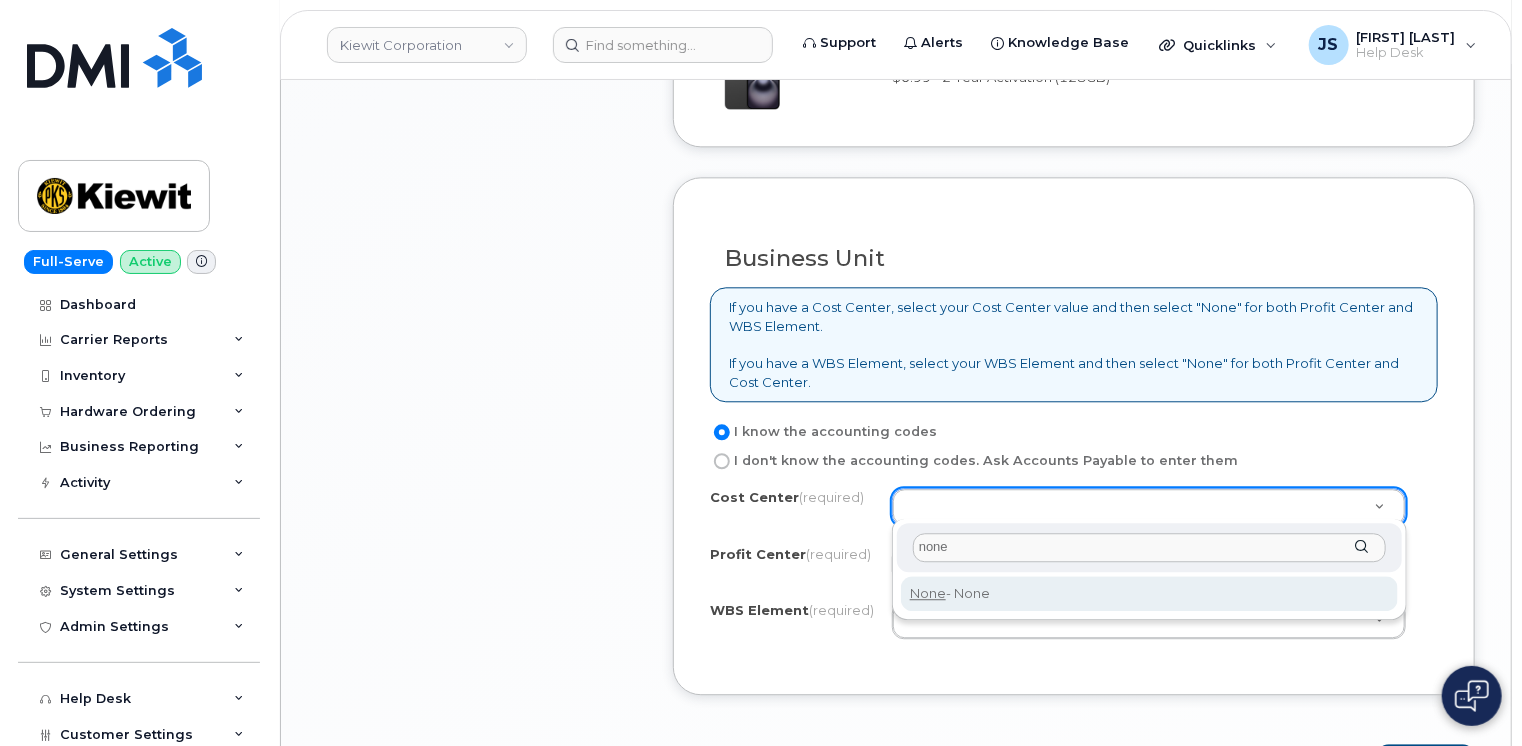 type on "none" 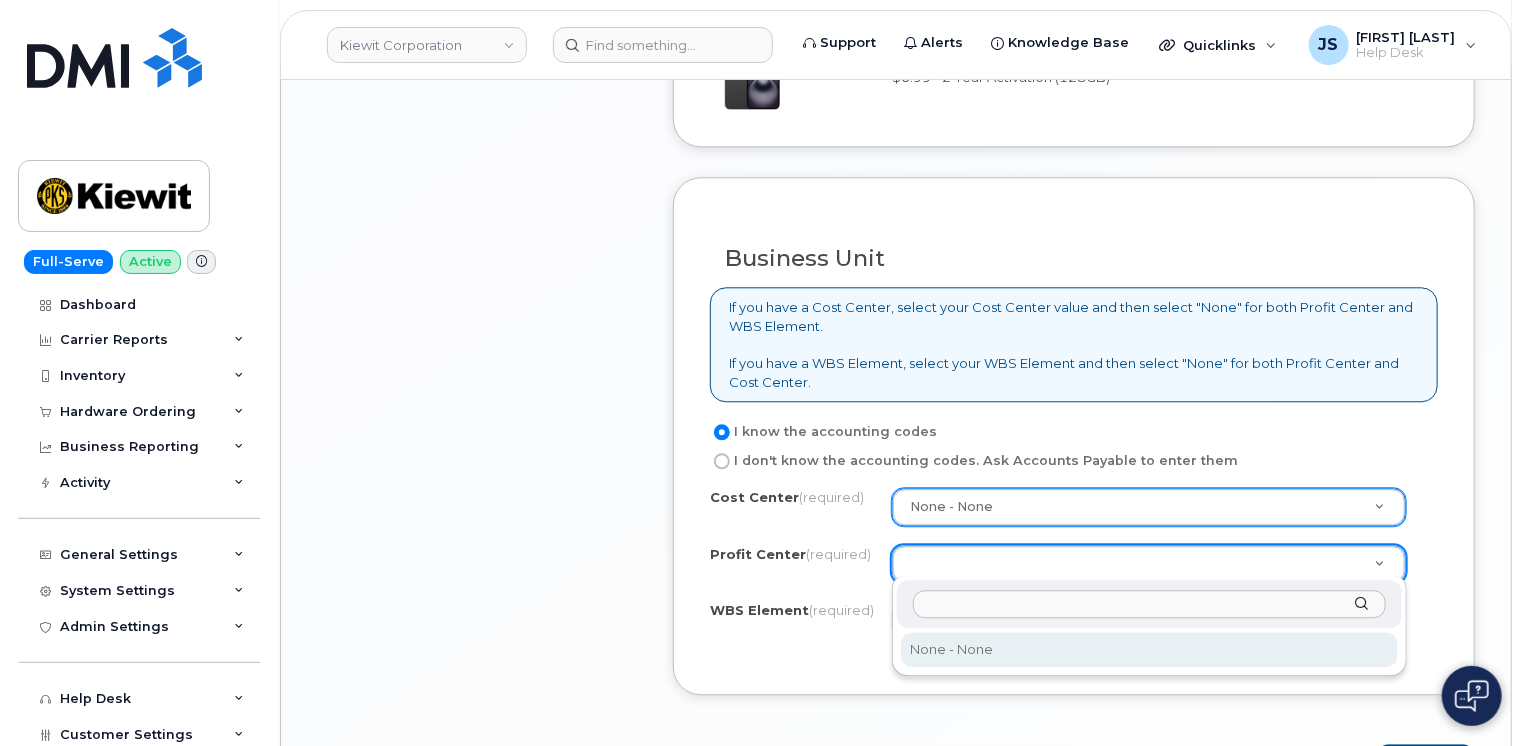select on "None" 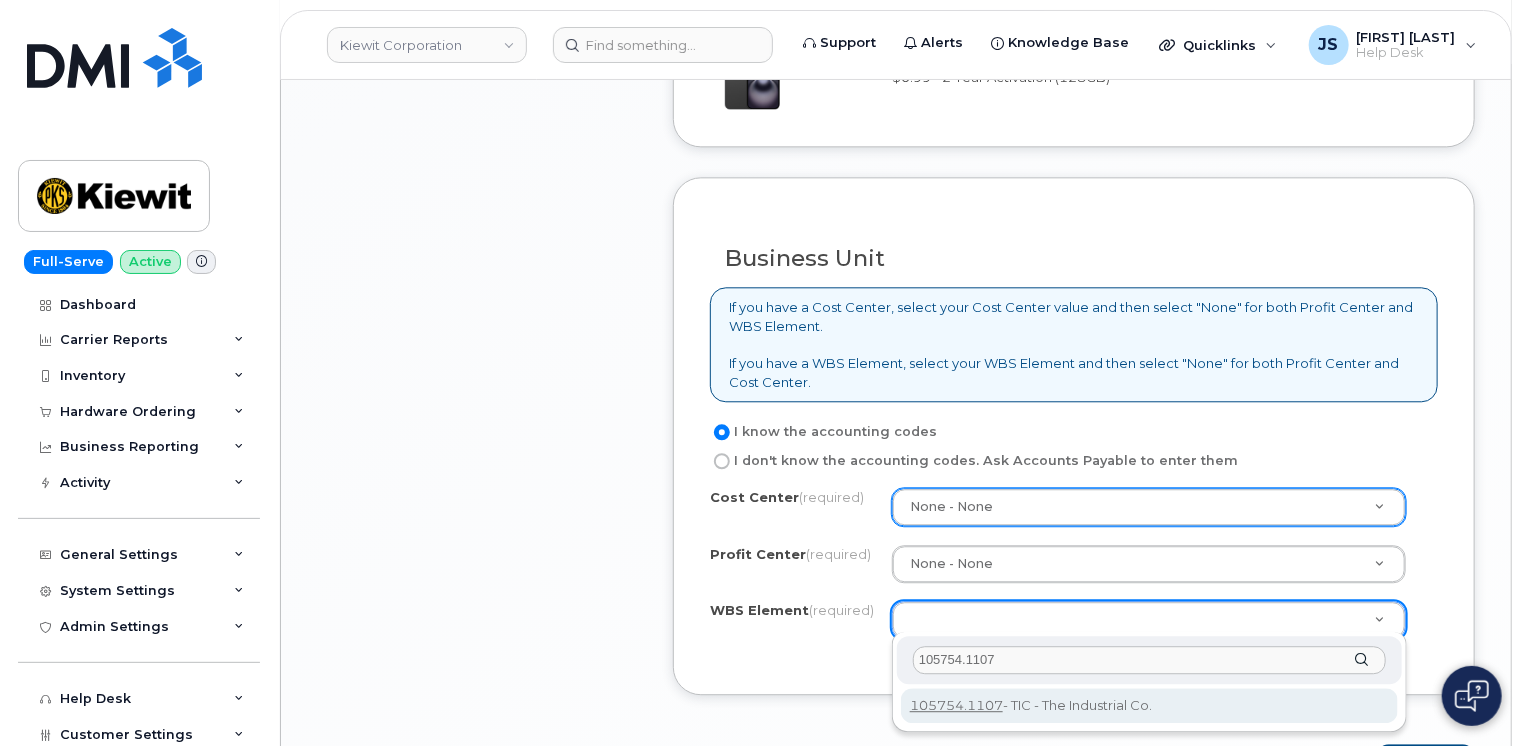 type on "105754.1107" 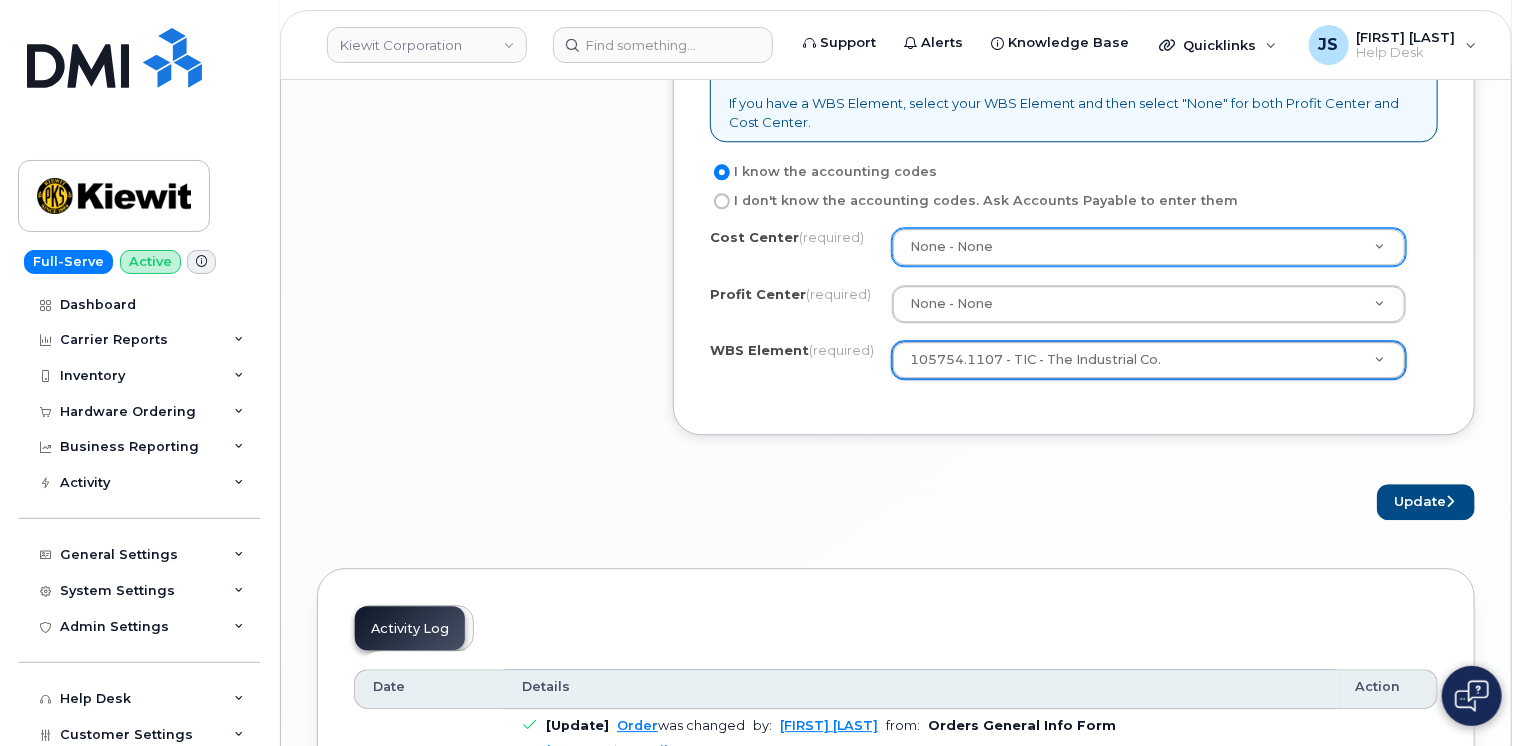 scroll, scrollTop: 2600, scrollLeft: 0, axis: vertical 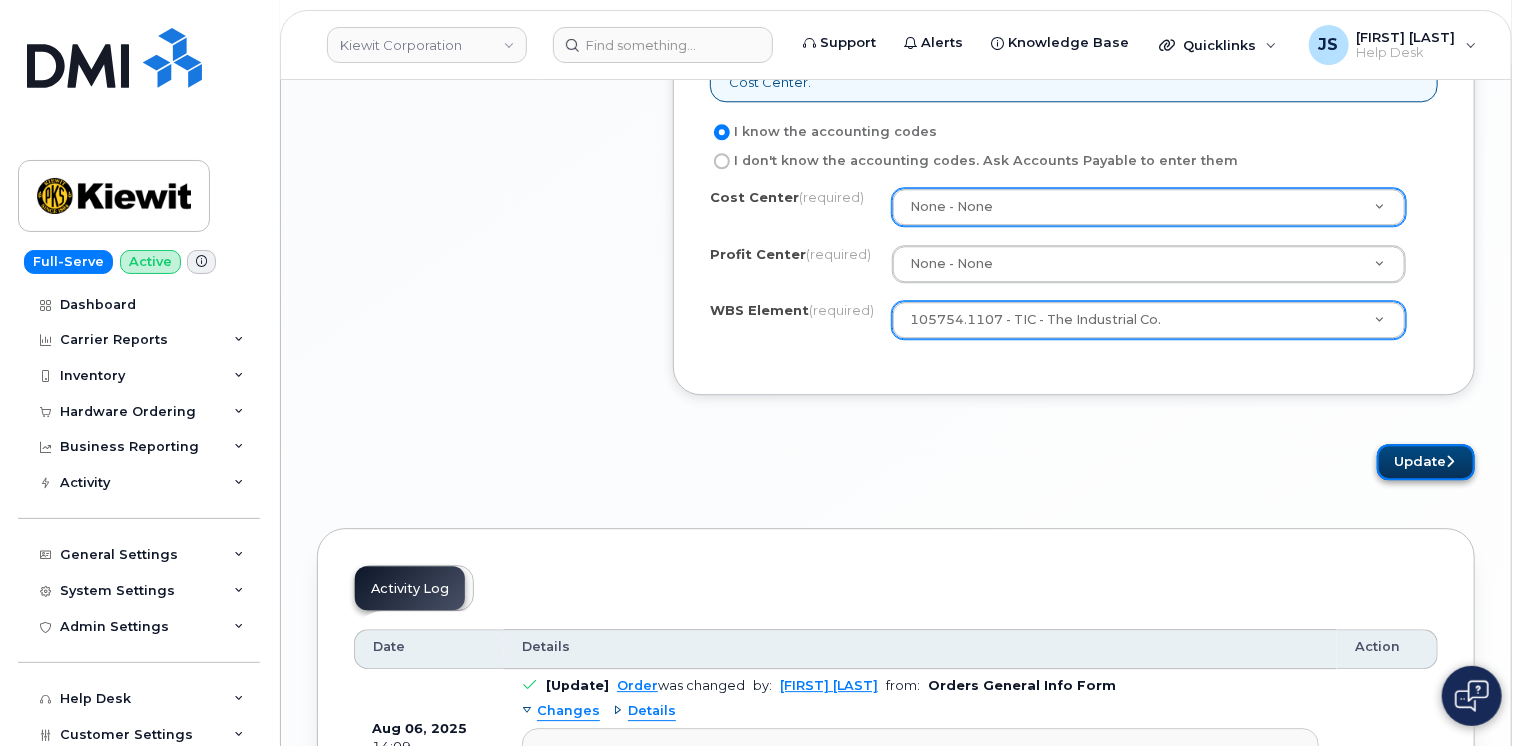 click on "Update" at bounding box center [1426, 462] 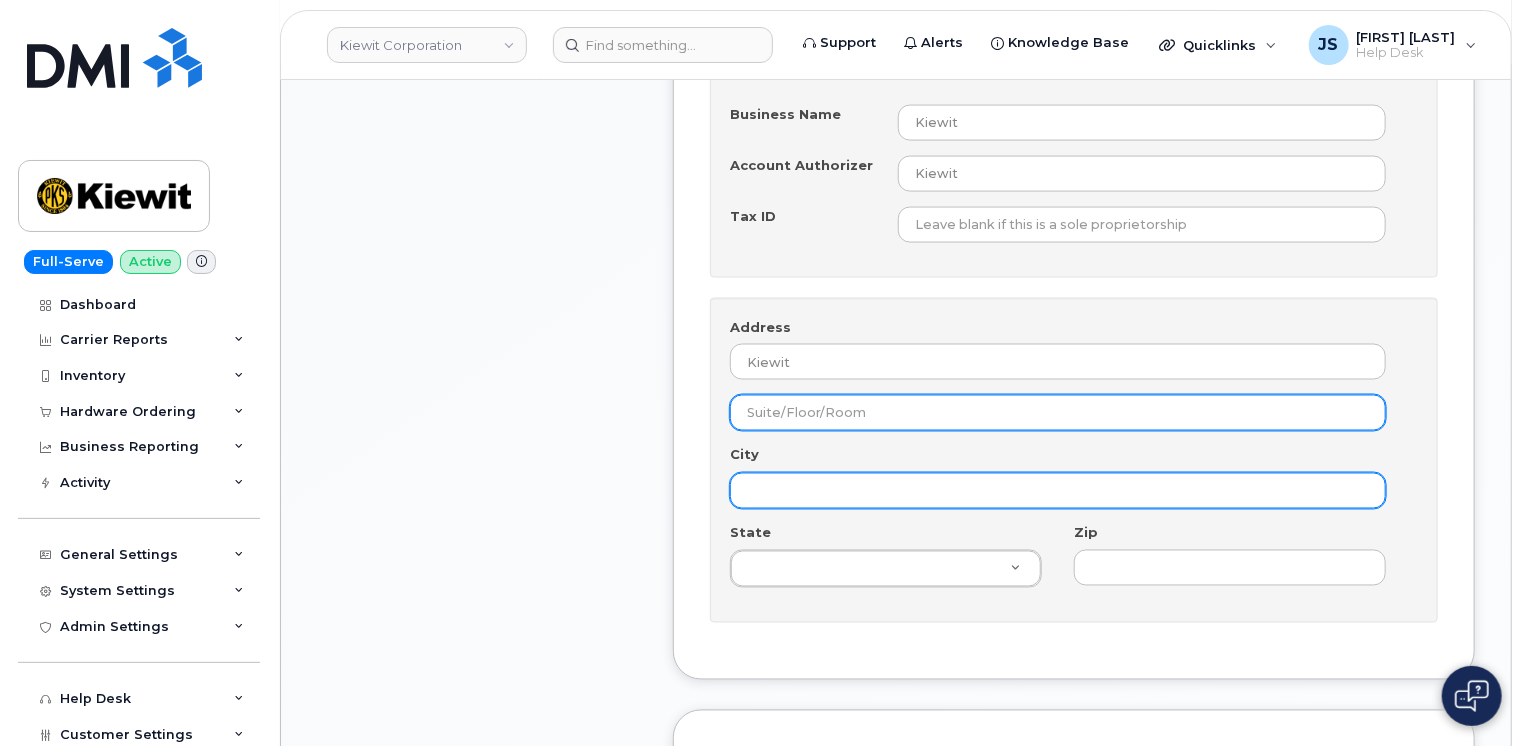 scroll, scrollTop: 1479, scrollLeft: 0, axis: vertical 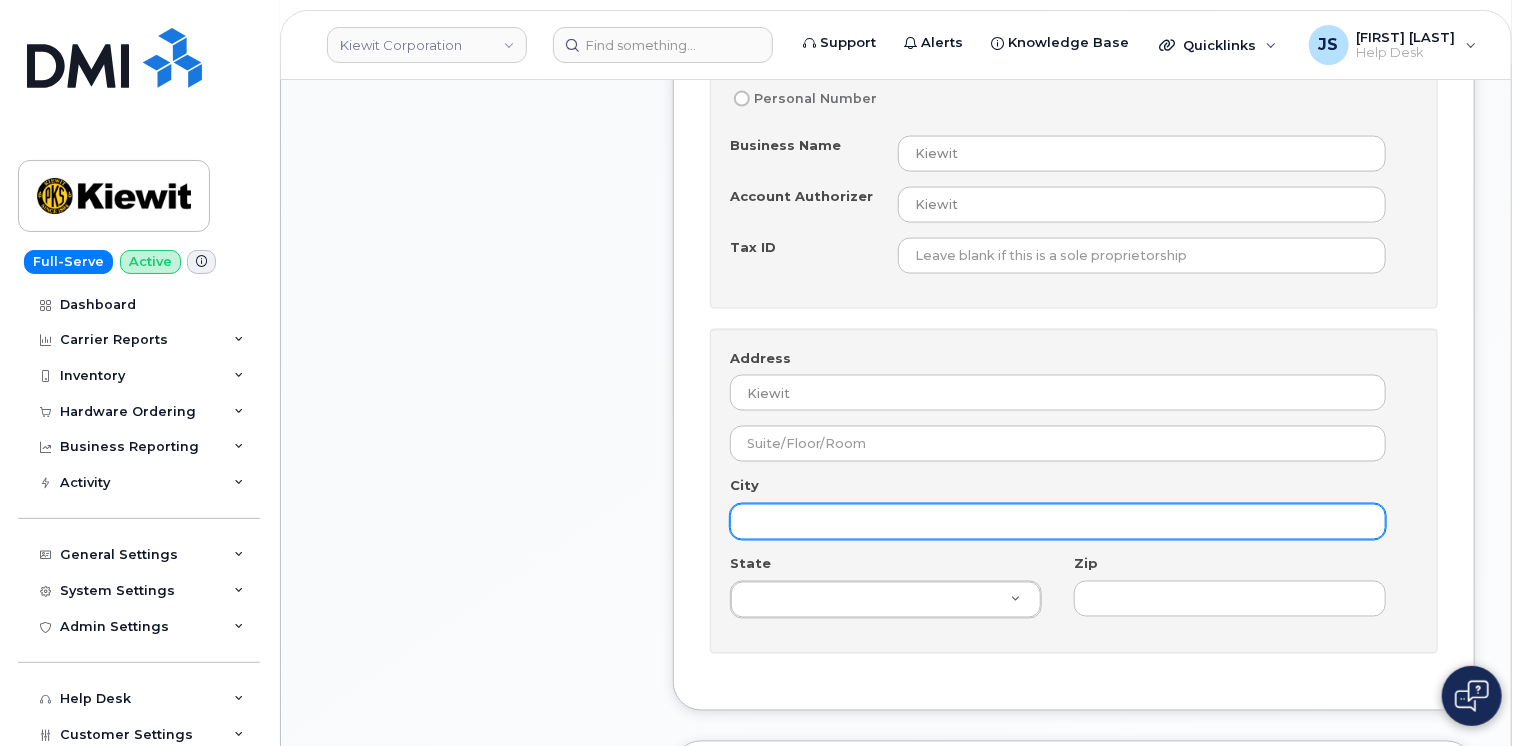 click on "City" at bounding box center [1058, 522] 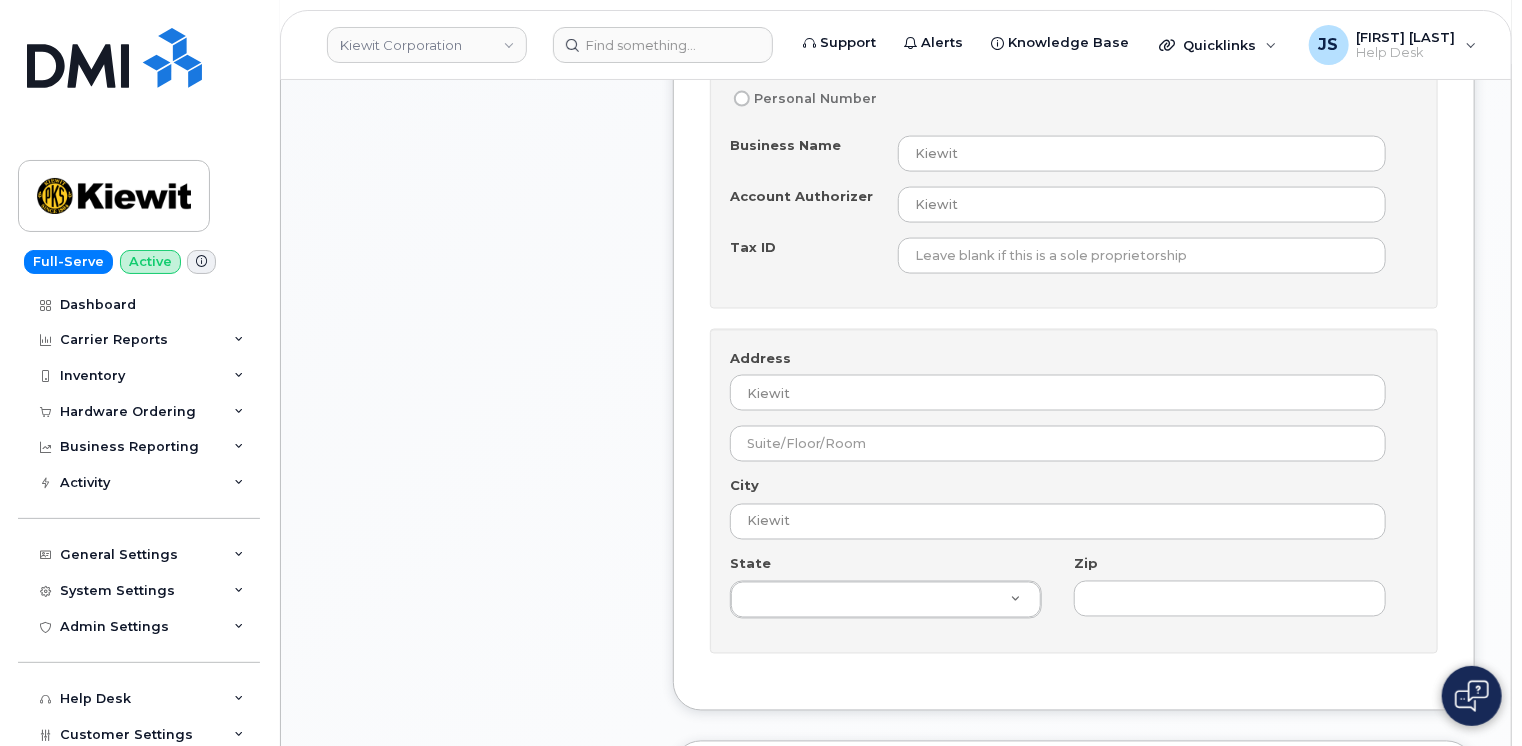 click on "Phone Number
Get new phone number
Port In Number
Number
724 650 2601
Coming in from
Verizon Wireless     Coming in from
AT&T Wireline
Northwest Cell
T-Mobile
US Cellular
CenturyLink
Faast
Keystriple G Answering Svc
Kims Answering Service Inc
Nemont
Stericycle
TW Telecom
VoiceLink Communications
Verizon Wireless
AT&T Wireless
Verizon Wireline
Dell Technologies
Existing Carrier Account
Kiewit Verizon
Pin/Password
Kiewit Verizon
Transfer Date
2025-08-06
Business Number
Personal Number
Business Name
Kiewit
Account Authorizer
Kiewit
Tax ID
Address
Kiewit
City
Kiewit
State
State             State
Alabama
Alaska
American Samoa
Arizona" at bounding box center [1074, 152] 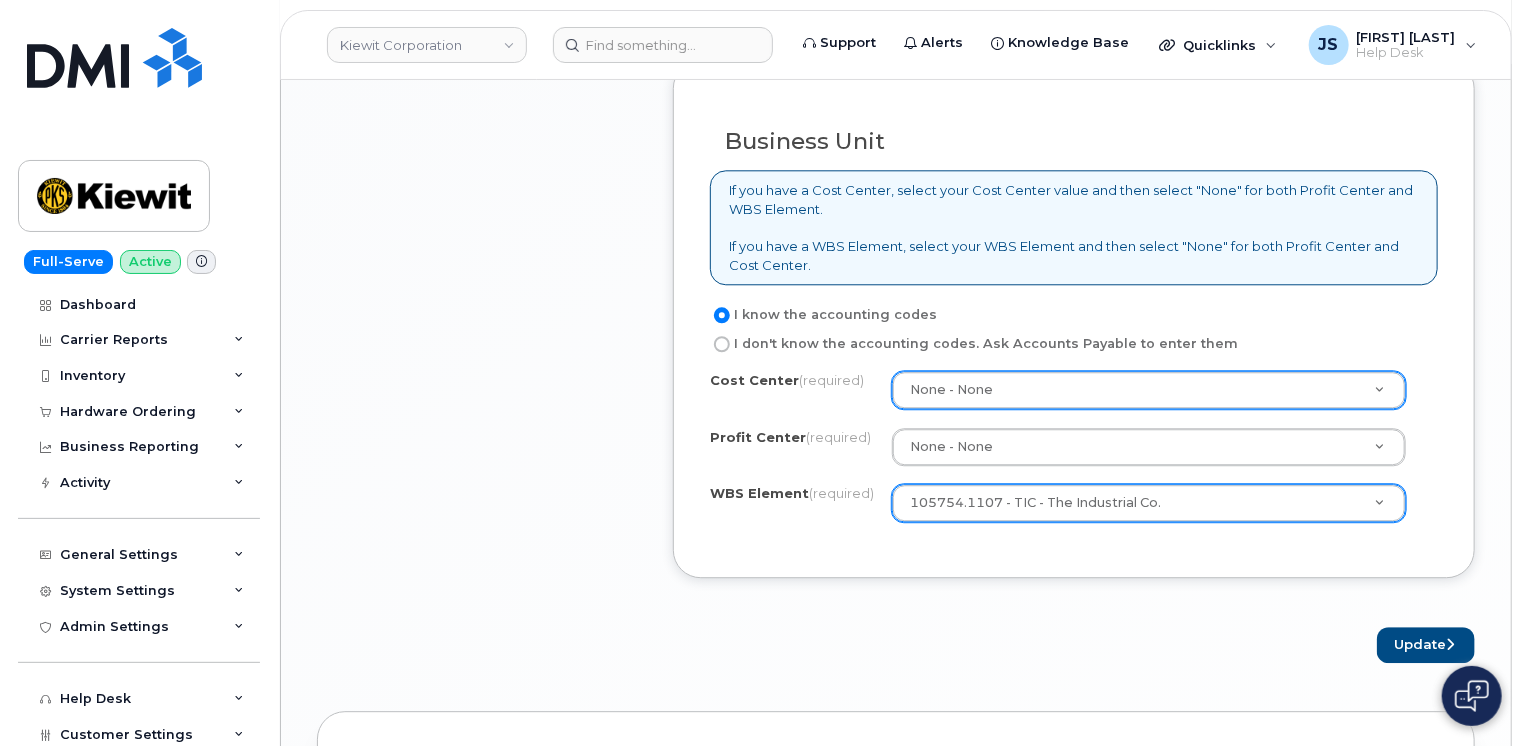 scroll, scrollTop: 2679, scrollLeft: 0, axis: vertical 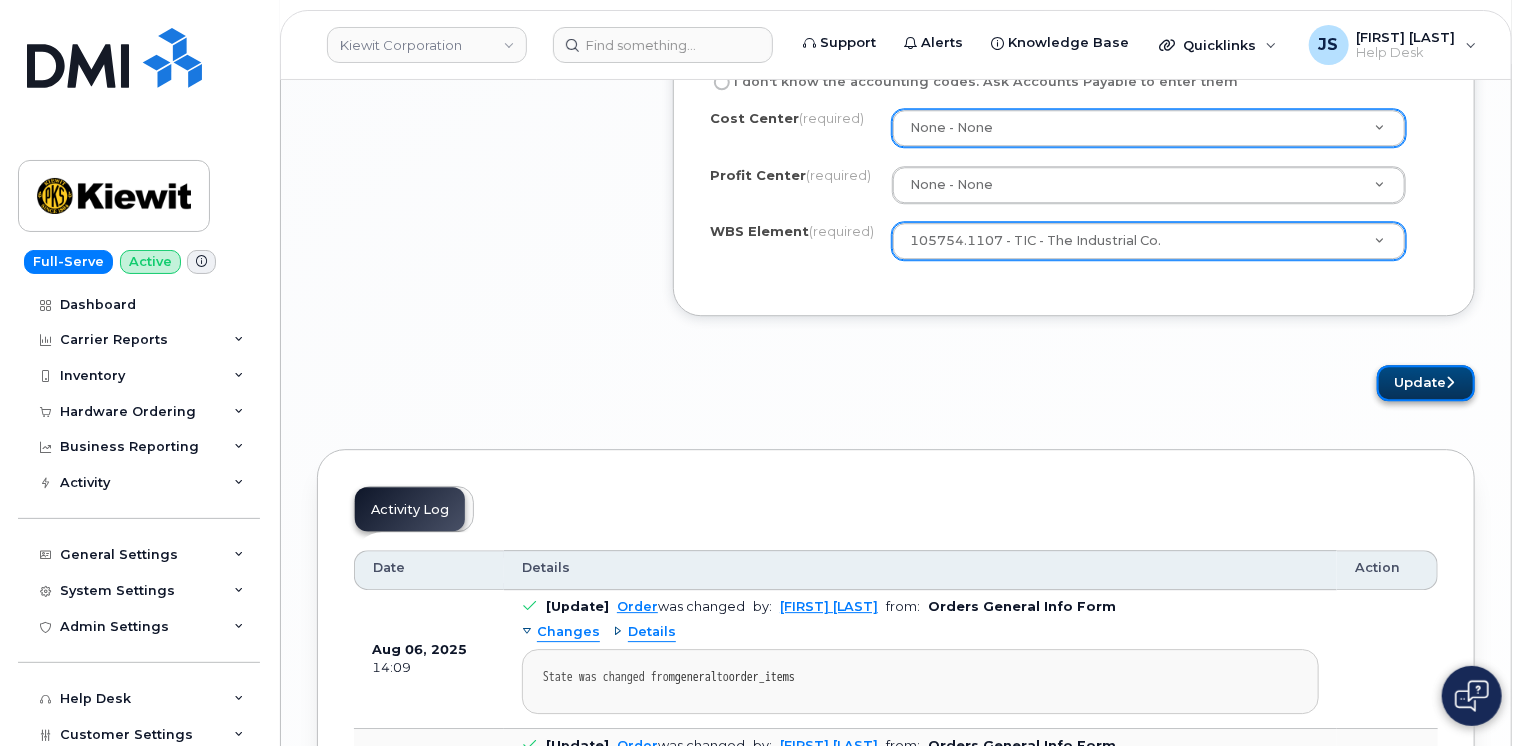 click on "Update" at bounding box center (1426, 383) 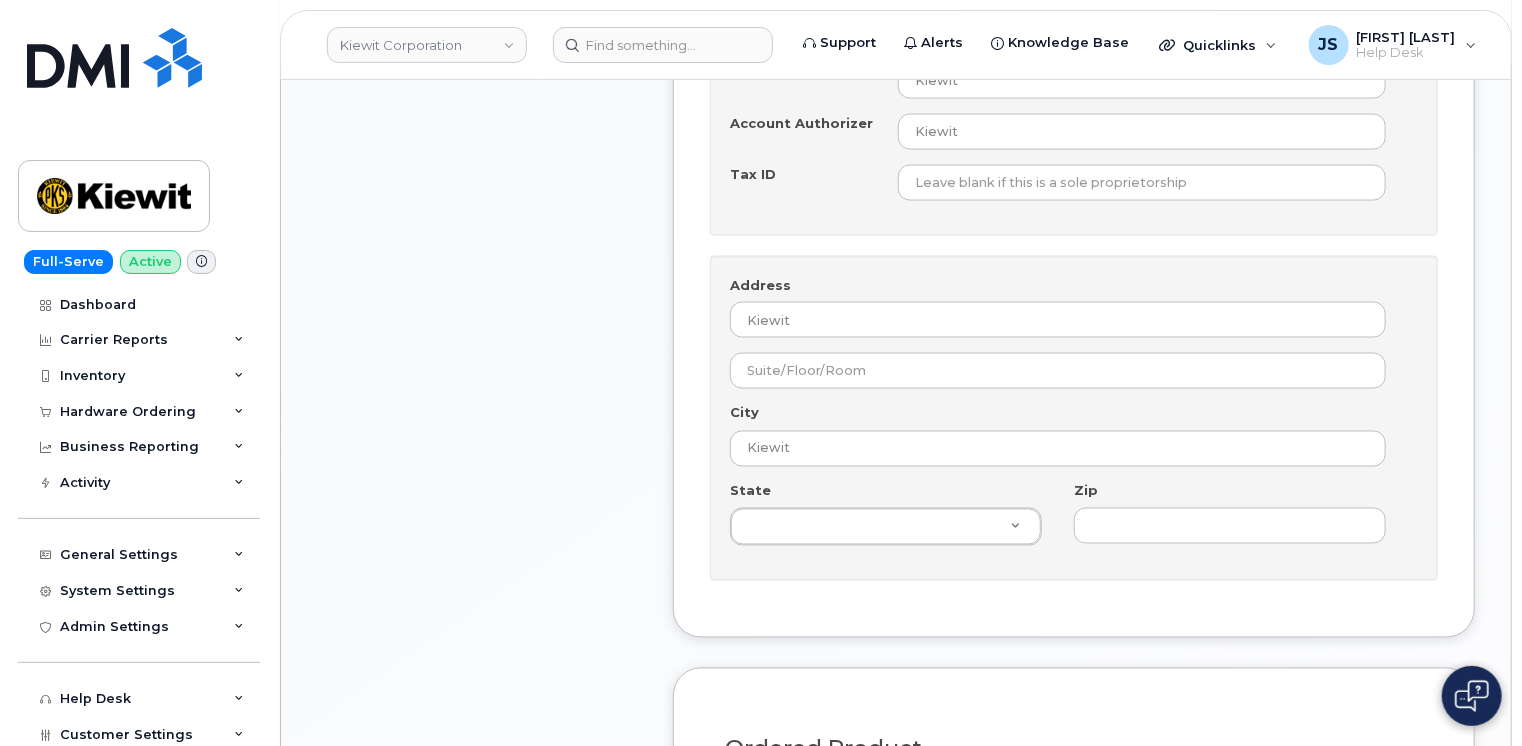 scroll, scrollTop: 1529, scrollLeft: 0, axis: vertical 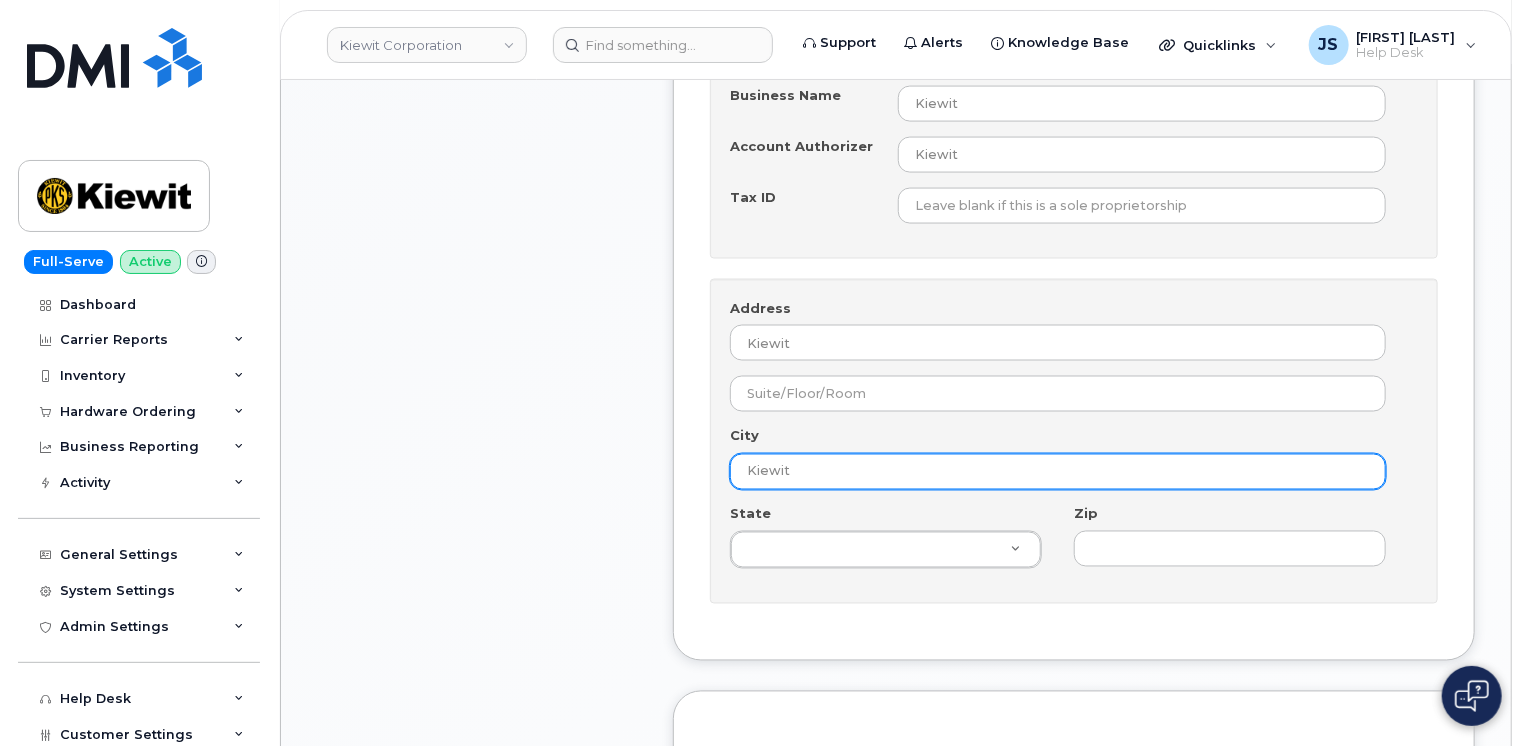 click on "Kiewit" at bounding box center (1058, 472) 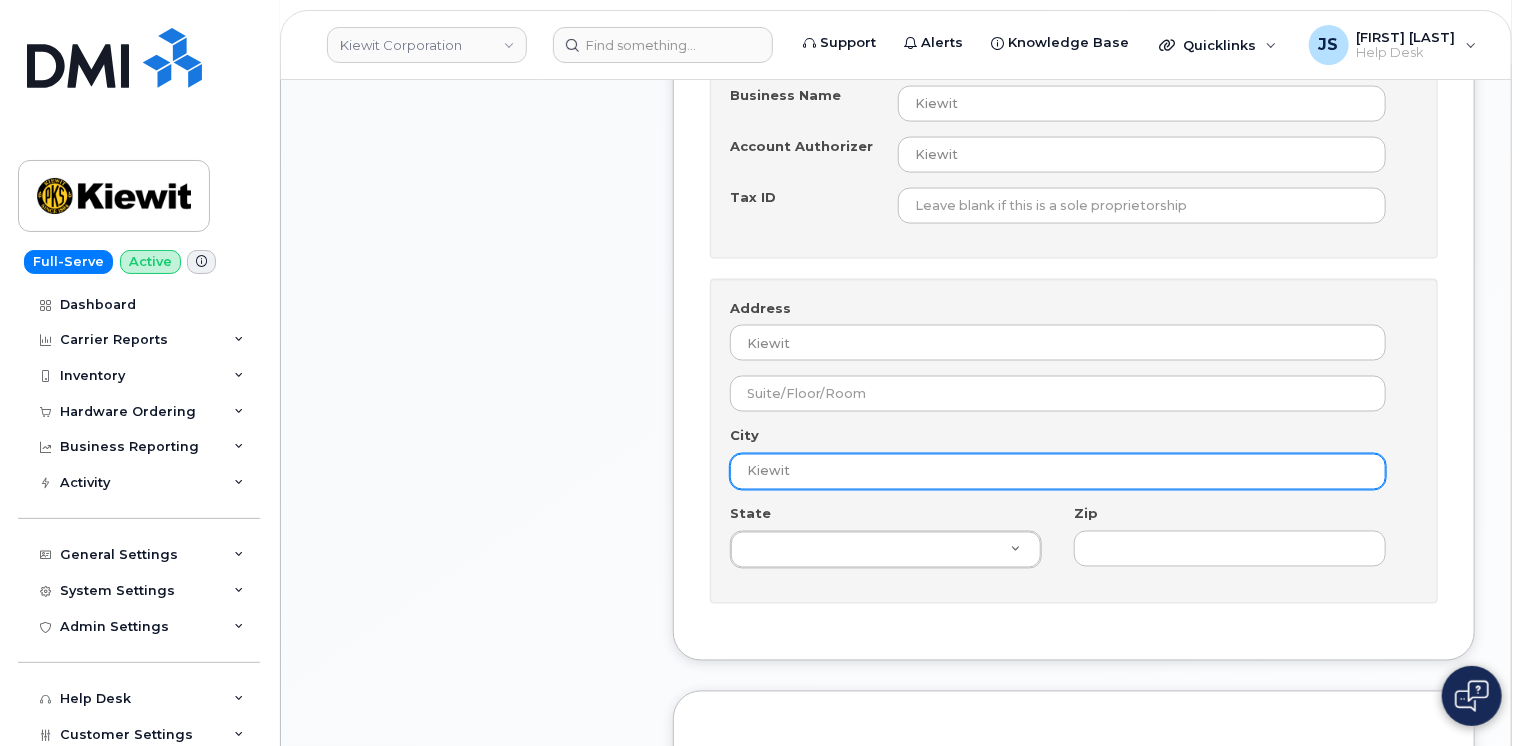 click on "Kiewit" at bounding box center [1058, 472] 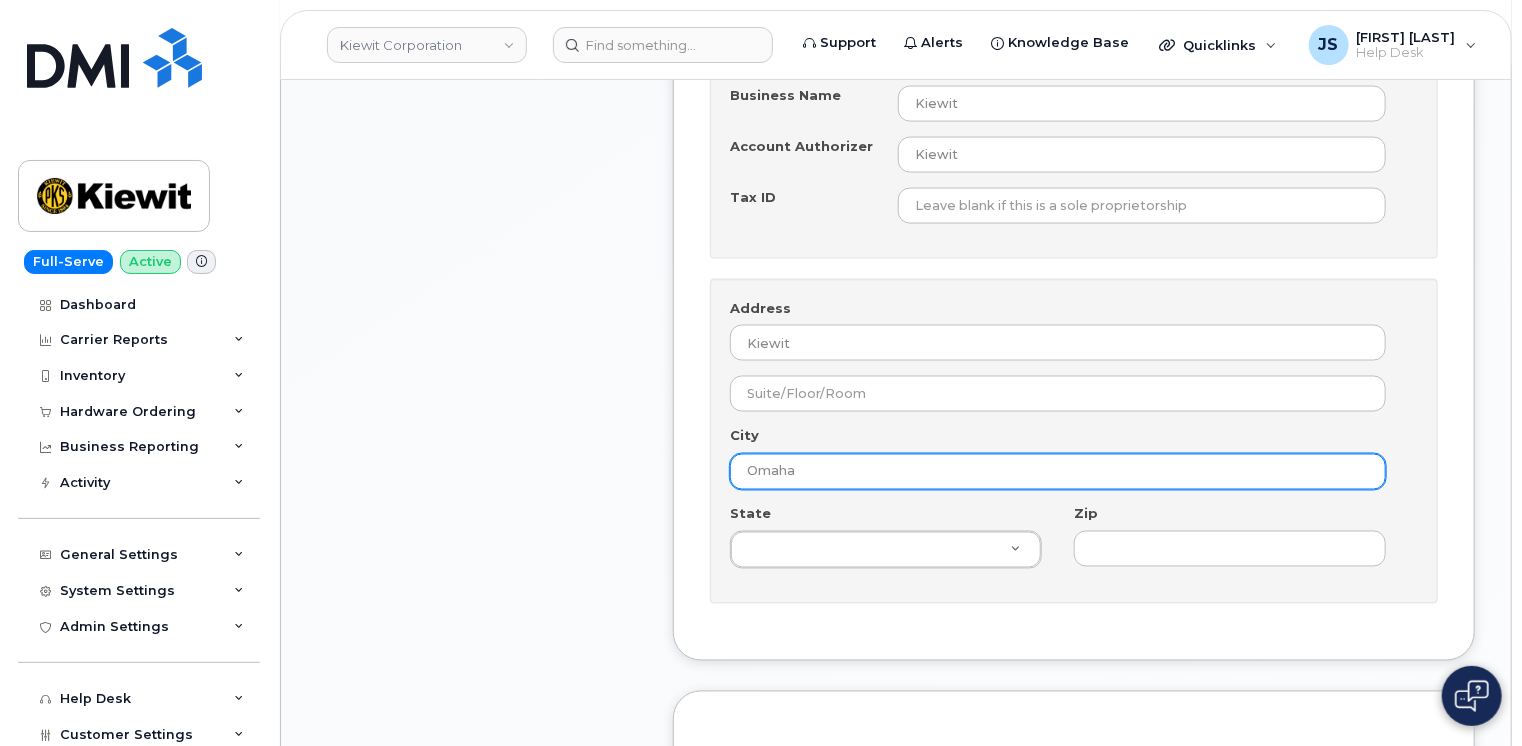 type on "Omaha" 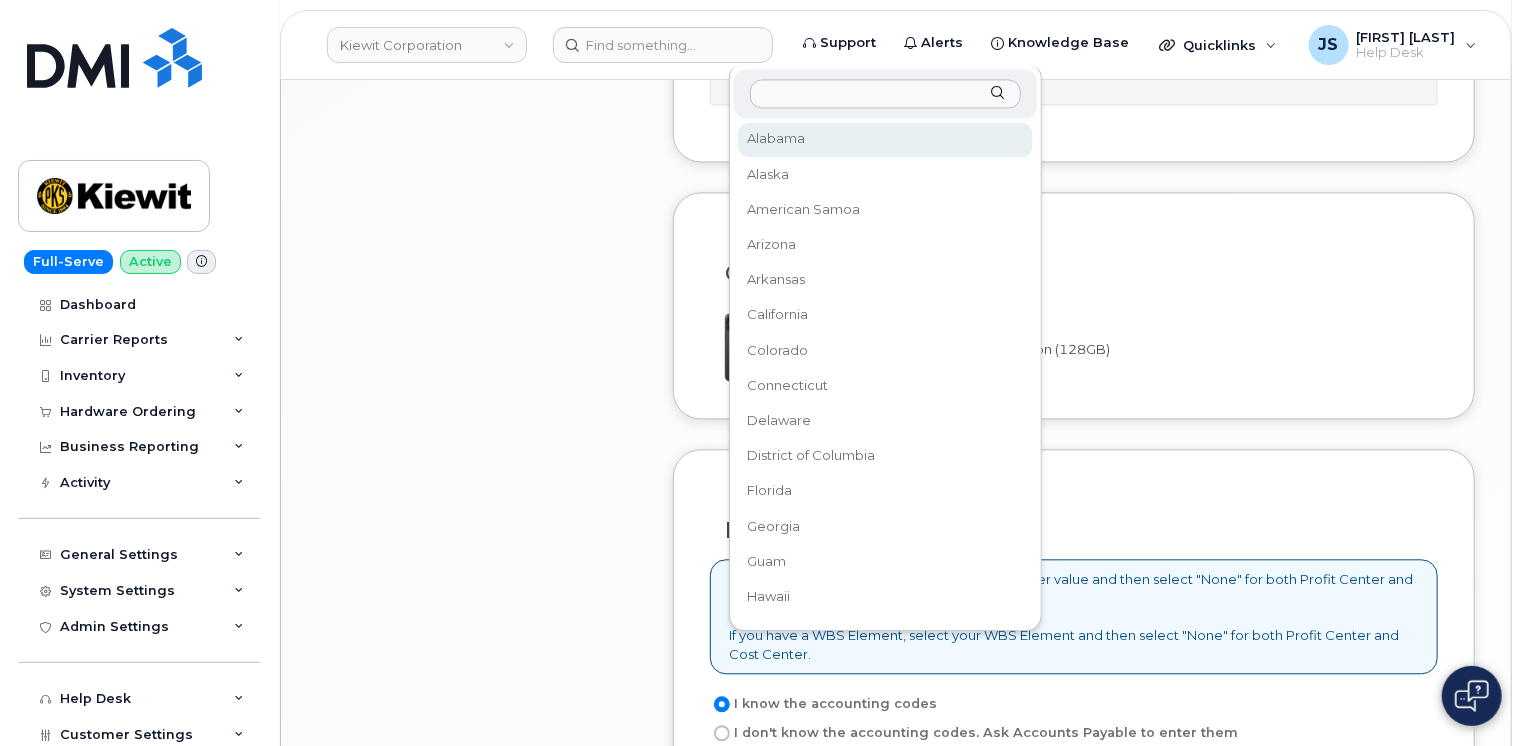 scroll, scrollTop: 2029, scrollLeft: 0, axis: vertical 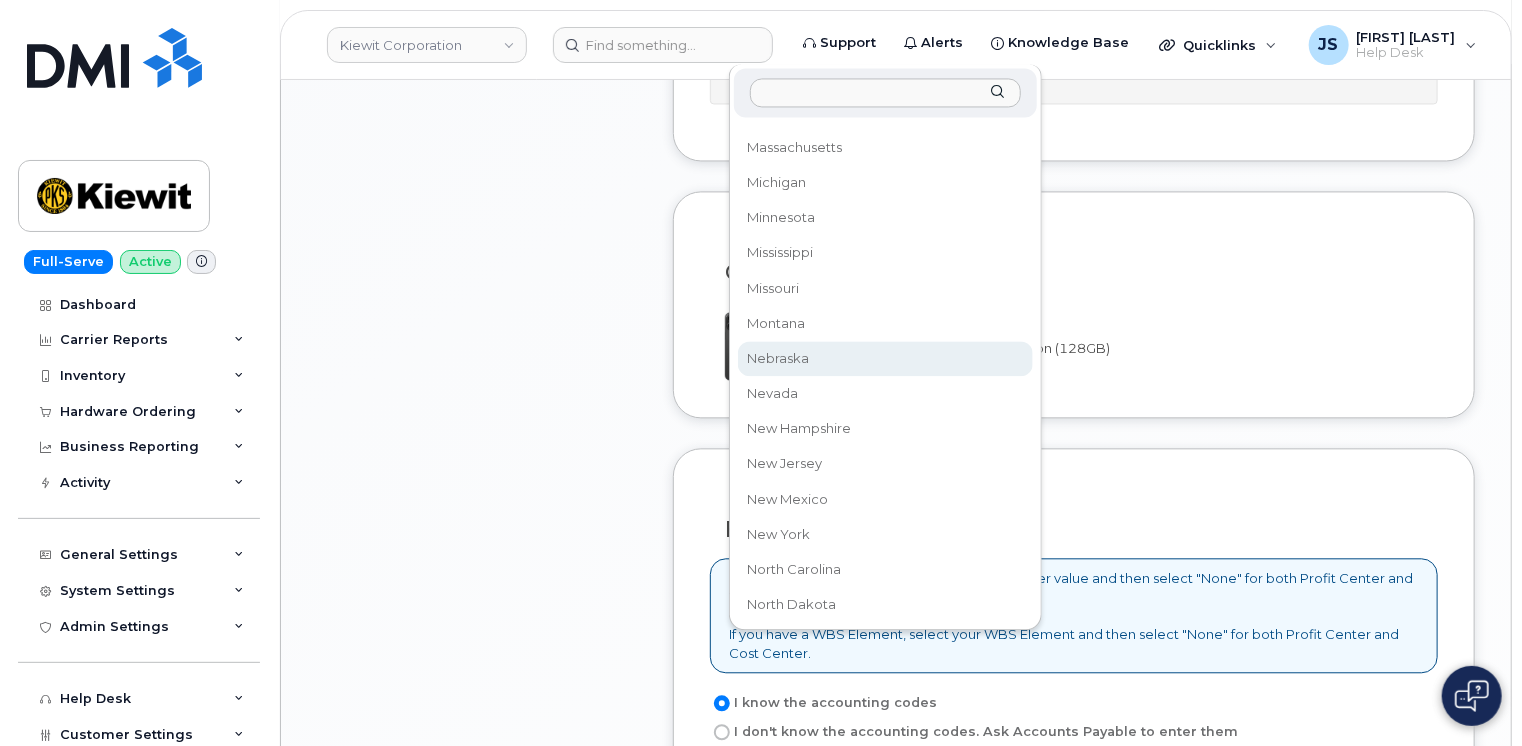 select on "Nebraska" 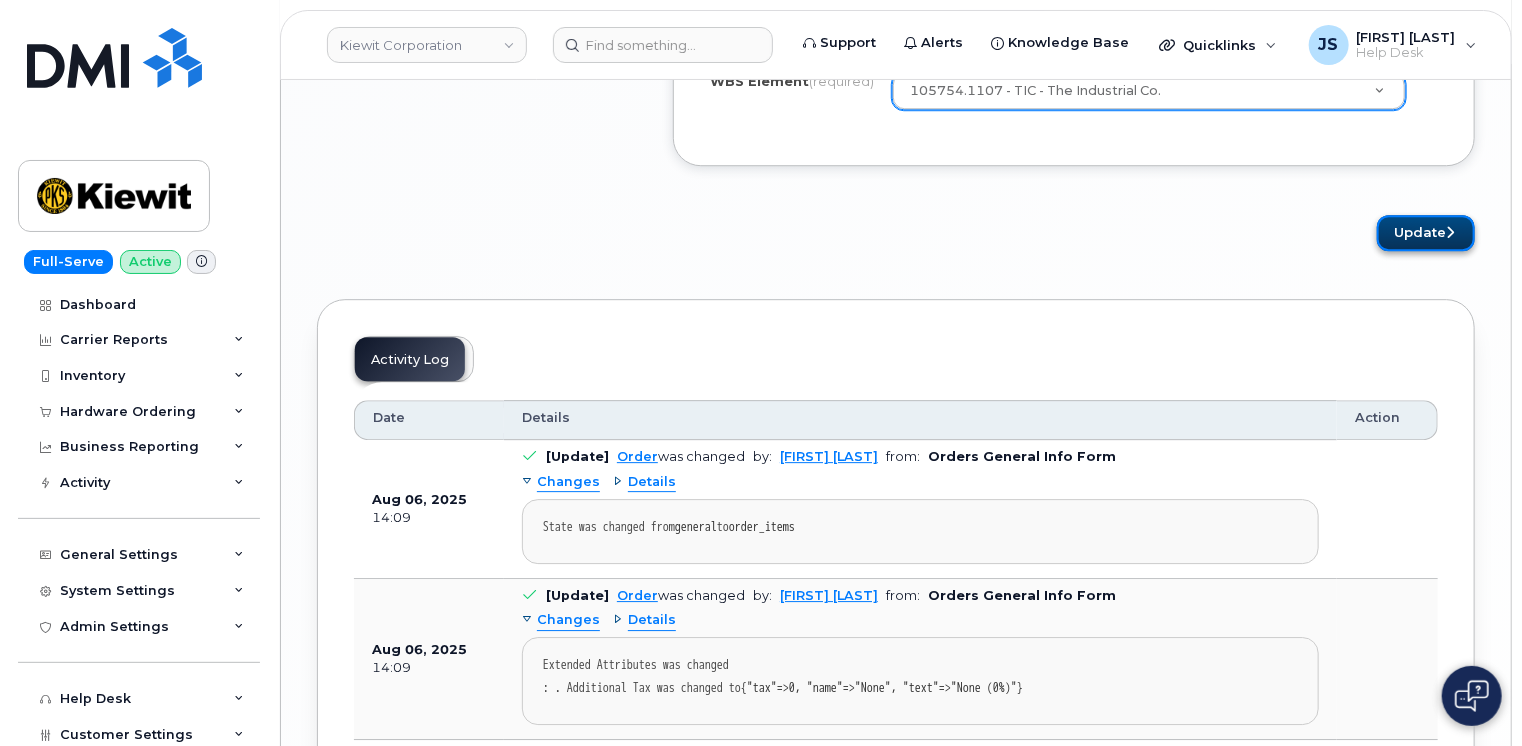 click on "Update" at bounding box center [1426, 233] 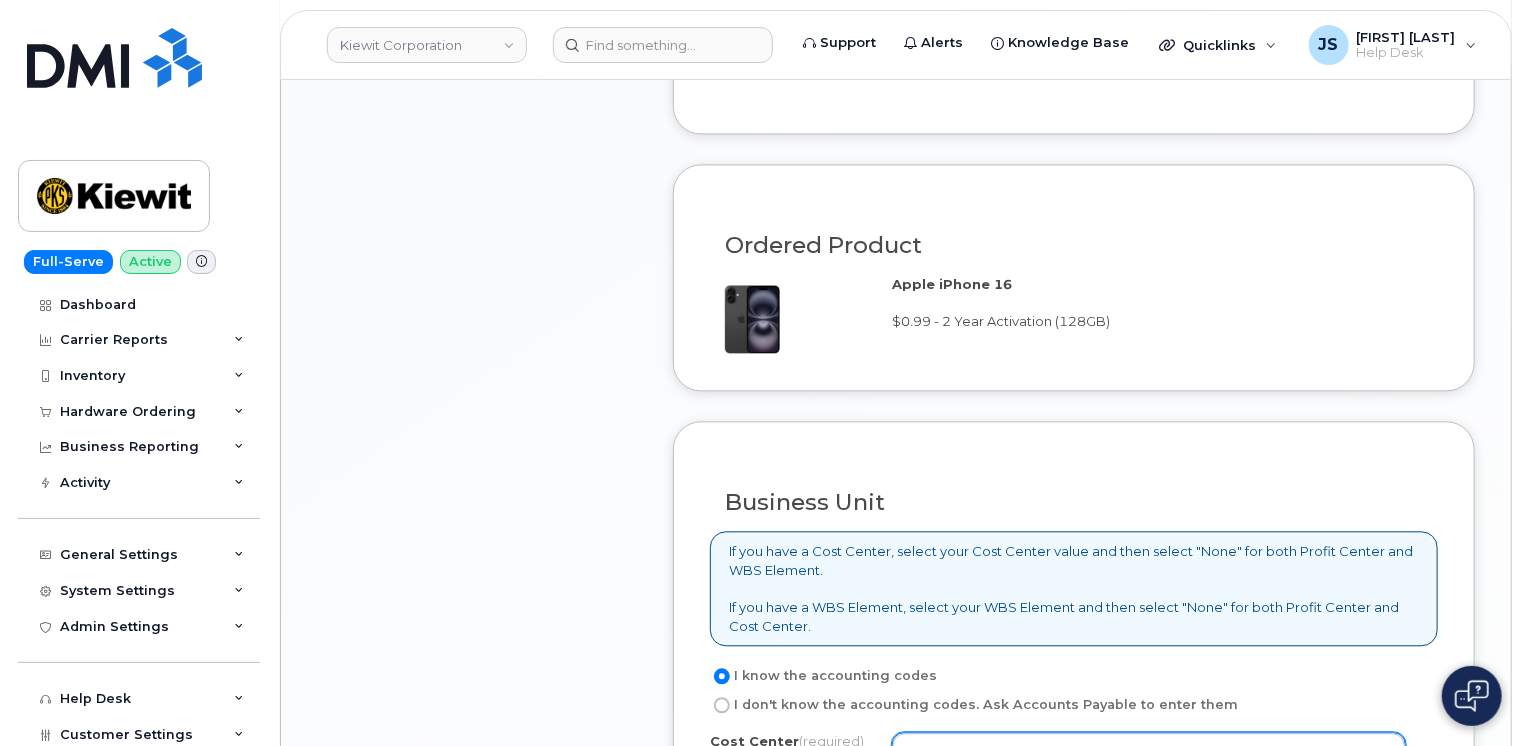 scroll, scrollTop: 1456, scrollLeft: 0, axis: vertical 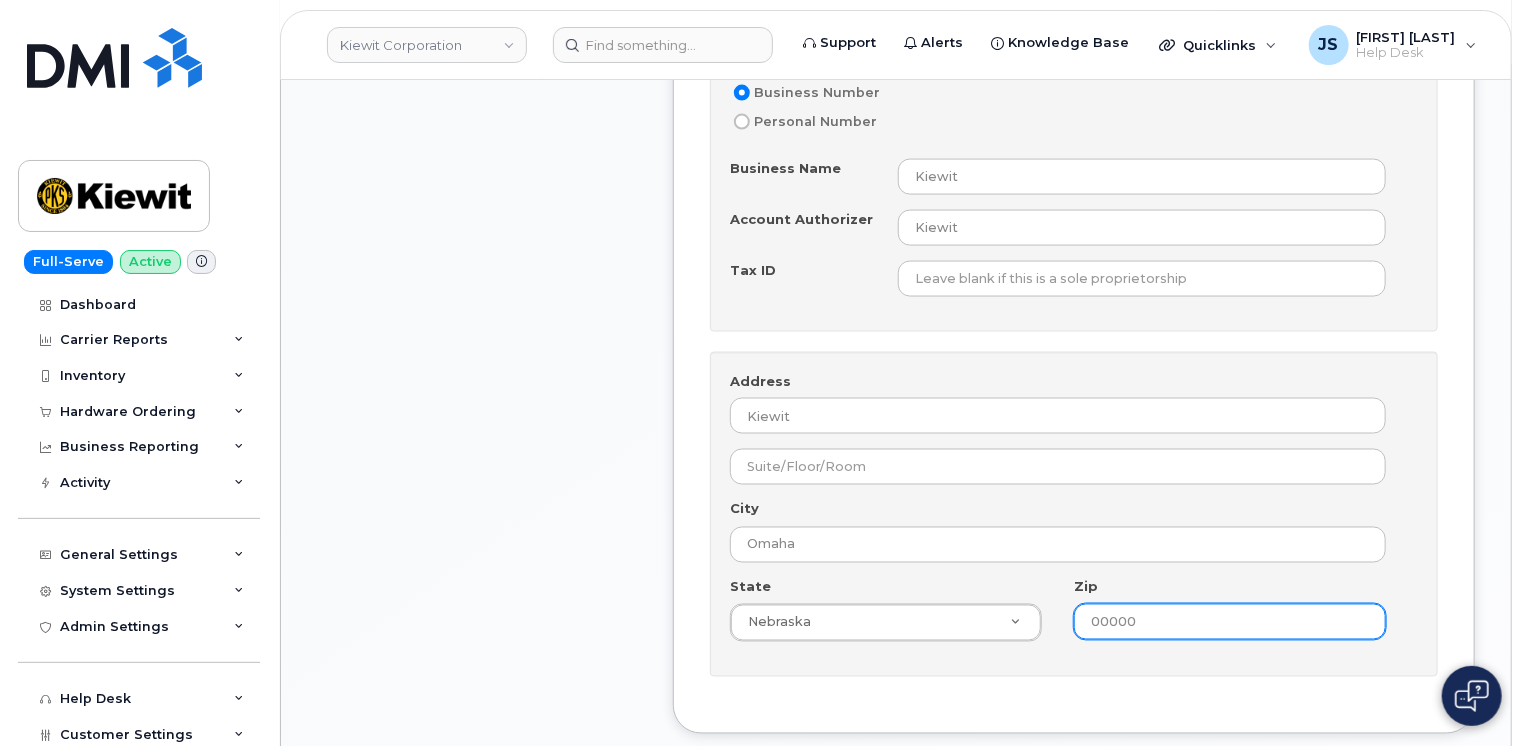 type on "00000" 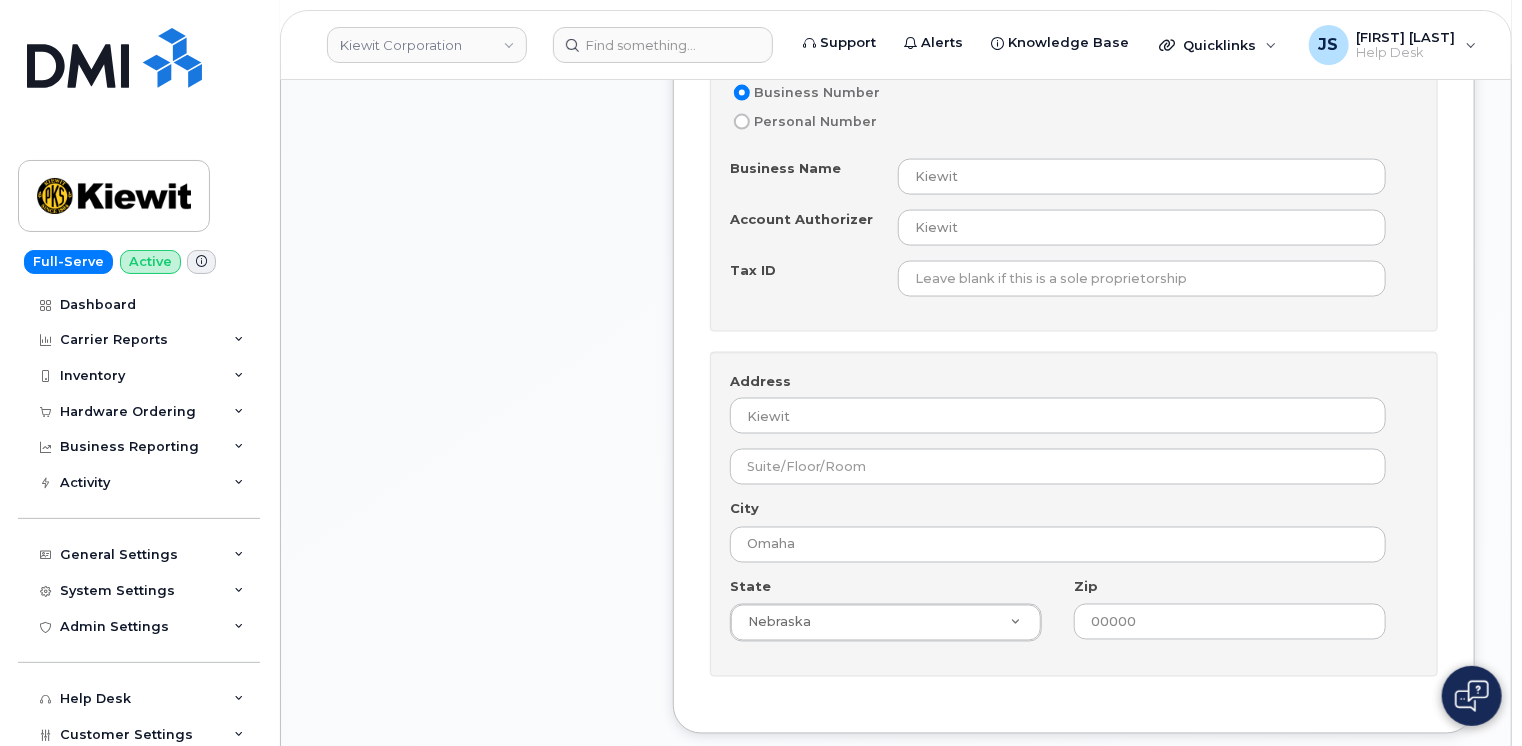 click on "Address
Kiewit
City
Omaha
State
Nebraska     State
Alabama
Alaska
American Samoa
Arizona
Arkansas
California
Colorado
Connecticut
Delaware
District of Columbia
Florida
Georgia
Guam
Hawaii
Idaho
Illinois
Indiana
Iowa
Kansas
Kentucky
Louisiana
Maine
Maryland
Massachusetts
Michigan
Minnesota
Mississippi
Missouri
Montana
Nebraska
Nevada
New Hampshire
New Jersey
New Mexico
New York
North Carolina
North Dakota
Ohio
Oklahoma
Oregon
Pennsylvania
Puerto Rico
Rhode Island
South Carolina
South Dakota
Tennessee
Texas
Utah
Vermont
Virginia
Virgin Islands
Washington
West Virginia
Wisconsin
Wyoming
Zip
00000" at bounding box center [1074, 515] 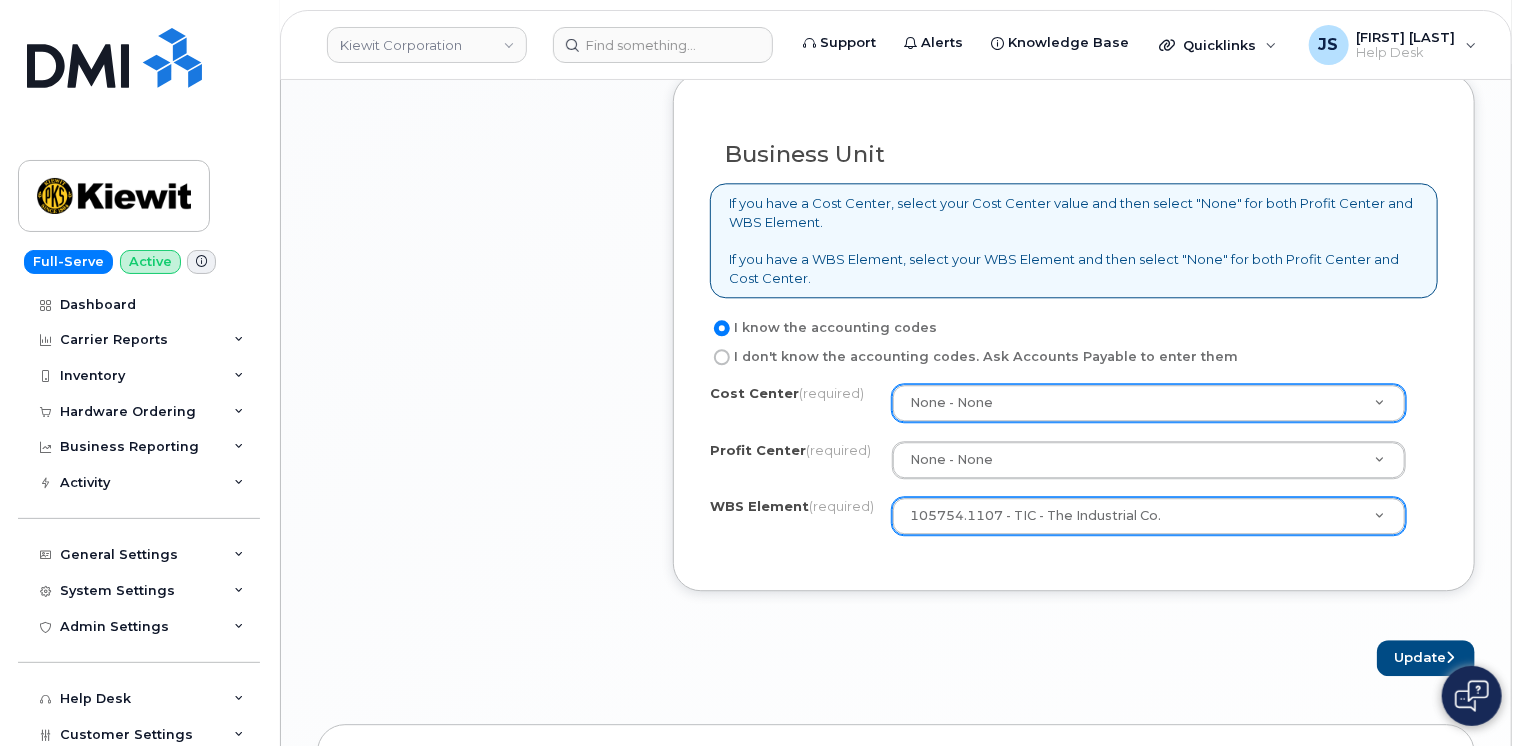 scroll, scrollTop: 2456, scrollLeft: 0, axis: vertical 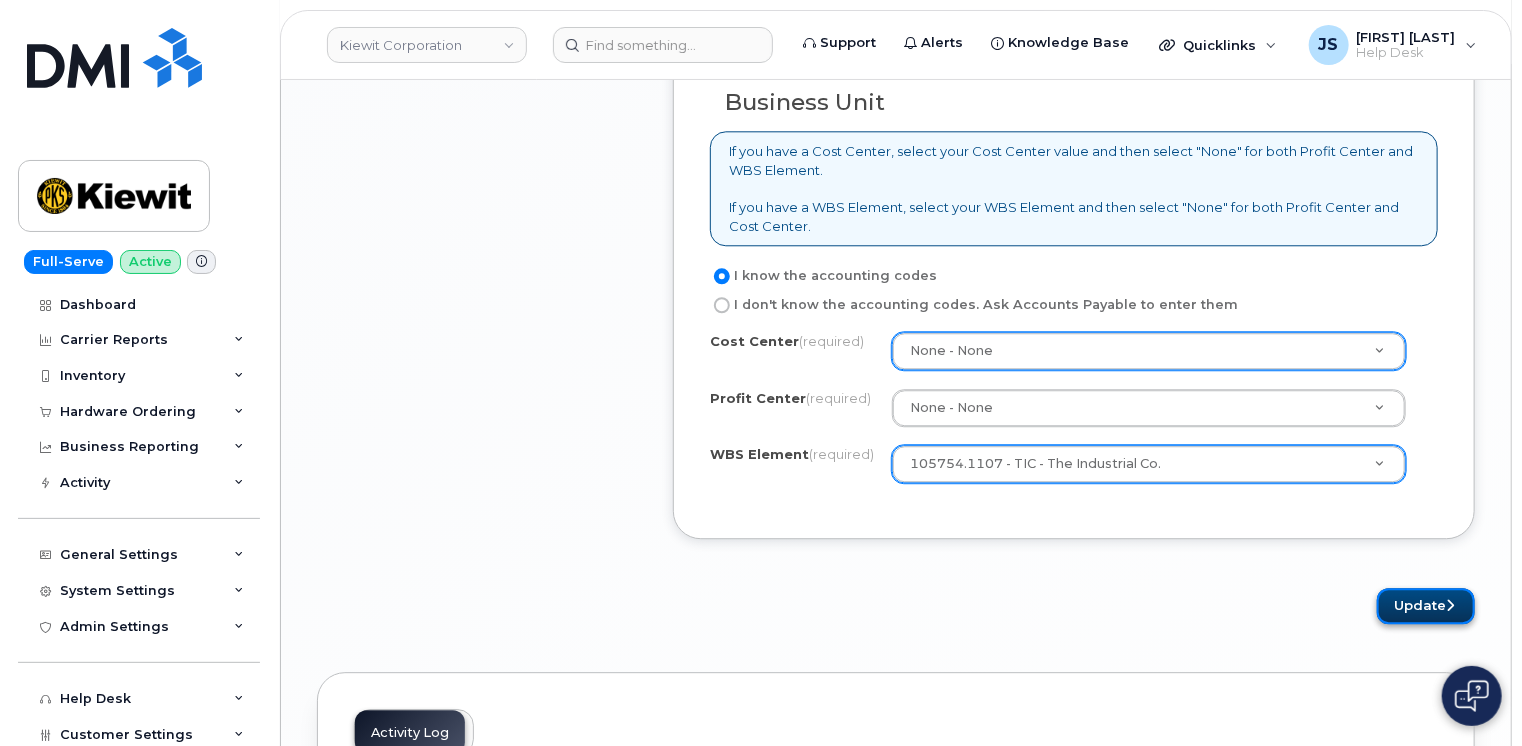 click on "Update" at bounding box center (1426, 606) 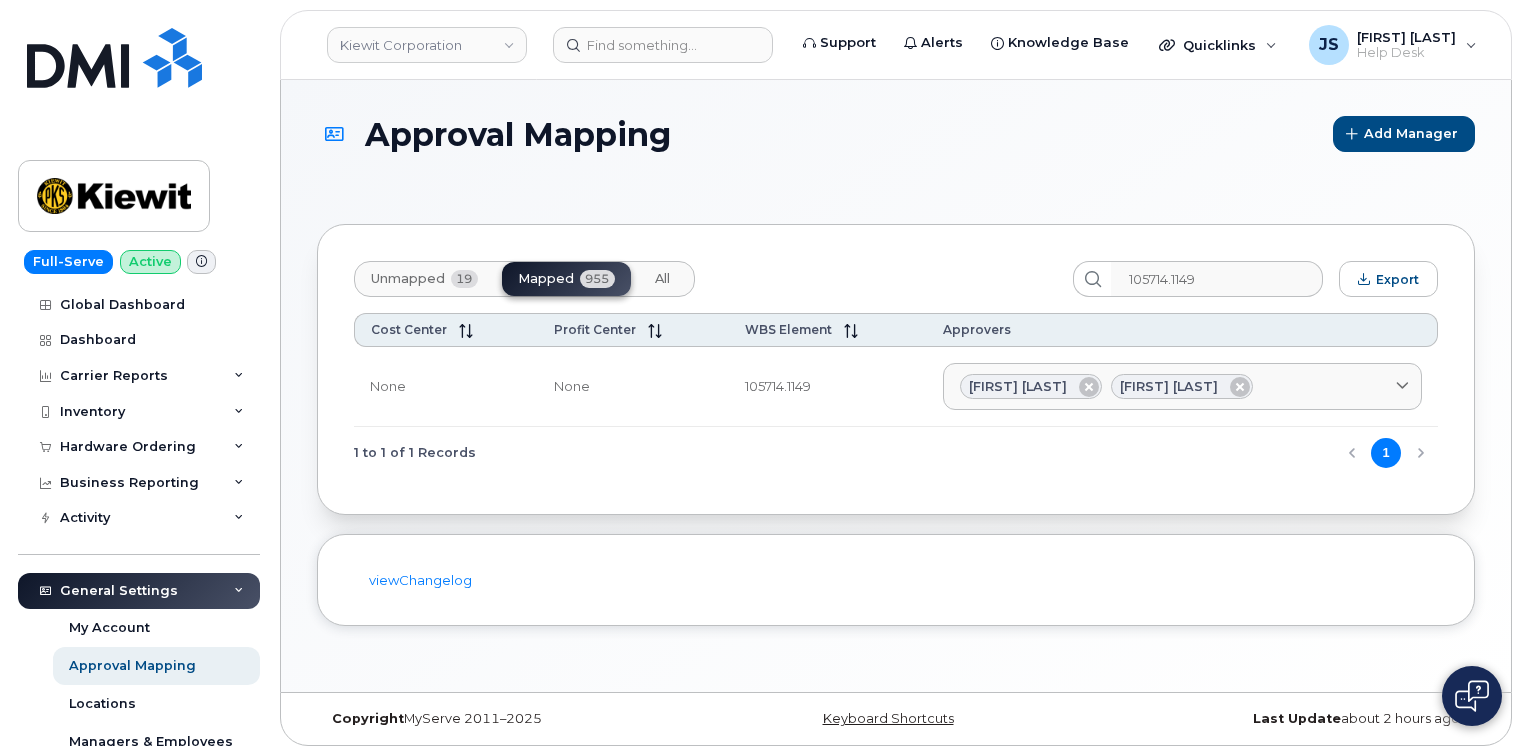 scroll, scrollTop: 0, scrollLeft: 0, axis: both 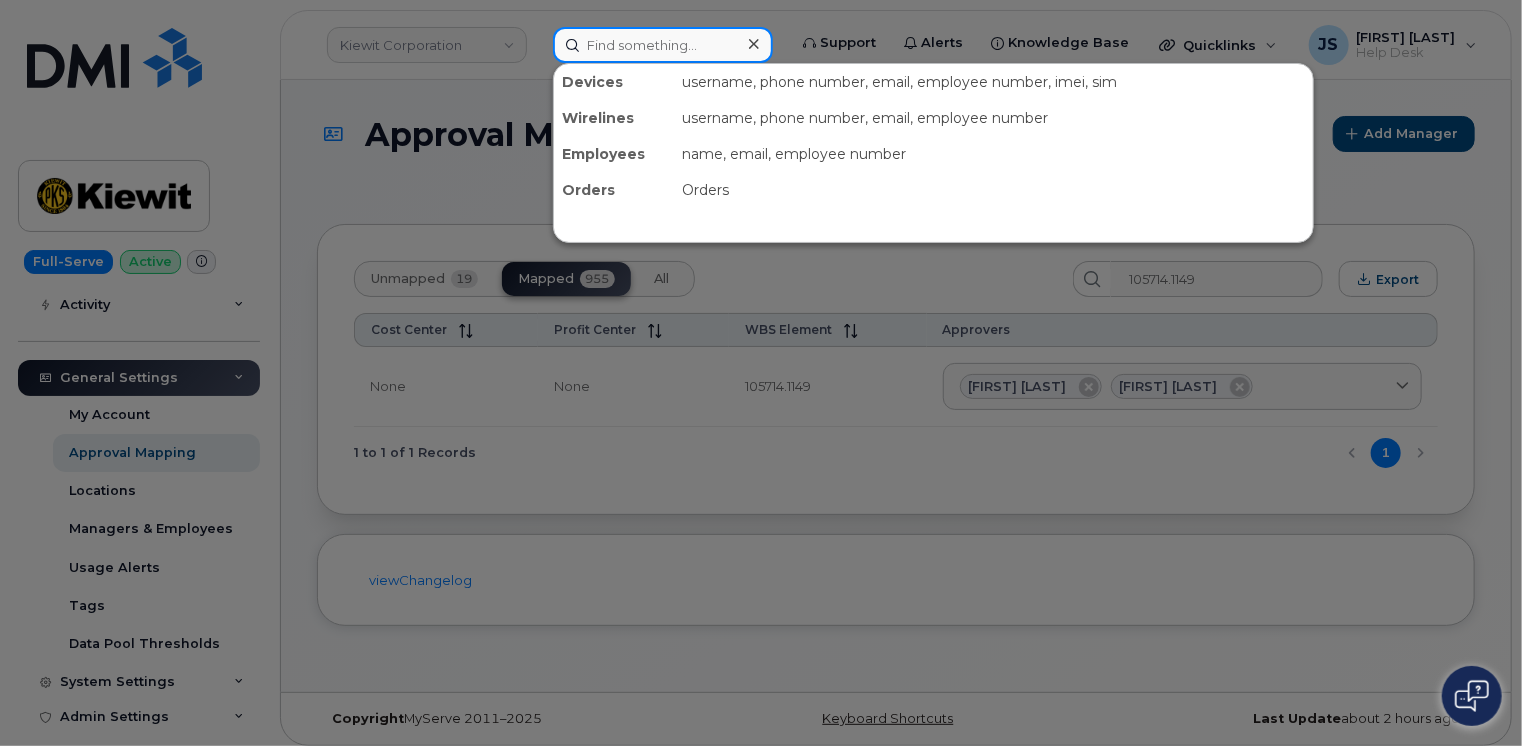 paste on "[PHONE]" 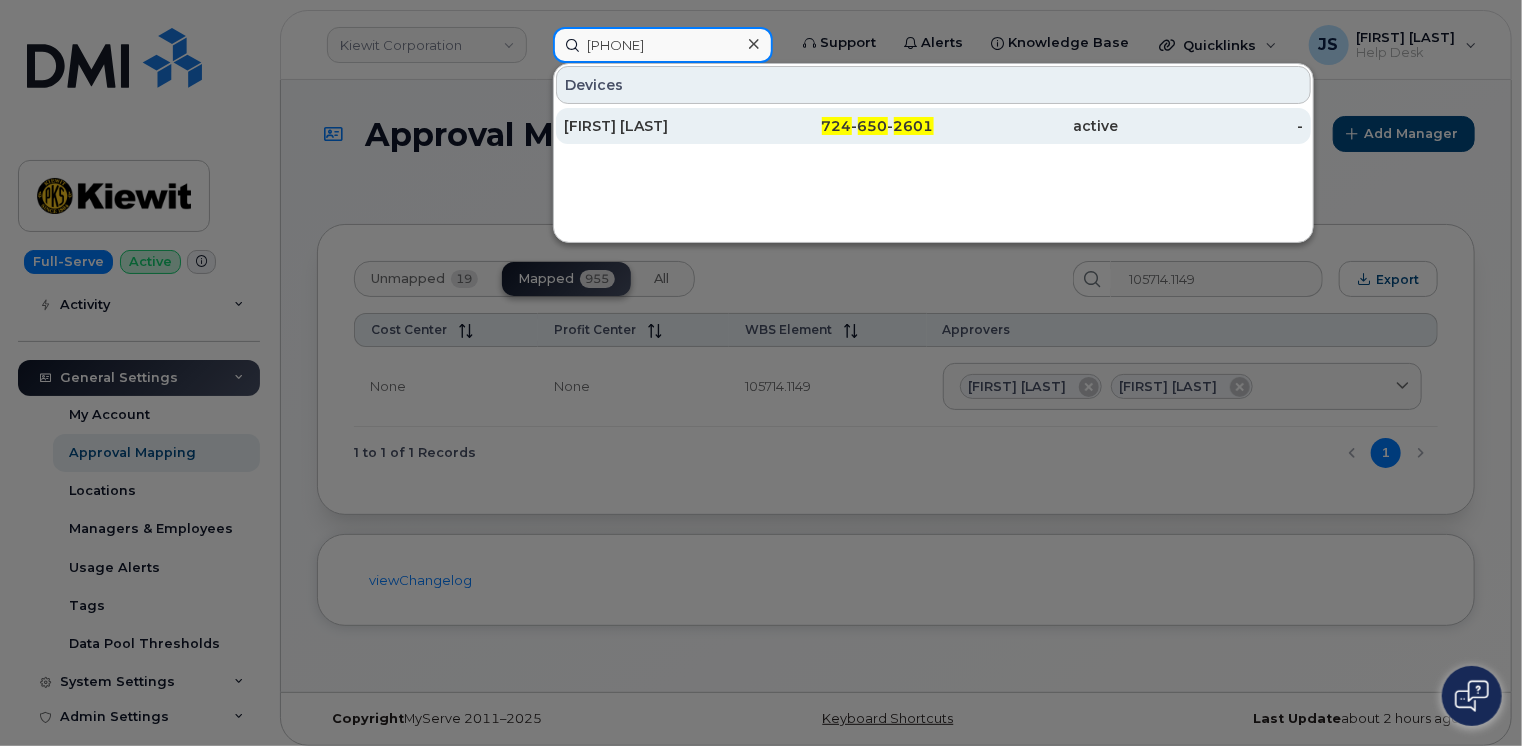 type on "[PHONE]" 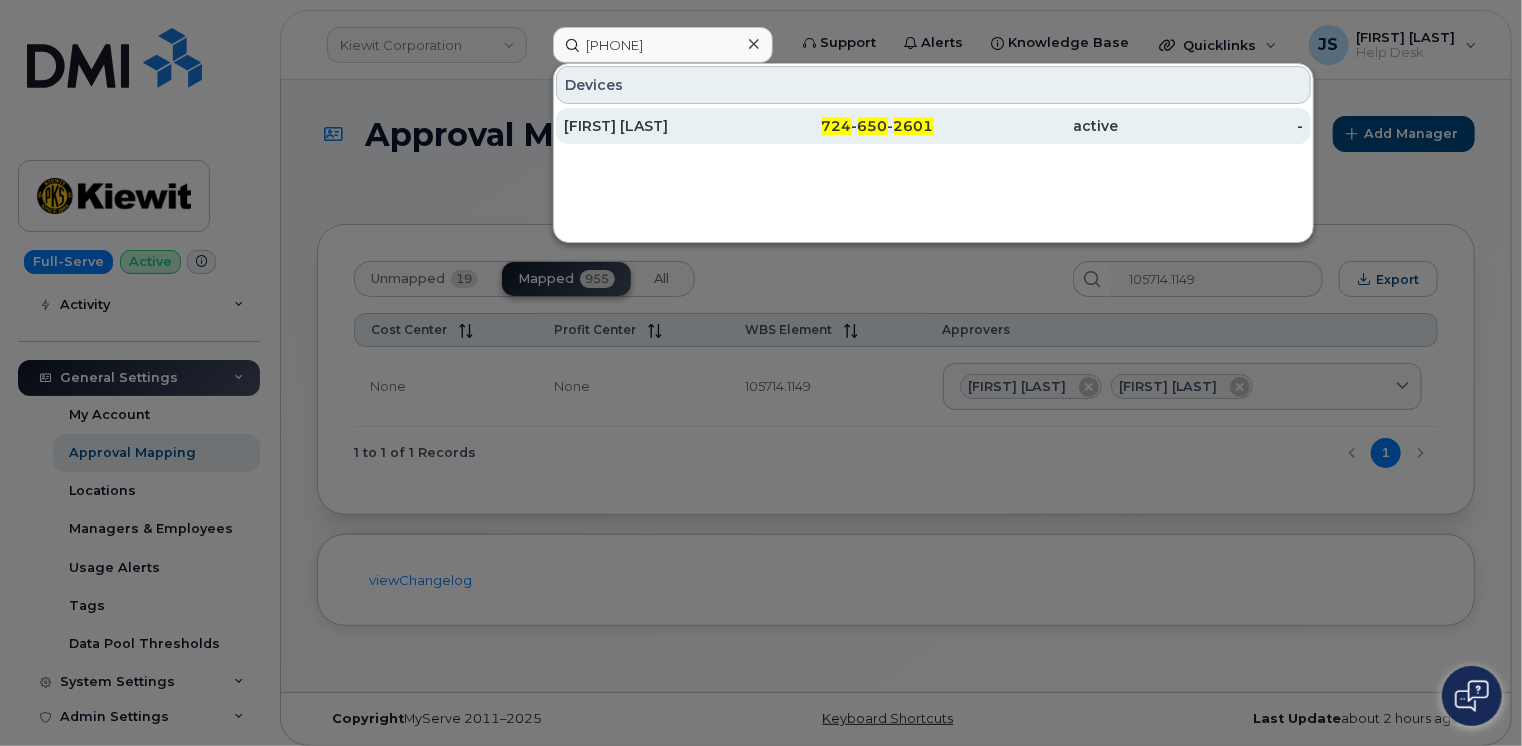 click on "[FIRST] [LAST]" at bounding box center [656, 126] 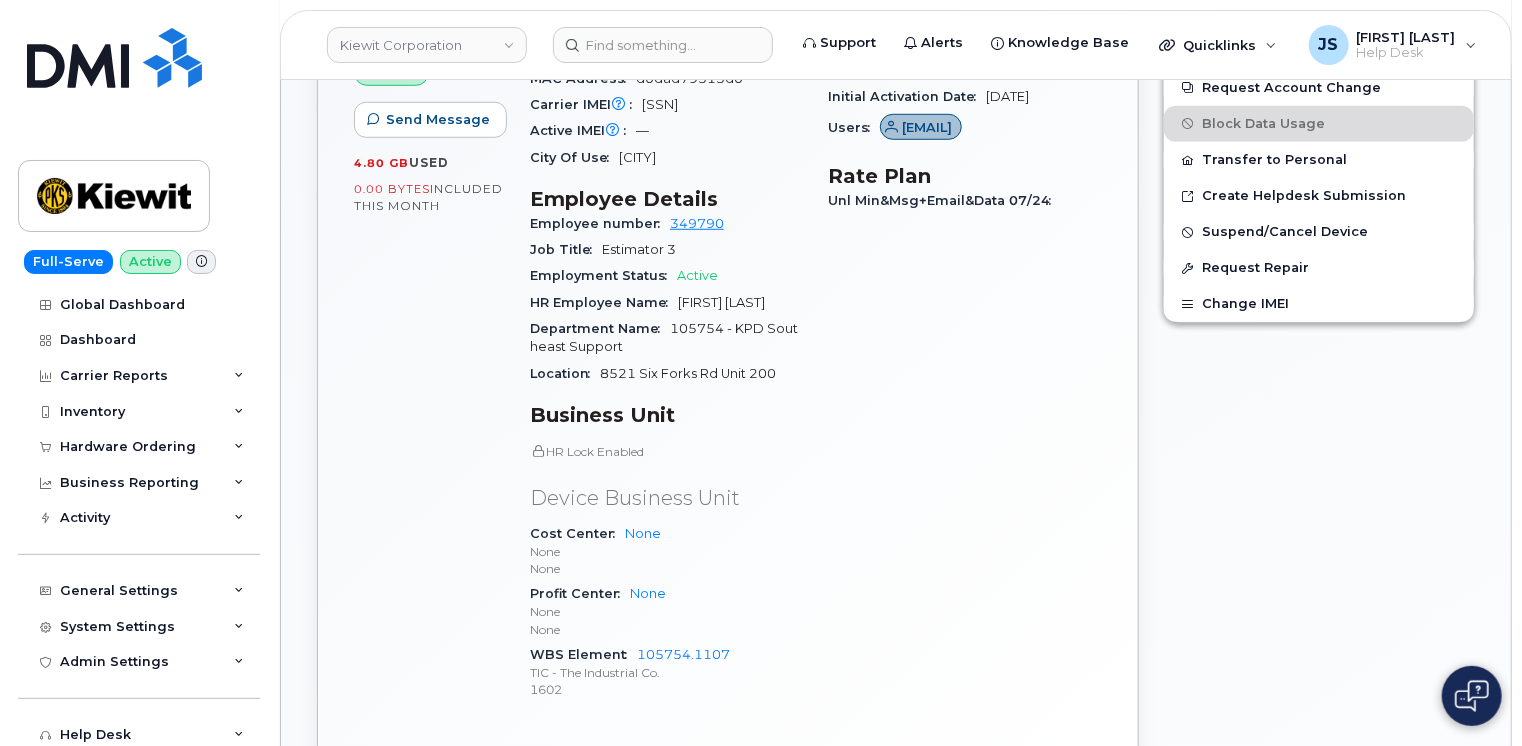 scroll, scrollTop: 882, scrollLeft: 0, axis: vertical 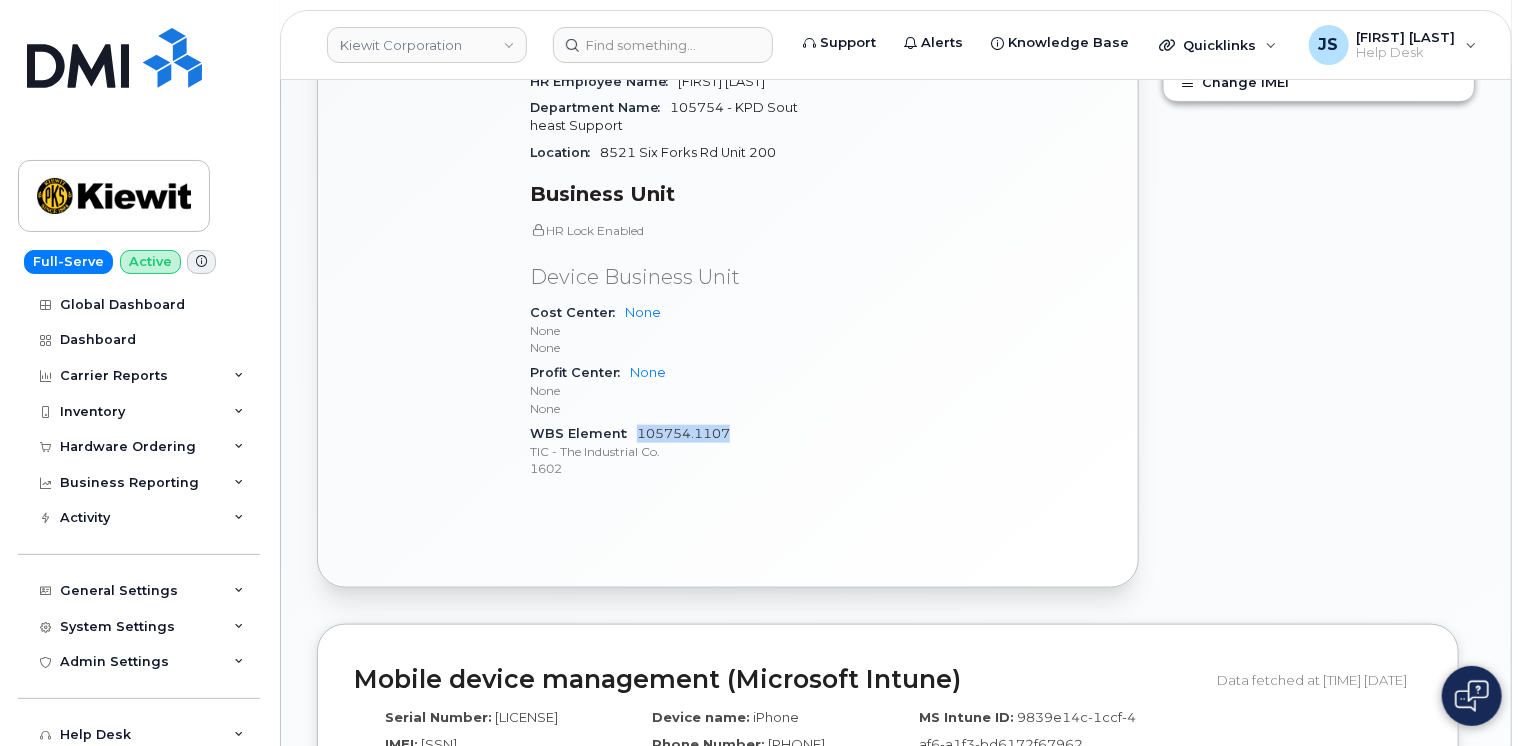 drag, startPoint x: 739, startPoint y: 476, endPoint x: 637, endPoint y: 469, distance: 102.239914 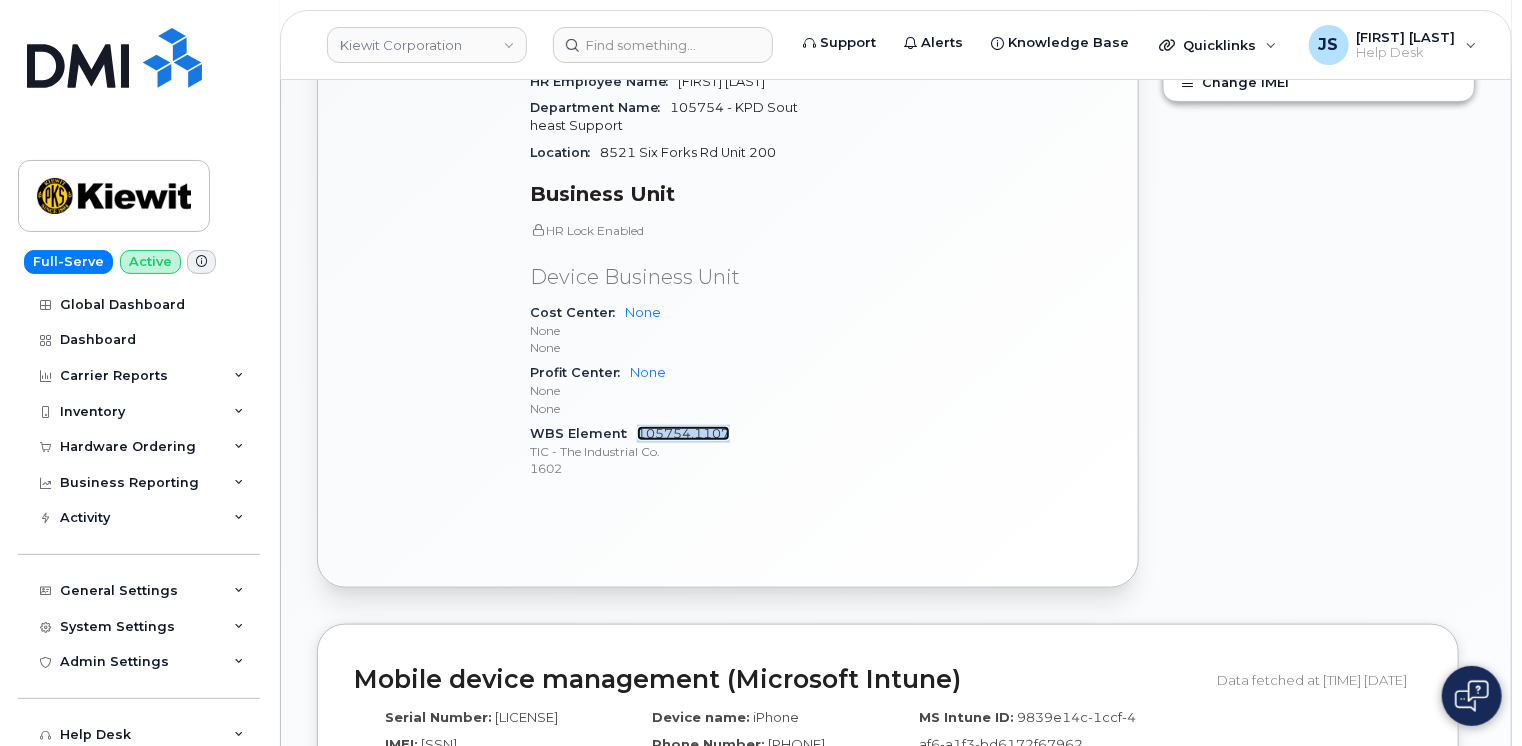 drag, startPoint x: 637, startPoint y: 469, endPoint x: 673, endPoint y: 474, distance: 36.345562 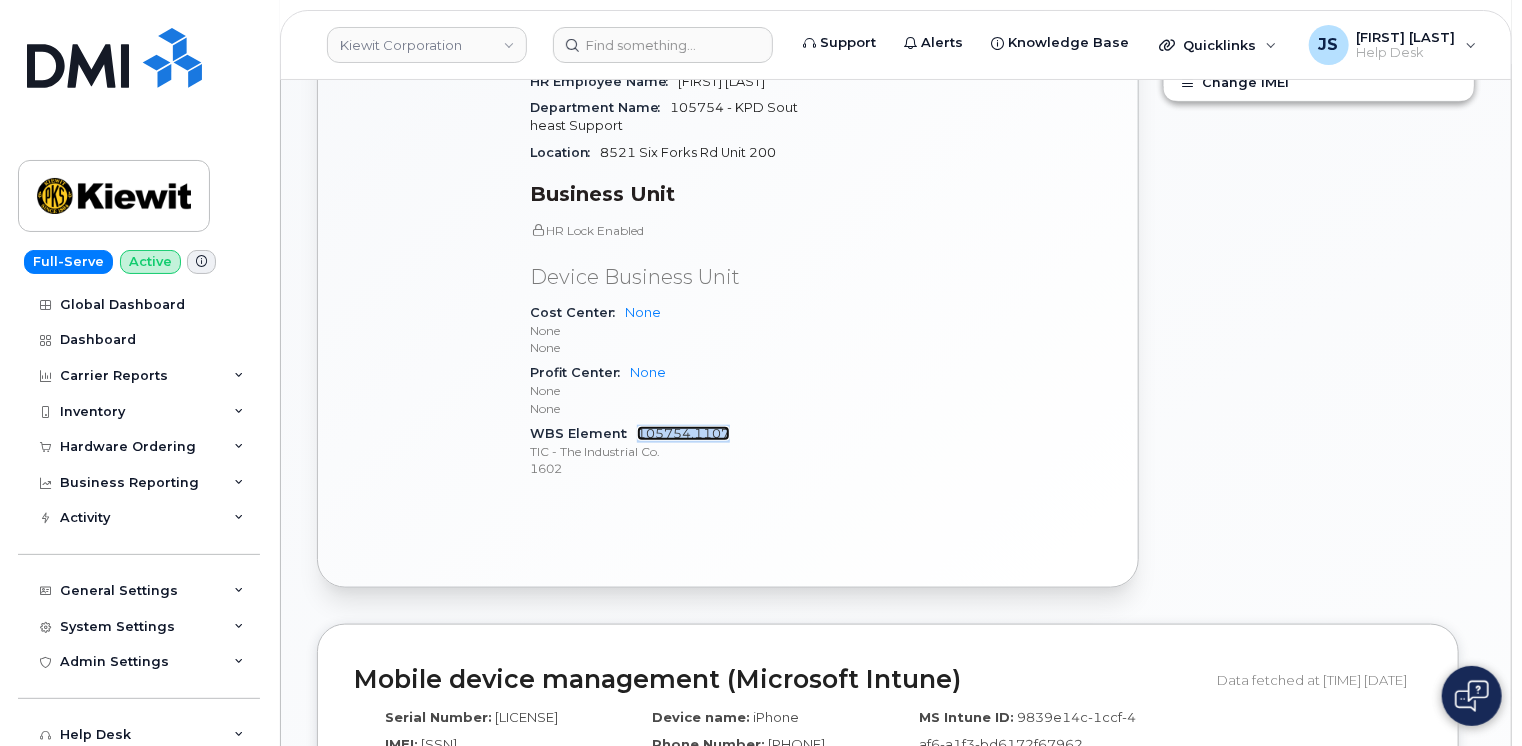 copy on "105754.1107" 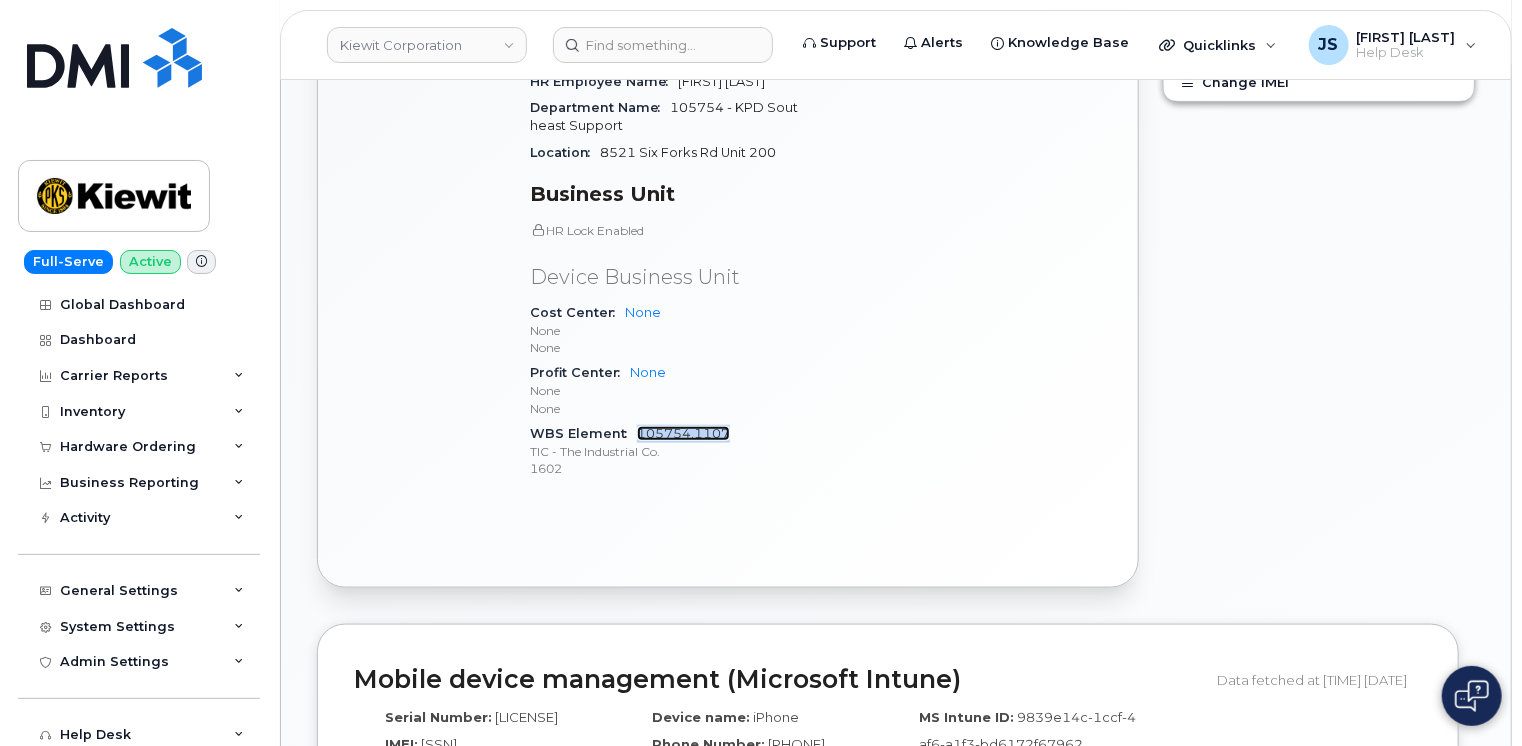 copy on "105754.1107" 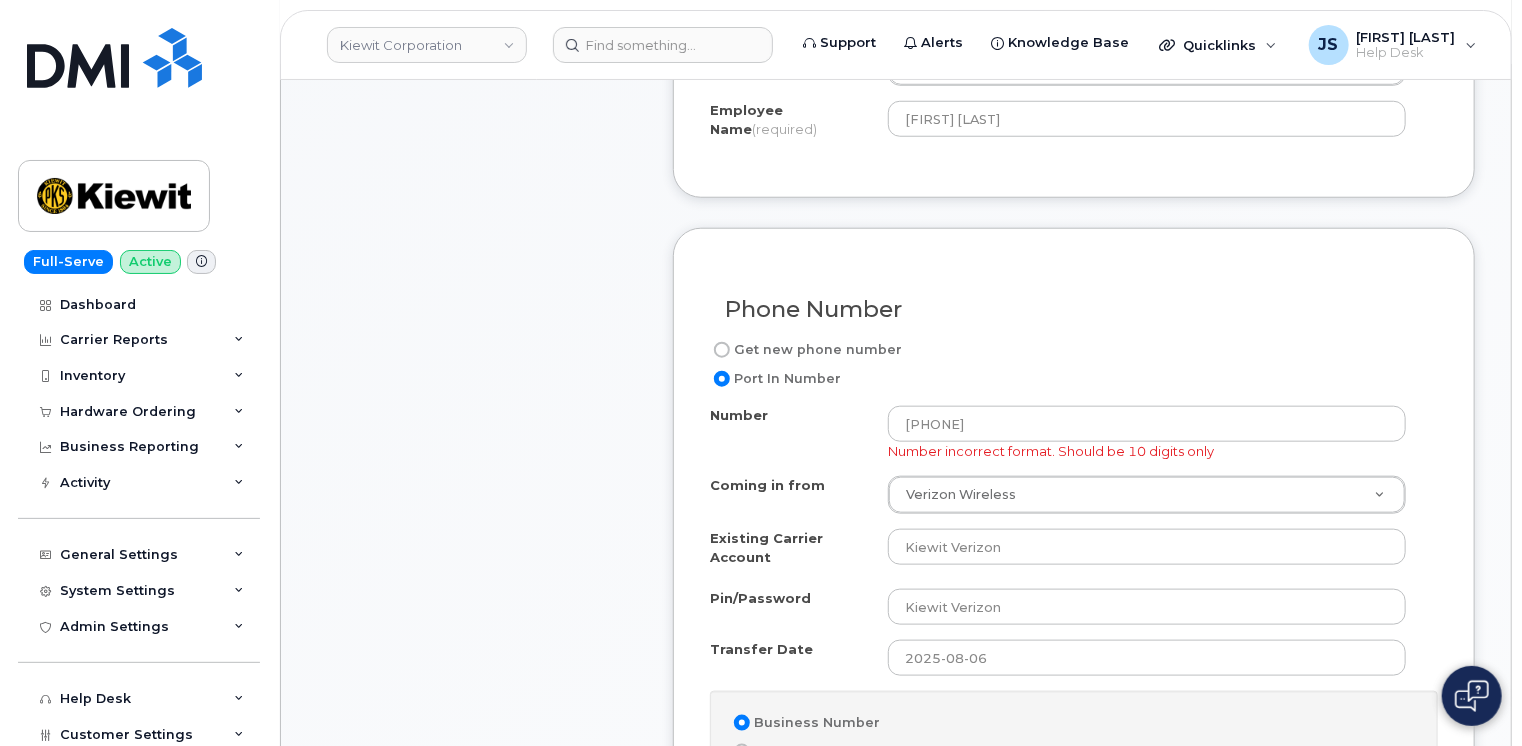 scroll, scrollTop: 900, scrollLeft: 0, axis: vertical 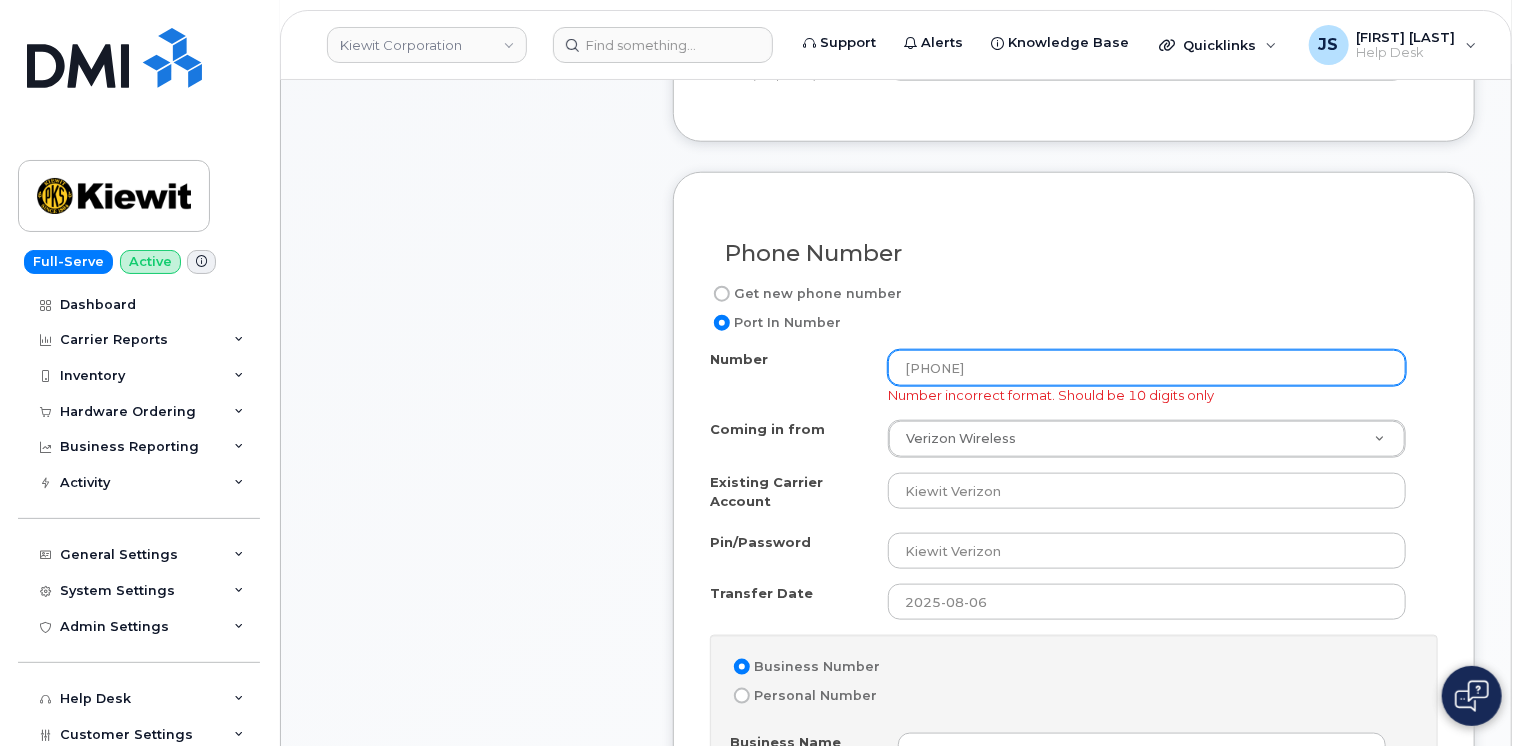 click on "724 650 2601" at bounding box center (1147, 368) 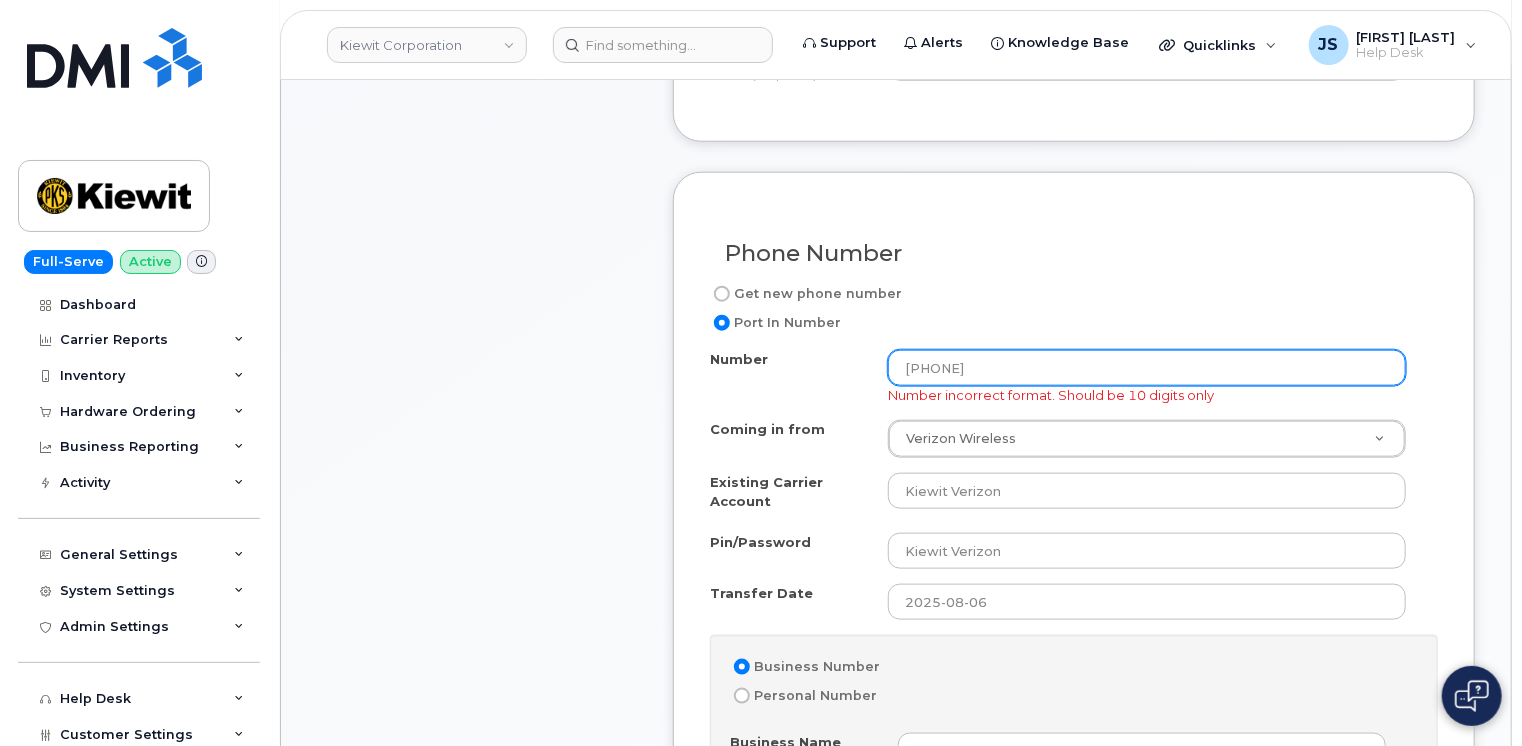 type on "7246502601" 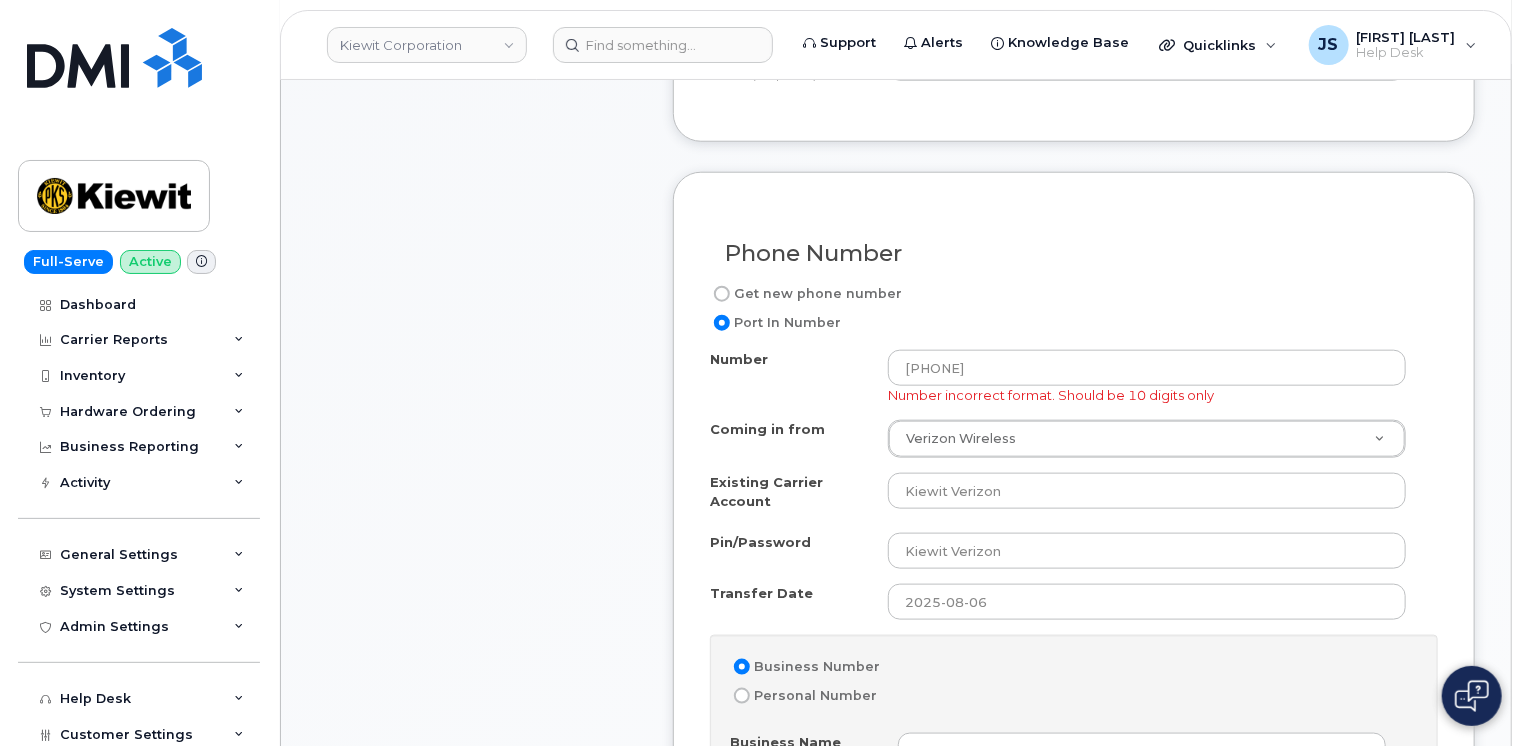 click on "Item #1
in process
$78.11
New Activation
iPhone 16
$0.99 - 2 Year Activation (128GB)
1 x Defender Series Pro Case for iPhone  Black
—
$58.12
1 x 20W USB-C Power Adapter
—
$19.00
more details
Request
New Activation
Employee
Carrier Base
AT&T Wireless
Requested Device
iPhone 16
Term Details
2 Year Activation (128GB)
Requested Accessories
Defender Series Pro Case for iPhone  Black x 1
— $58.12
20W USB-C Power Adapter x 1
— $19.00
Accounting Codes
…
Estimated Device Cost
$0.99
Estimated Shipping Charge
$0.00
Estimated Total
(Device & Accessories)
$78.11
Shipping Address
Forum Ii 8521 Six Forks Rd Ste 200 RALEIGH NC 27615-2993 UNITED STATES, Attention: Ashley Stevens
collapse" at bounding box center (477, 842) 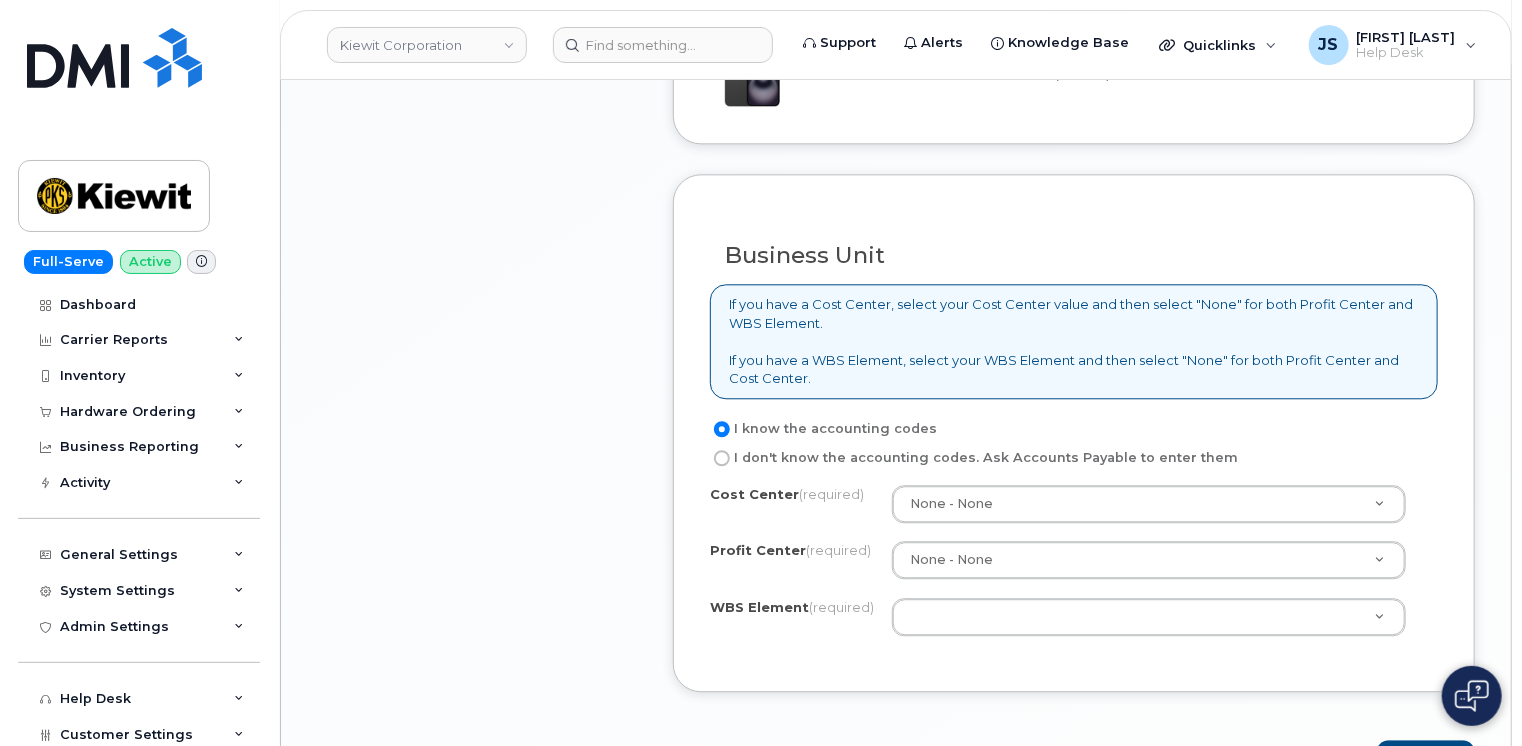 scroll, scrollTop: 2400, scrollLeft: 0, axis: vertical 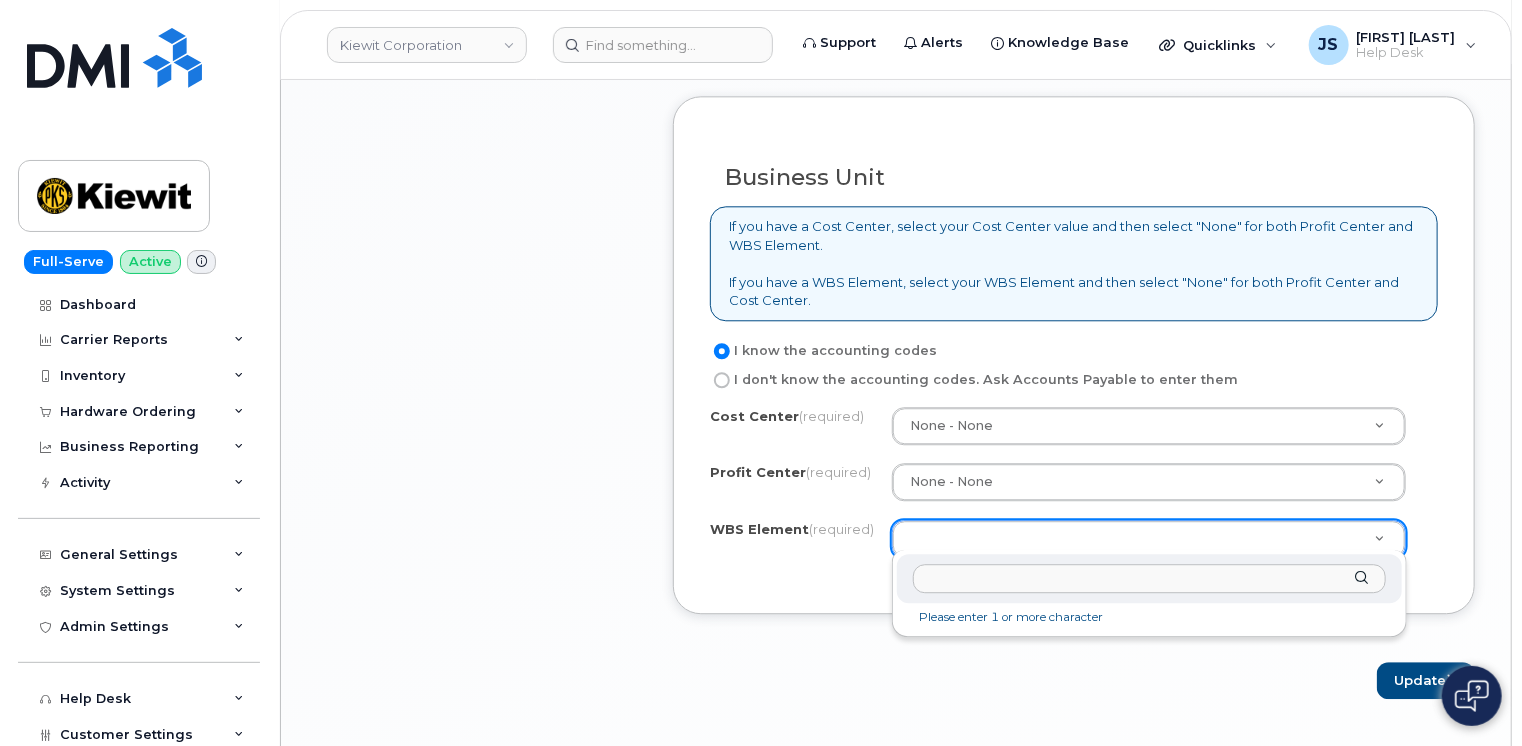 drag, startPoint x: 996, startPoint y: 595, endPoint x: 985, endPoint y: 578, distance: 20.248457 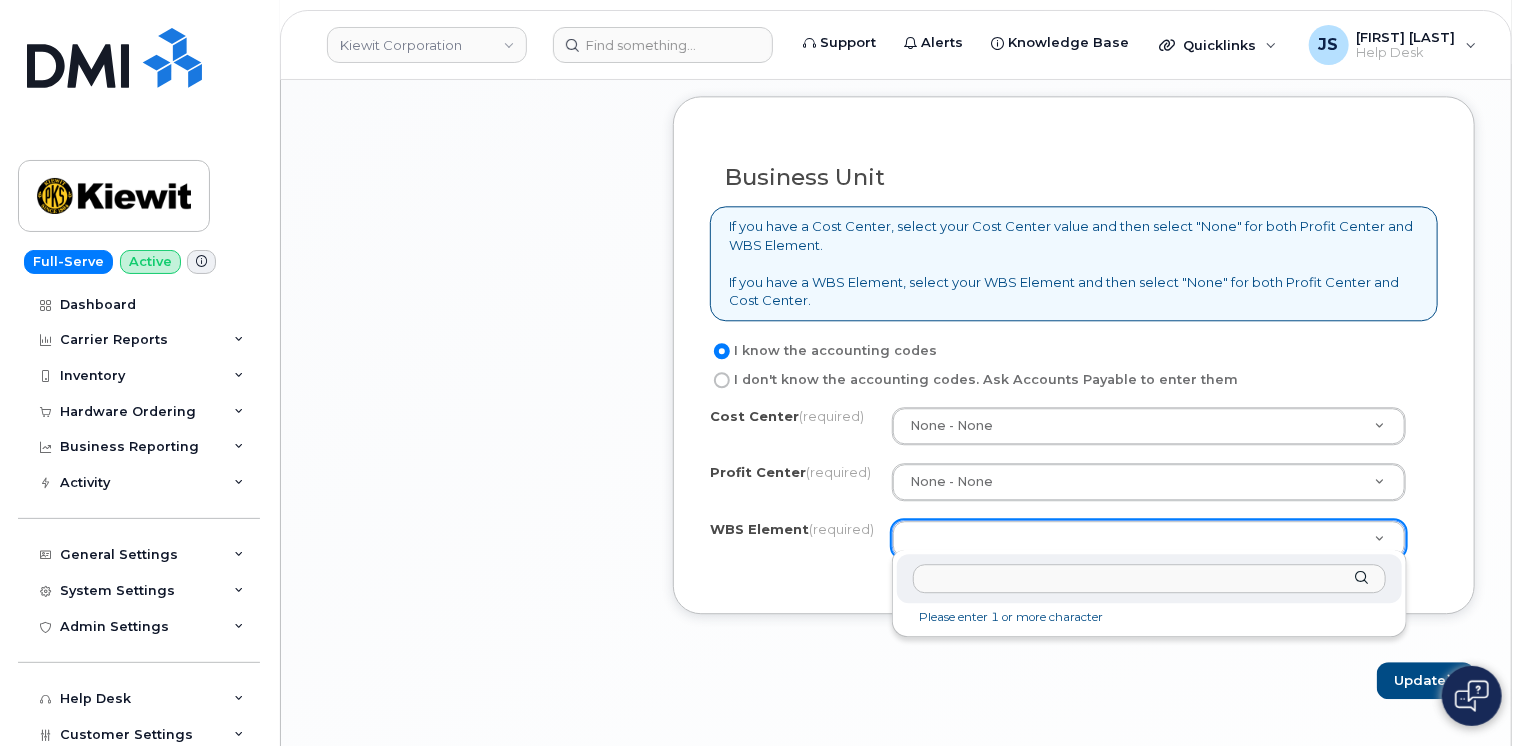 paste on "105754.1107" 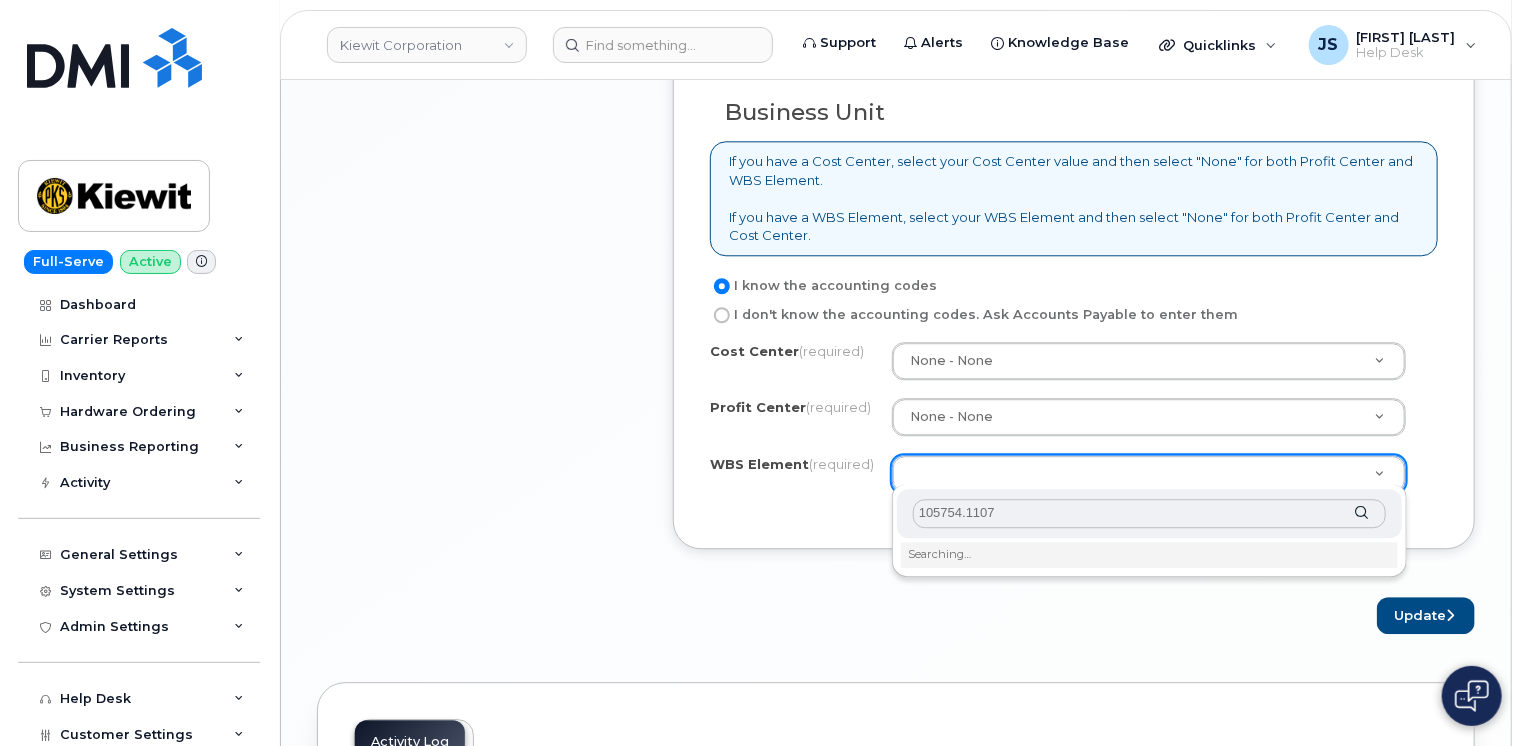 scroll, scrollTop: 2600, scrollLeft: 0, axis: vertical 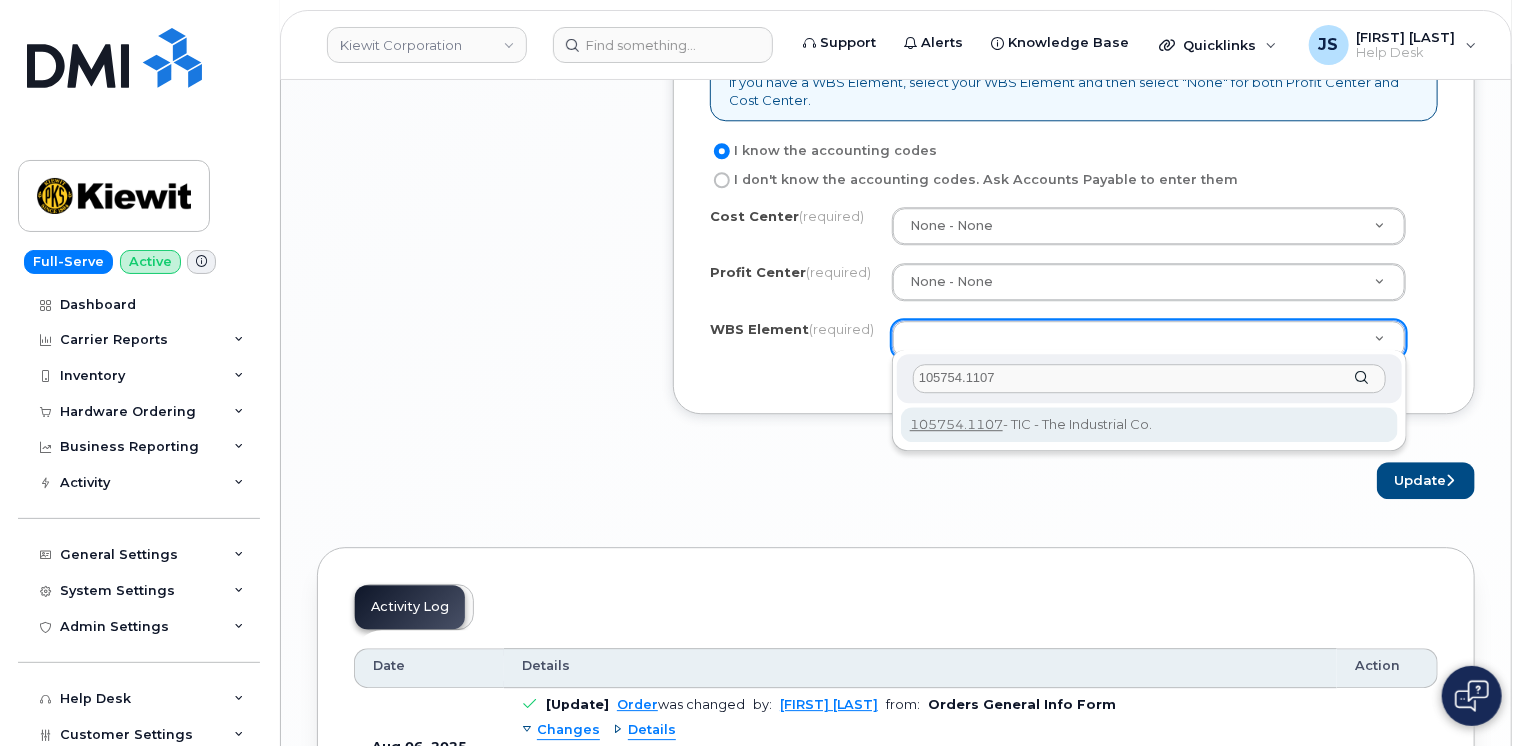 type on "105754.1107" 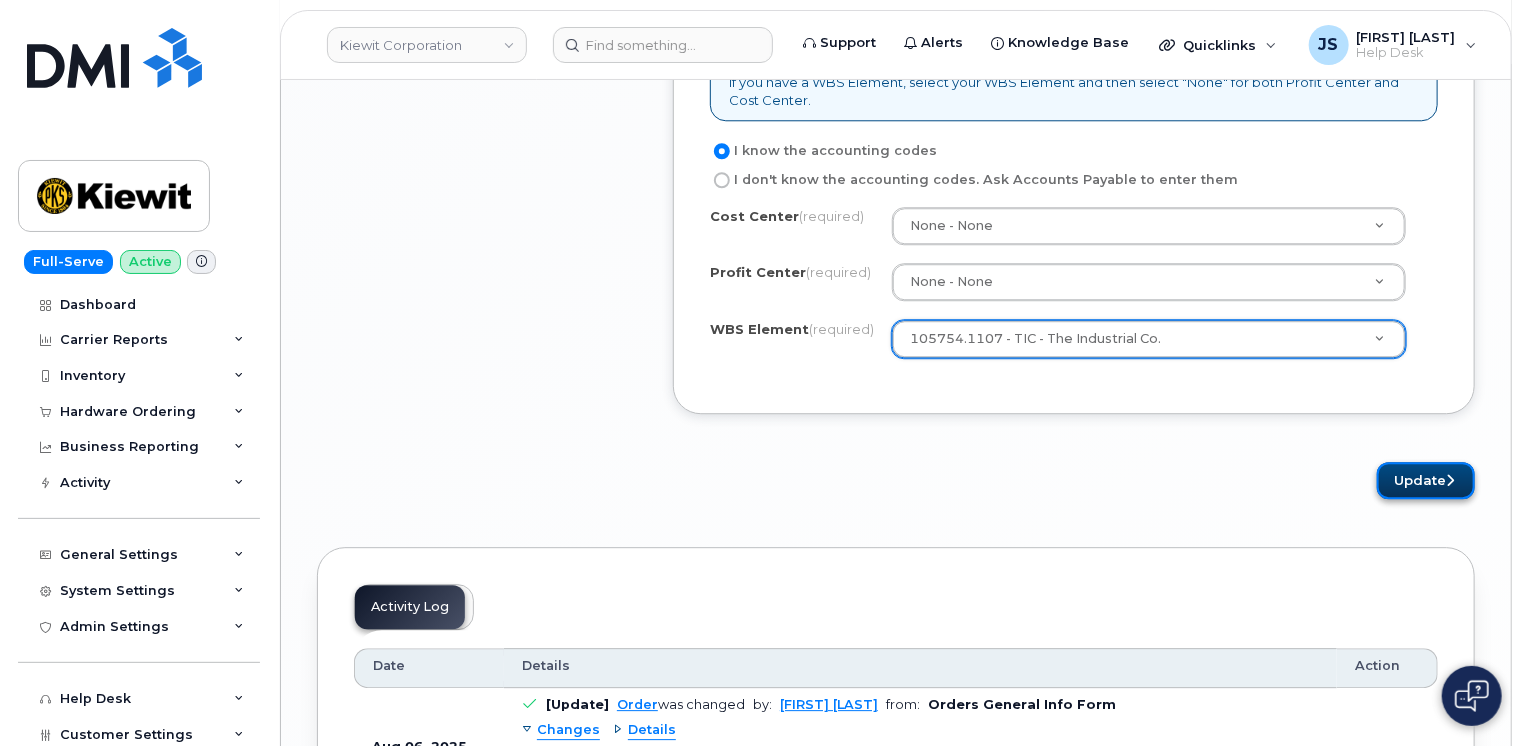 click on "Update" at bounding box center (1426, 480) 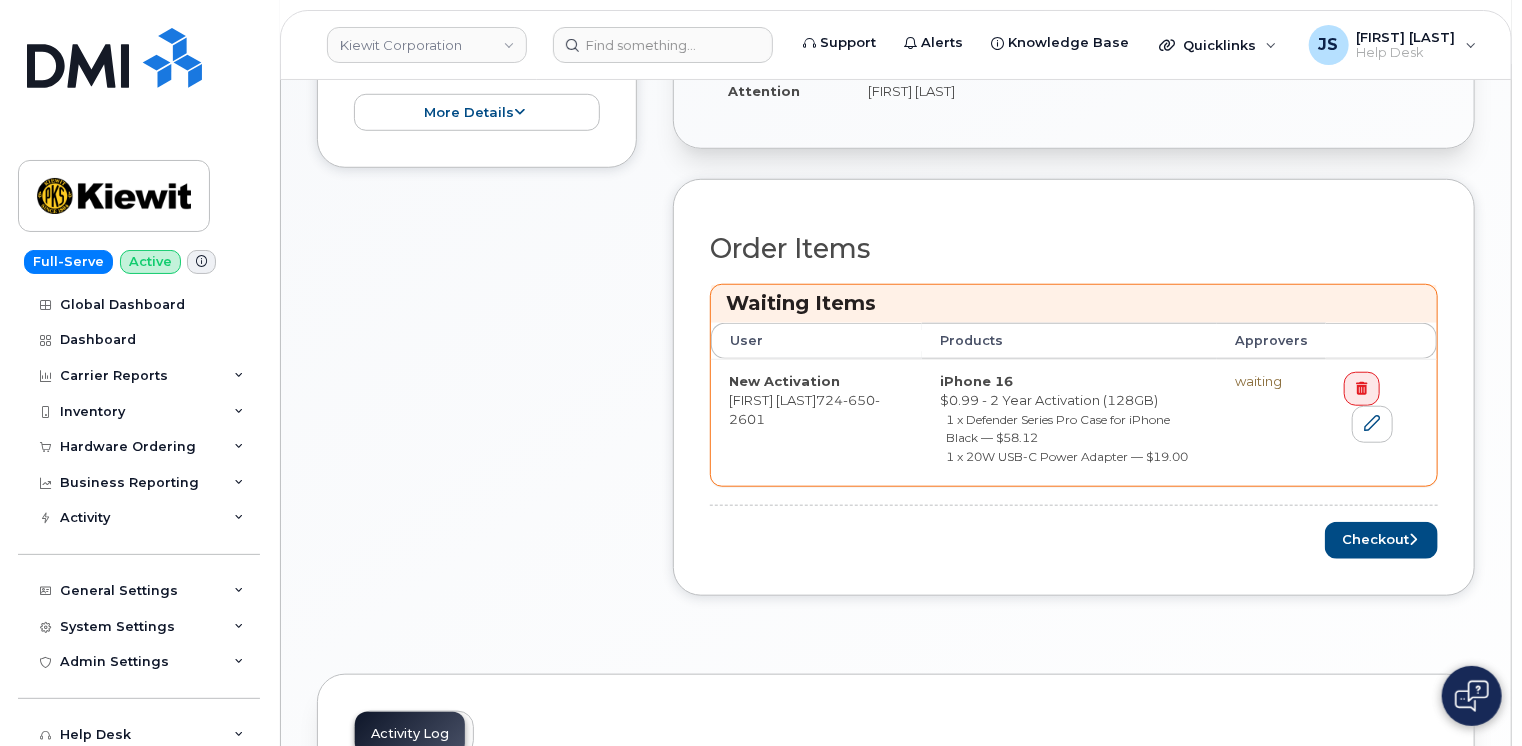 scroll, scrollTop: 700, scrollLeft: 0, axis: vertical 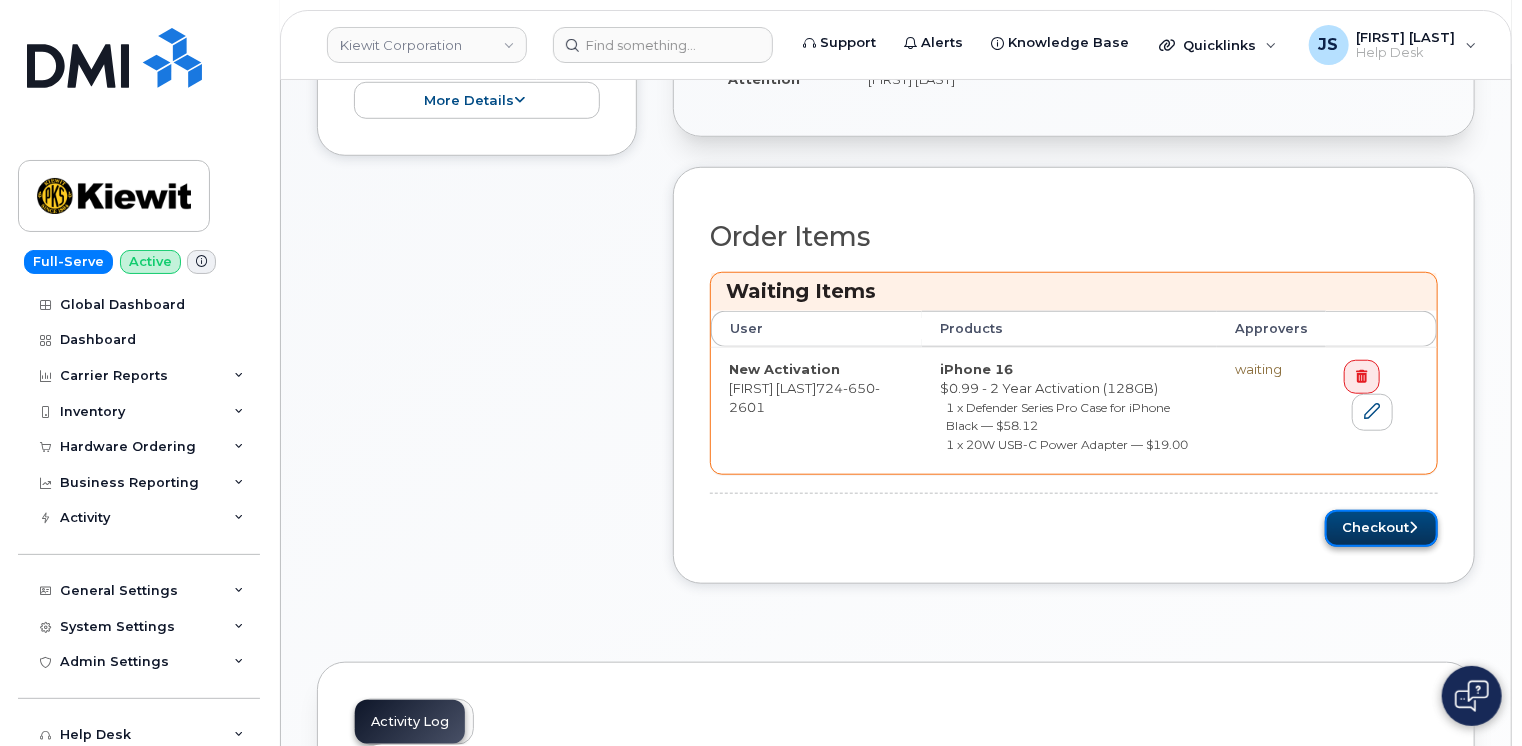 click on "Checkout" at bounding box center (1381, 528) 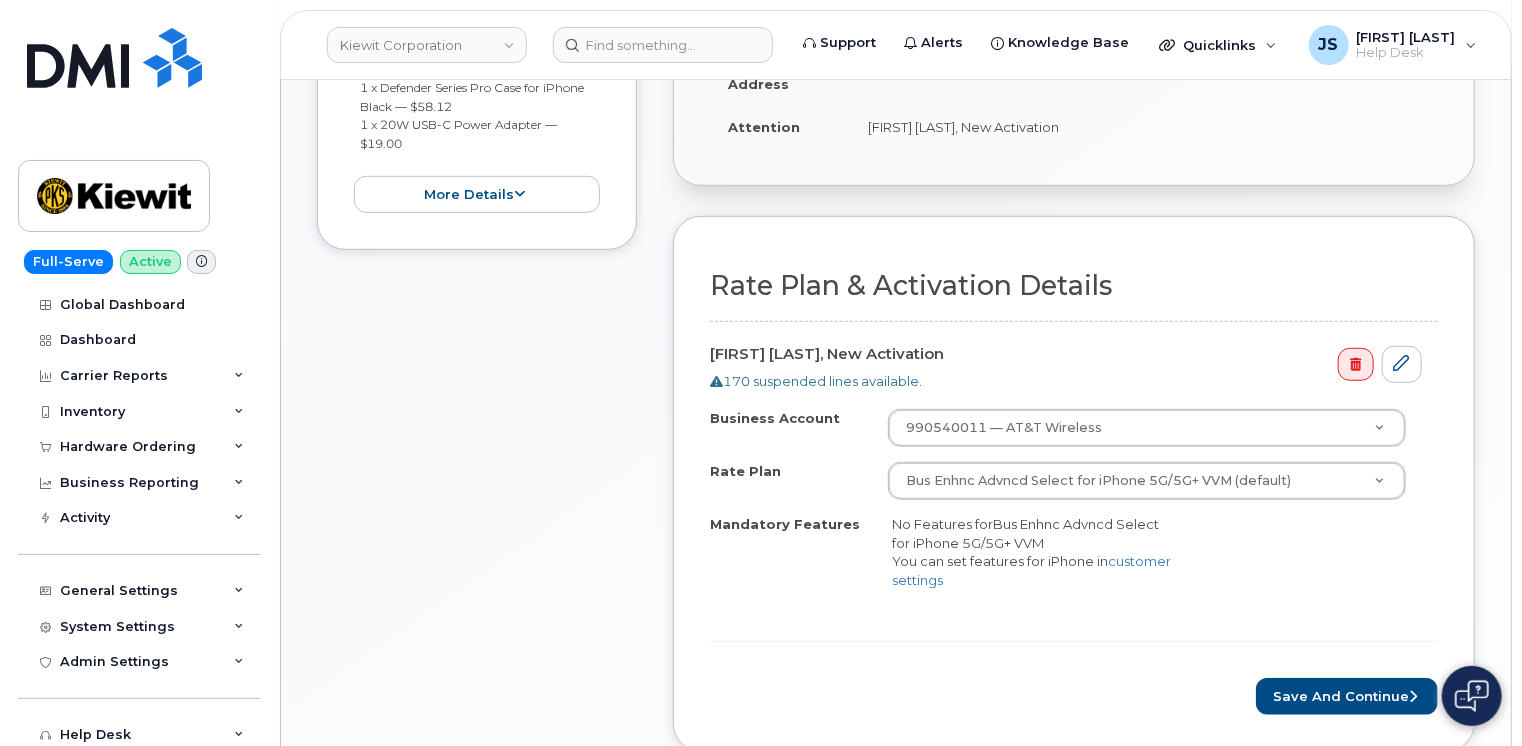 scroll, scrollTop: 600, scrollLeft: 0, axis: vertical 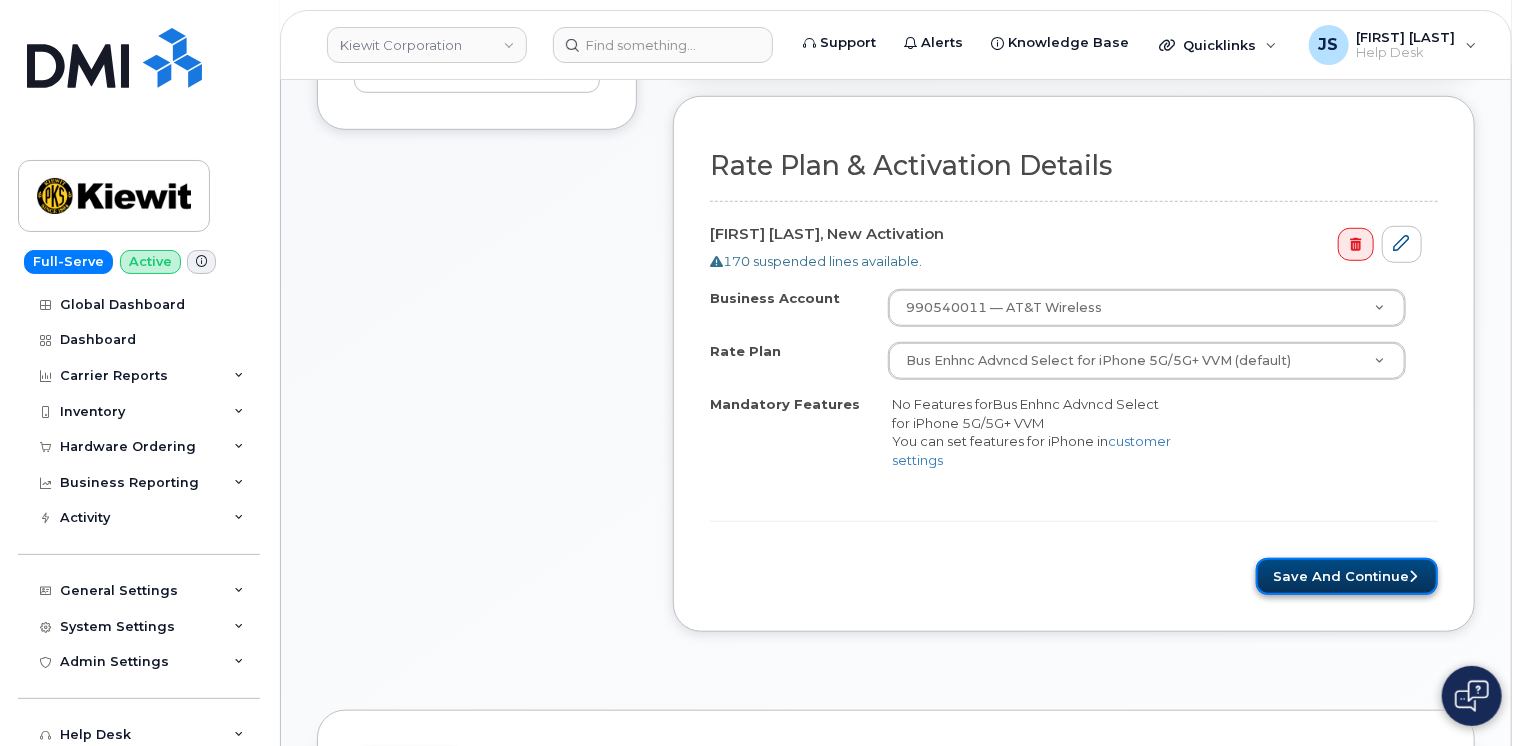 click on "Save and Continue" at bounding box center [1347, 576] 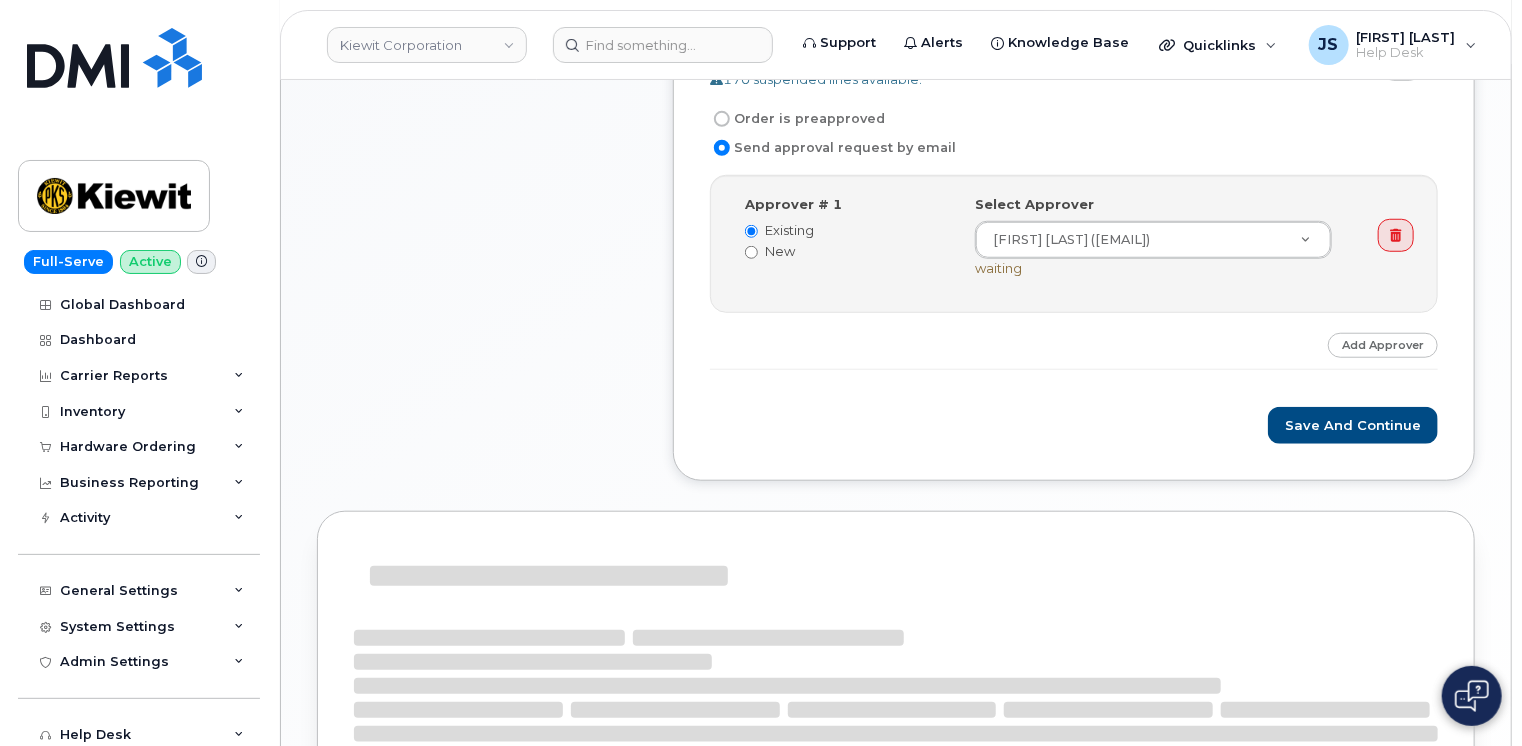 scroll, scrollTop: 700, scrollLeft: 0, axis: vertical 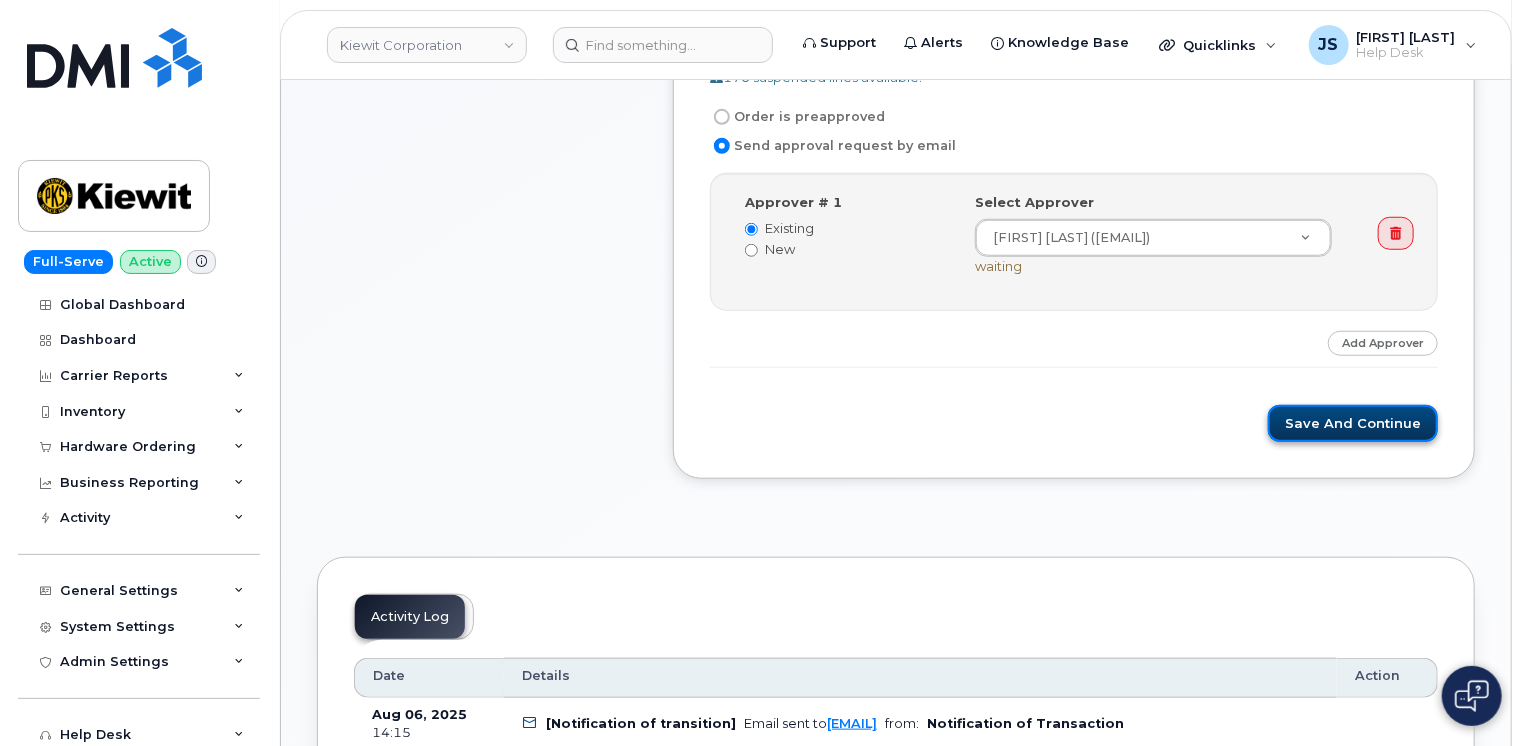 click on "Save and Continue" at bounding box center (1353, 423) 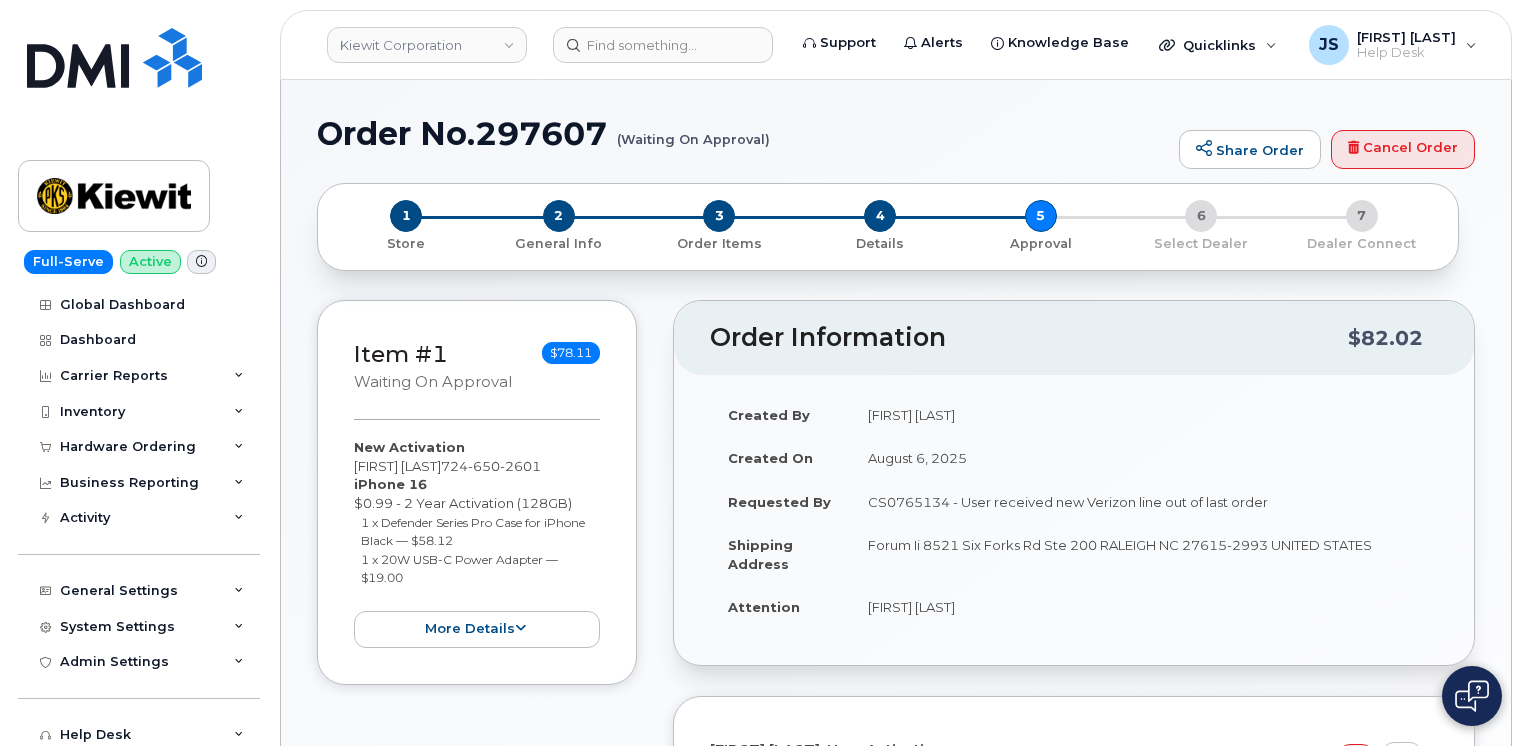 scroll, scrollTop: 0, scrollLeft: 0, axis: both 